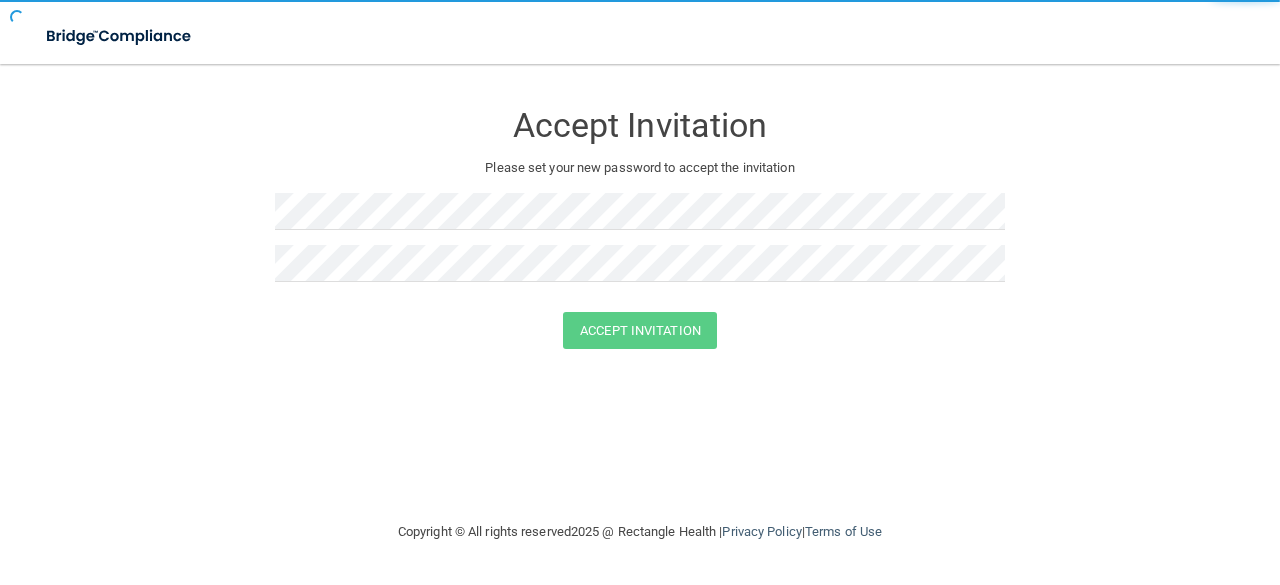scroll, scrollTop: 0, scrollLeft: 0, axis: both 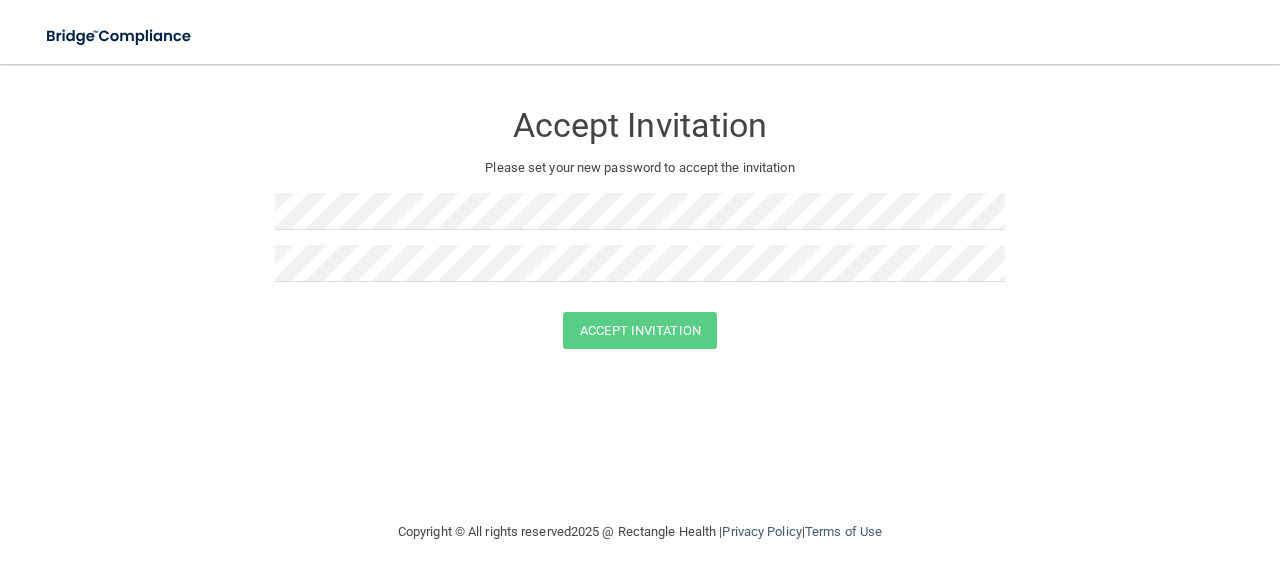 click on "Accept Invitation     Please set your new password to accept the invitation                                                 Accept Invitation              You have successfully accepted the invitation!   Click here to login ." at bounding box center (640, 228) 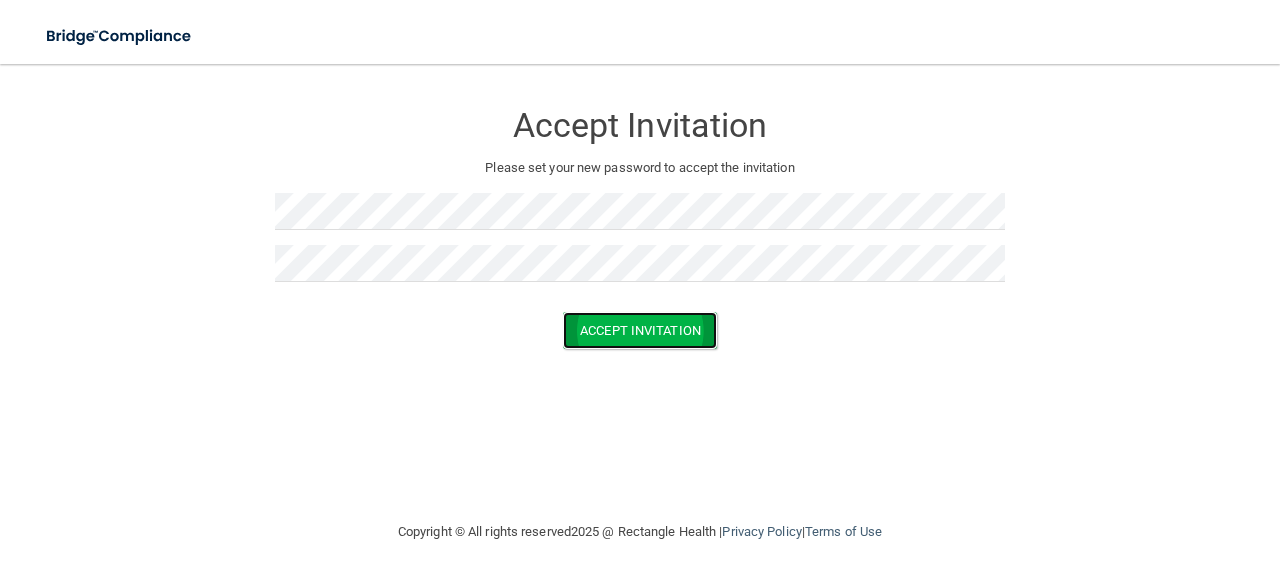 click on "Accept Invitation" at bounding box center [640, 330] 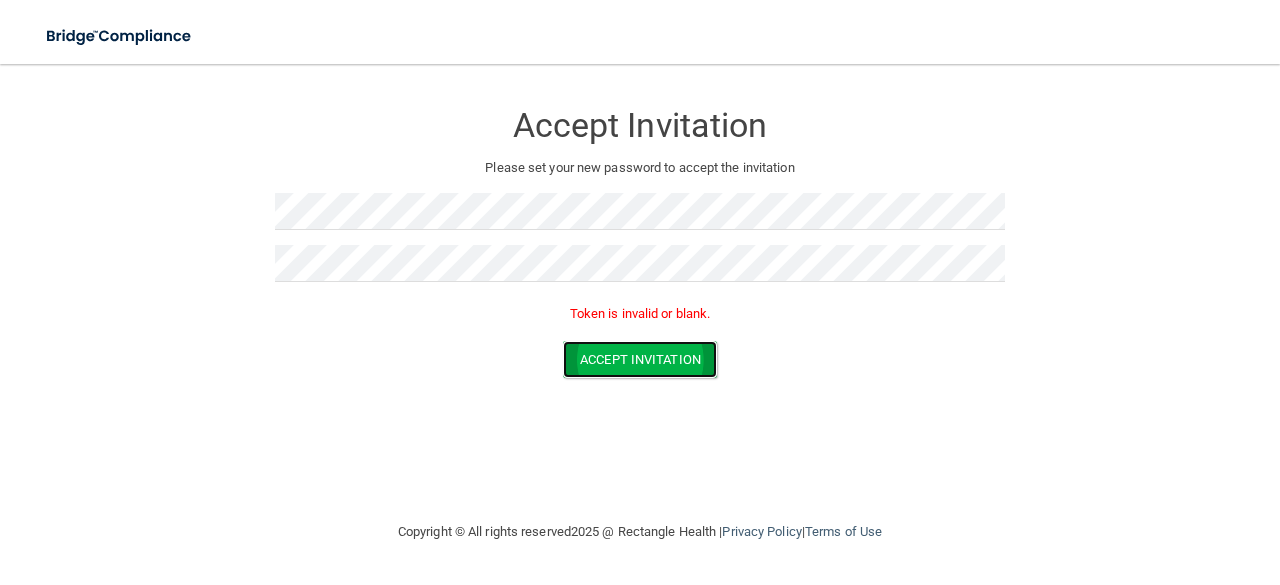 click on "Accept Invitation" at bounding box center [640, 359] 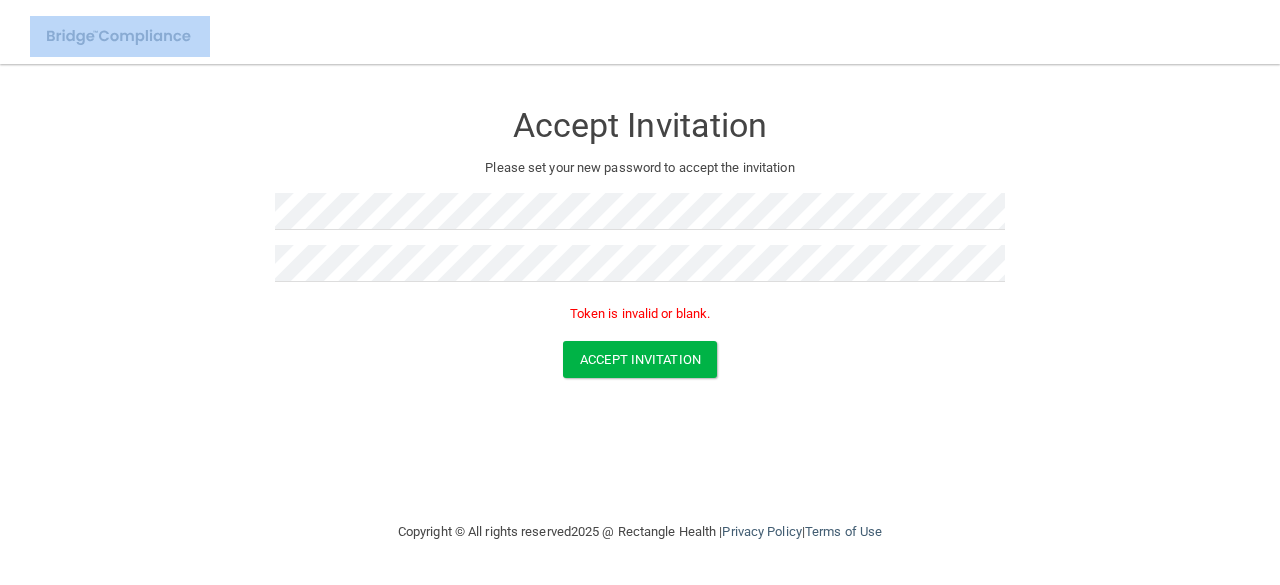 drag, startPoint x: 402, startPoint y: 82, endPoint x: 422, endPoint y: -16, distance: 100.02 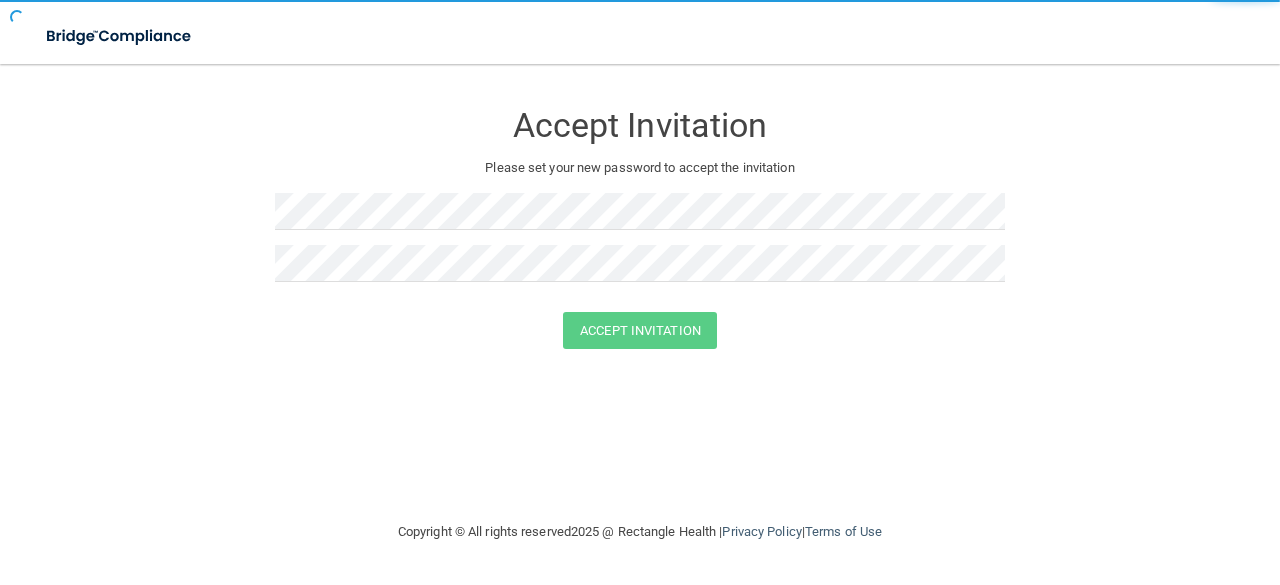 scroll, scrollTop: 0, scrollLeft: 0, axis: both 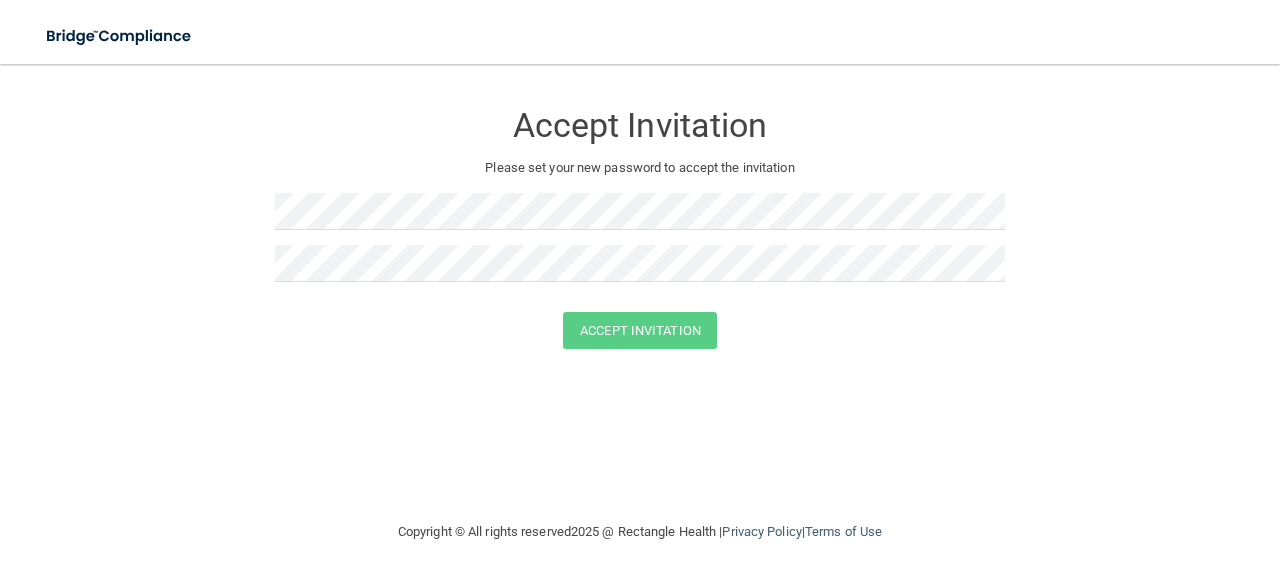 click on "Accept Invitation     Please set your new password to accept the invitation                                                 Accept Invitation              You have successfully accepted the invitation!   Click here to login ." at bounding box center (640, 292) 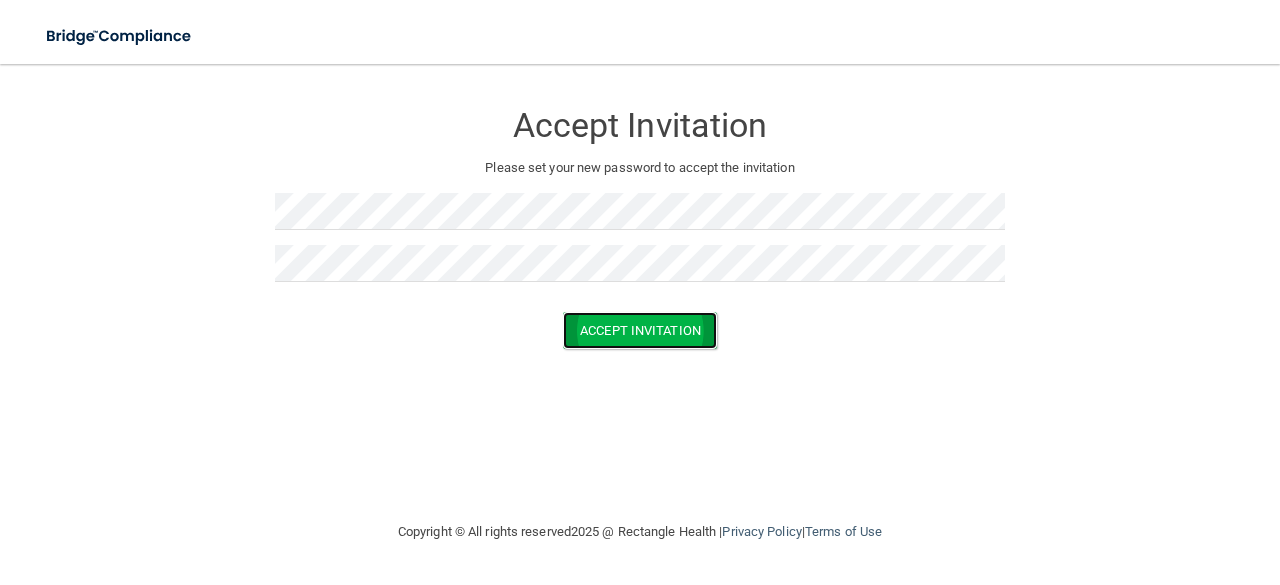 click on "Accept Invitation" at bounding box center (640, 330) 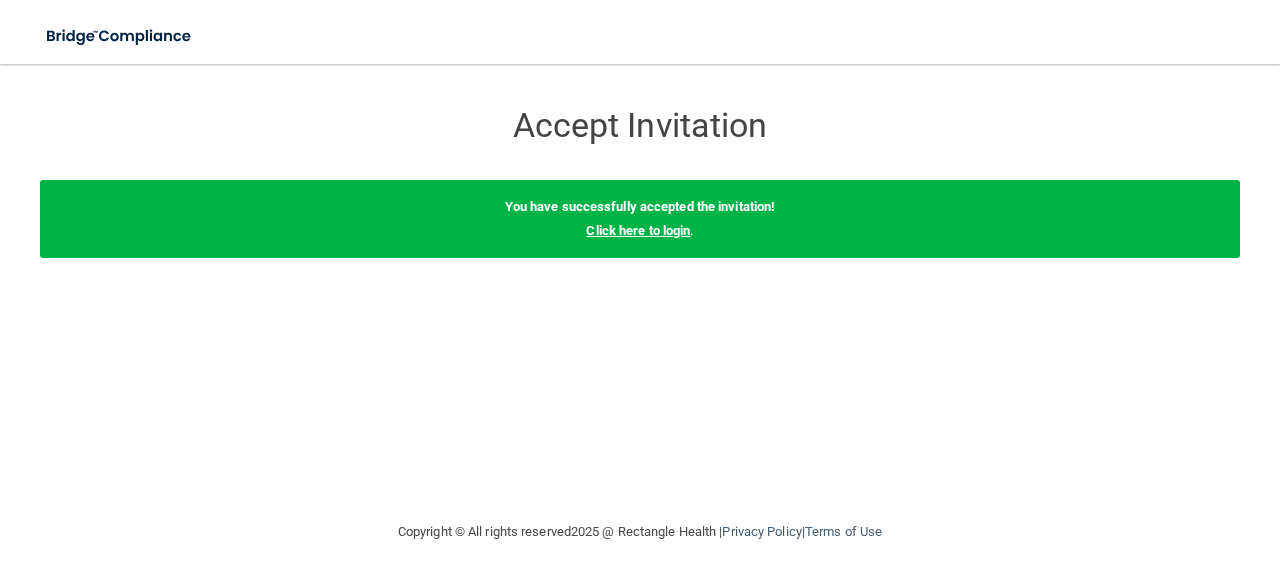 click on "Click here to login" at bounding box center (638, 230) 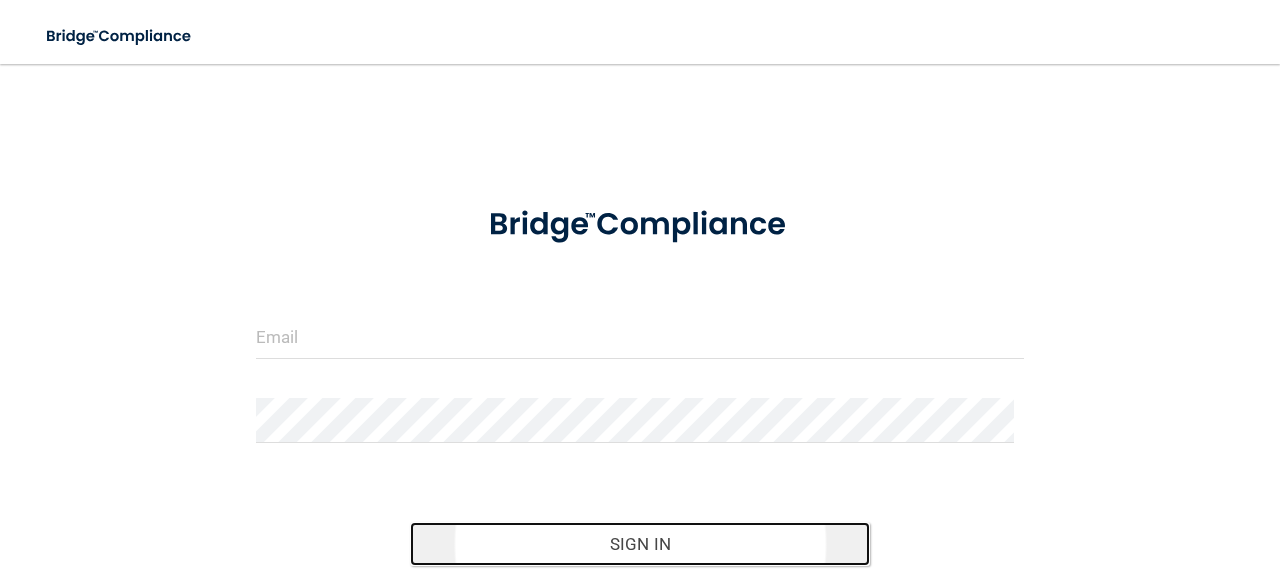 click on "Sign In" at bounding box center (640, 544) 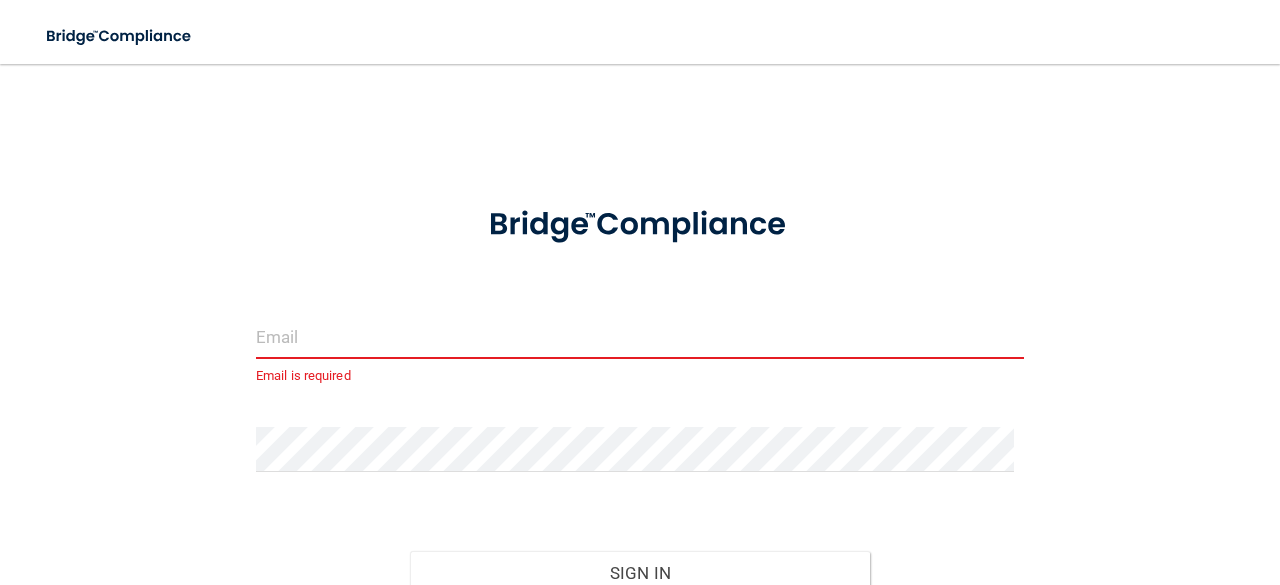 click at bounding box center (640, 336) 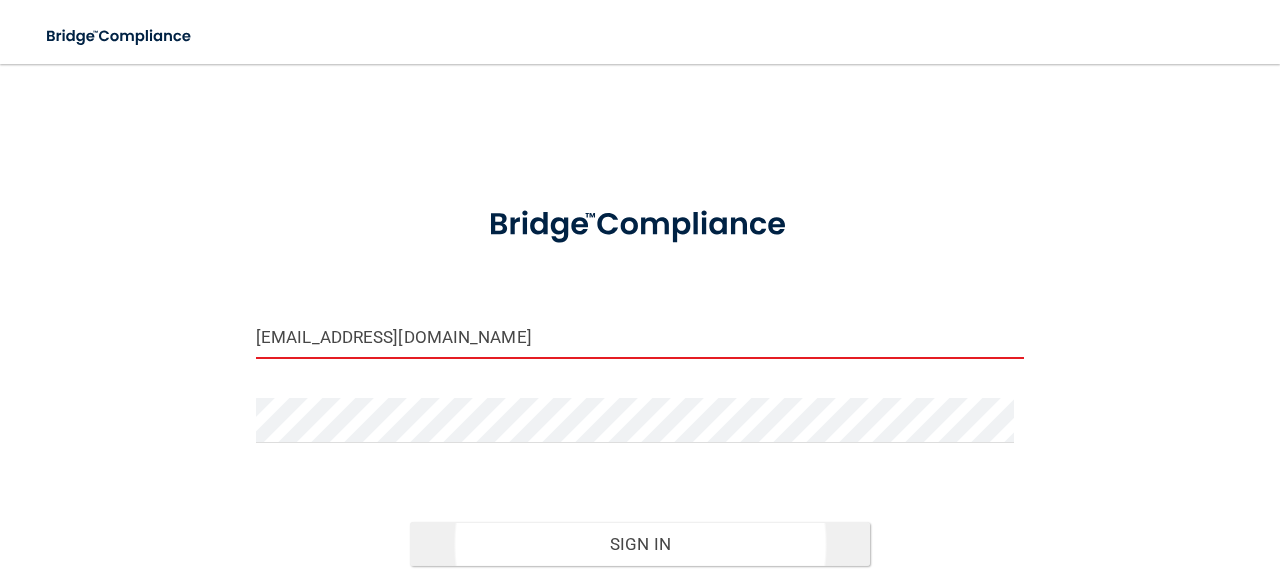 type on "[EMAIL_ADDRESS][DOMAIN_NAME]" 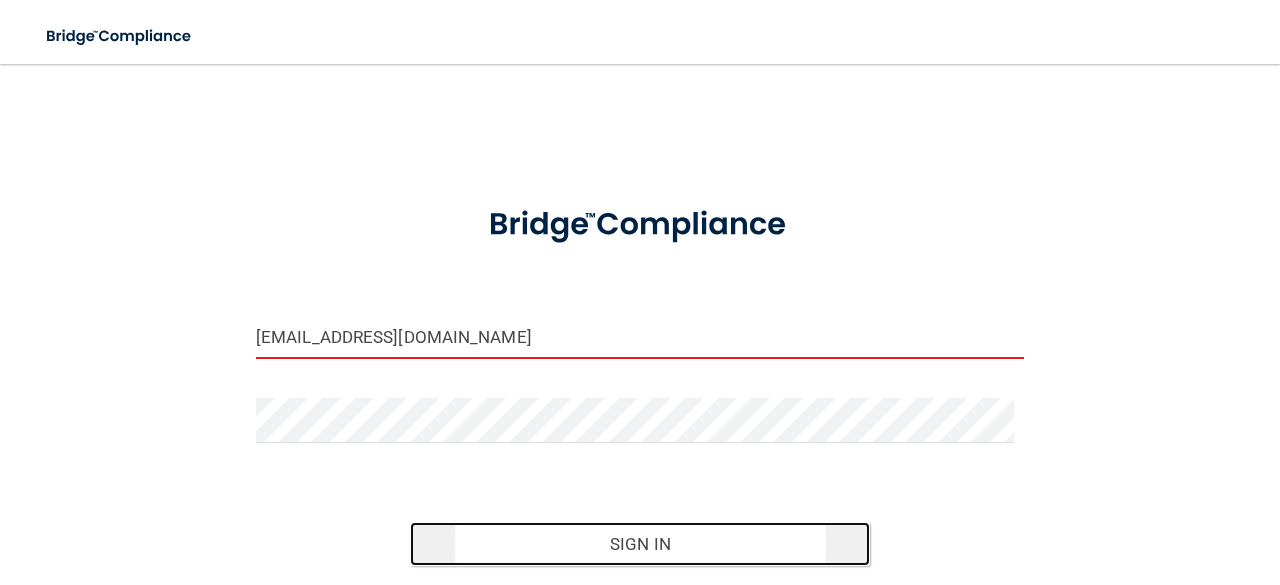 click on "Sign In" at bounding box center (640, 544) 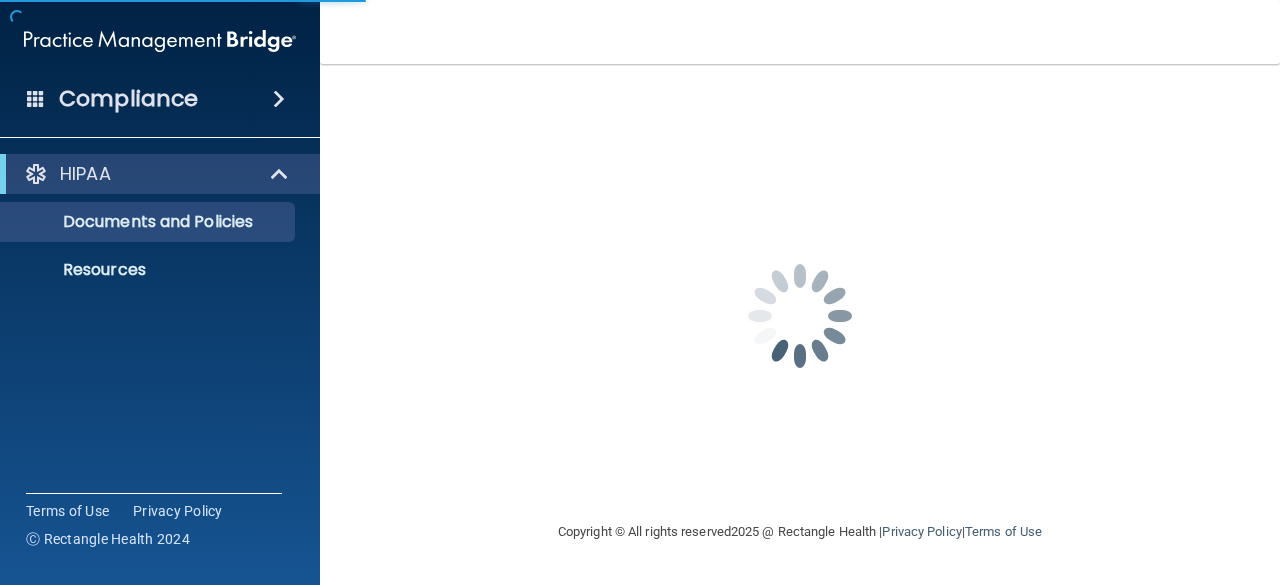 click on "Copyright © All rights reserved  2025 @ Rectangle Health |  Privacy Policy  |  Terms of Use" at bounding box center [800, 532] 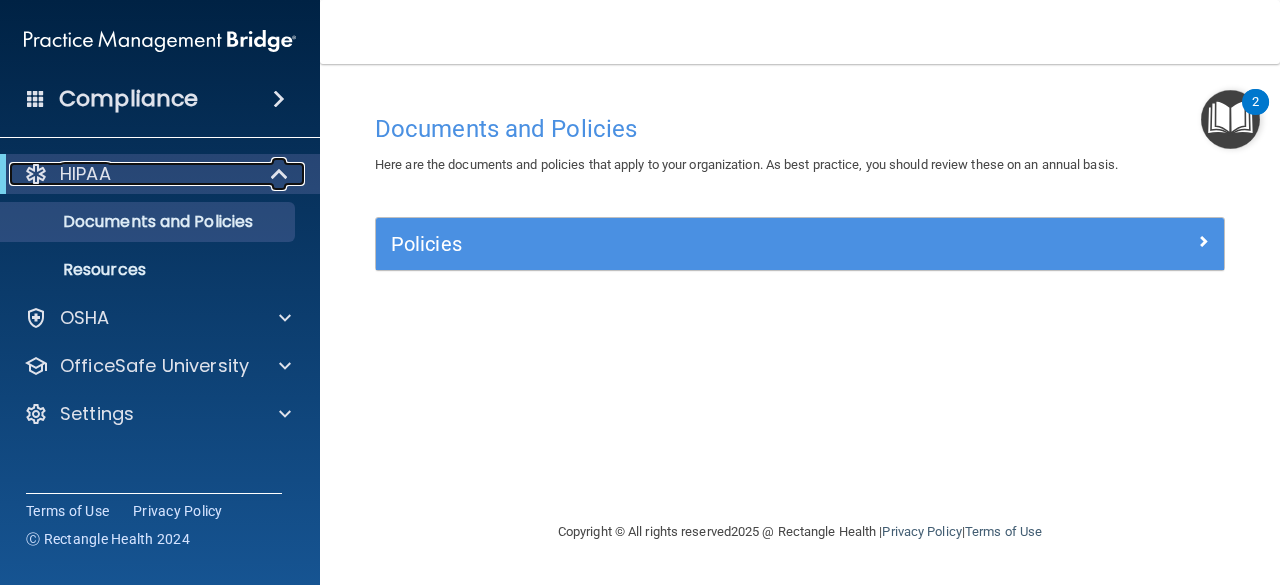 click on "HIPAA" at bounding box center (132, 174) 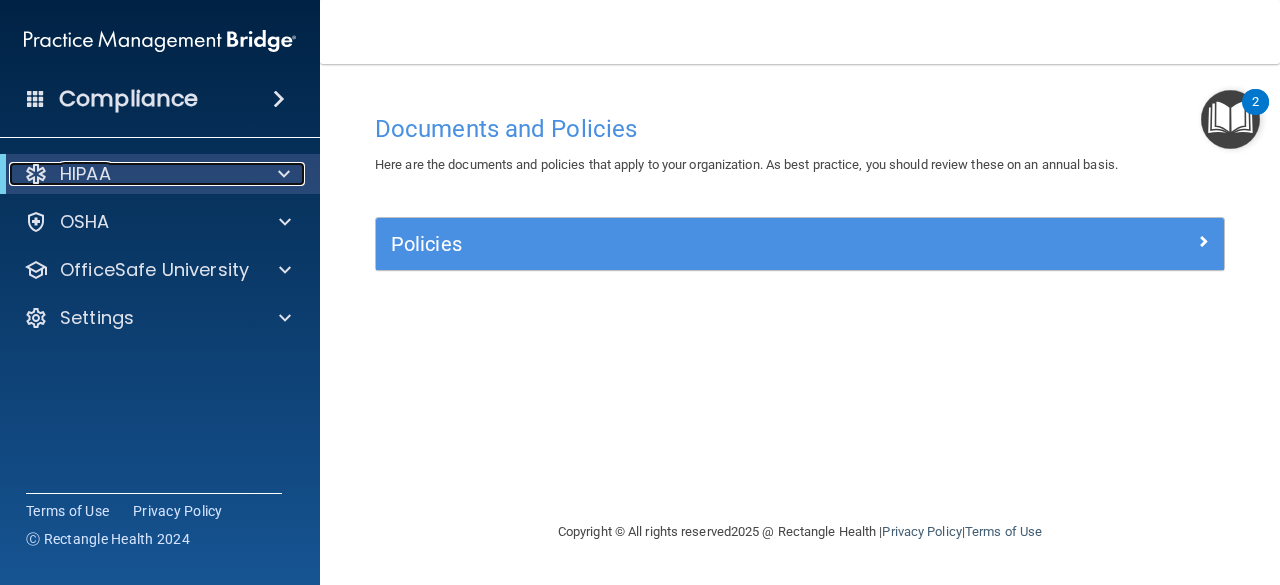 click on "HIPAA" at bounding box center (132, 174) 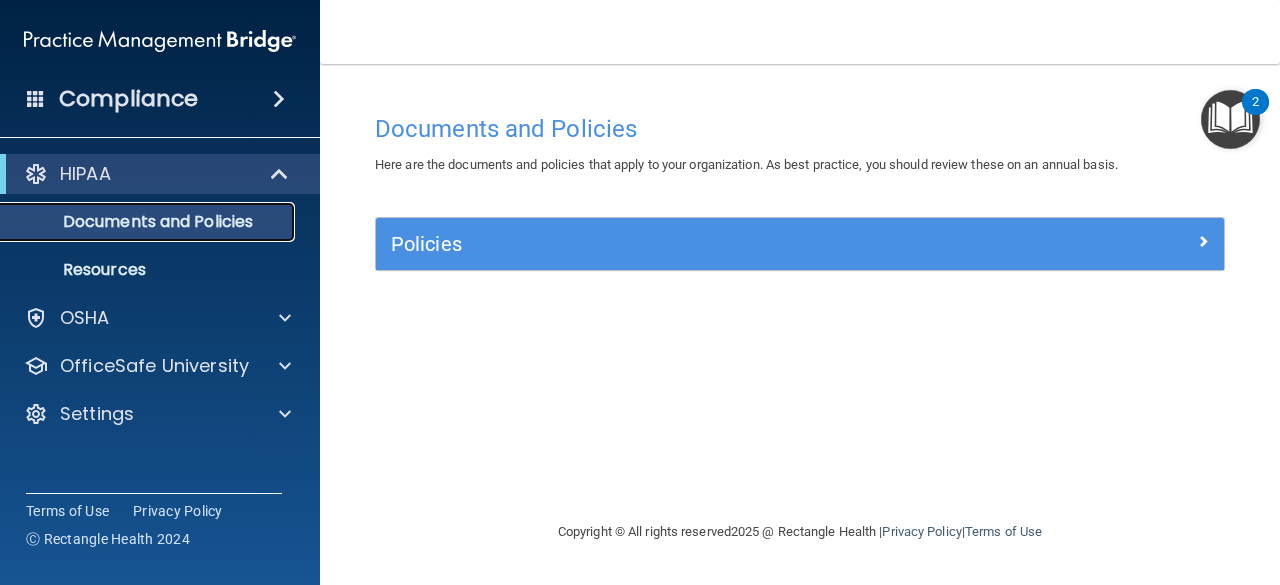 click on "Documents and Policies" at bounding box center (149, 222) 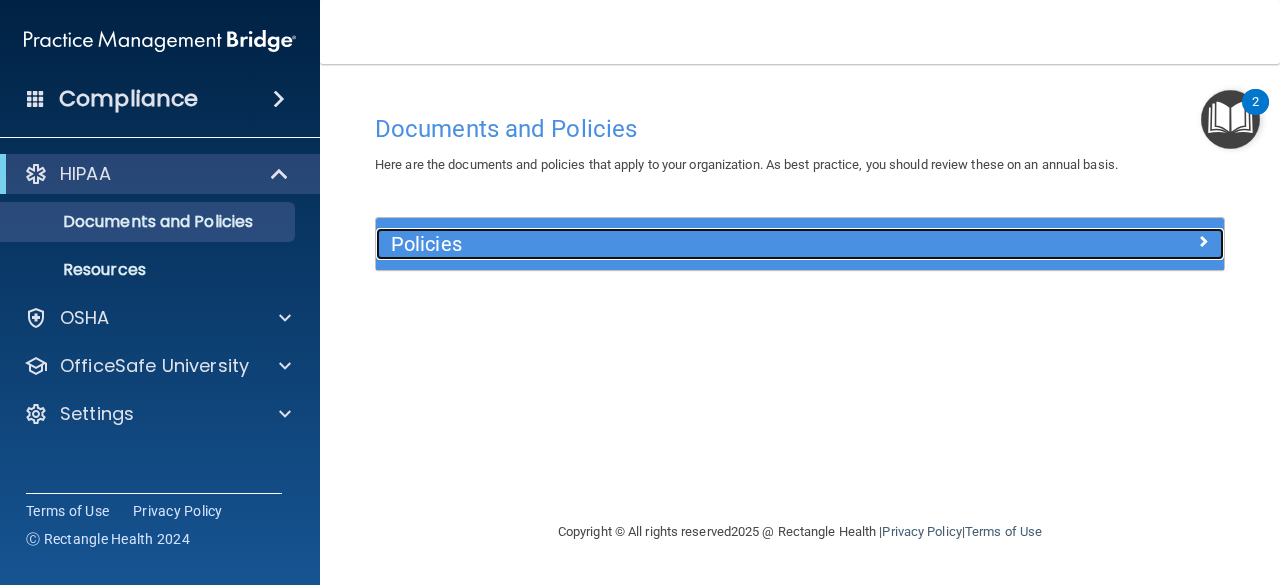 click on "Policies" at bounding box center [694, 244] 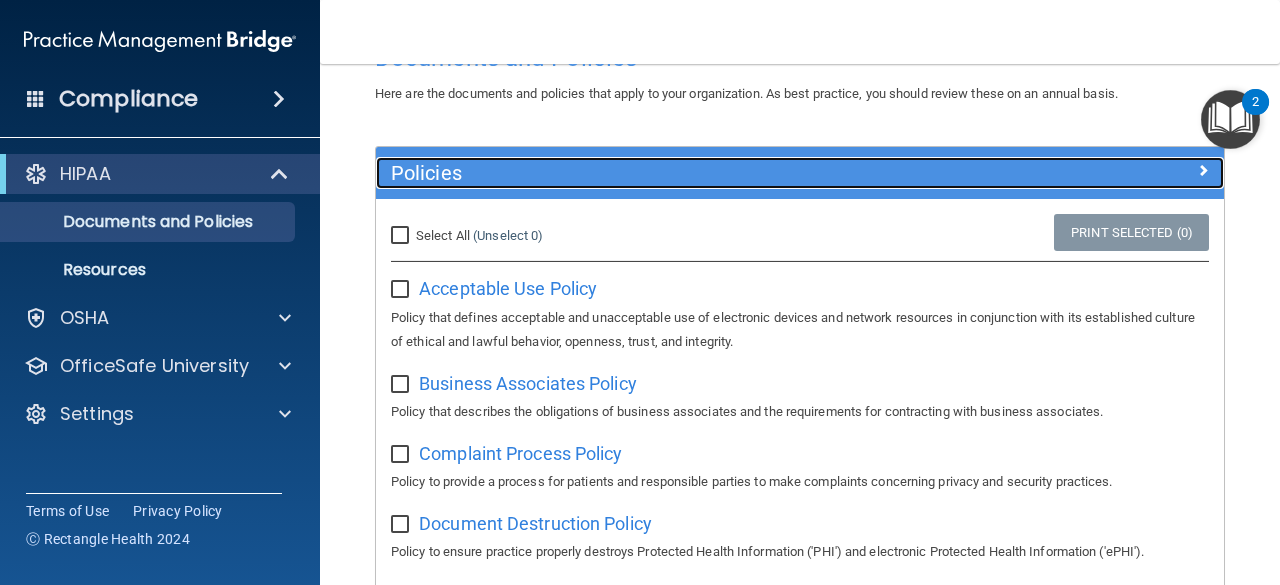 scroll, scrollTop: 0, scrollLeft: 0, axis: both 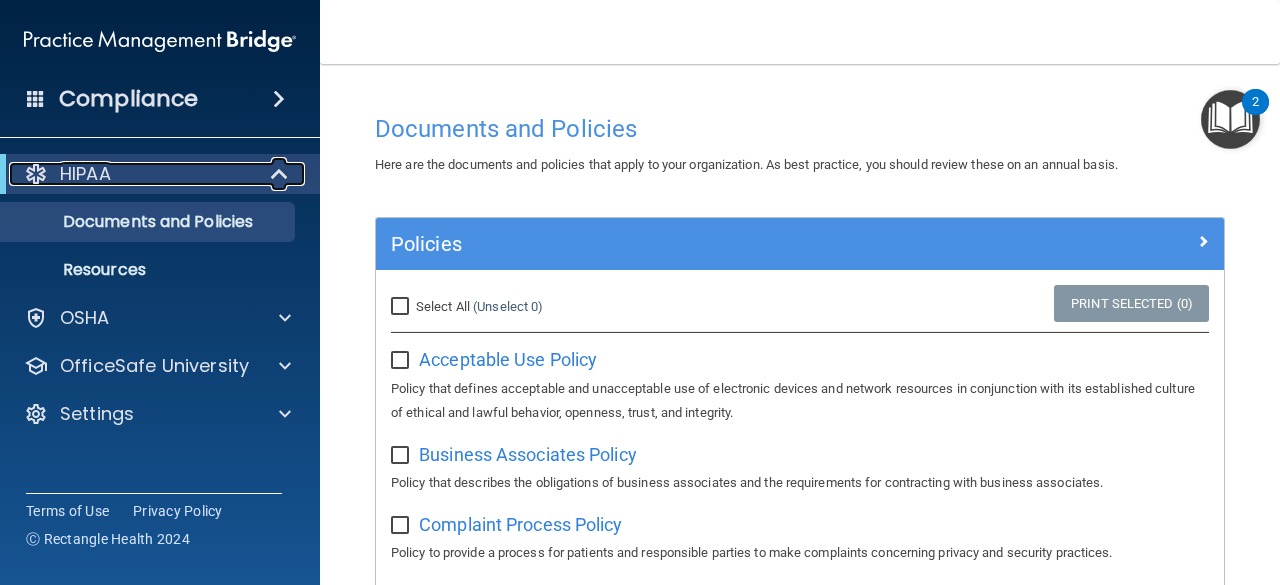 click at bounding box center (281, 174) 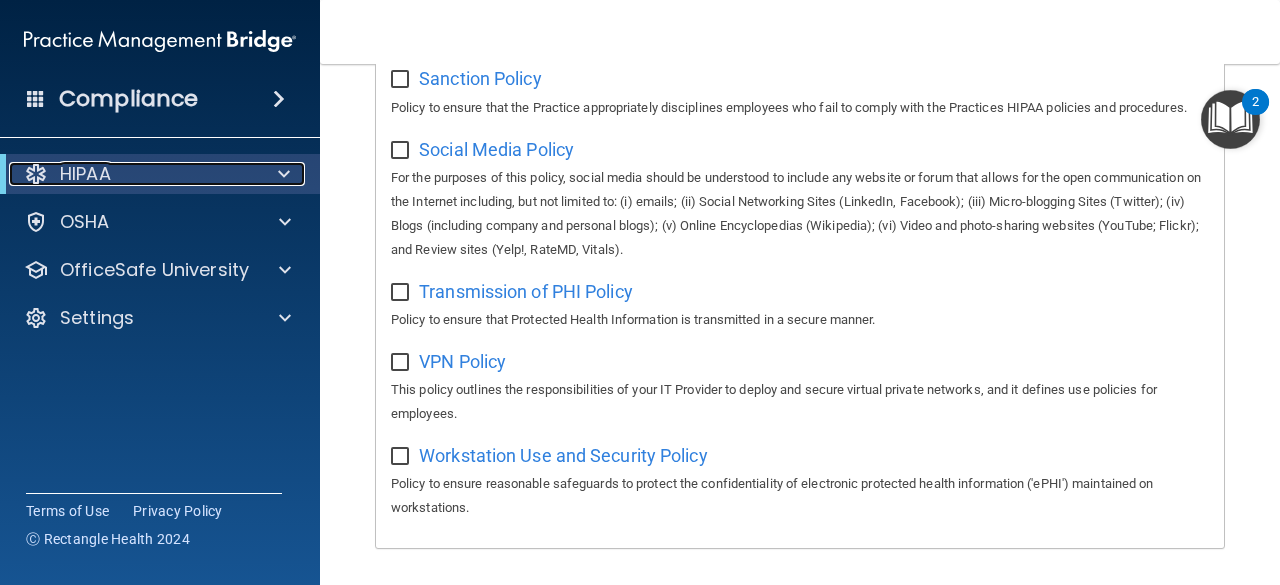 scroll, scrollTop: 1692, scrollLeft: 0, axis: vertical 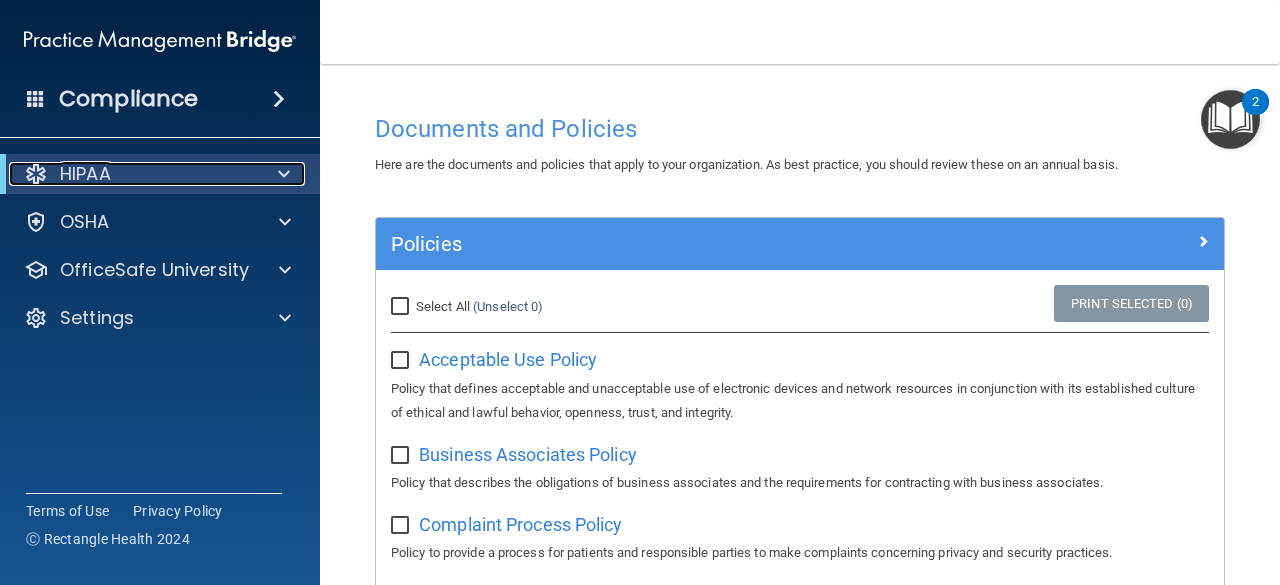 click at bounding box center (284, 174) 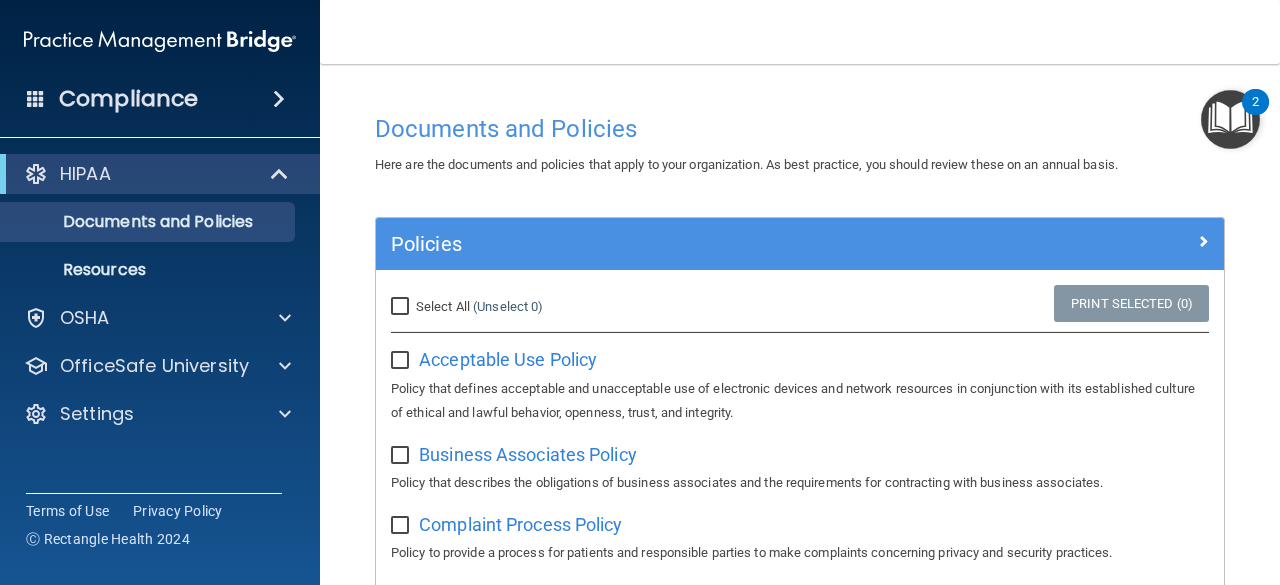 click on "Select All   (Unselect 0)    Unselect All            Print Selected (0)" at bounding box center (800, 307) 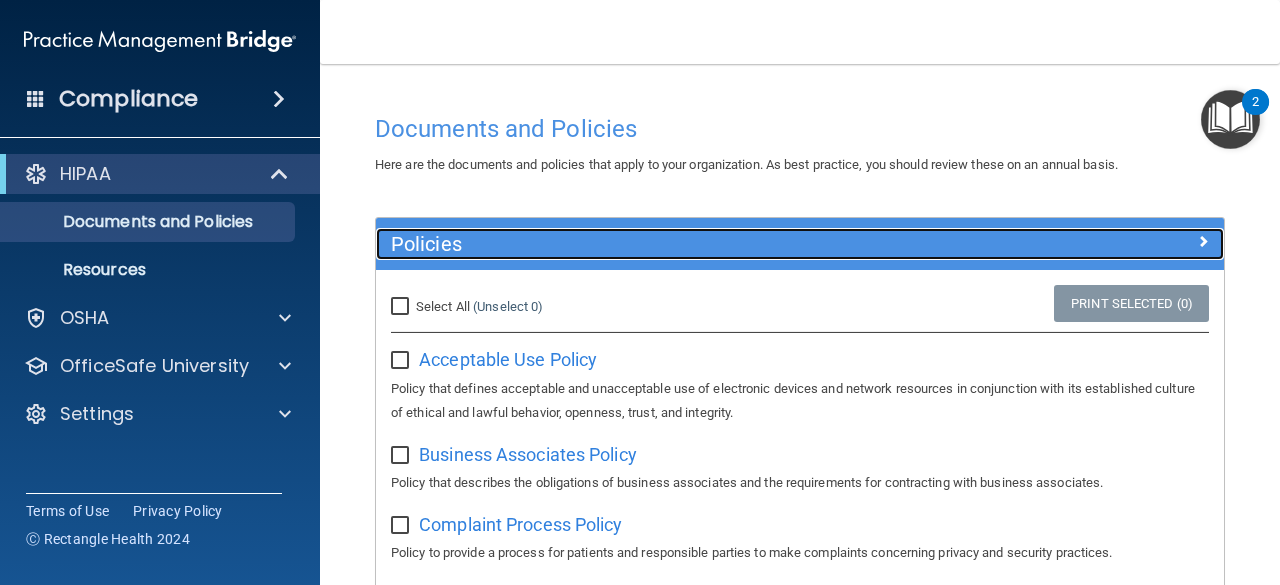 drag, startPoint x: 1127, startPoint y: 235, endPoint x: 1188, endPoint y: 237, distance: 61.03278 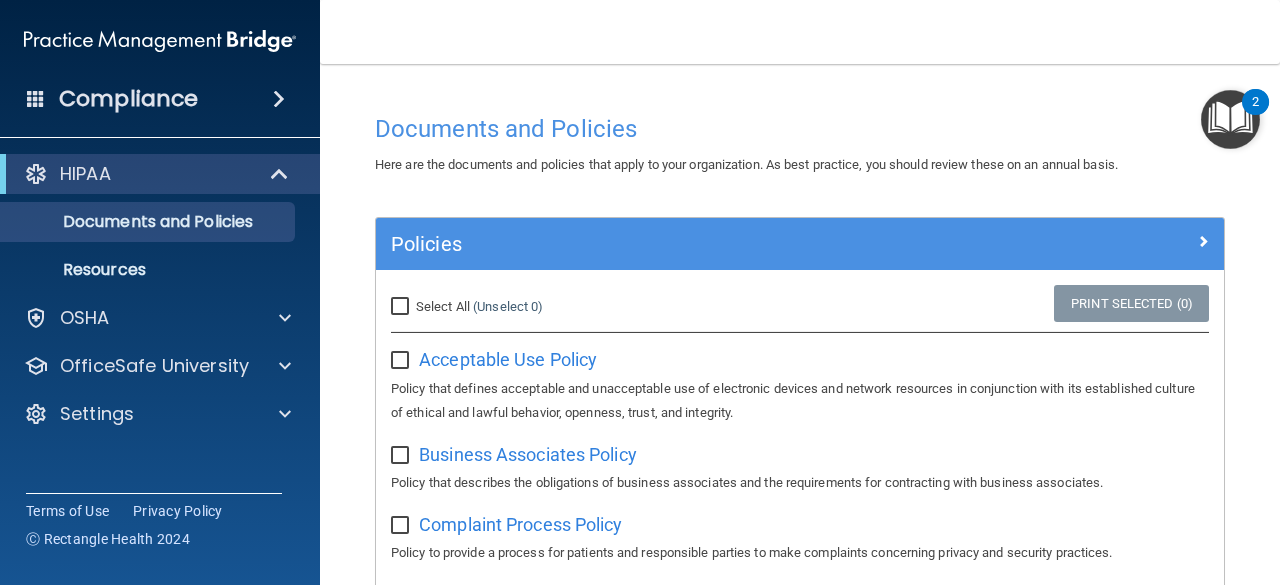 drag, startPoint x: 954, startPoint y: 236, endPoint x: 904, endPoint y: 164, distance: 87.658424 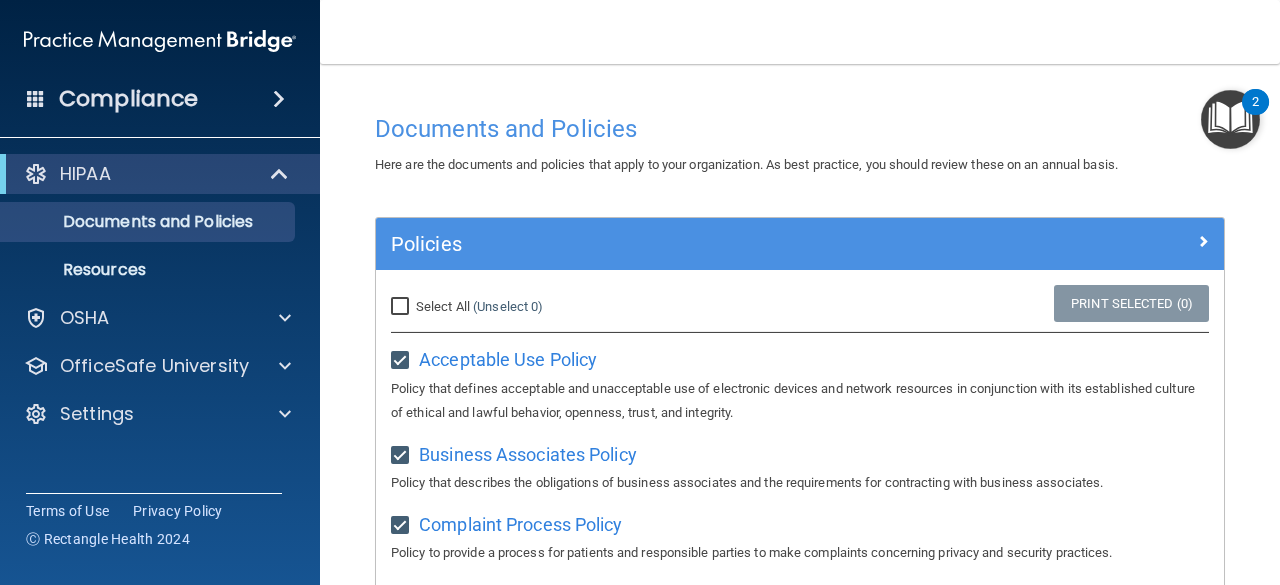 checkbox on "true" 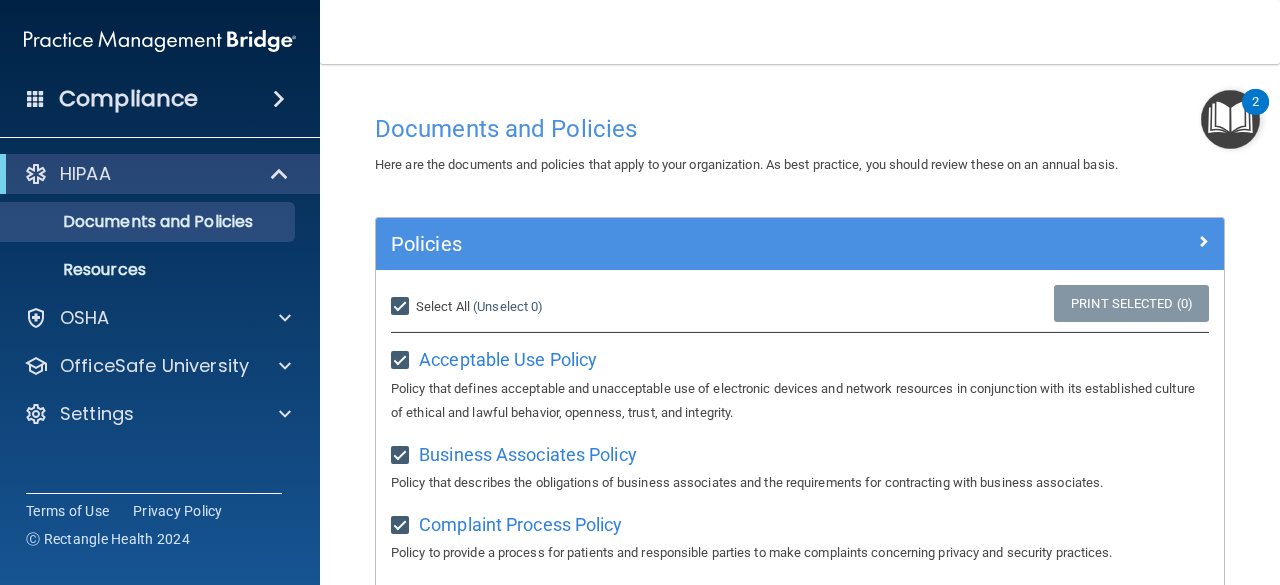checkbox on "true" 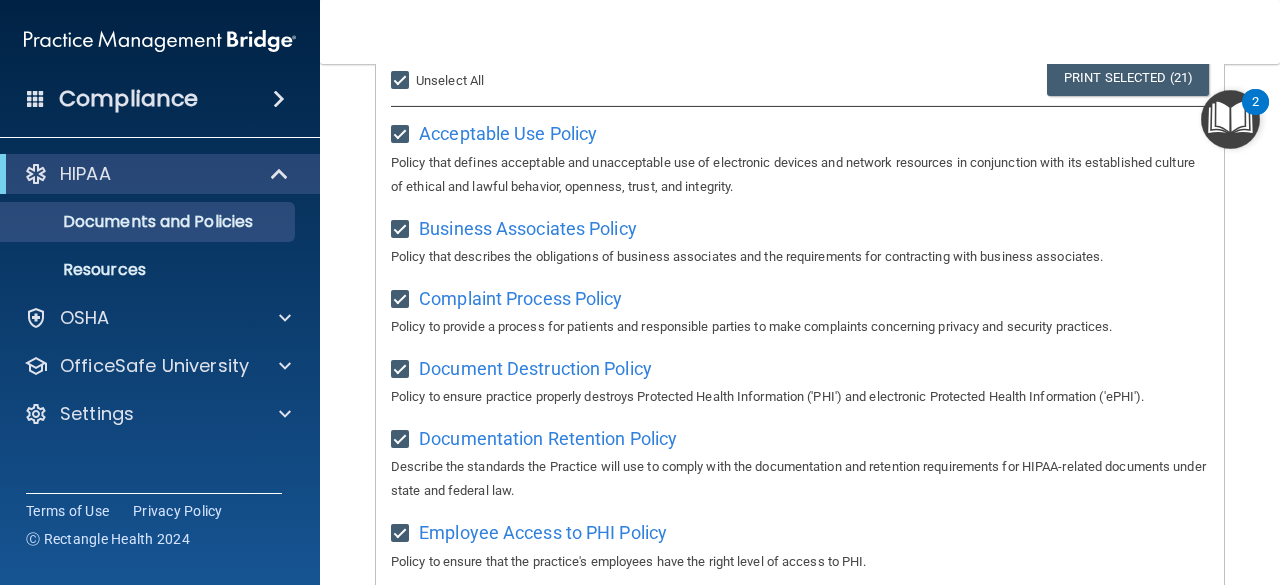 scroll, scrollTop: 0, scrollLeft: 0, axis: both 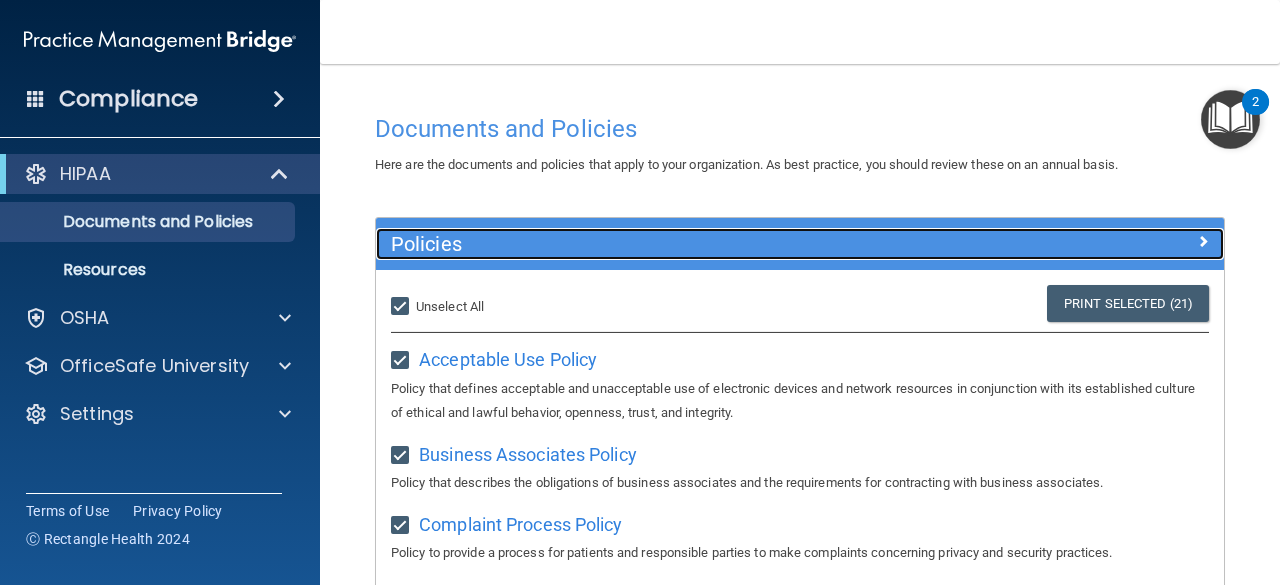 click at bounding box center [1203, 241] 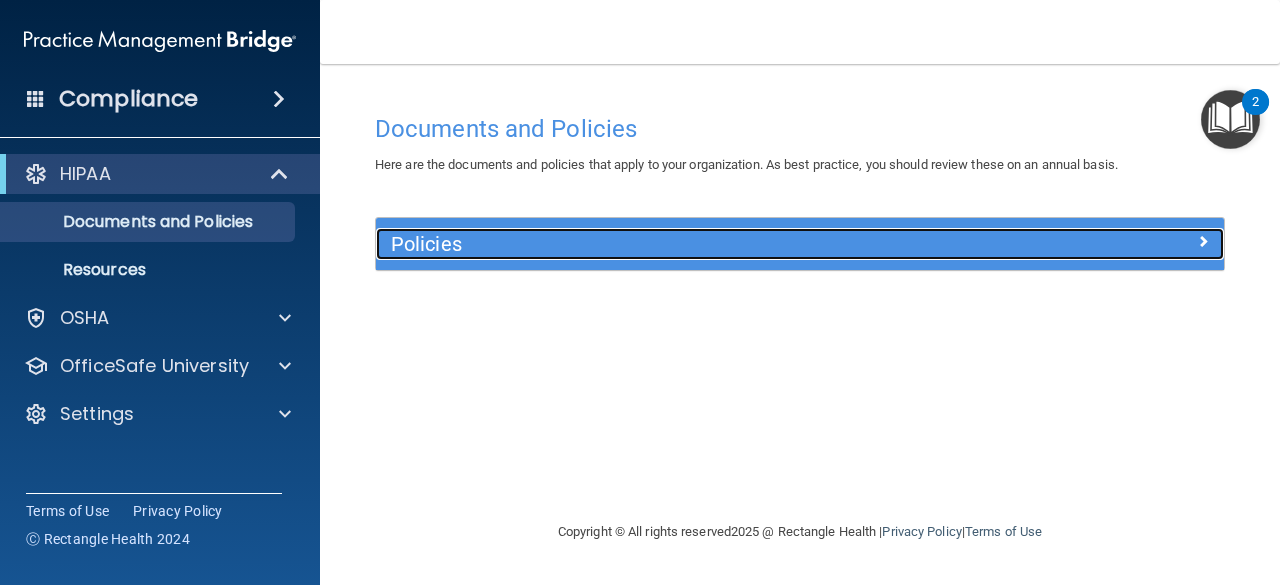 click at bounding box center (1118, 240) 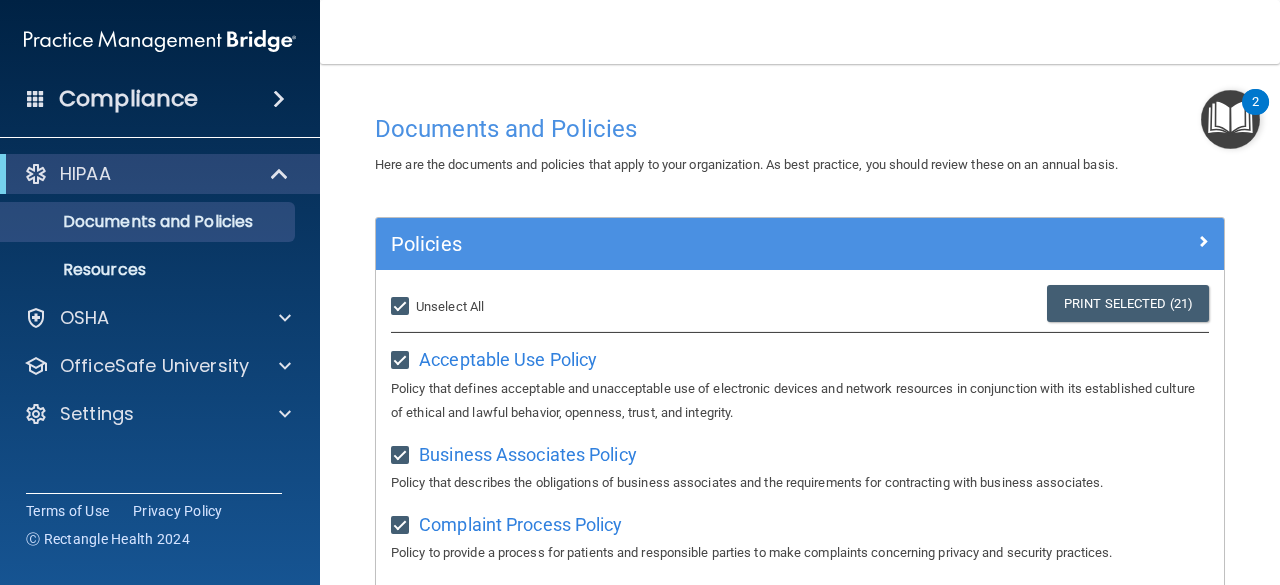 click at bounding box center [279, 99] 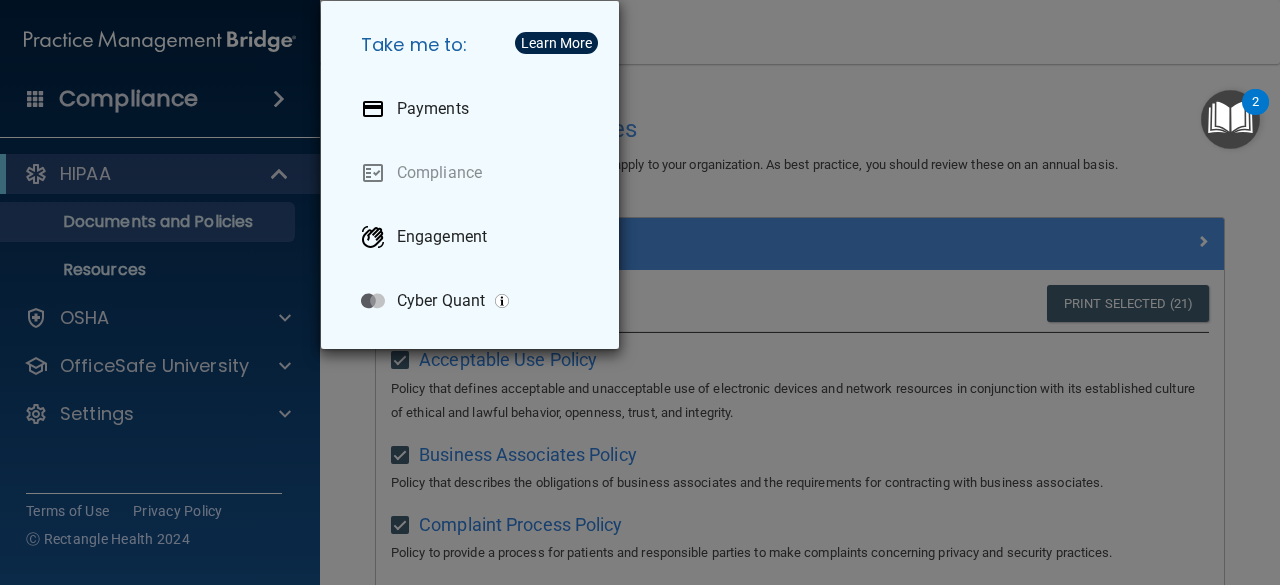 click on "Take me to:             Payments                   Compliance                     Engagement                     Cyber Quant" at bounding box center (640, 292) 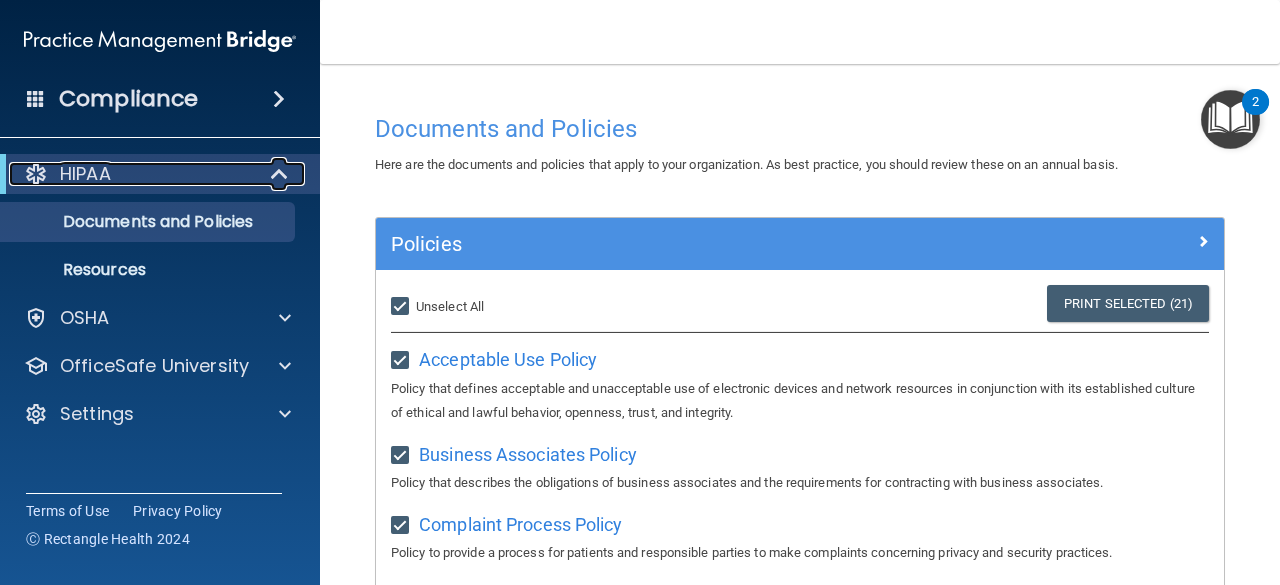 click on "HIPAA" at bounding box center [85, 174] 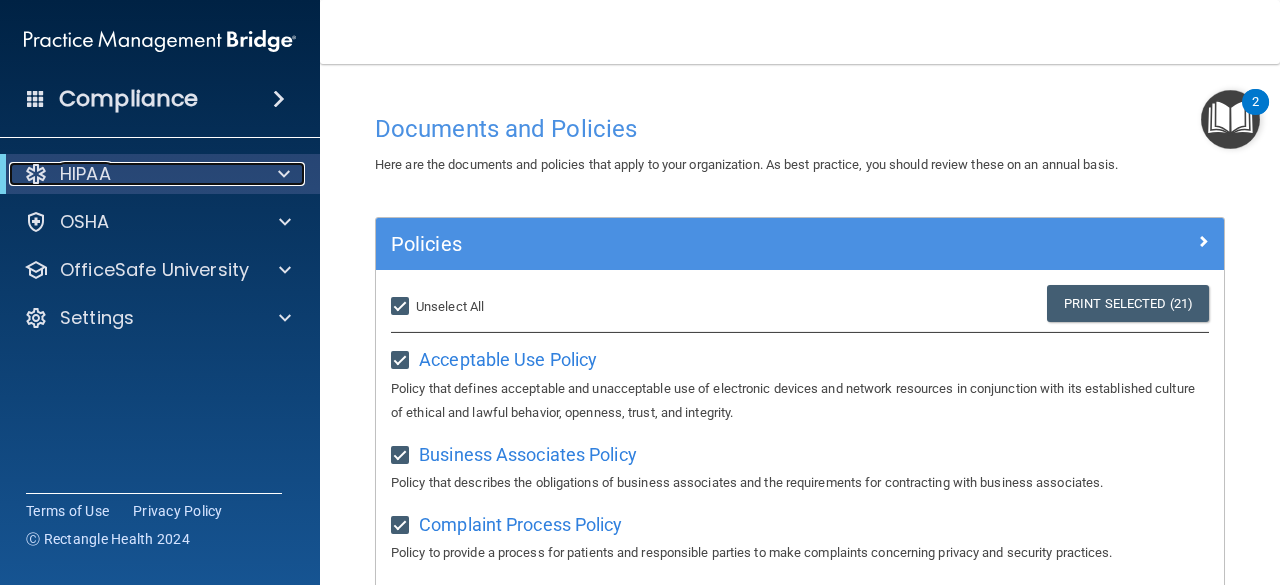 click on "HIPAA" at bounding box center (85, 174) 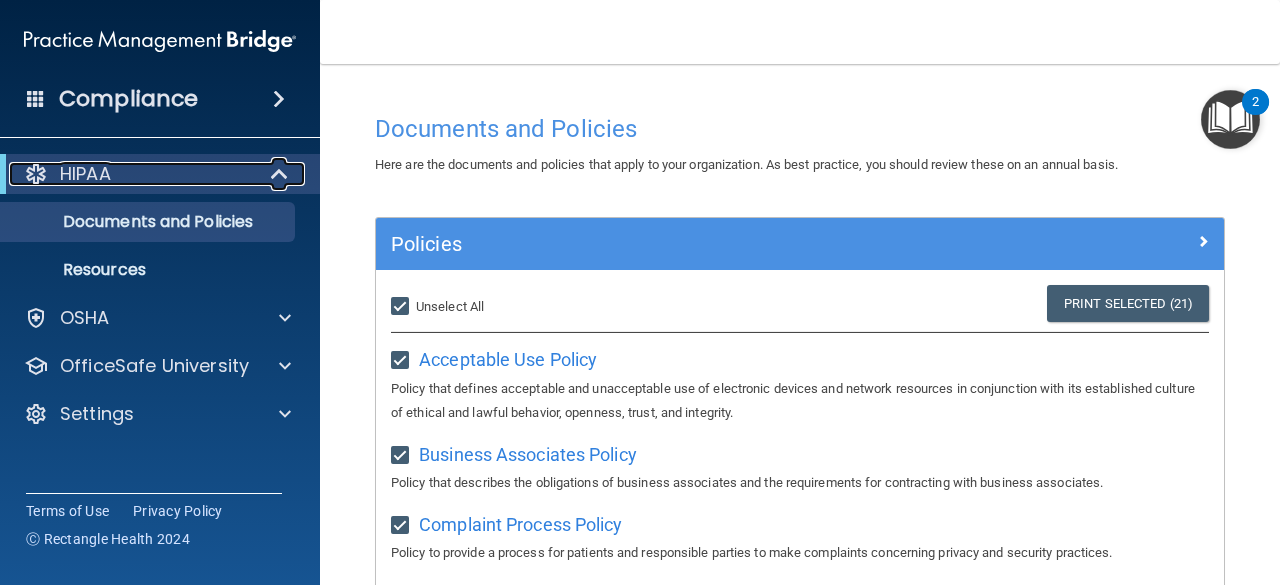 click on "HIPAA" at bounding box center [85, 174] 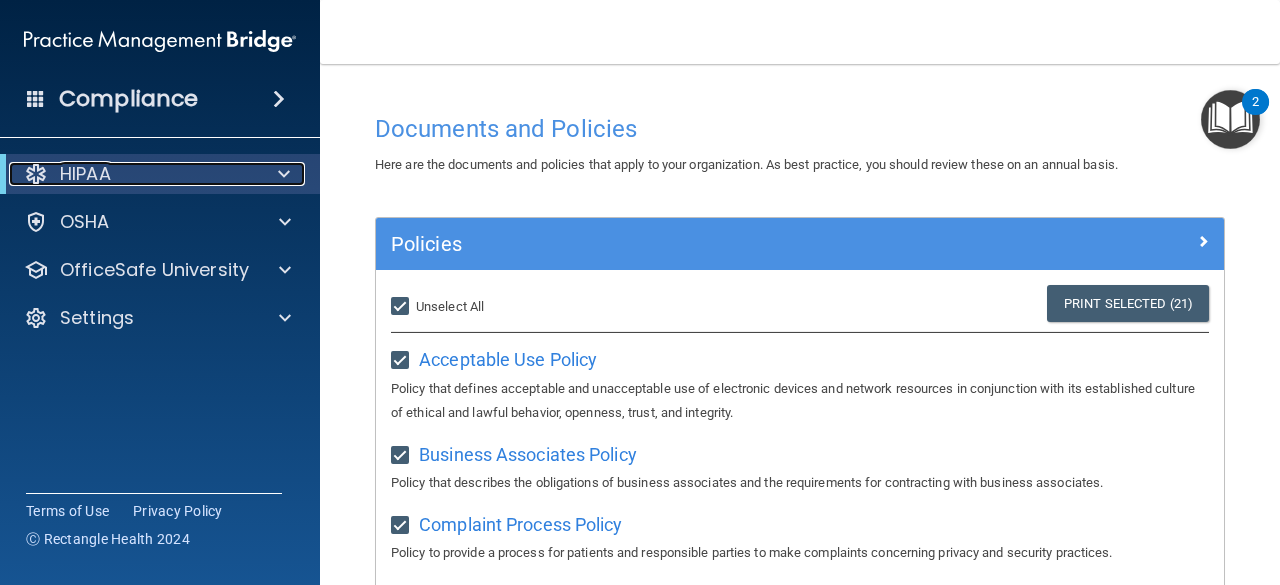 click on "HIPAA" at bounding box center (85, 174) 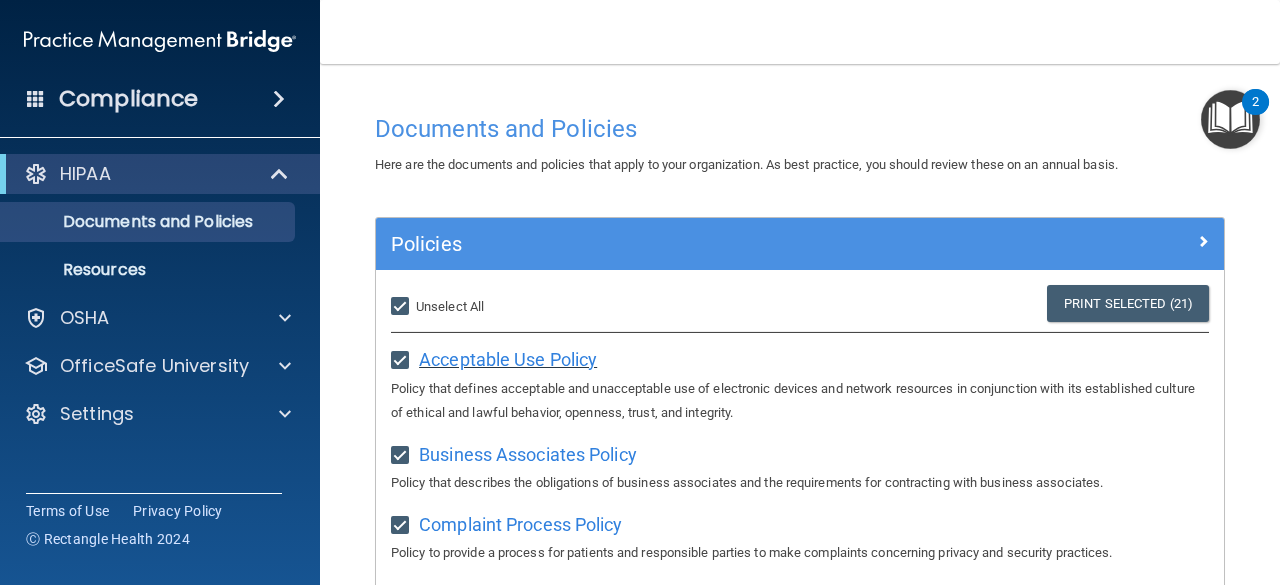 click on "Acceptable Use Policy" at bounding box center [508, 359] 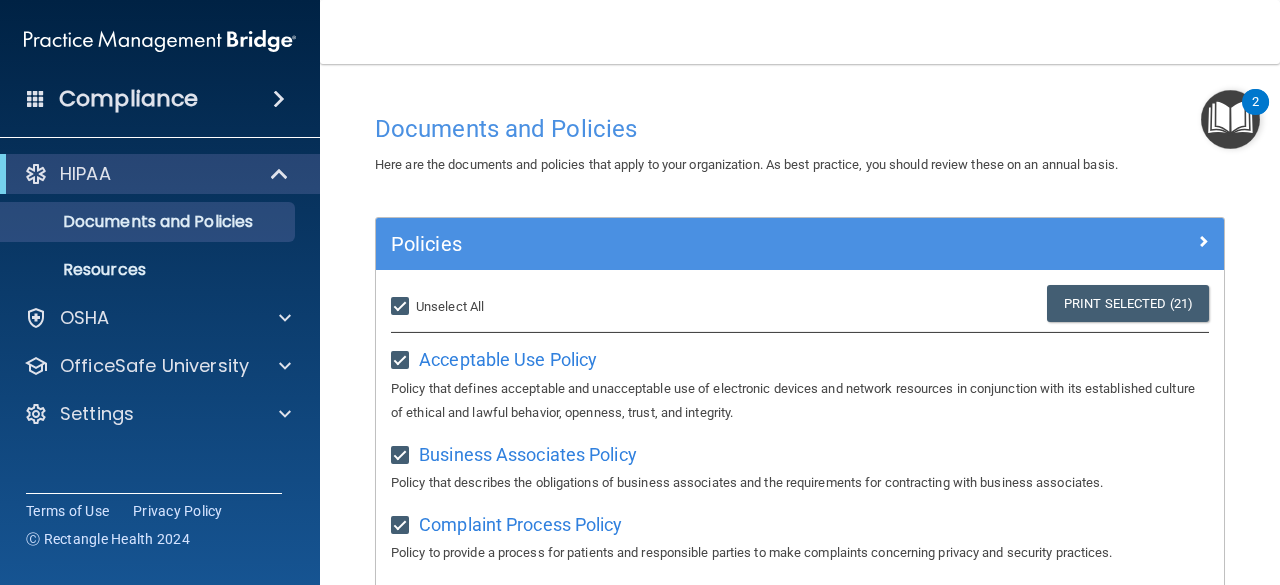drag, startPoint x: 1275, startPoint y: 169, endPoint x: 1166, endPoint y: 96, distance: 131.18689 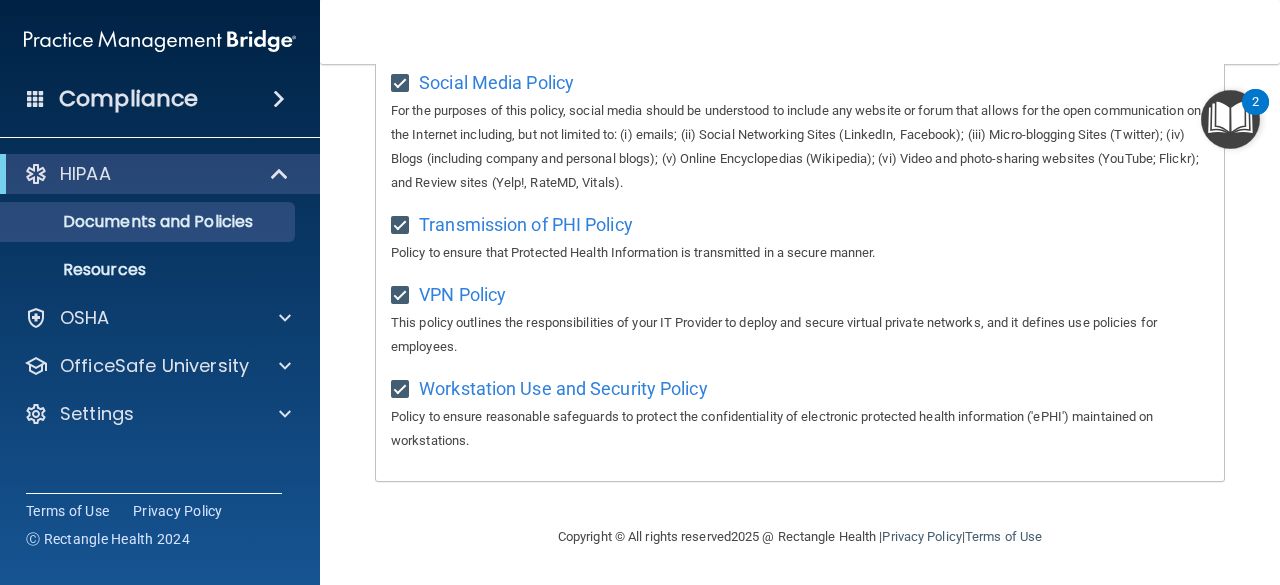 scroll, scrollTop: 1685, scrollLeft: 0, axis: vertical 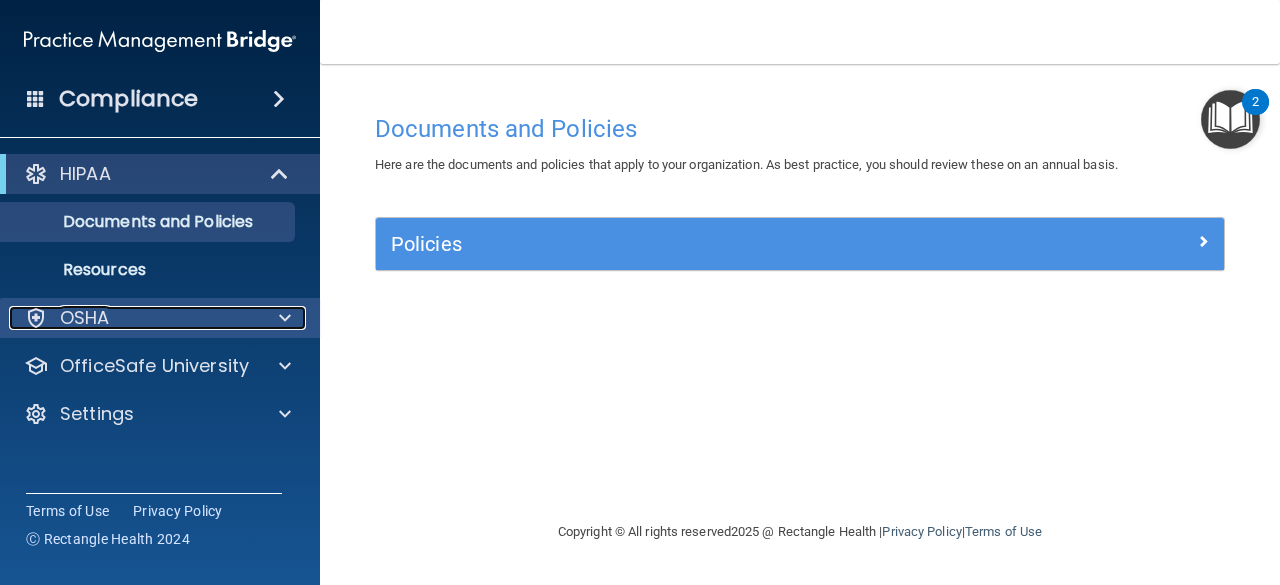 click on "OSHA" at bounding box center [133, 318] 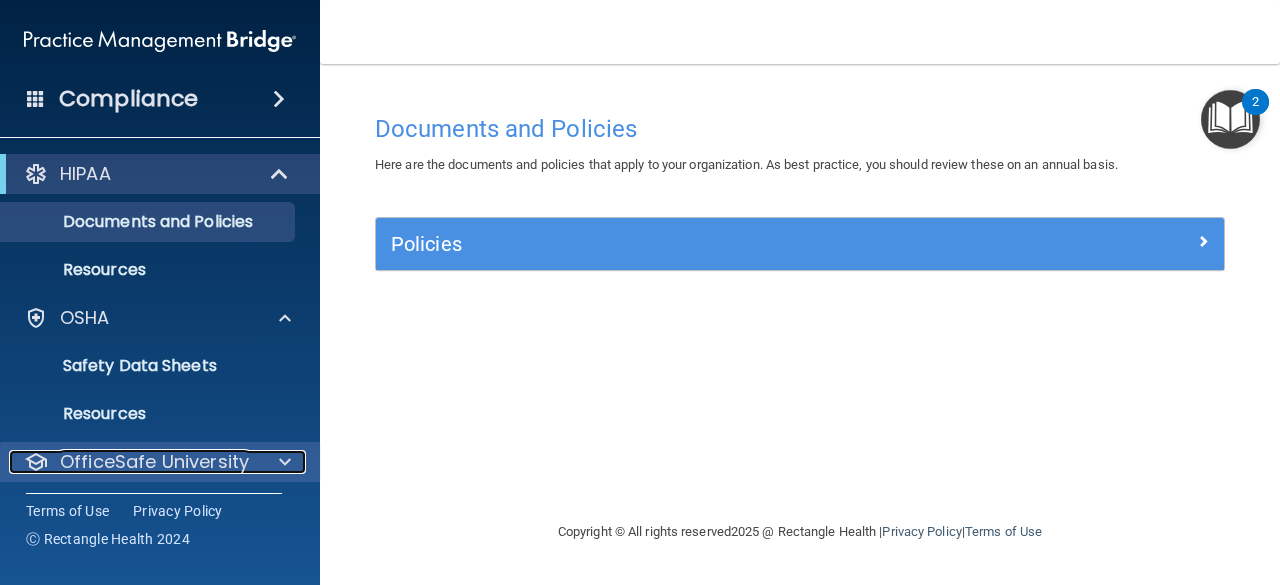 click at bounding box center (282, 462) 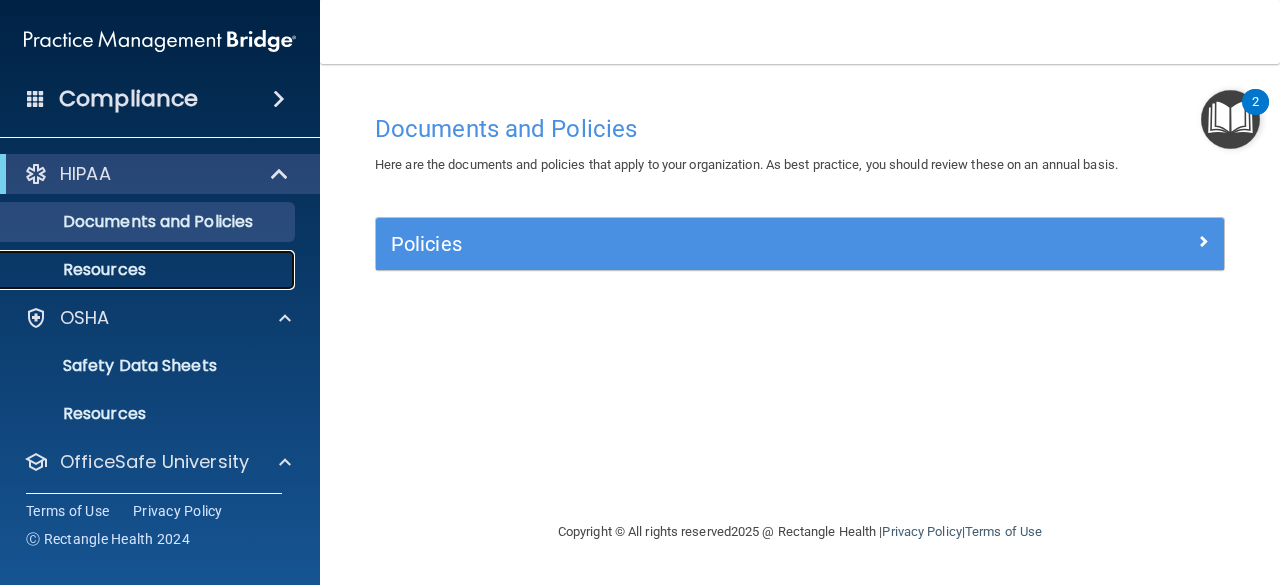 click on "Resources" at bounding box center [149, 270] 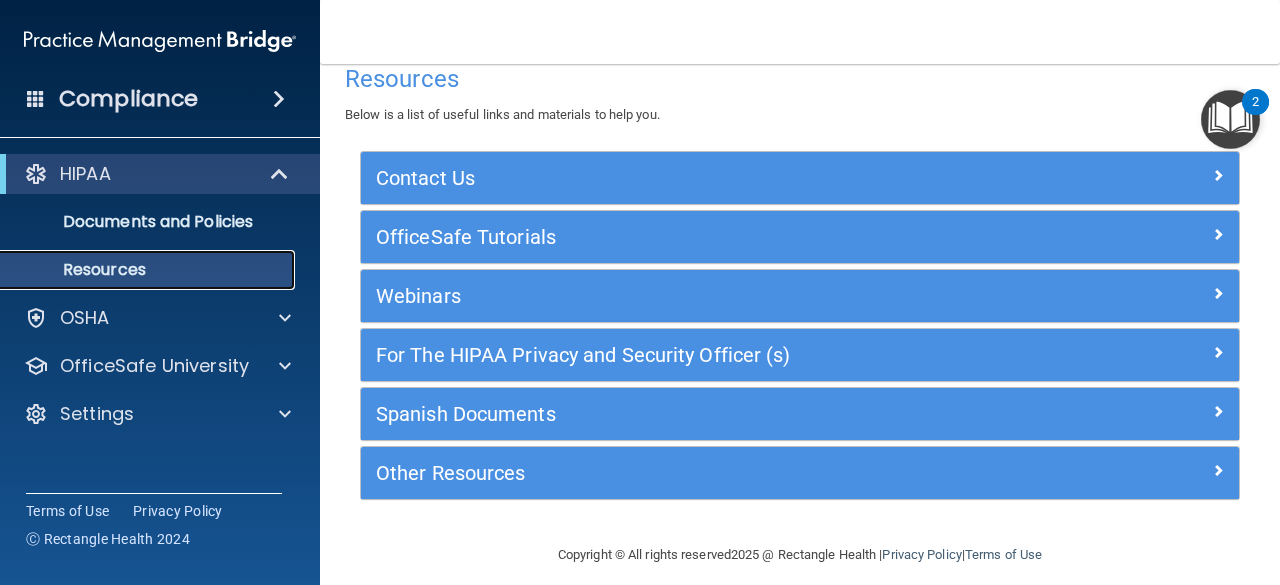 scroll, scrollTop: 44, scrollLeft: 0, axis: vertical 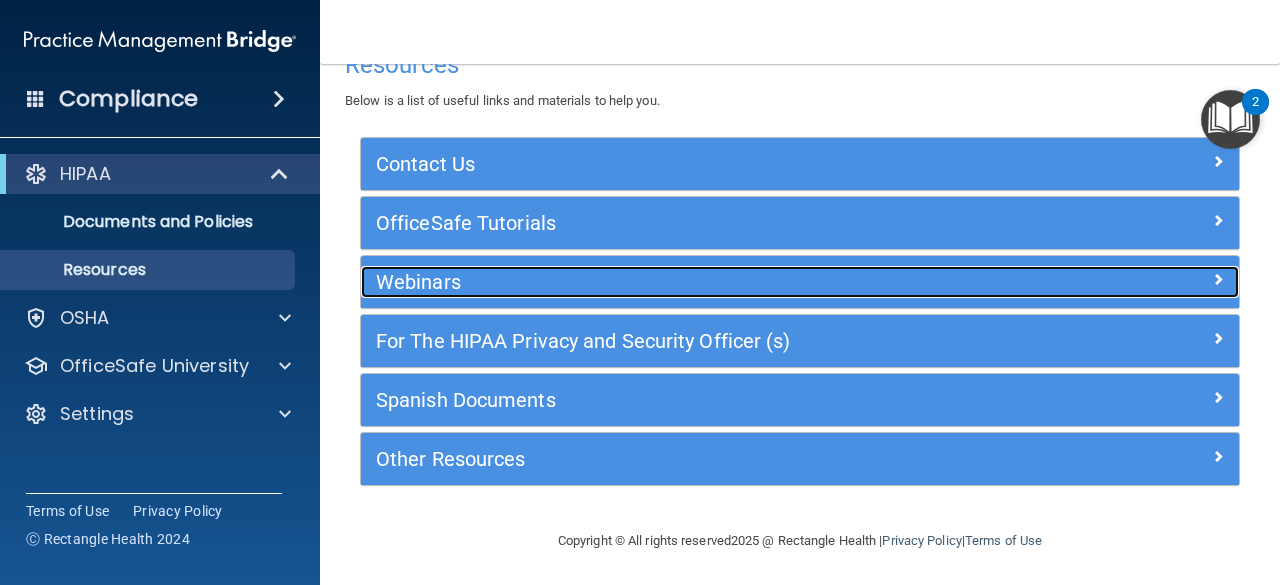 click at bounding box center [1218, 279] 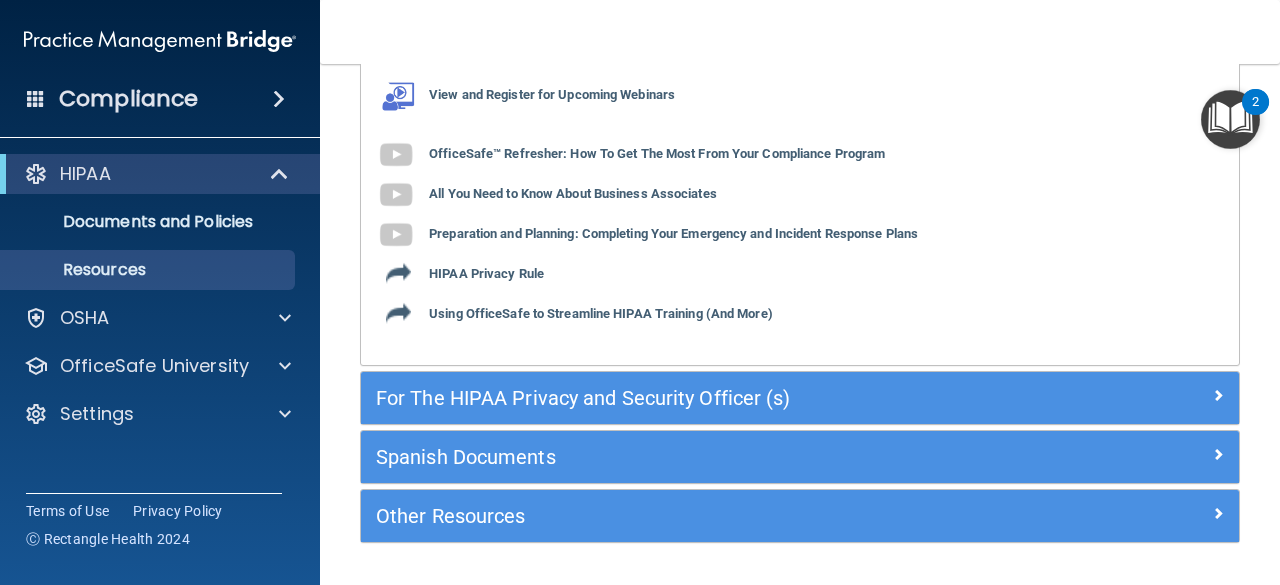 scroll, scrollTop: 358, scrollLeft: 0, axis: vertical 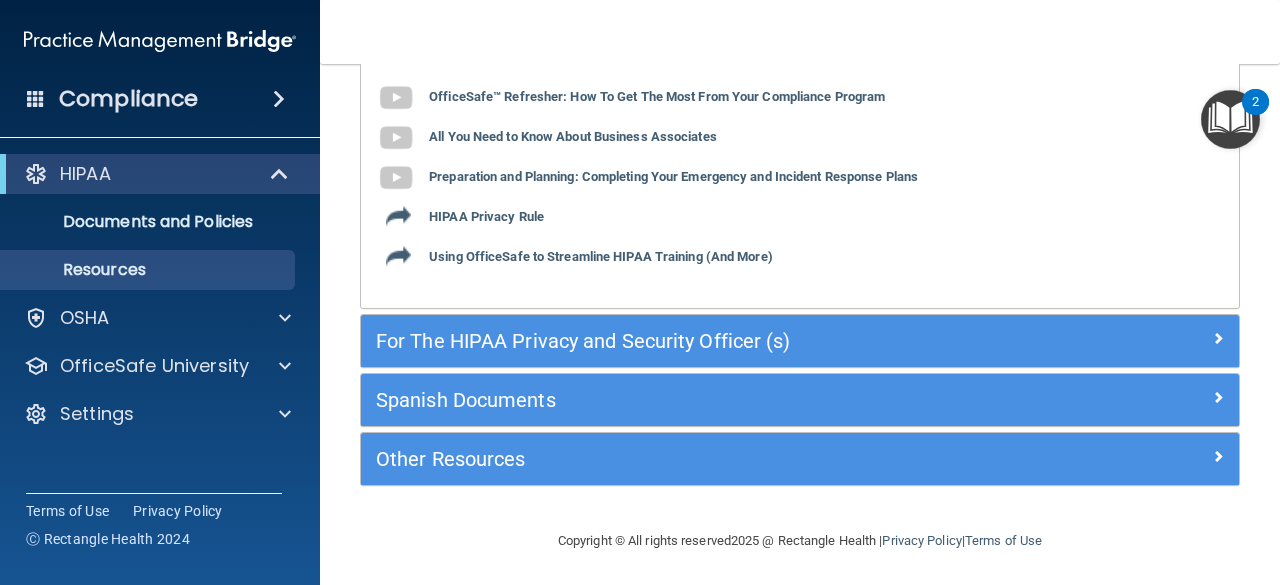 drag, startPoint x: 1240, startPoint y: 459, endPoint x: 1238, endPoint y: 446, distance: 13.152946 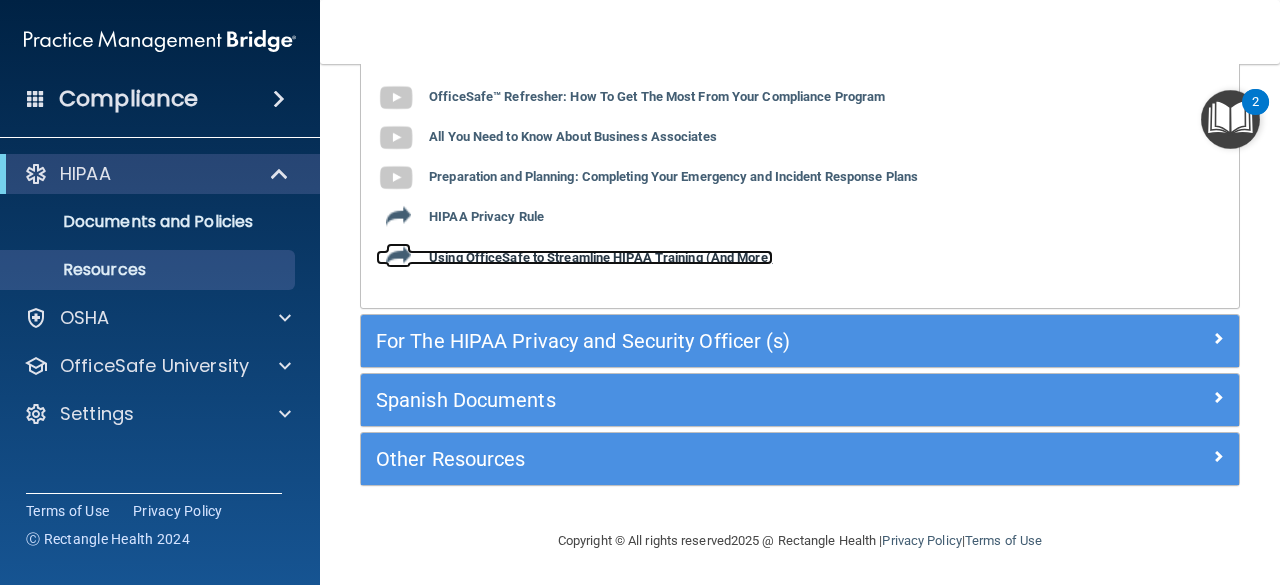 click on "Using OfficeSafe to Streamline HIPAA Training (And More)" at bounding box center [601, 257] 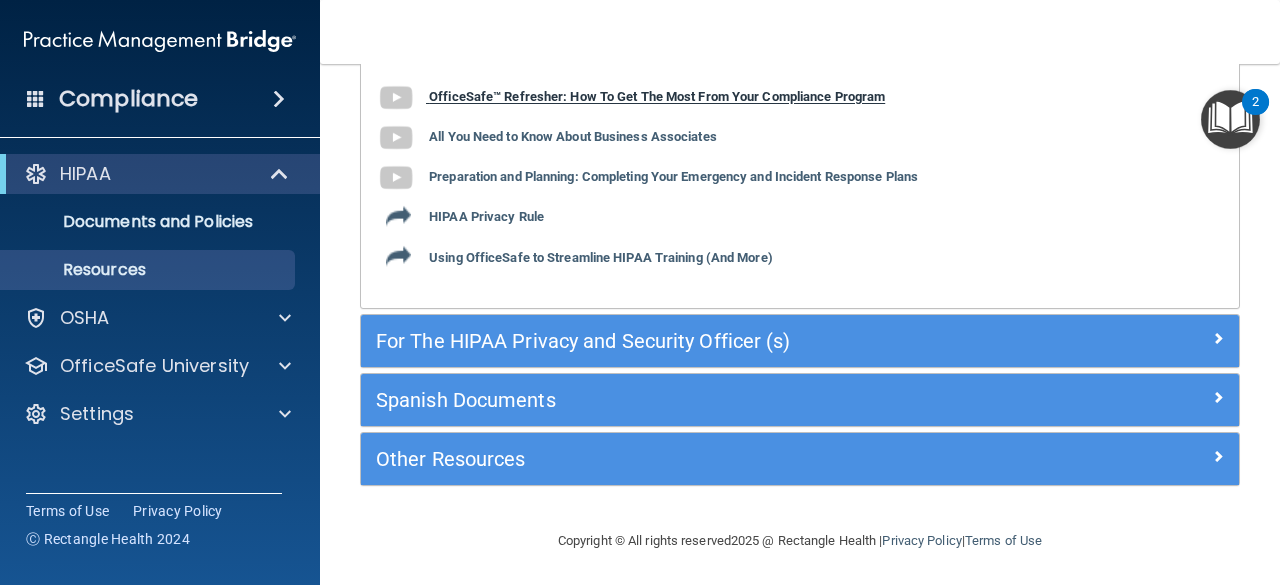 click on "OfficeSafe™ Refresher: How To Get The Most From Your Compliance Program" at bounding box center (657, 97) 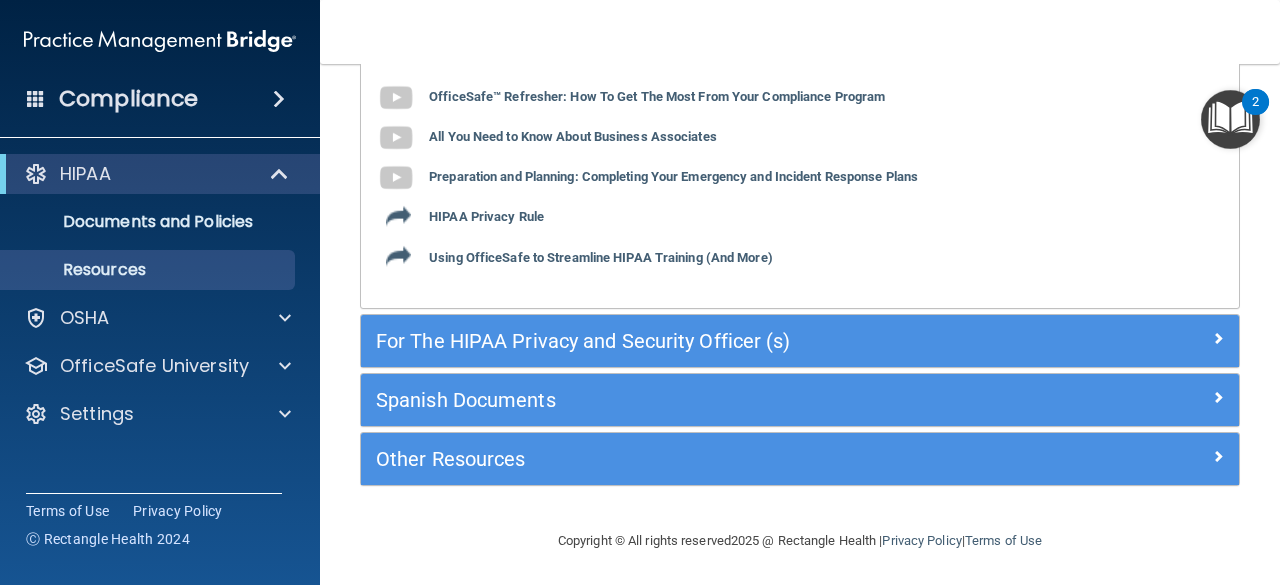 drag, startPoint x: 1272, startPoint y: 413, endPoint x: 827, endPoint y: 285, distance: 463.04318 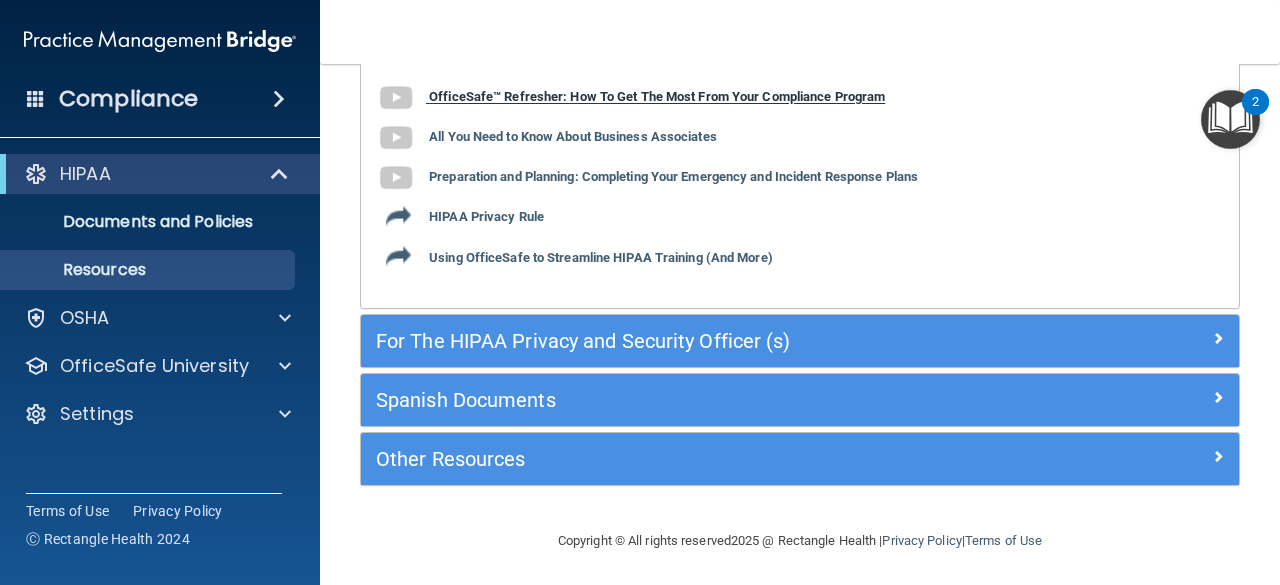 click at bounding box center (396, 98) 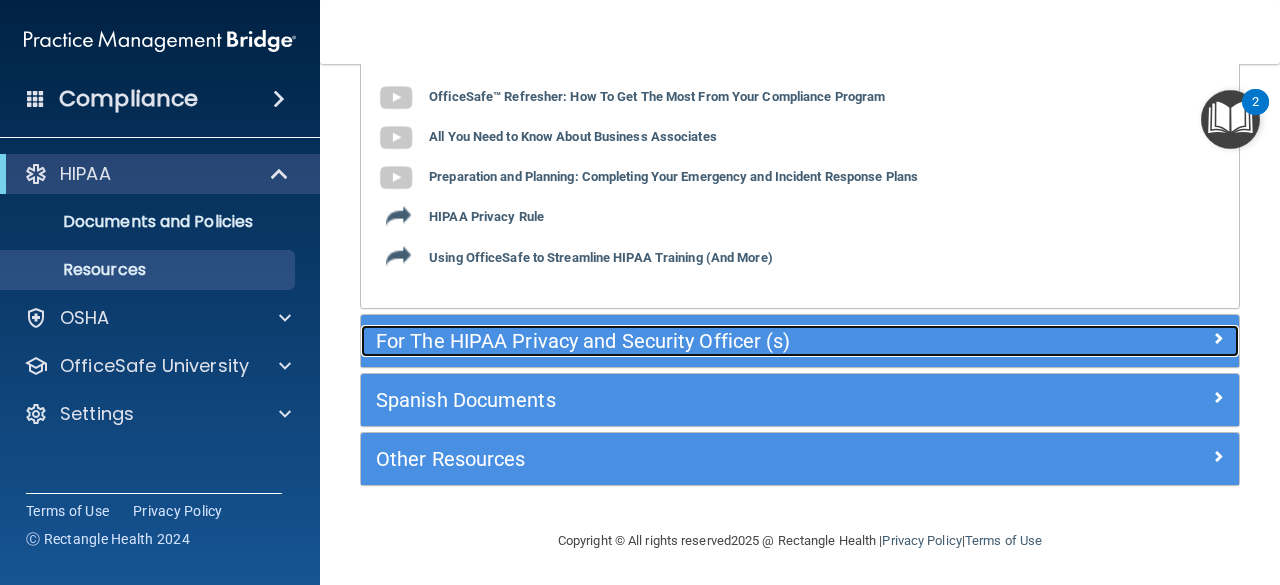 drag, startPoint x: 1266, startPoint y: 373, endPoint x: 406, endPoint y: 337, distance: 860.7532 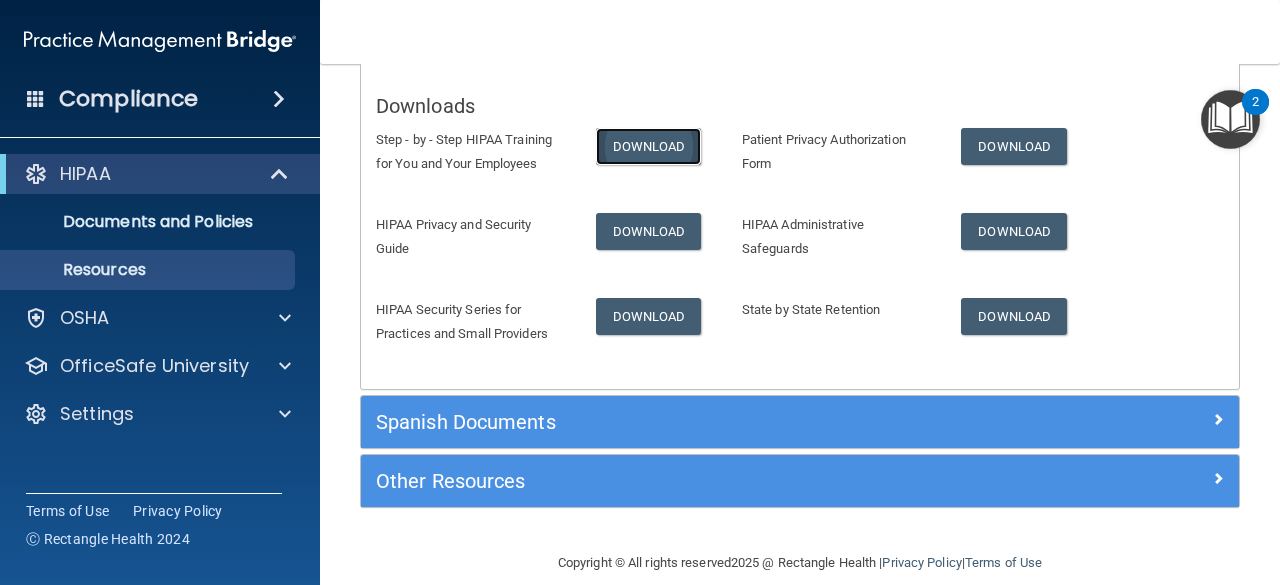 click on "Download" at bounding box center (649, 146) 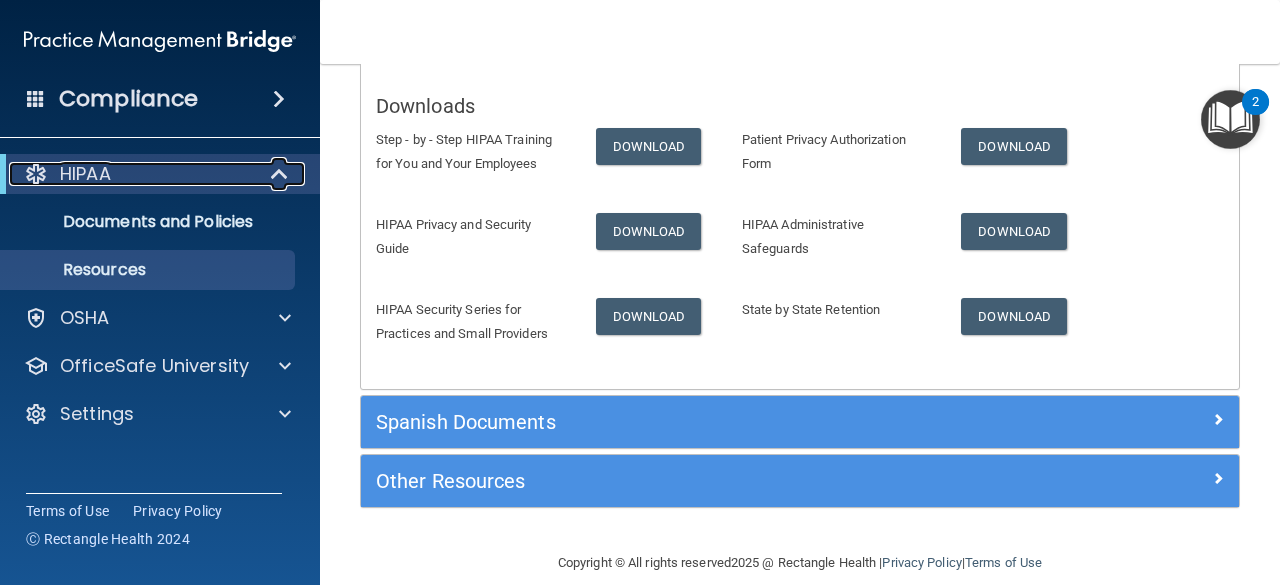 click at bounding box center (280, 174) 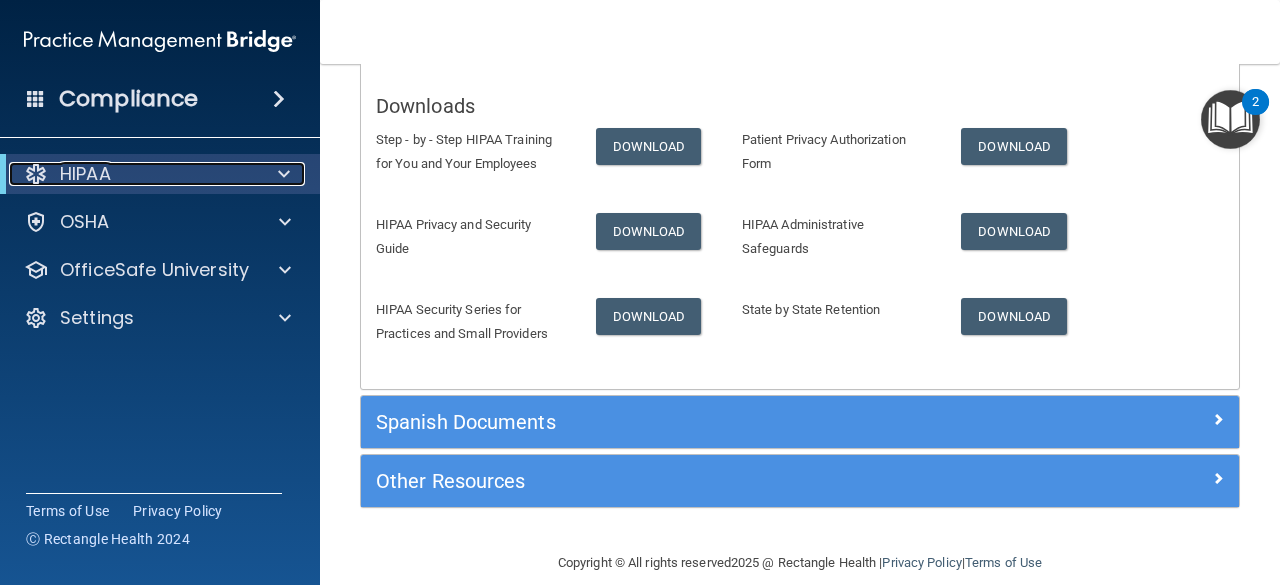 click at bounding box center [284, 174] 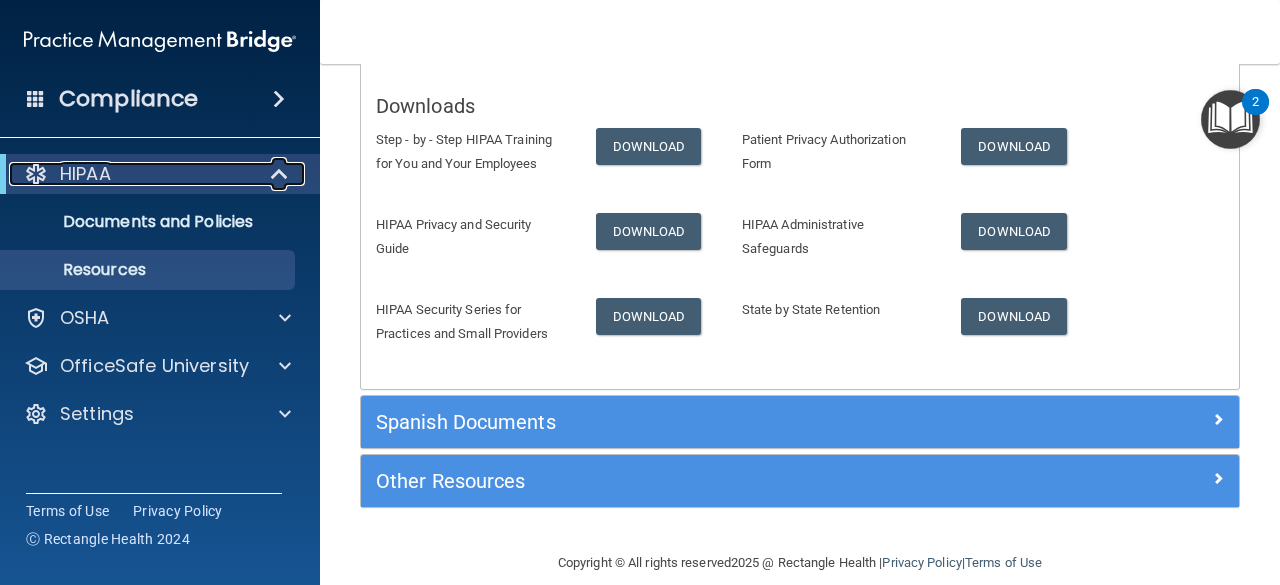 click at bounding box center (281, 174) 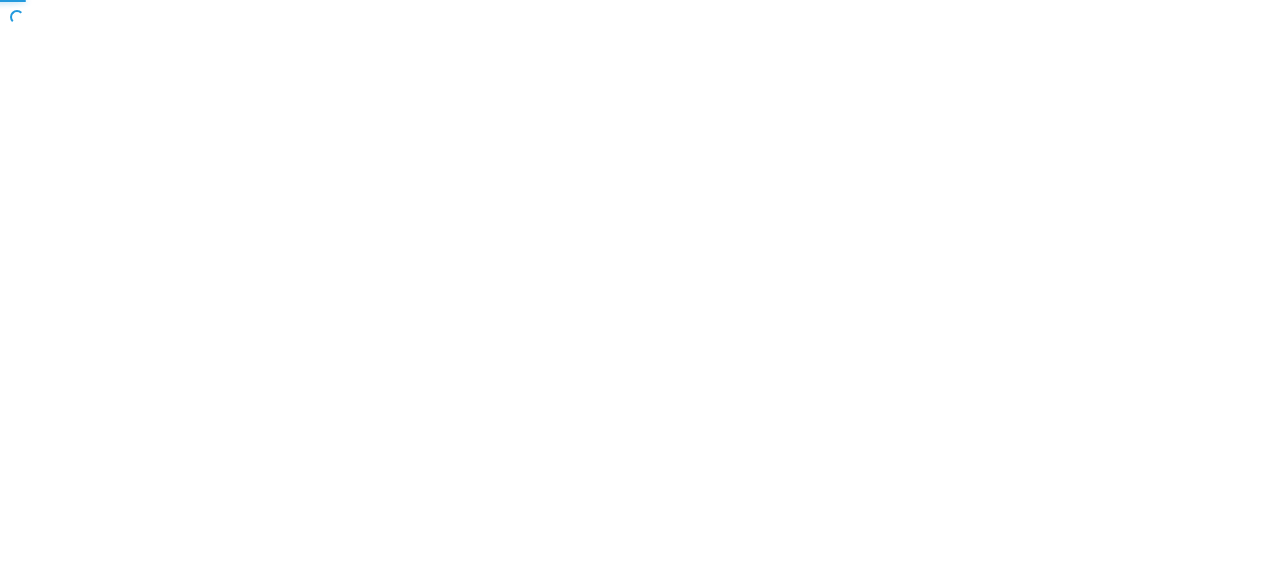 scroll, scrollTop: 0, scrollLeft: 0, axis: both 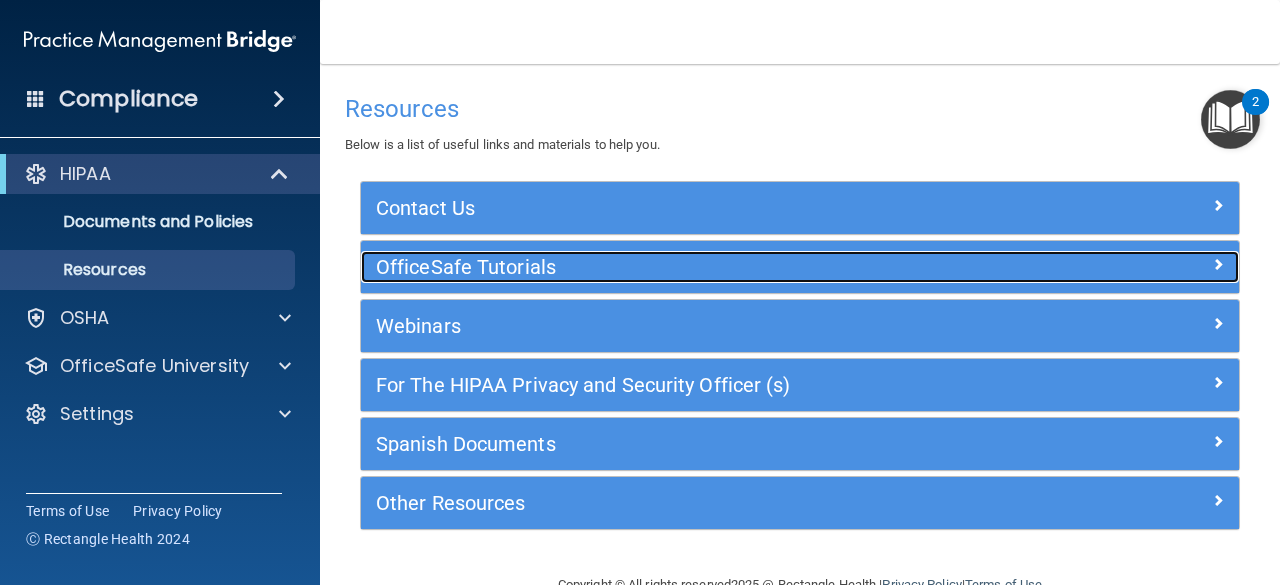 click on "OfficeSafe Tutorials" at bounding box center [690, 267] 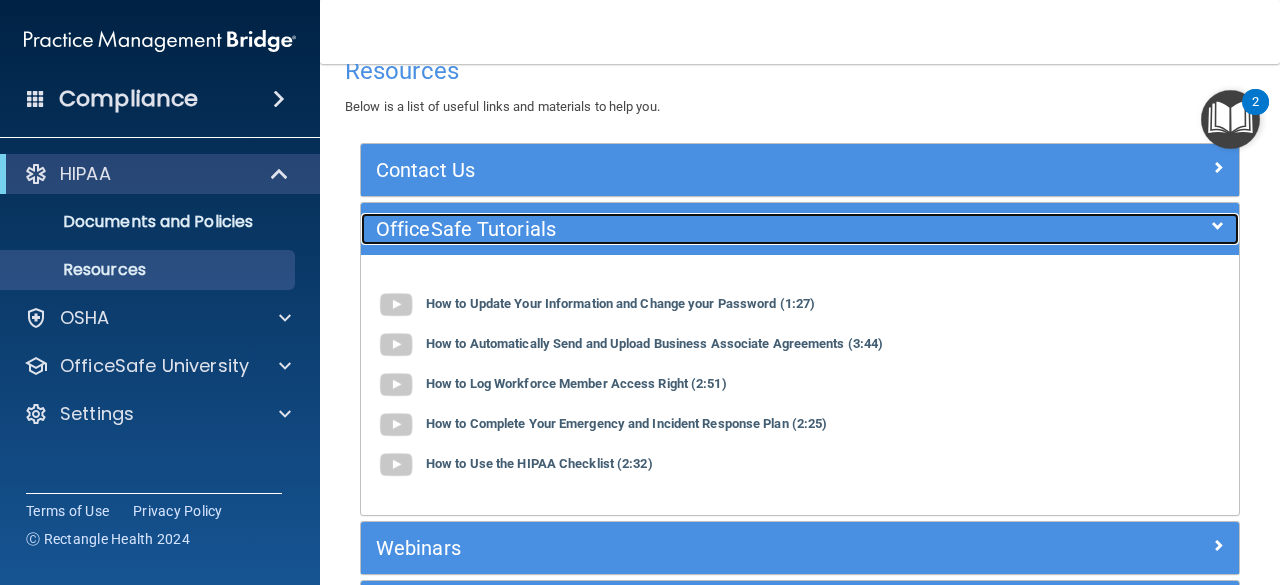 scroll, scrollTop: 0, scrollLeft: 0, axis: both 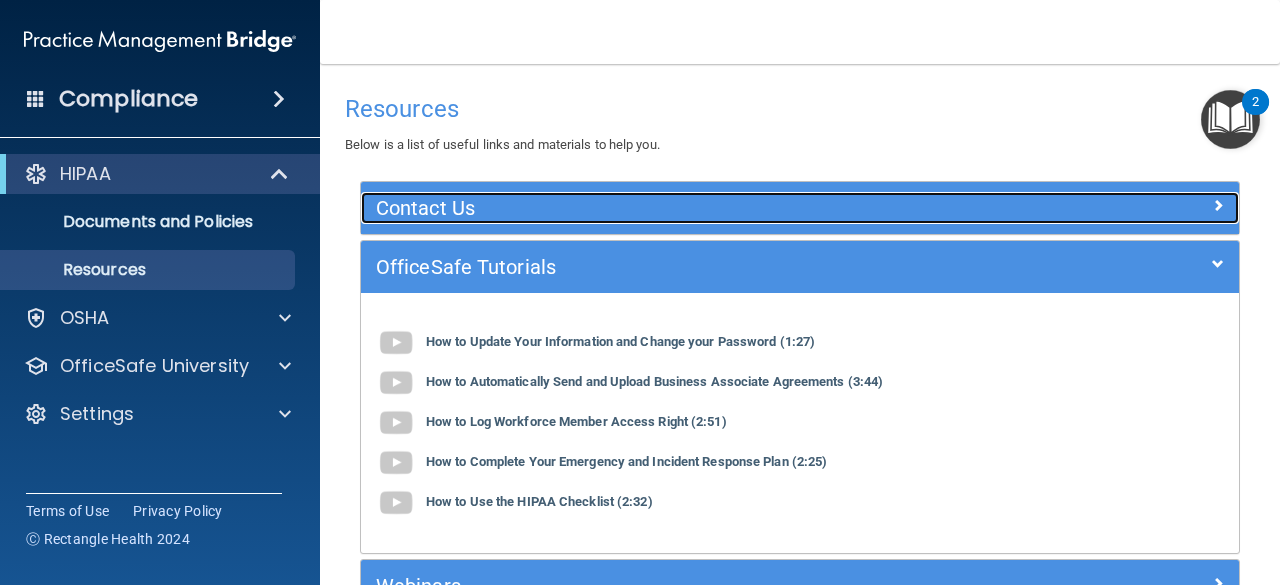 click at bounding box center (1130, 204) 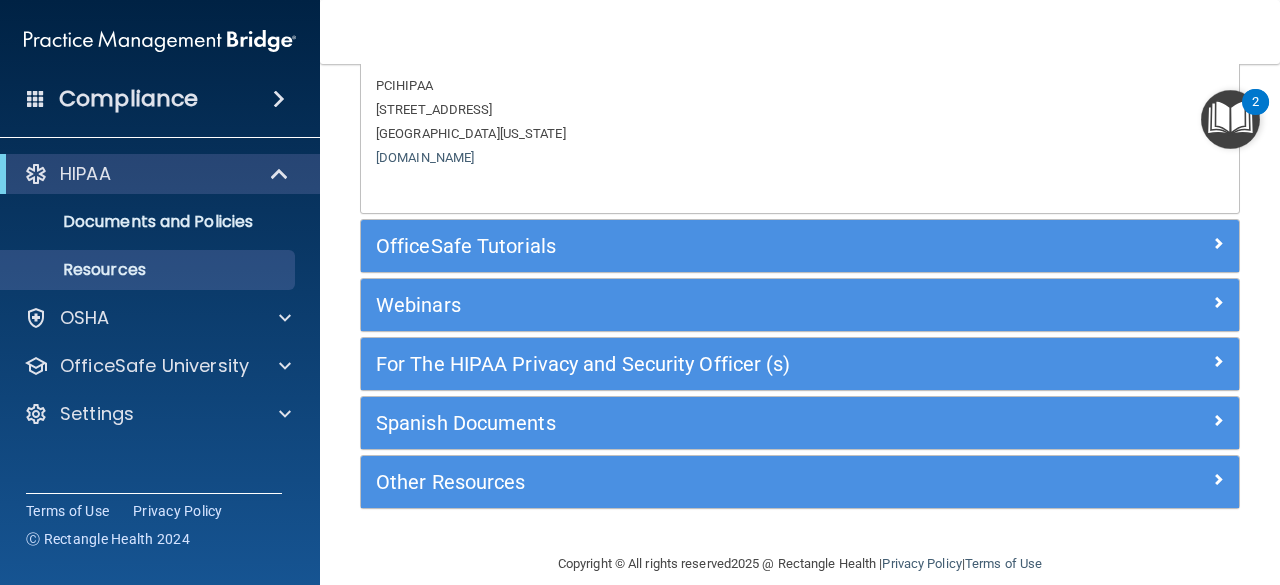 scroll, scrollTop: 310, scrollLeft: 0, axis: vertical 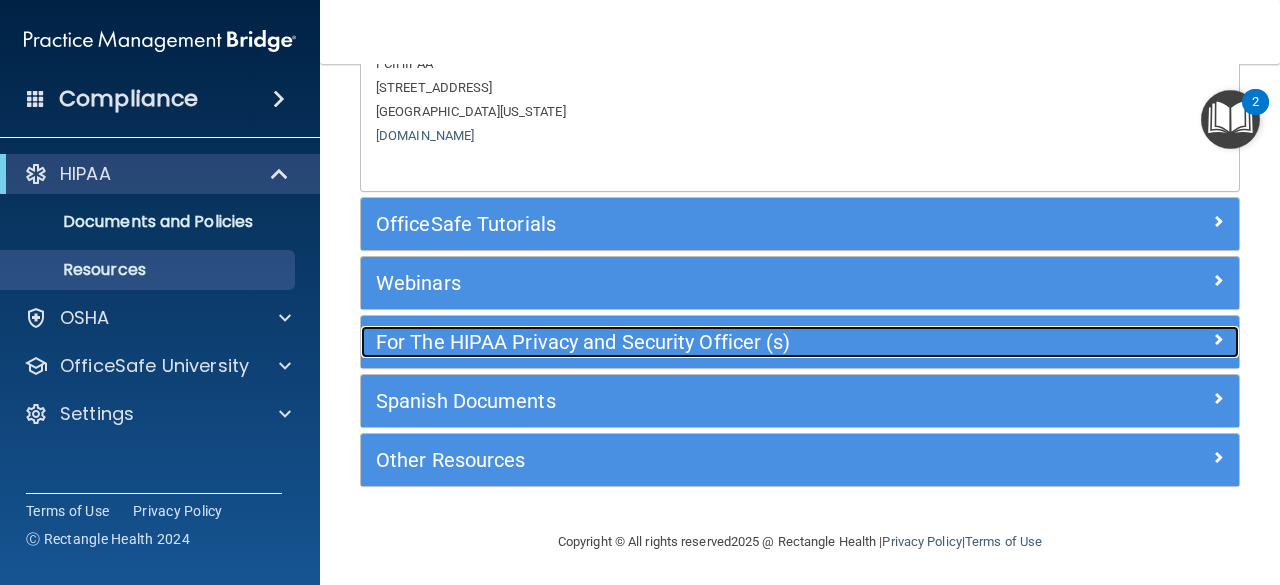 click at bounding box center (1130, 338) 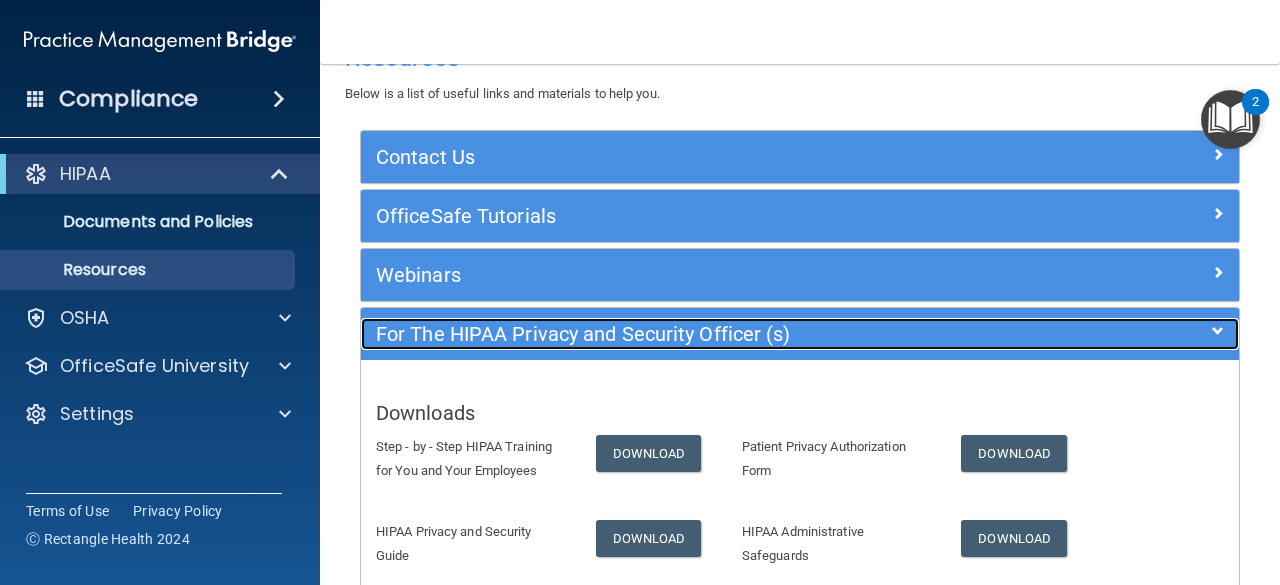scroll, scrollTop: 9, scrollLeft: 0, axis: vertical 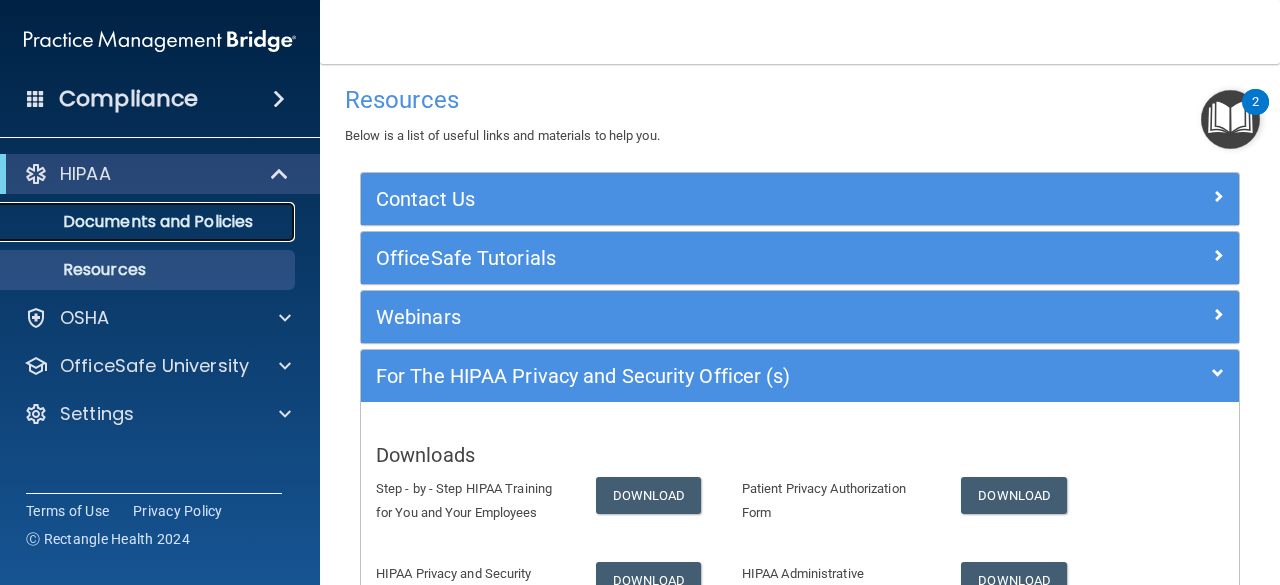 click on "Documents and Policies" at bounding box center [149, 222] 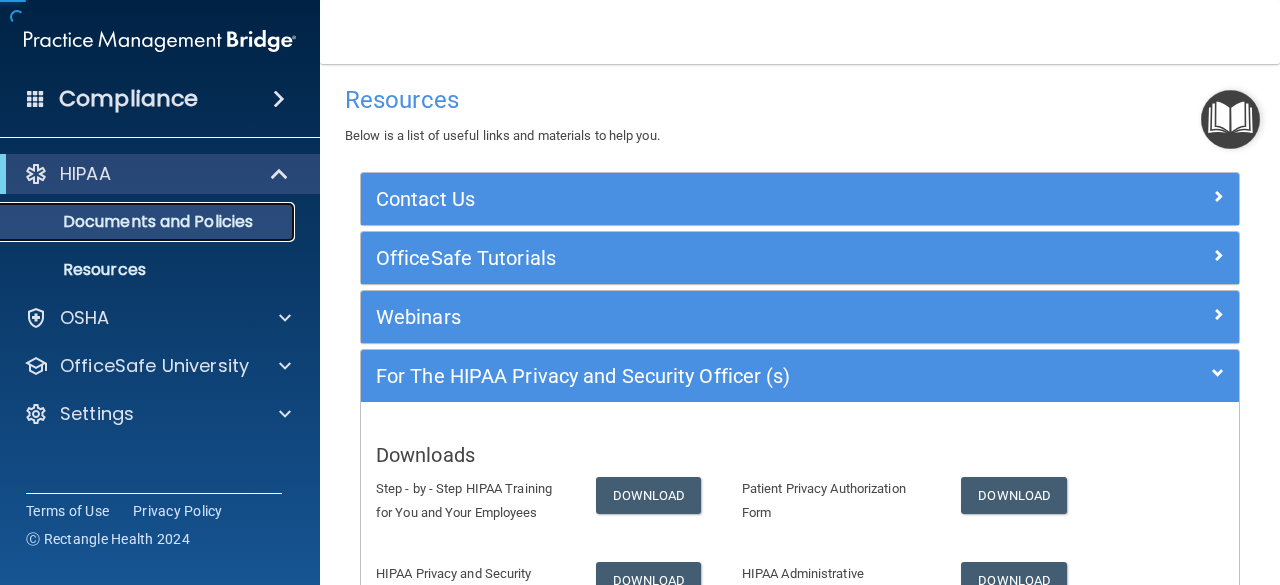 scroll, scrollTop: 0, scrollLeft: 0, axis: both 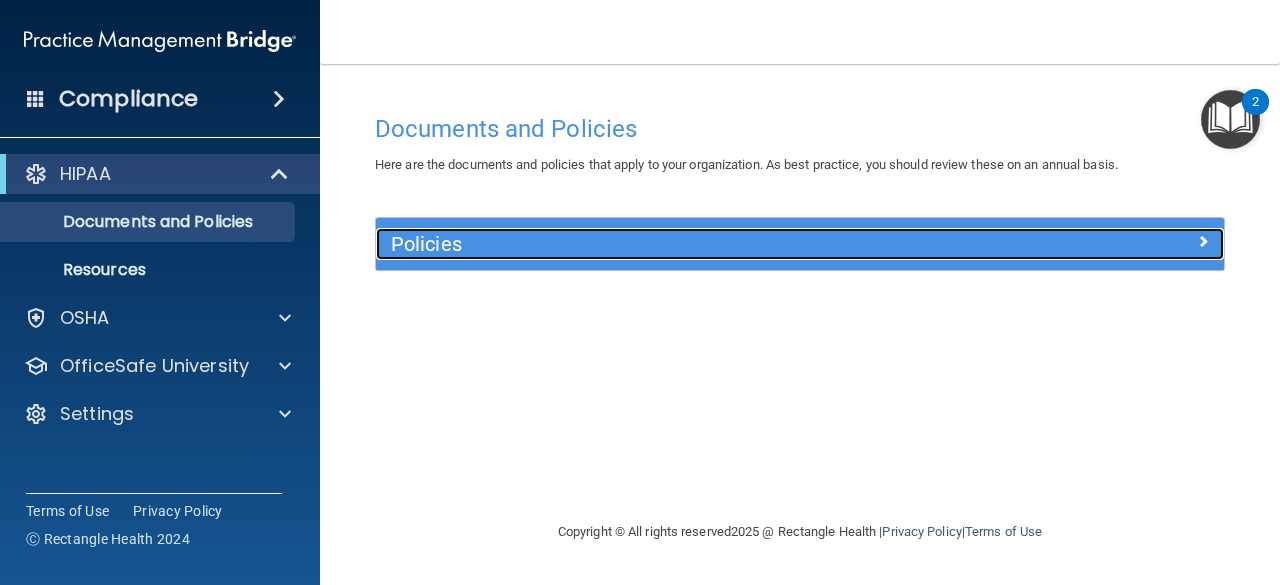 click at bounding box center (1203, 241) 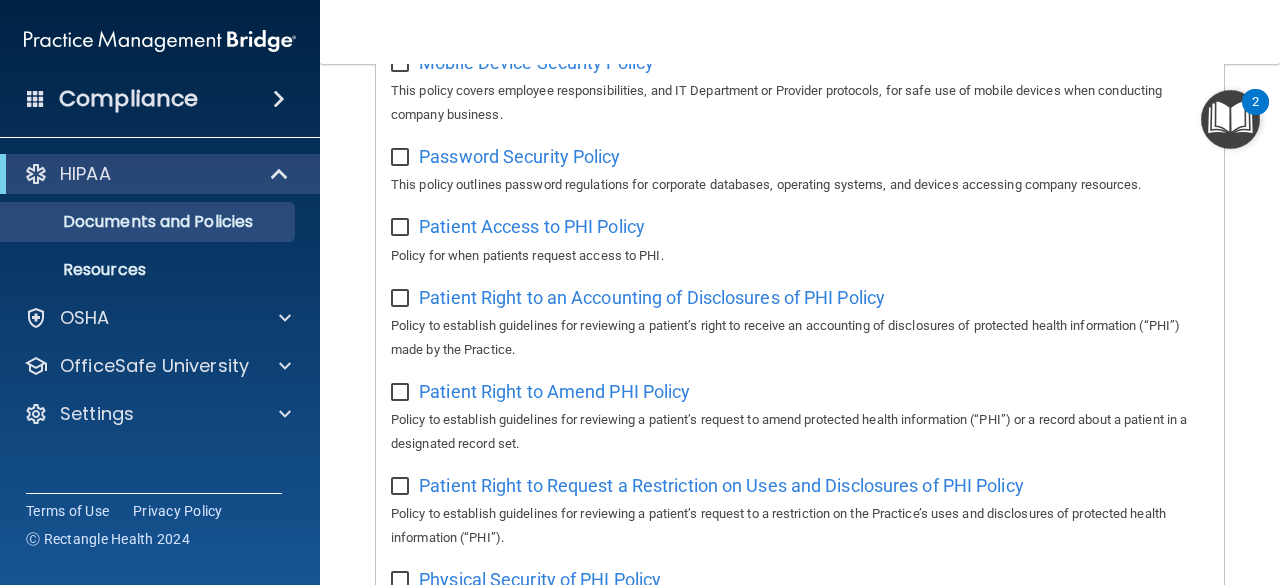 scroll, scrollTop: 922, scrollLeft: 0, axis: vertical 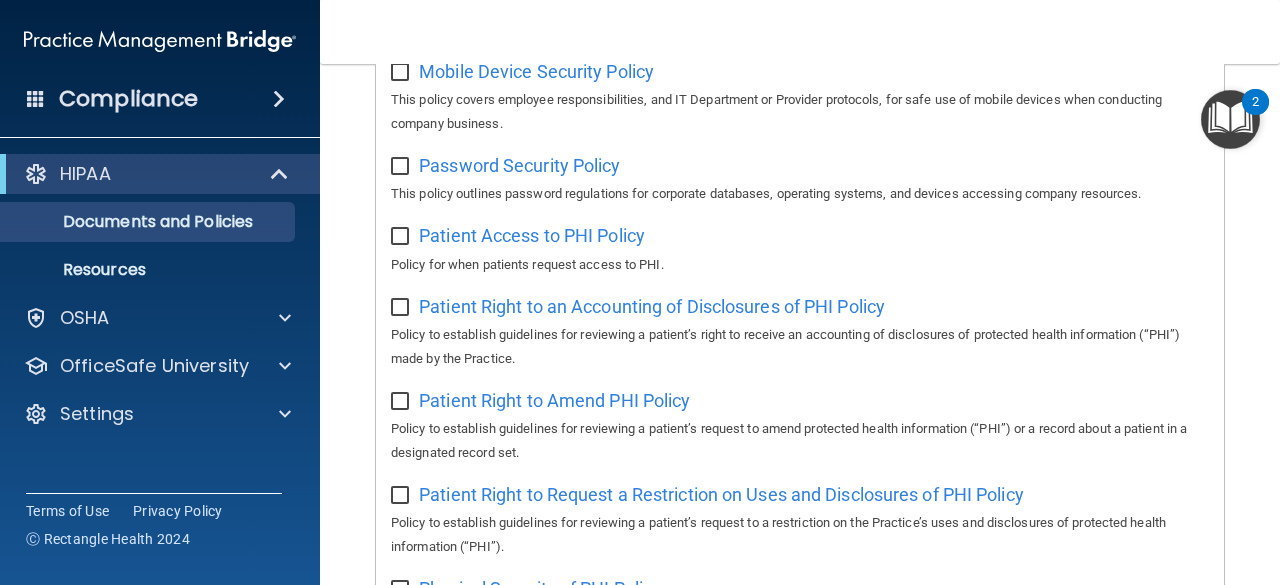 click on "Patient Right to Amend PHI Policy                       Policy to establish guidelines for reviewing a patient’s request to amend protected health information (“PHI”) or a record about a patient in a designated record set." at bounding box center (800, 424) 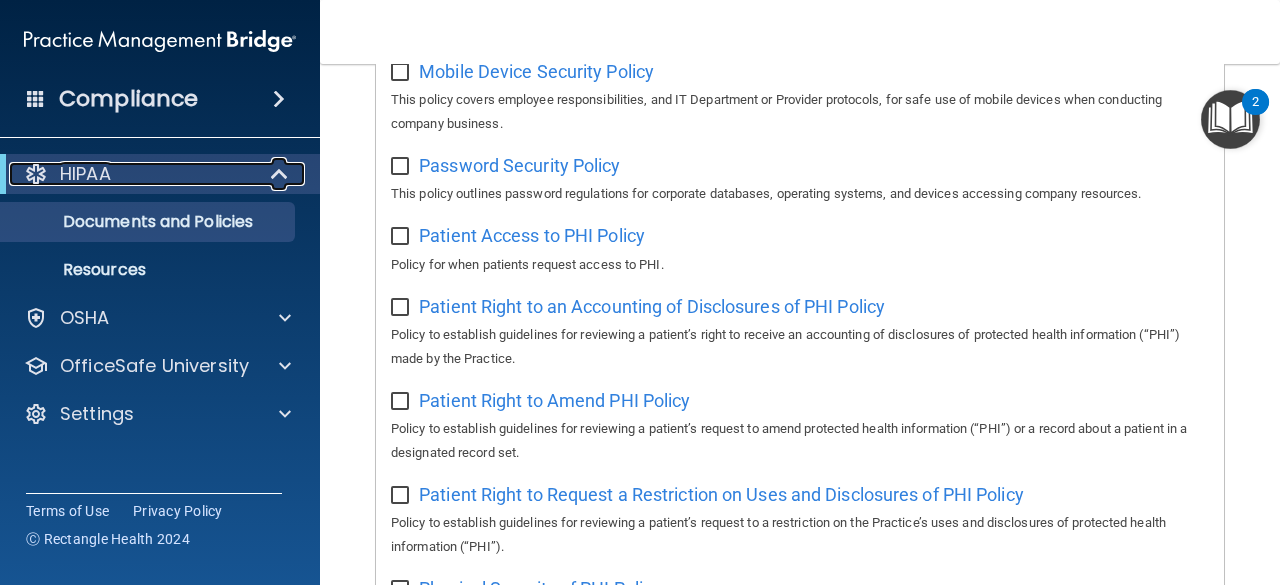 click on "HIPAA" at bounding box center (132, 174) 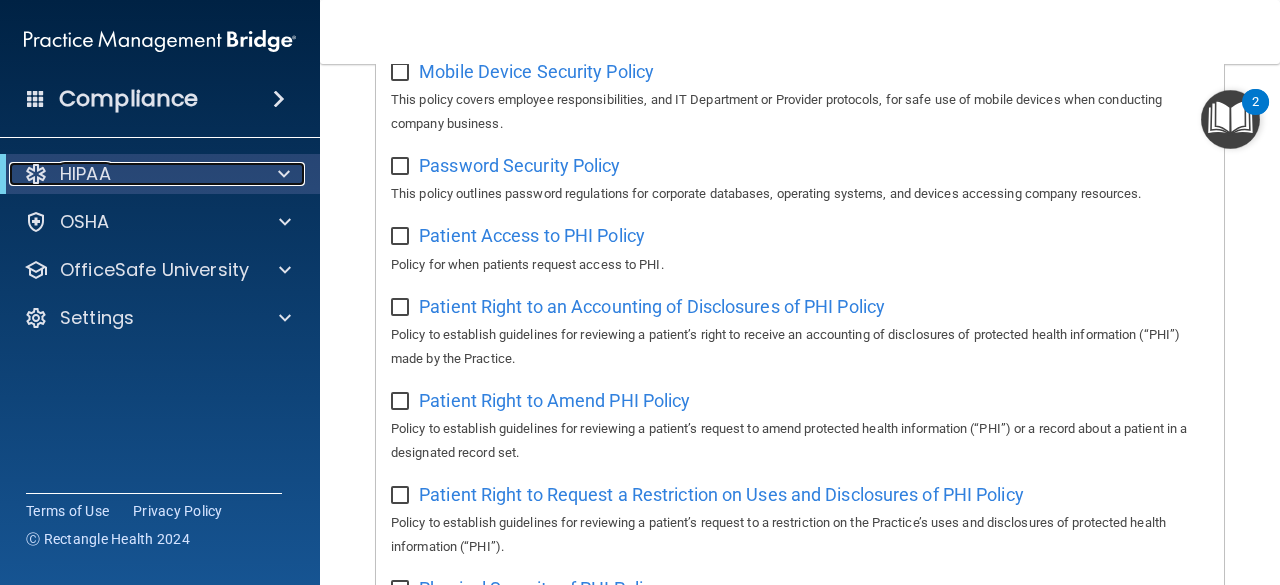 click at bounding box center [284, 174] 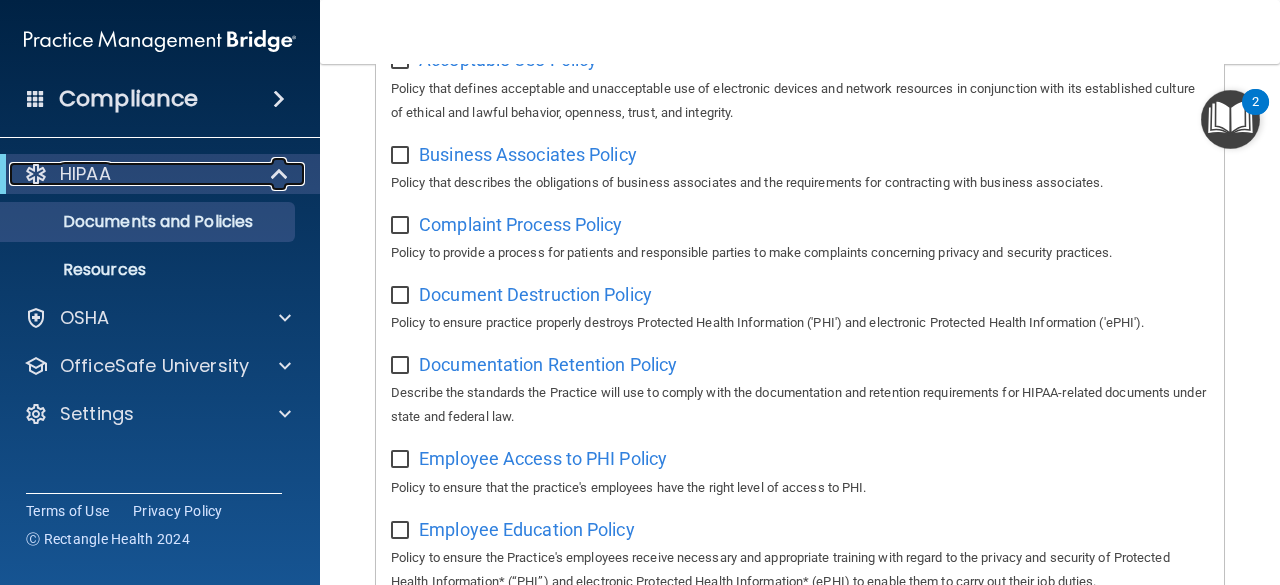 scroll, scrollTop: 922, scrollLeft: 0, axis: vertical 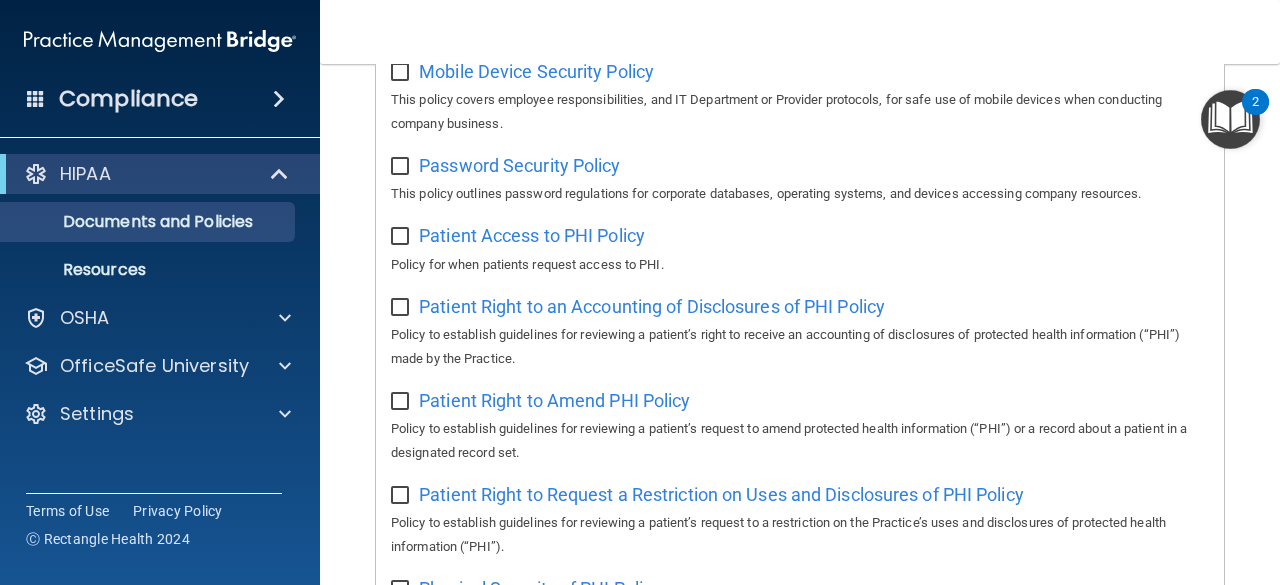 click at bounding box center [279, 99] 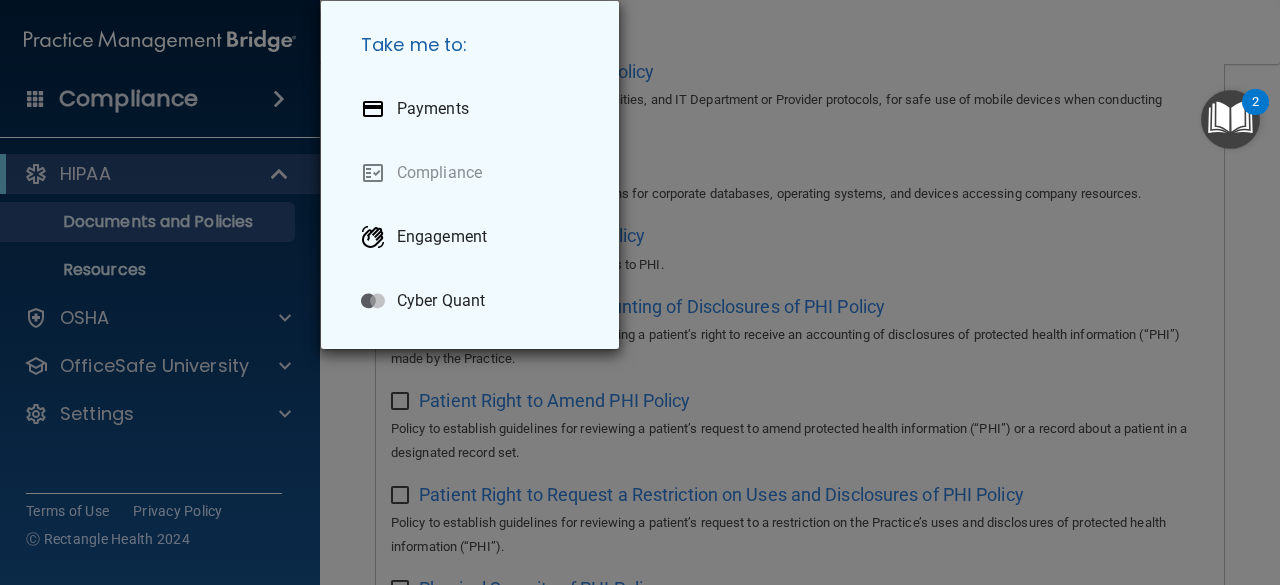 click on "Take me to:             Payments                   Compliance                     Engagement                     Cyber Quant" at bounding box center [640, 292] 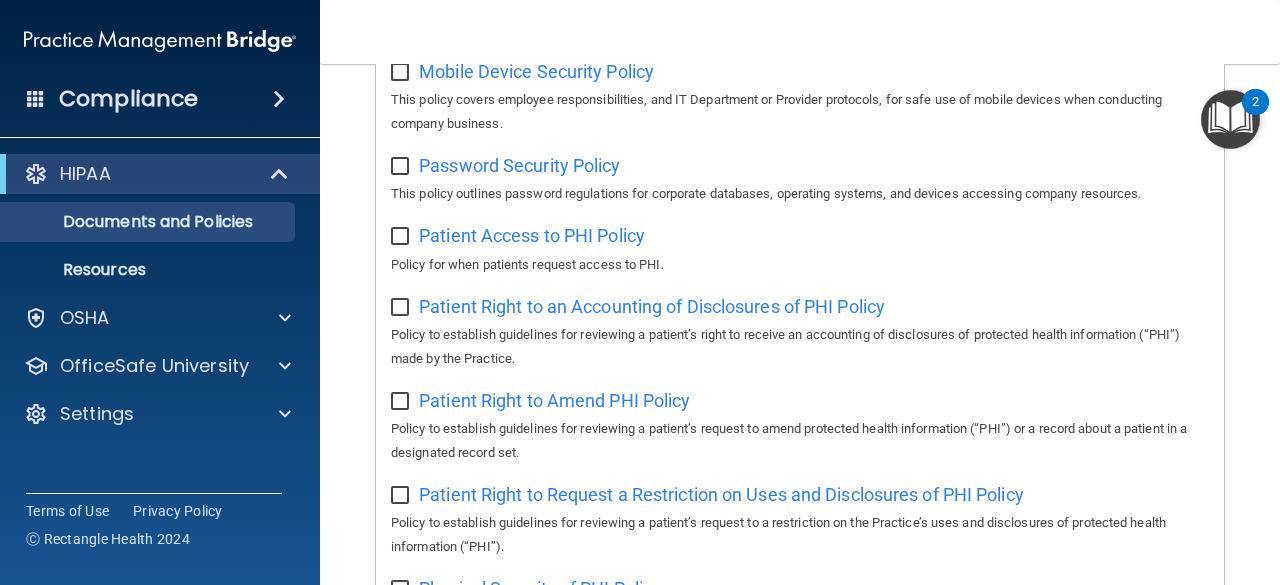 click at bounding box center [279, 99] 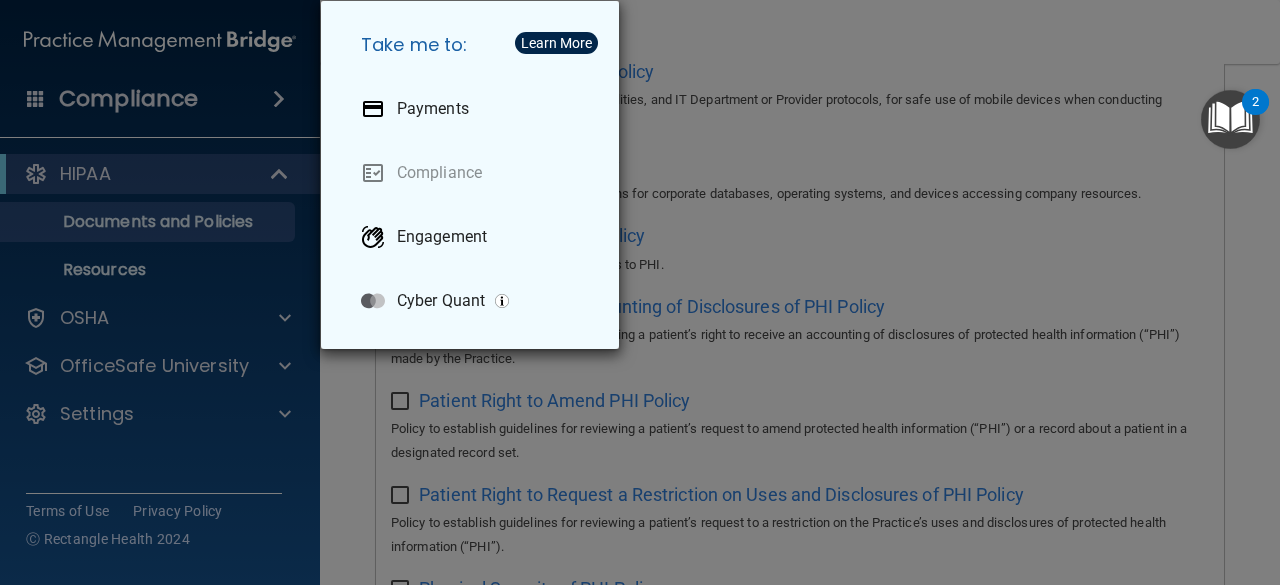 click on "Take me to:             Payments                   Compliance                     Engagement                     Cyber Quant" at bounding box center [640, 292] 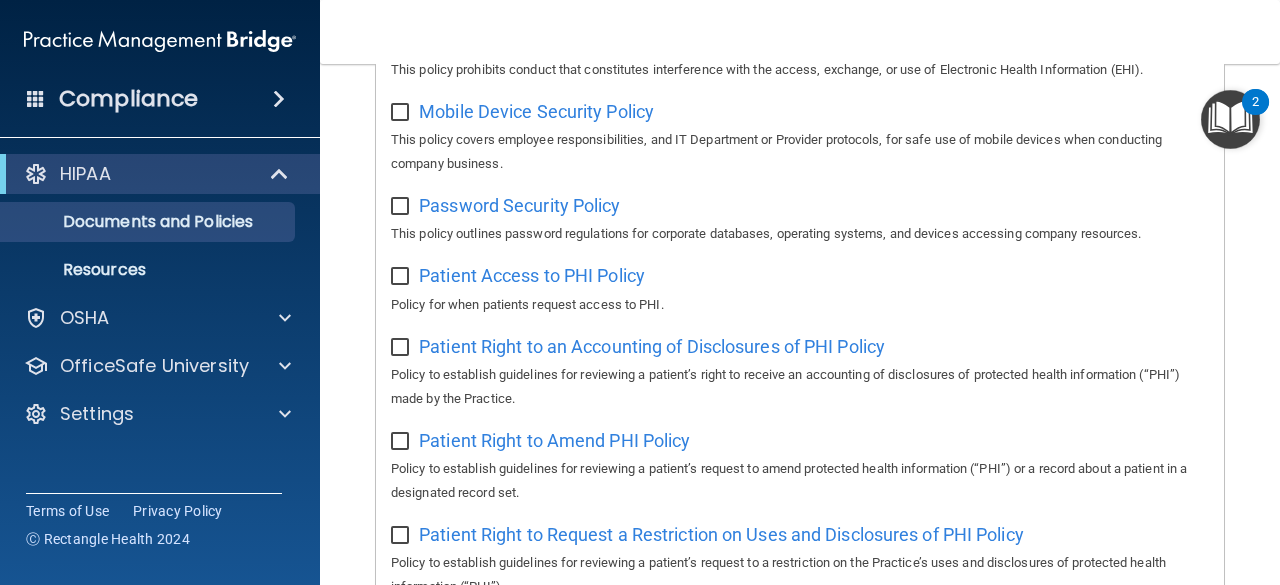 scroll, scrollTop: 842, scrollLeft: 0, axis: vertical 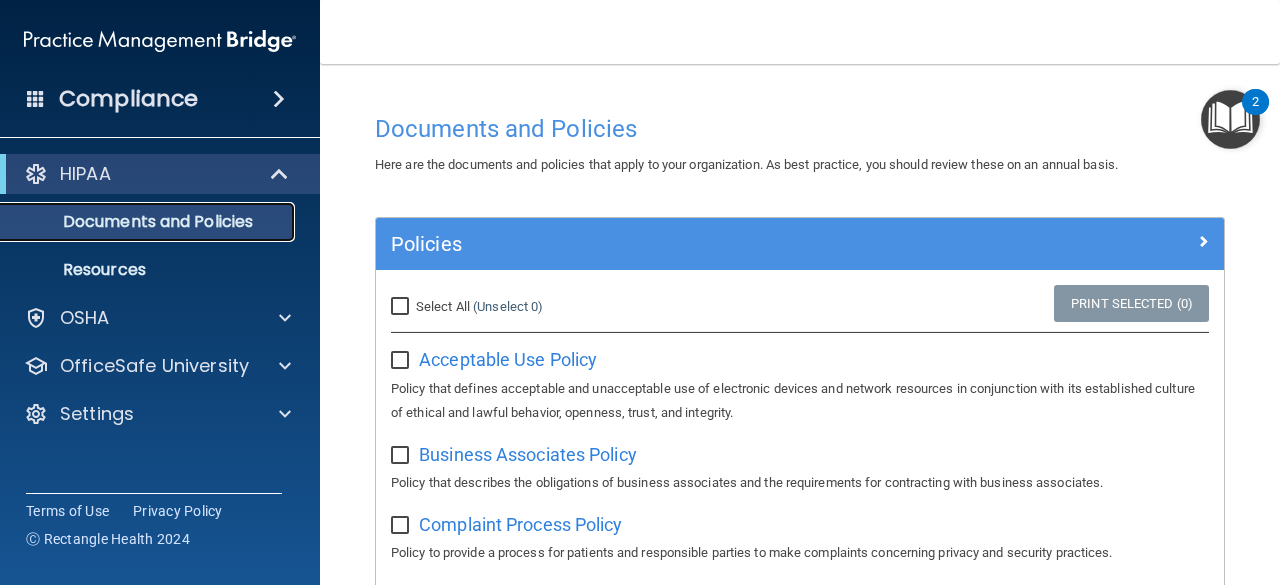 click on "Documents and Policies" at bounding box center (149, 222) 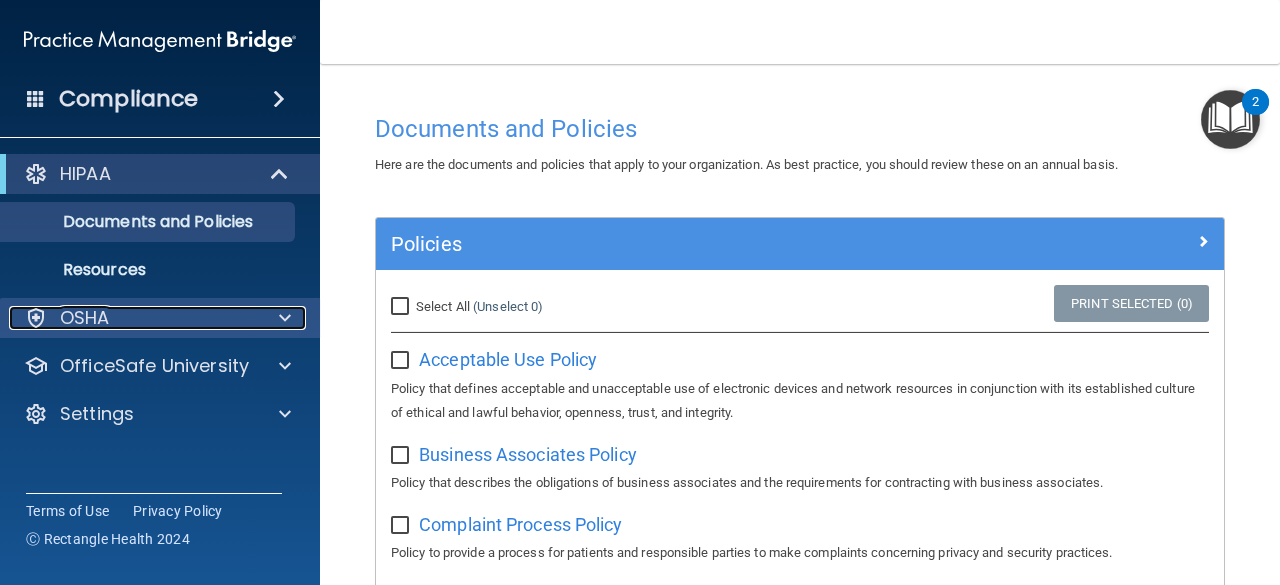 click at bounding box center [282, 318] 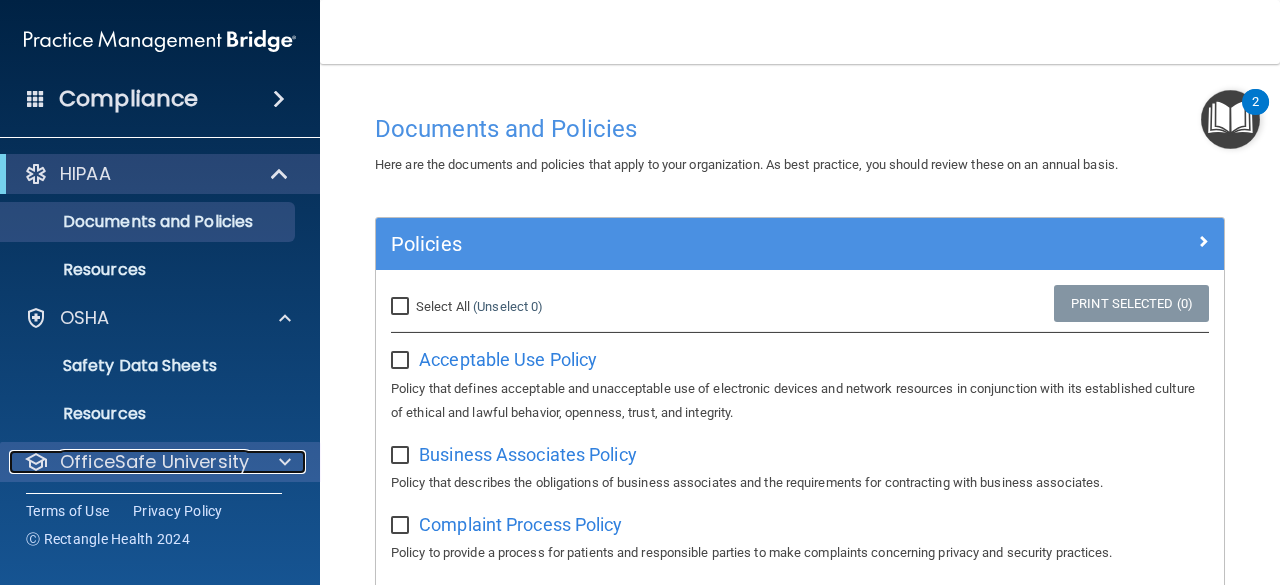 click on "OfficeSafe University" at bounding box center (154, 462) 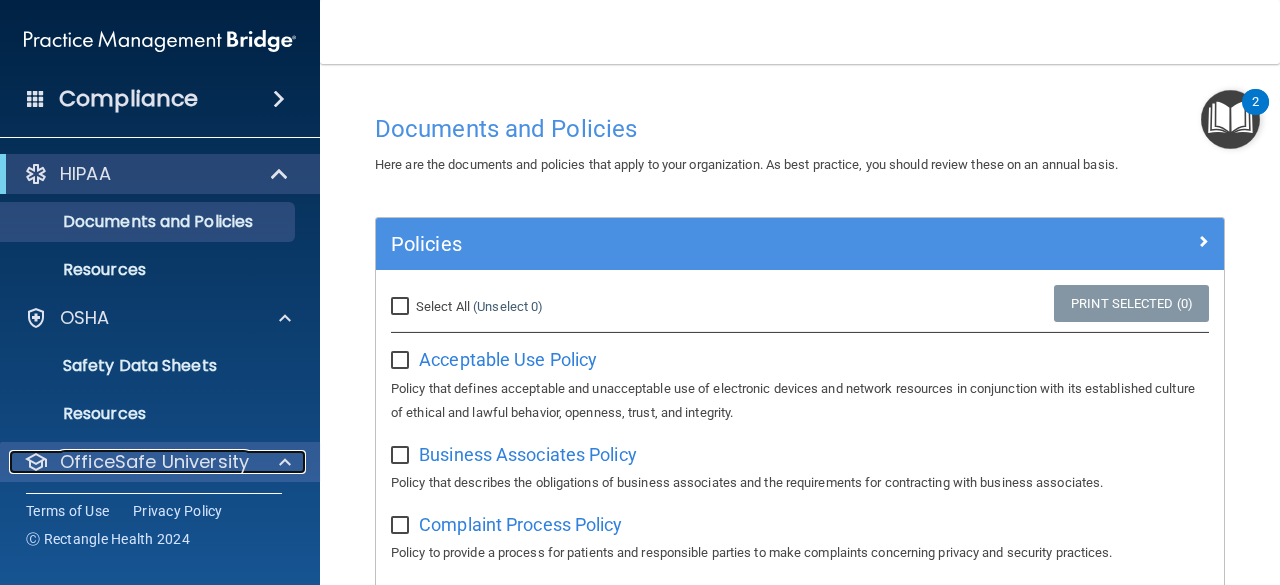 click at bounding box center (285, 462) 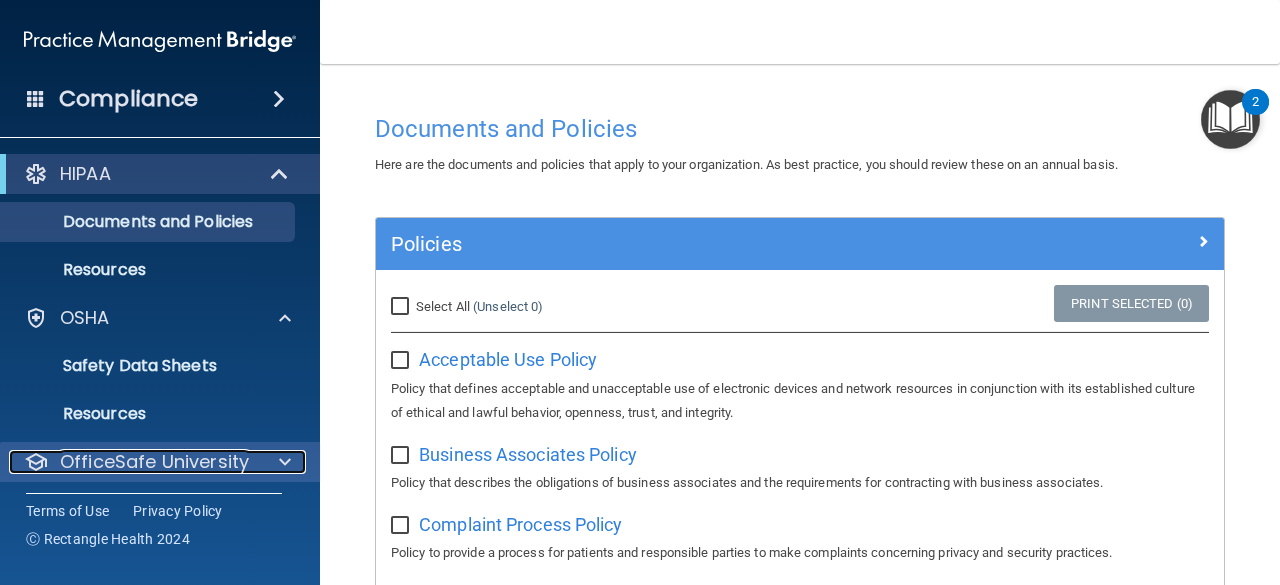 click on "OfficeSafe University" at bounding box center (154, 462) 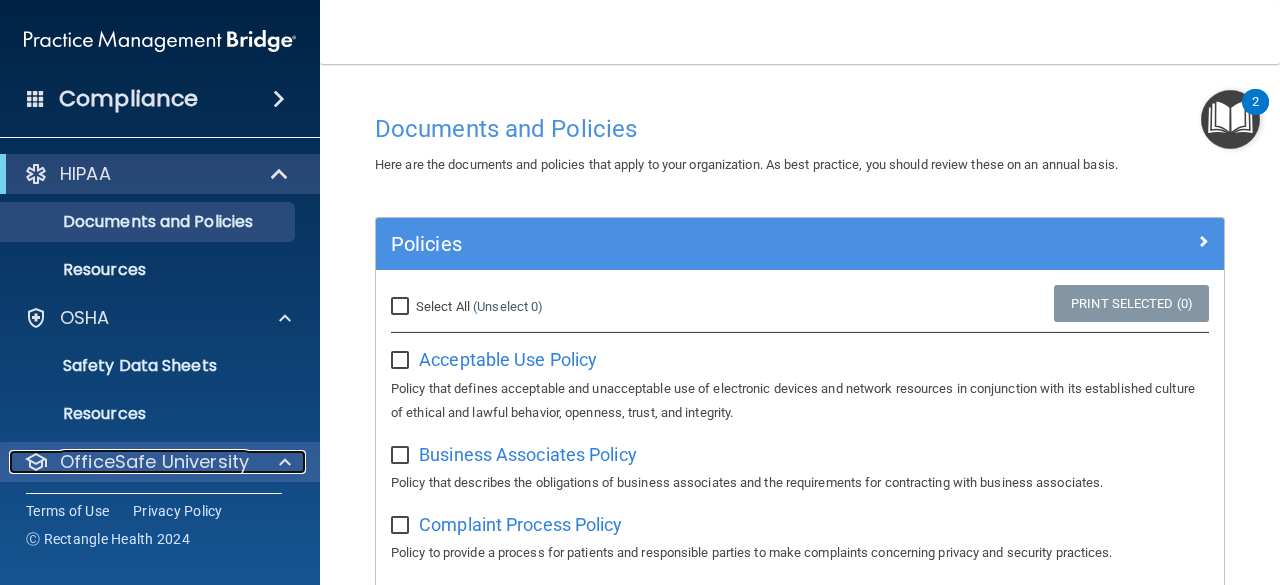 click on "OfficeSafe University" at bounding box center [154, 462] 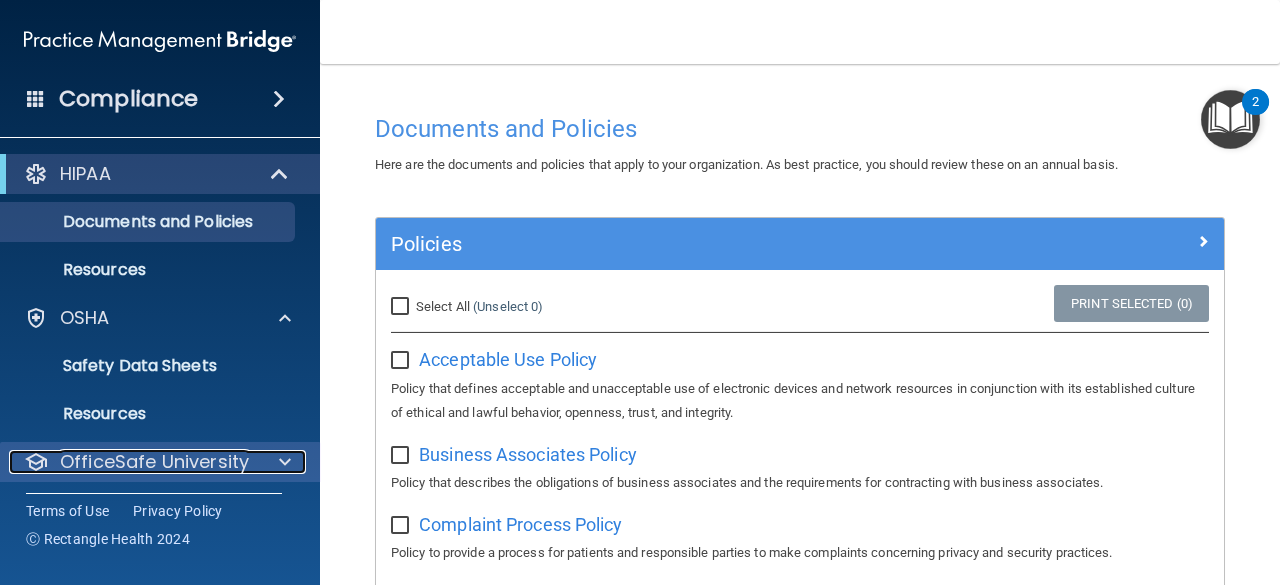 click on "OfficeSafe University" at bounding box center [154, 462] 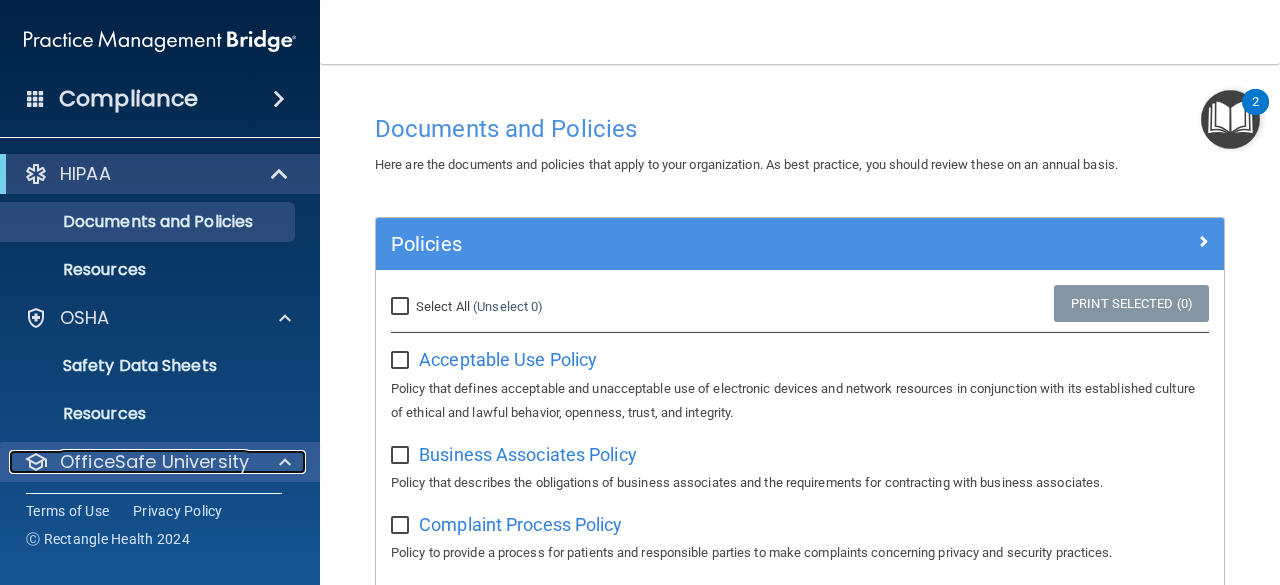 click on "OfficeSafe University" at bounding box center (154, 462) 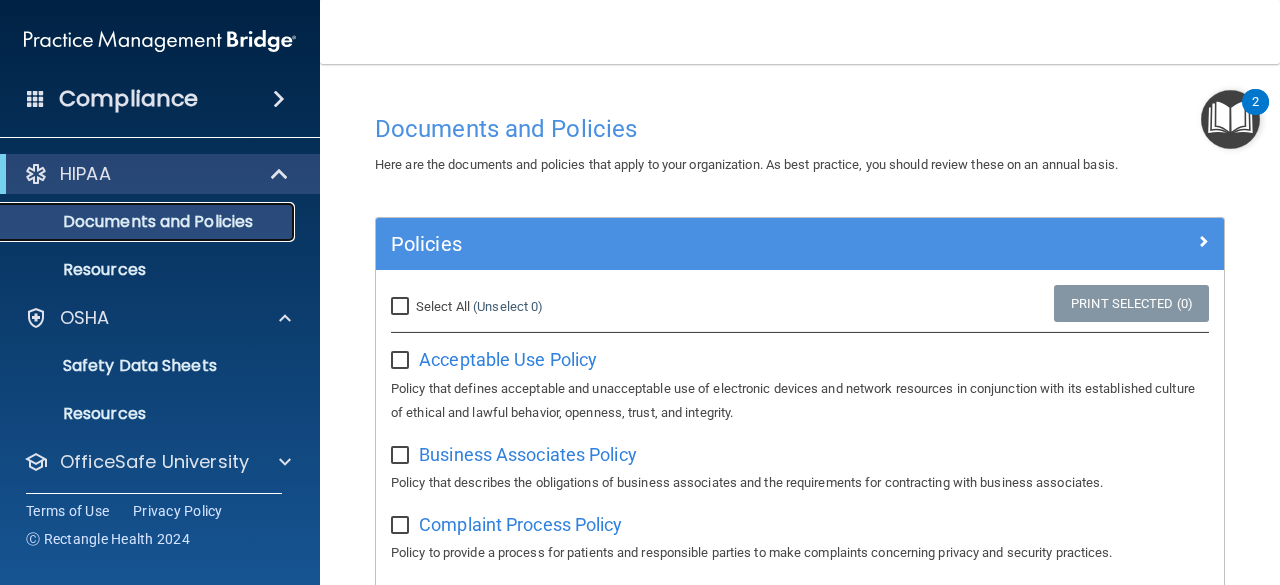 click on "Documents and Policies" at bounding box center (149, 222) 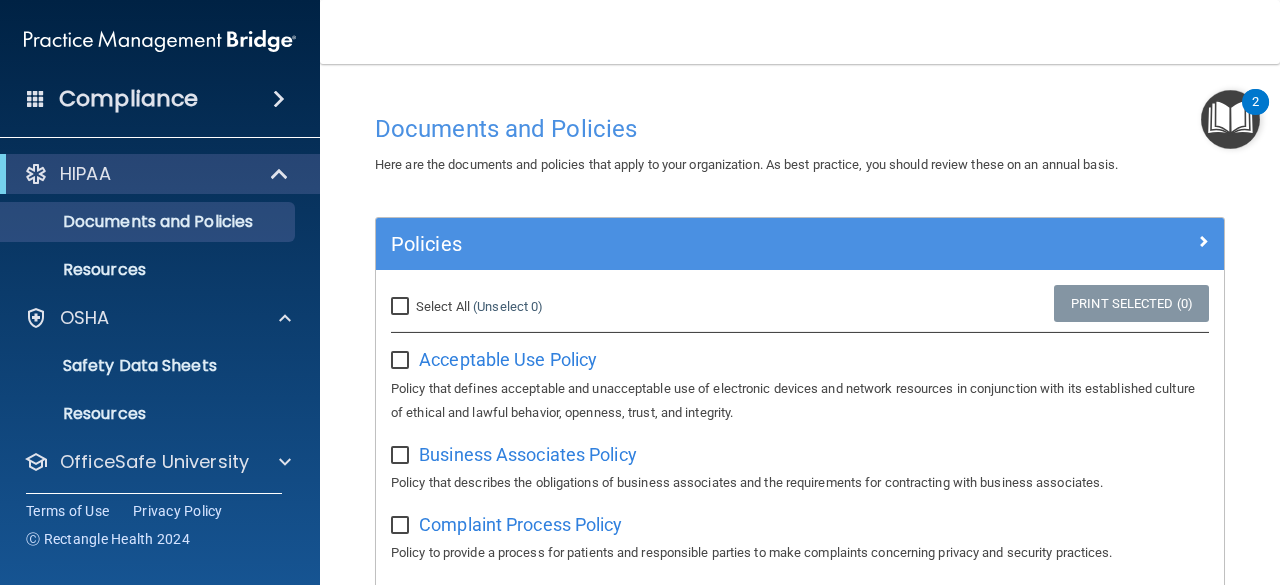 click on "Print Selected (0)" at bounding box center [1131, 303] 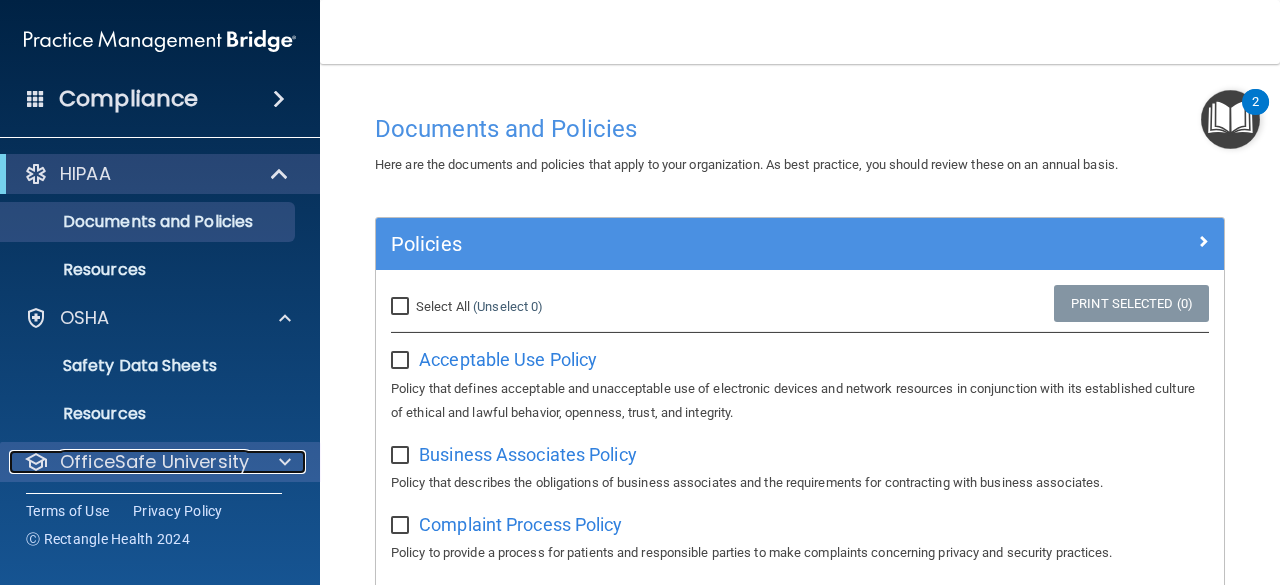click on "OfficeSafe University" at bounding box center [154, 462] 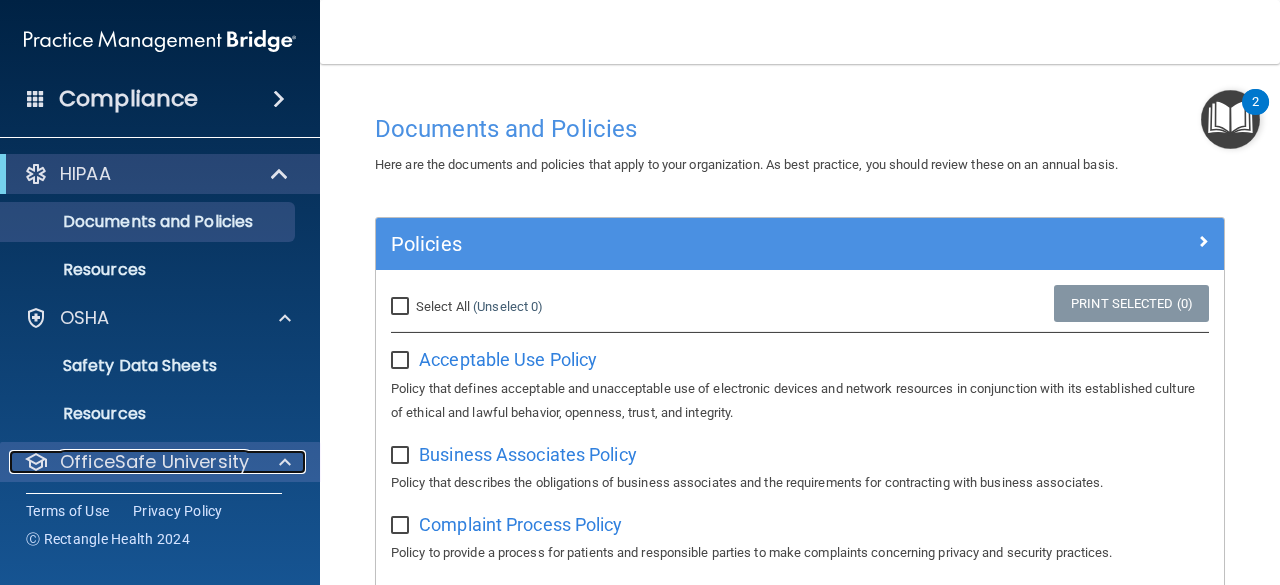 click on "OfficeSafe University" at bounding box center [154, 462] 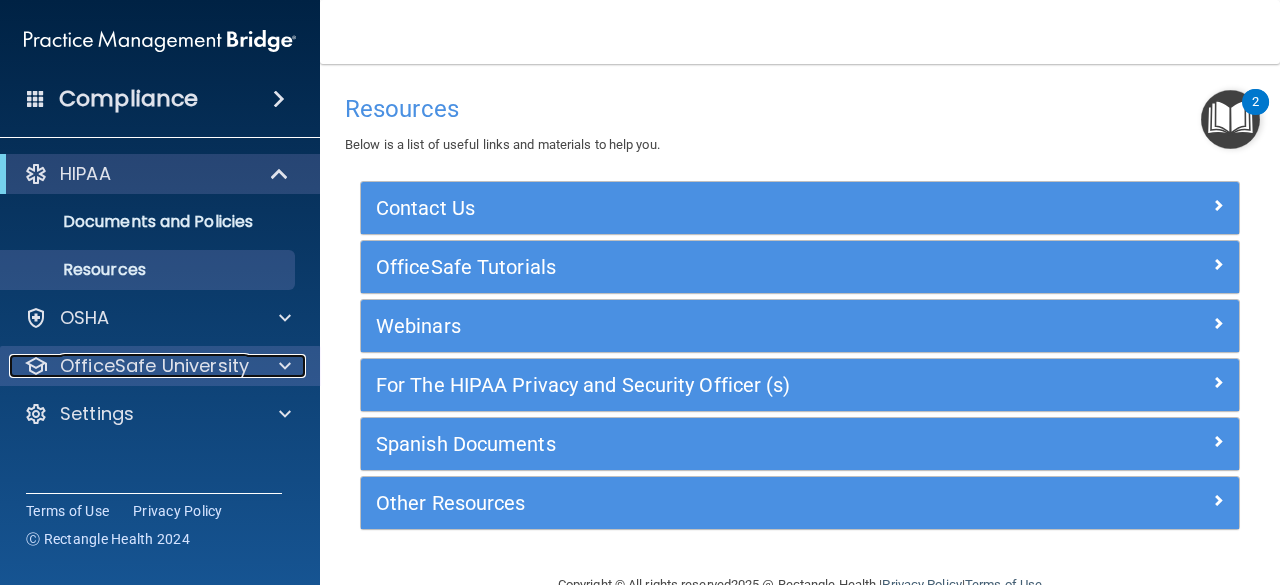 click on "OfficeSafe University" at bounding box center (133, 366) 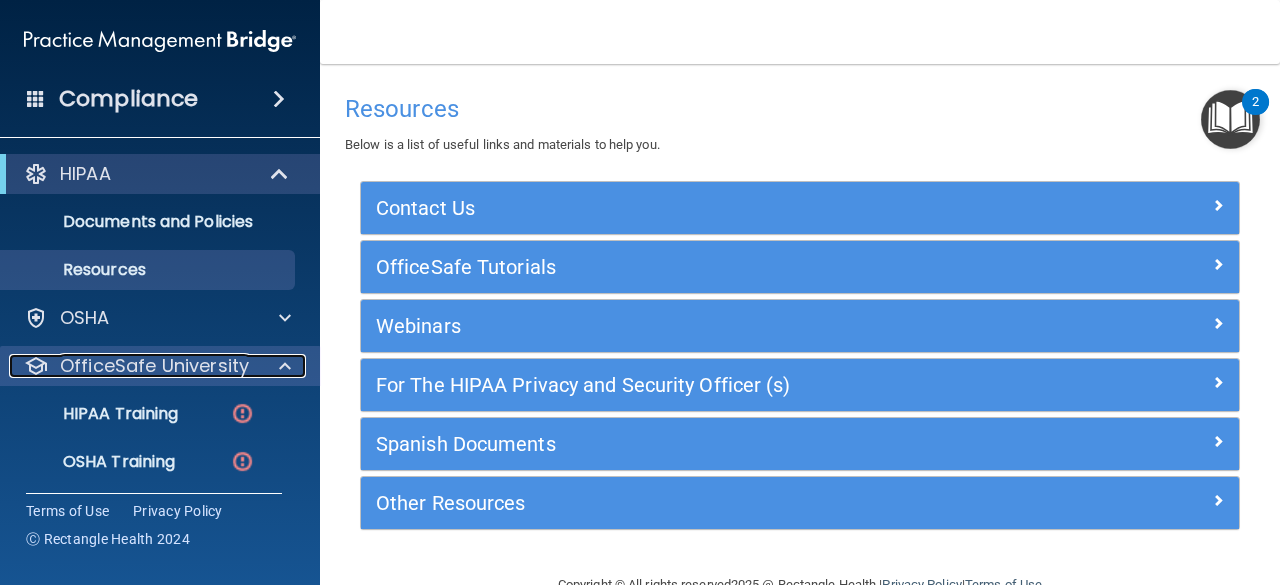 click on "OfficeSafe University" at bounding box center (133, 366) 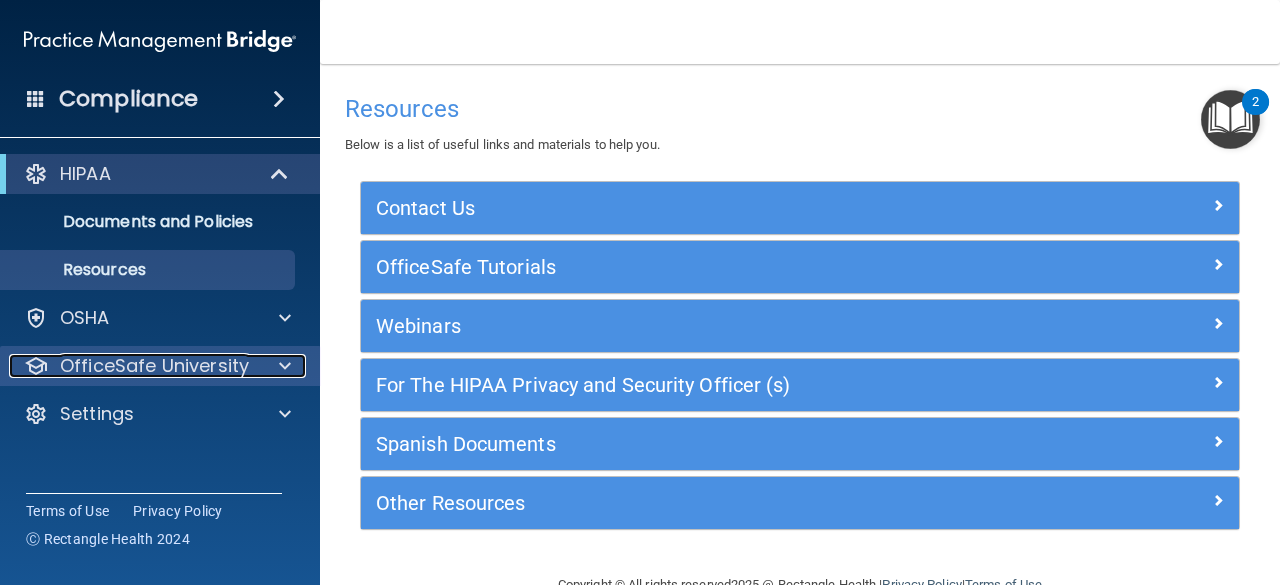 click on "OfficeSafe University" at bounding box center (154, 366) 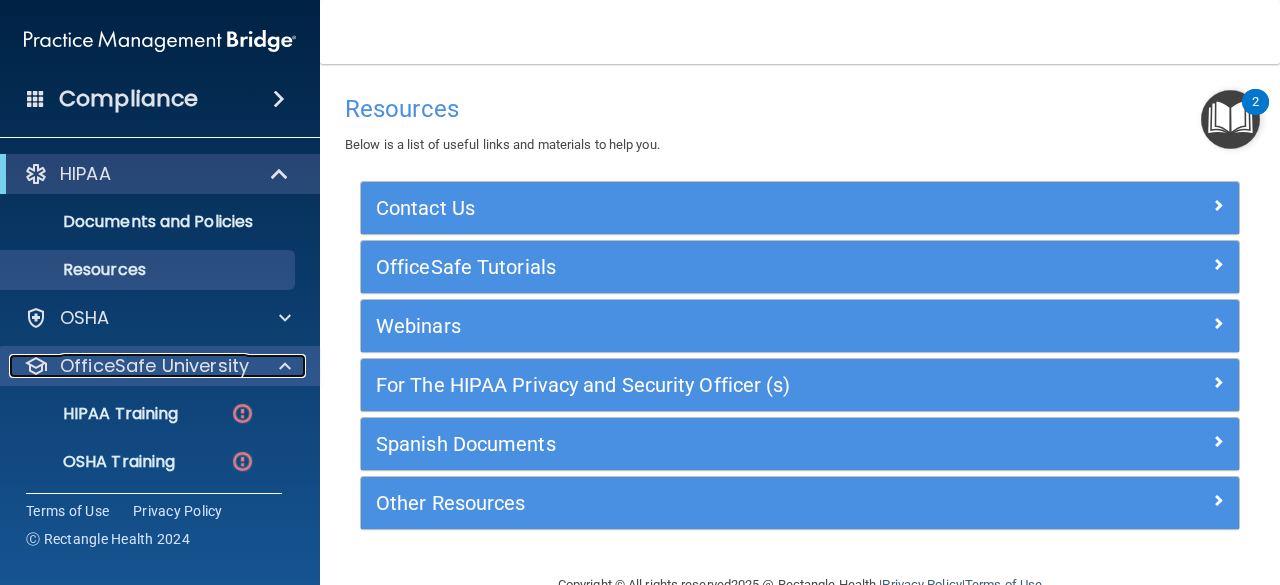 click on "OfficeSafe University" at bounding box center [154, 366] 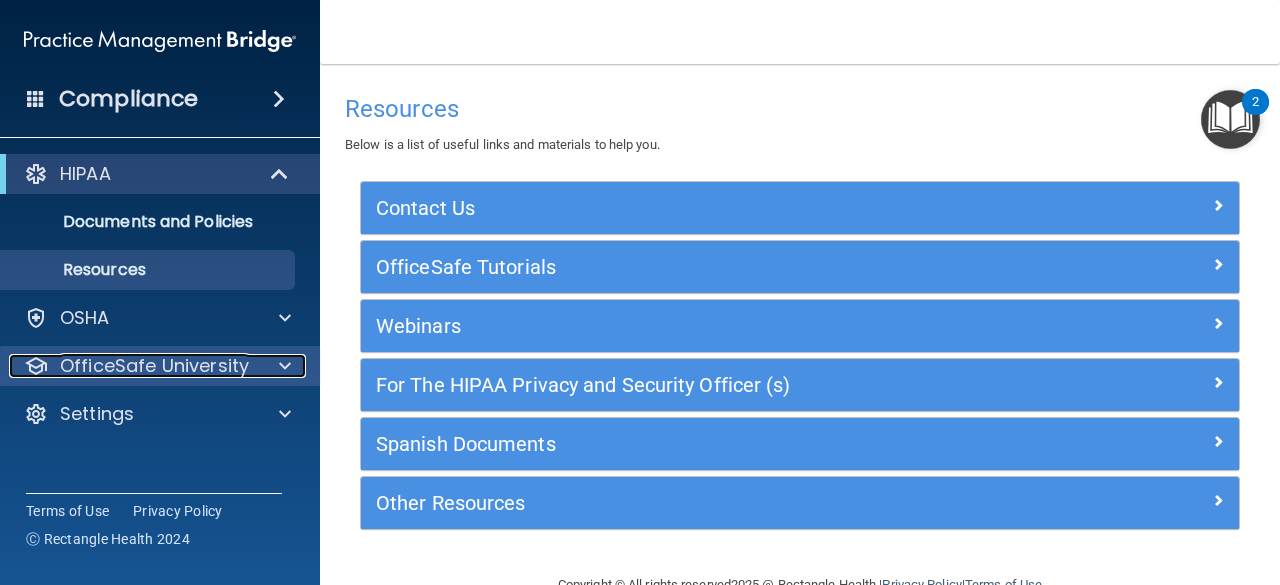 click at bounding box center [282, 366] 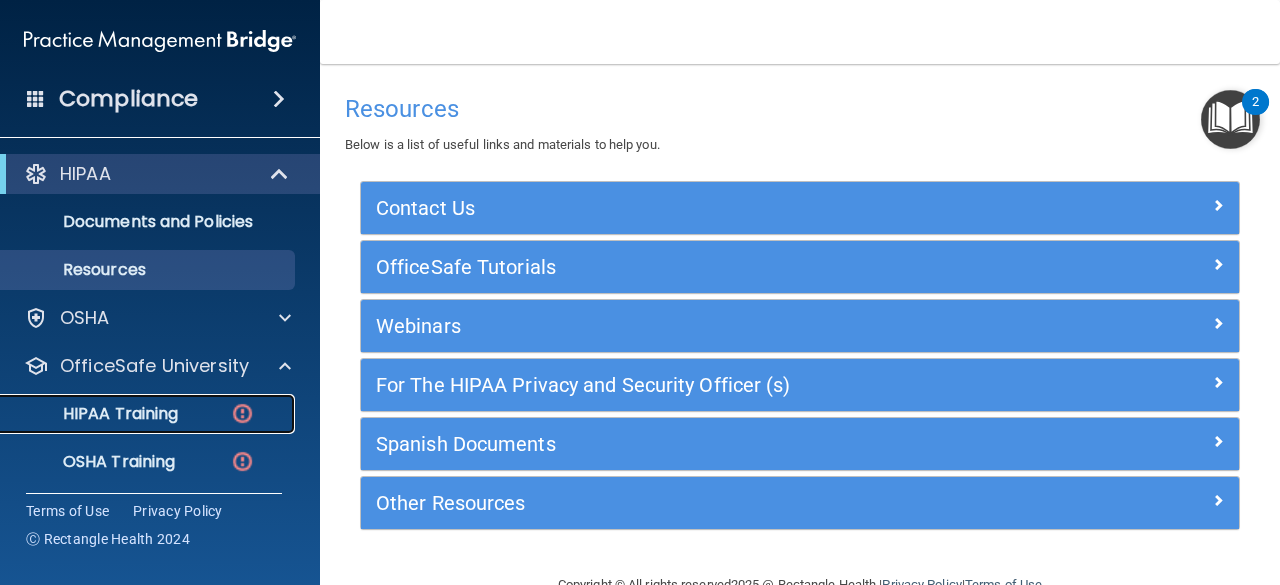 click on "HIPAA Training" at bounding box center [95, 414] 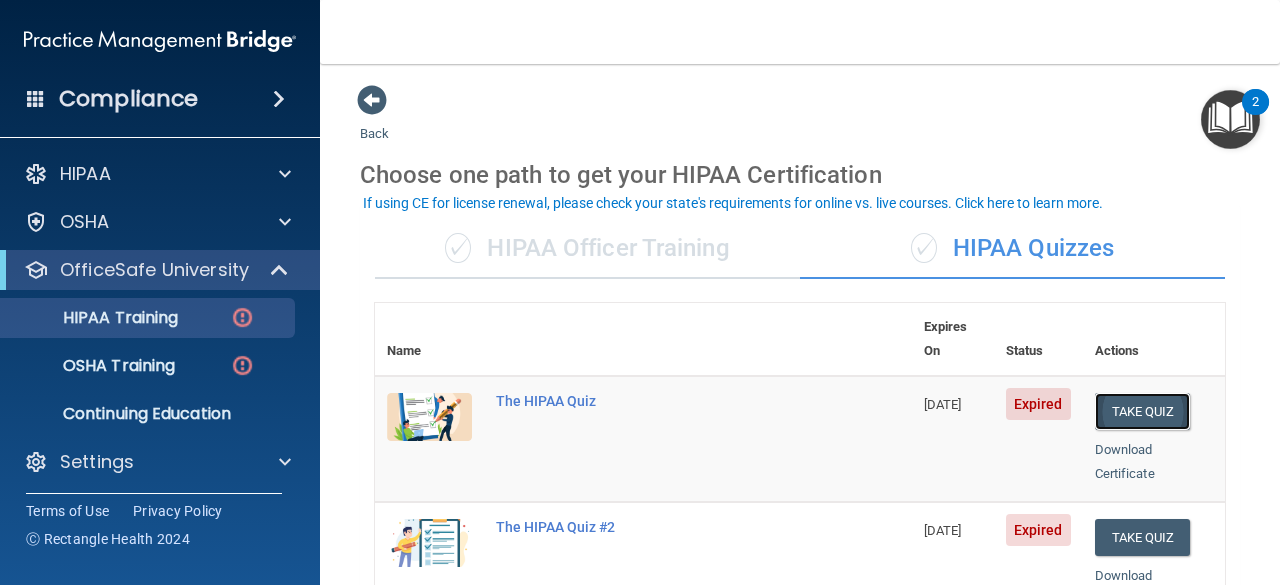 click on "Take Quiz" at bounding box center [1143, 411] 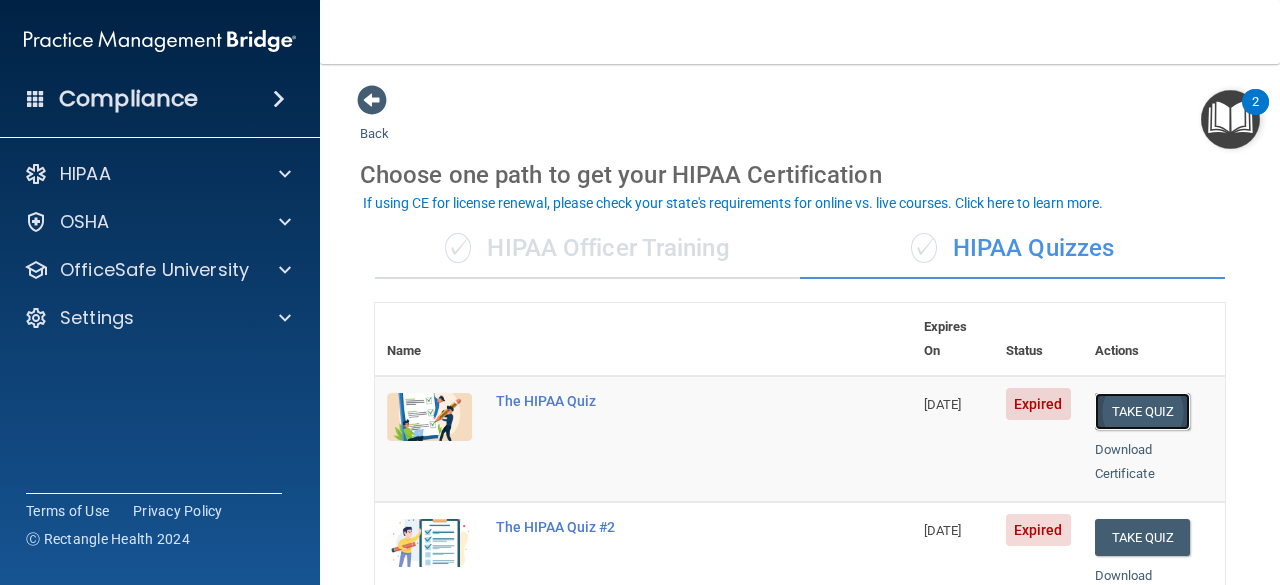 click on "Take Quiz" at bounding box center [1143, 411] 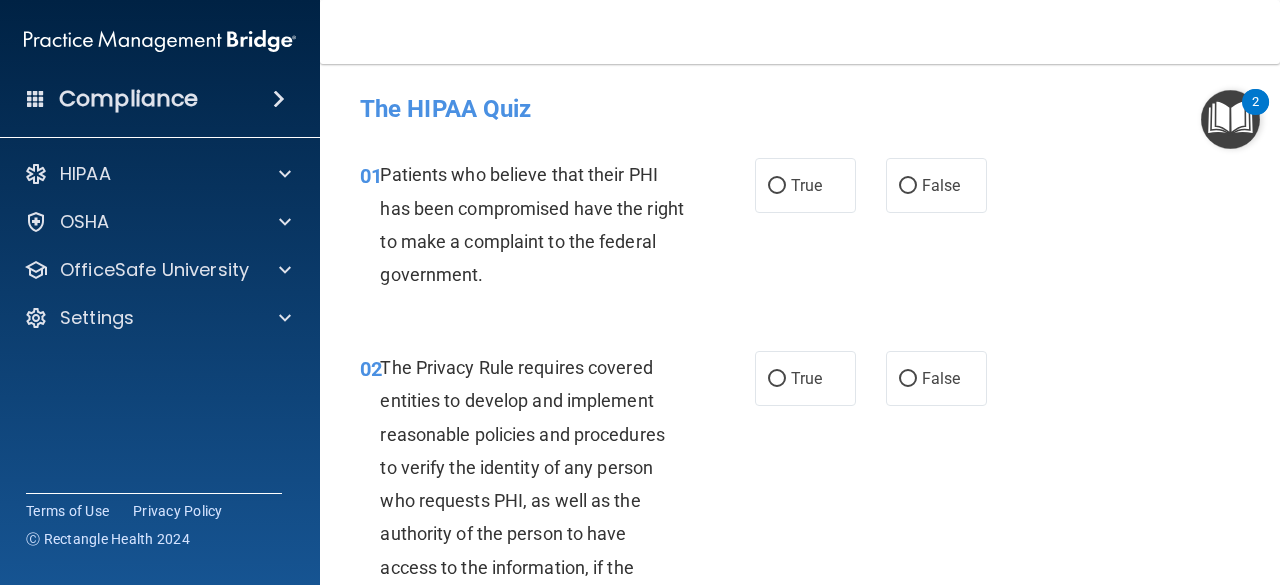 click on "02       The Privacy Rule requires covered entities to develop and implement reasonable policies and procedures to verify the identity of any person who requests PHI, as well as the authority of the person to have access to the information, if the identity or authority of the person is not already known.                 True           False" at bounding box center (800, 505) 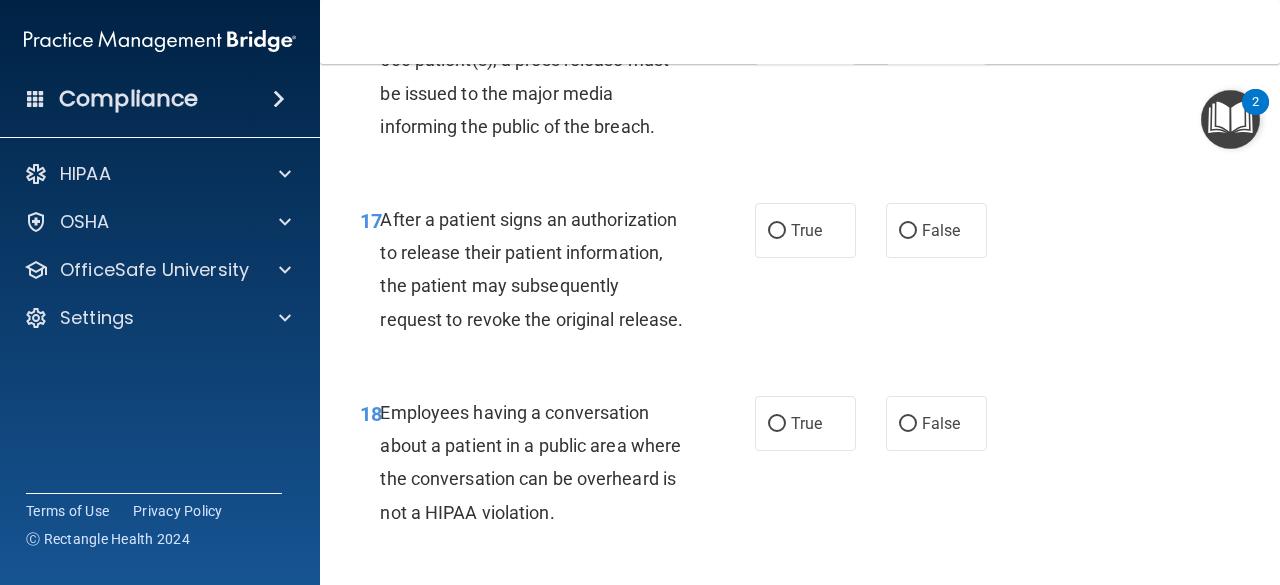 scroll, scrollTop: 0, scrollLeft: 0, axis: both 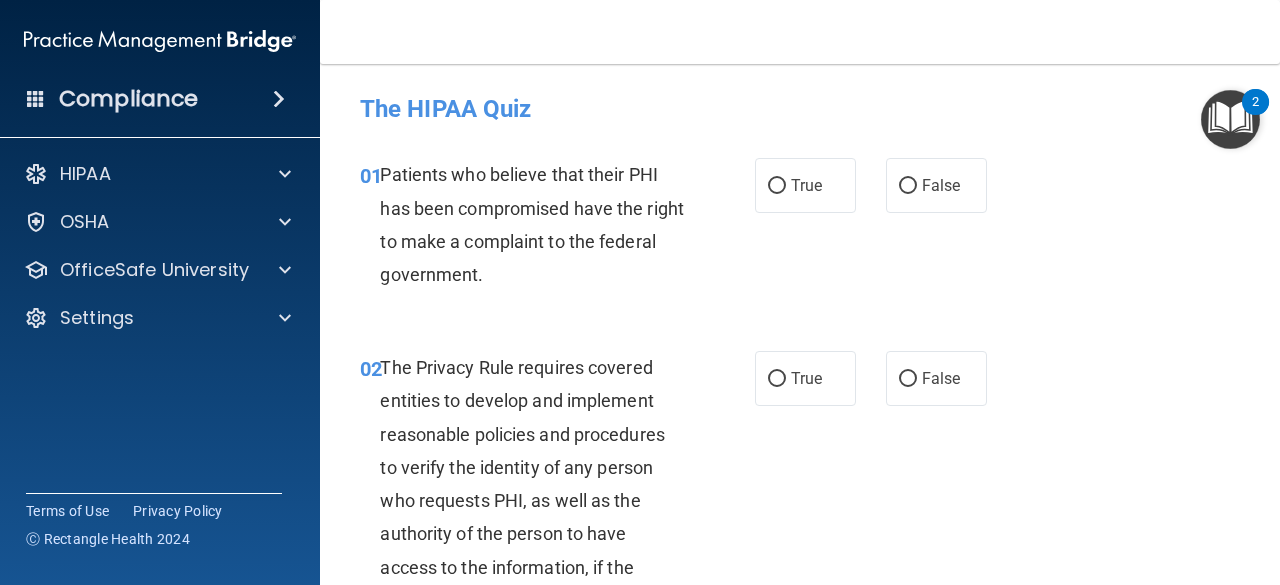 click on "01       Patients who believe that their PHI has been compromised have the right to make a complaint to the federal government.                 True           False" at bounding box center [800, 229] 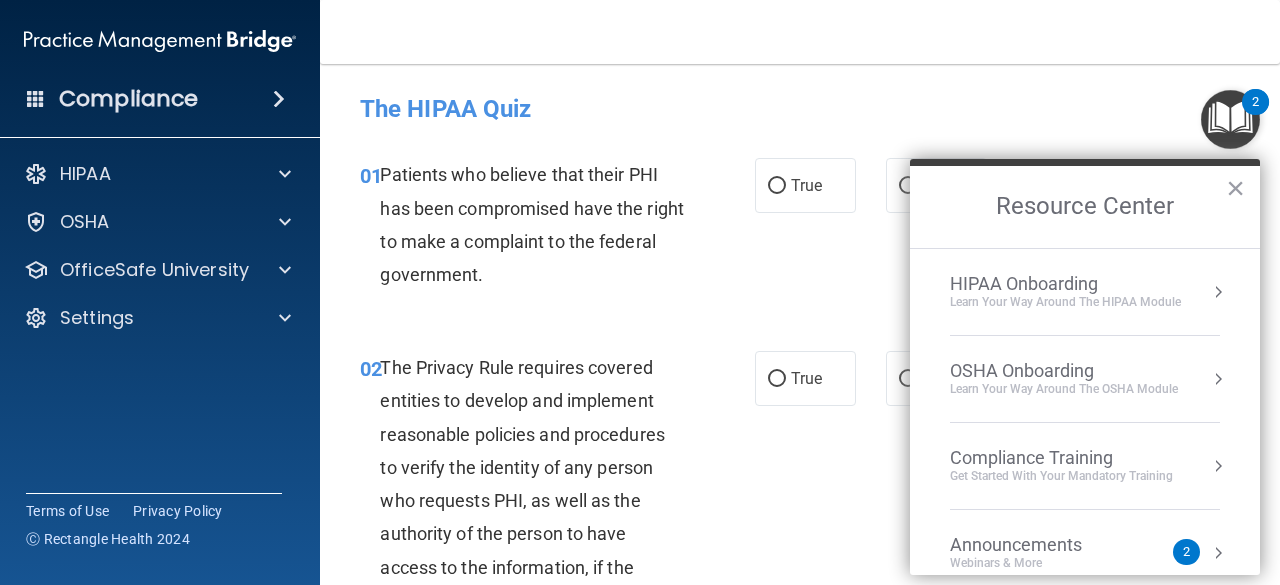 click on "01       Patients who believe that their PHI has been compromised have the right to make a complaint to the federal government.                 True           False" at bounding box center [800, 229] 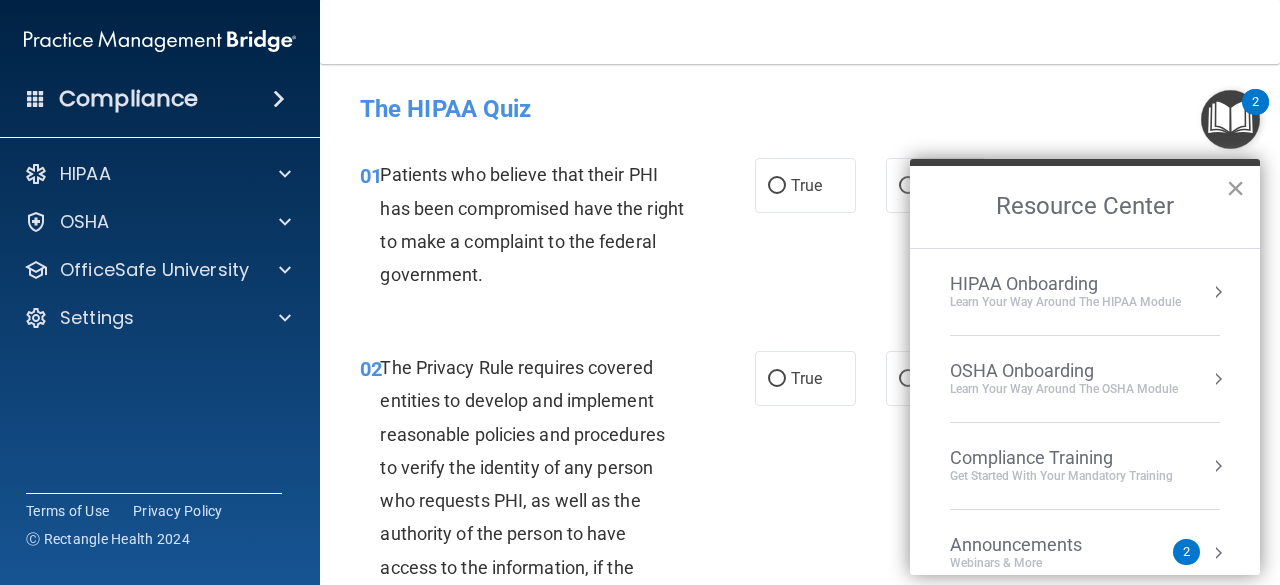 click on "×" at bounding box center [1235, 188] 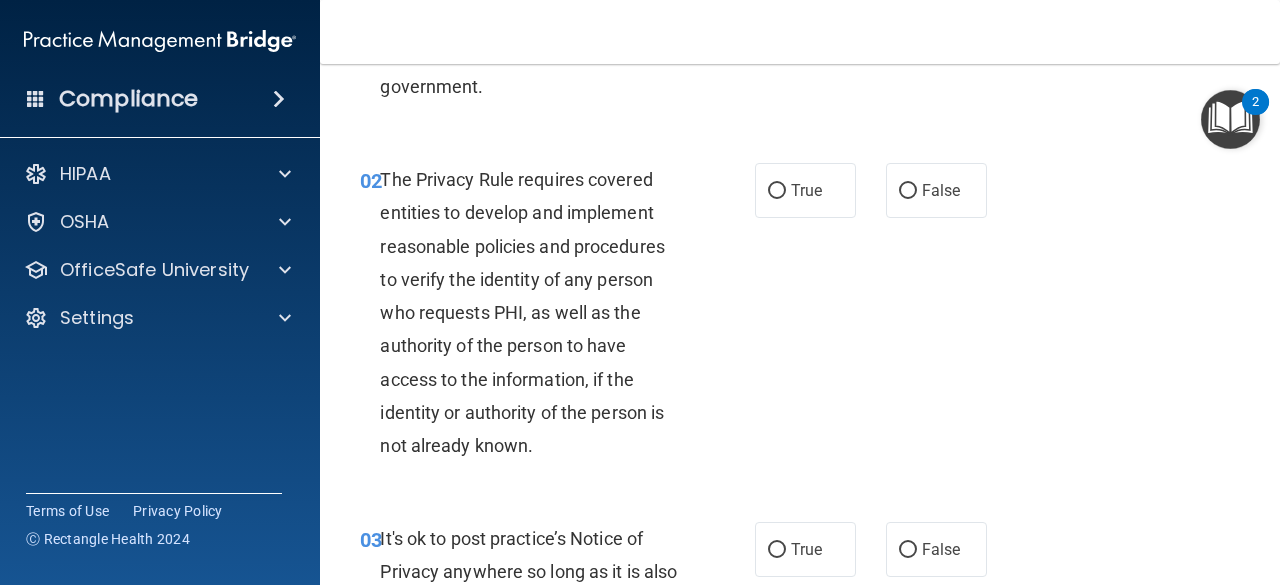 scroll, scrollTop: 214, scrollLeft: 0, axis: vertical 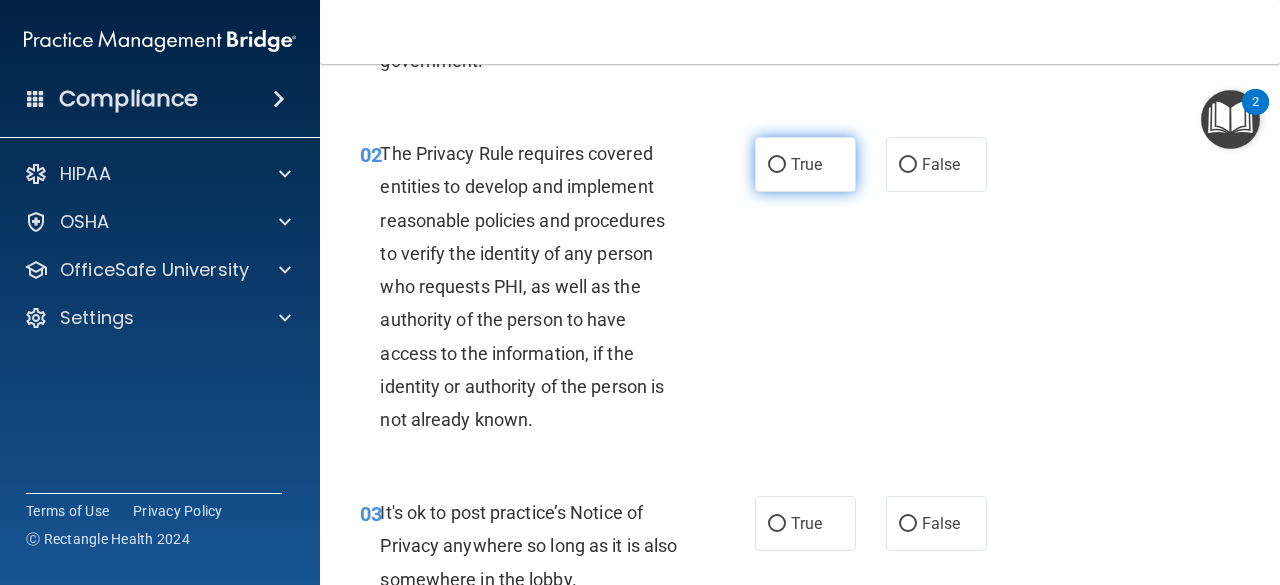 click on "True" at bounding box center (777, 165) 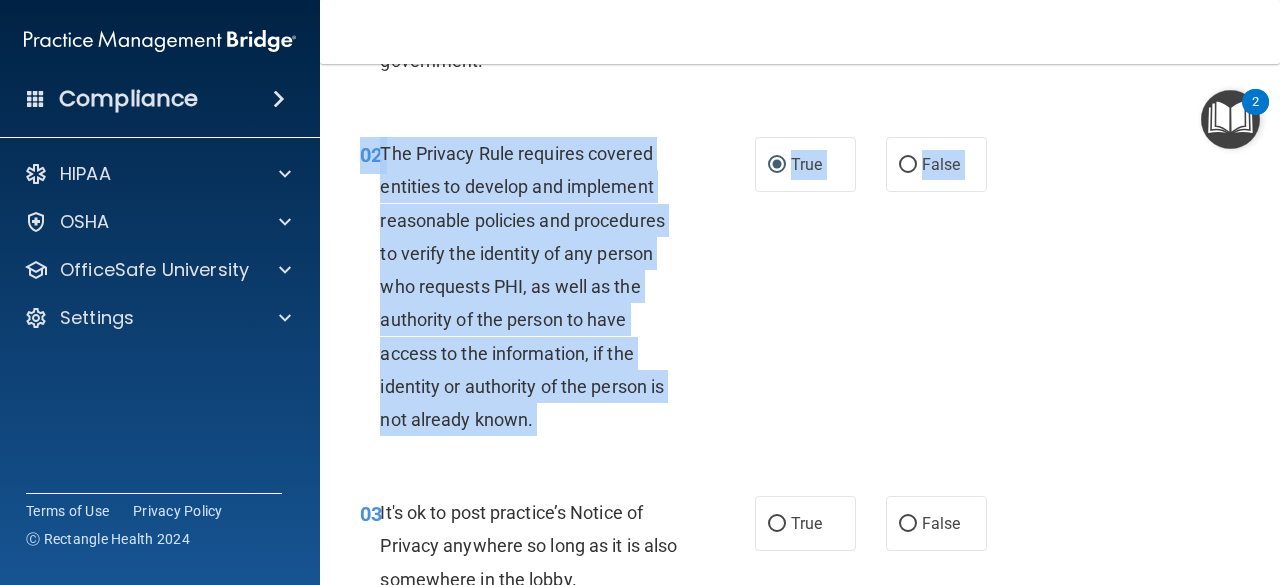 drag, startPoint x: 1118, startPoint y: 209, endPoint x: 1119, endPoint y: 485, distance: 276.0018 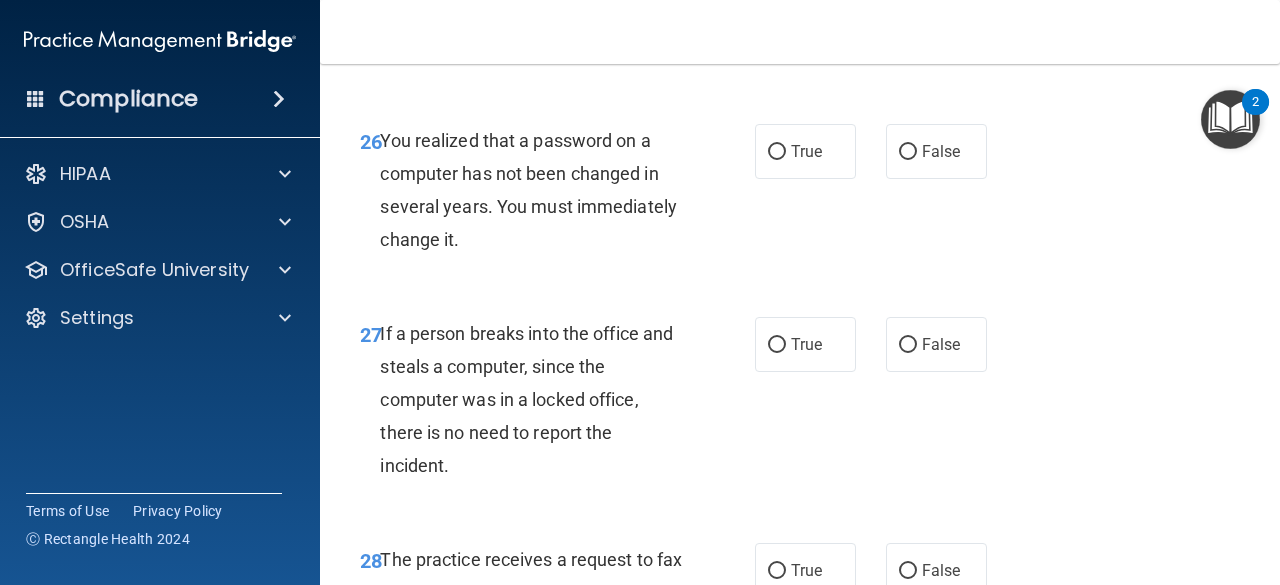 scroll, scrollTop: 5678, scrollLeft: 0, axis: vertical 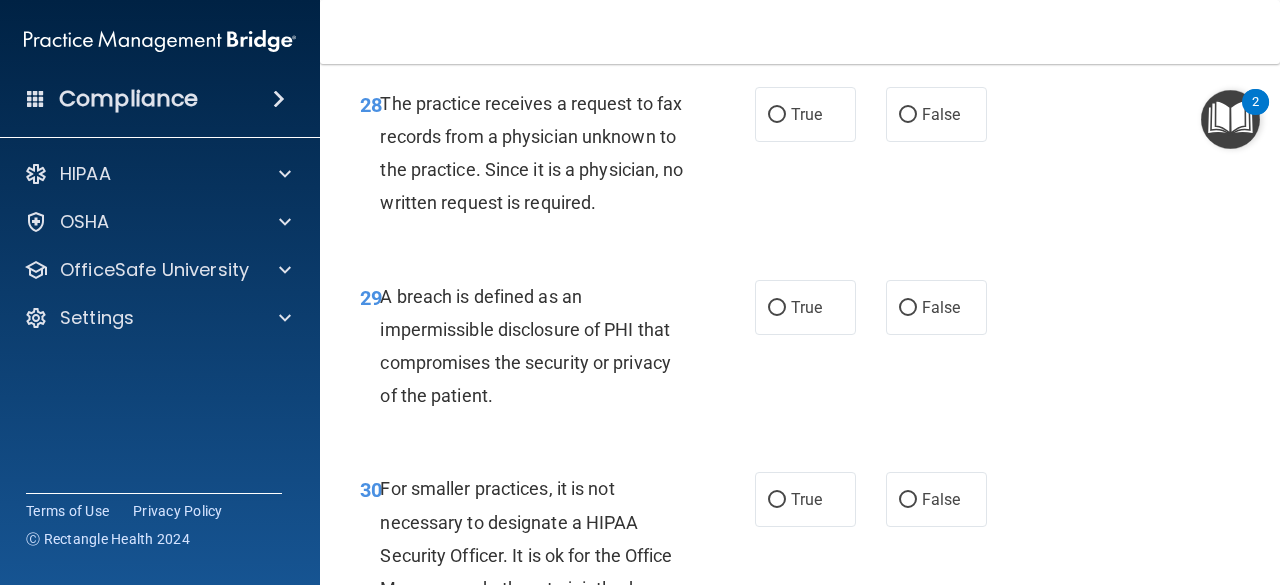 click on "-                The HIPAA Quiz         This quiz doesn’t expire until 04/19/2025. Are you sure you want to take this quiz now?   Take the quiz anyway!                       01       Patients who believe that their PHI has been compromised have the right to make a complaint to the federal government.                 True           False                       02       The Privacy Rule requires covered entities to develop and implement reasonable policies and procedures to verify the identity of any person who requests PHI, as well as the authority of the person to have access to the information, if the identity or authority of the person is not already known.                 True           False                       03       It's ok to post  practice’s Notice of Privacy anywhere so long as it is also somewhere in the lobby.                 True           False                       04                       True           False                       05                       True           False" at bounding box center (800, 324) 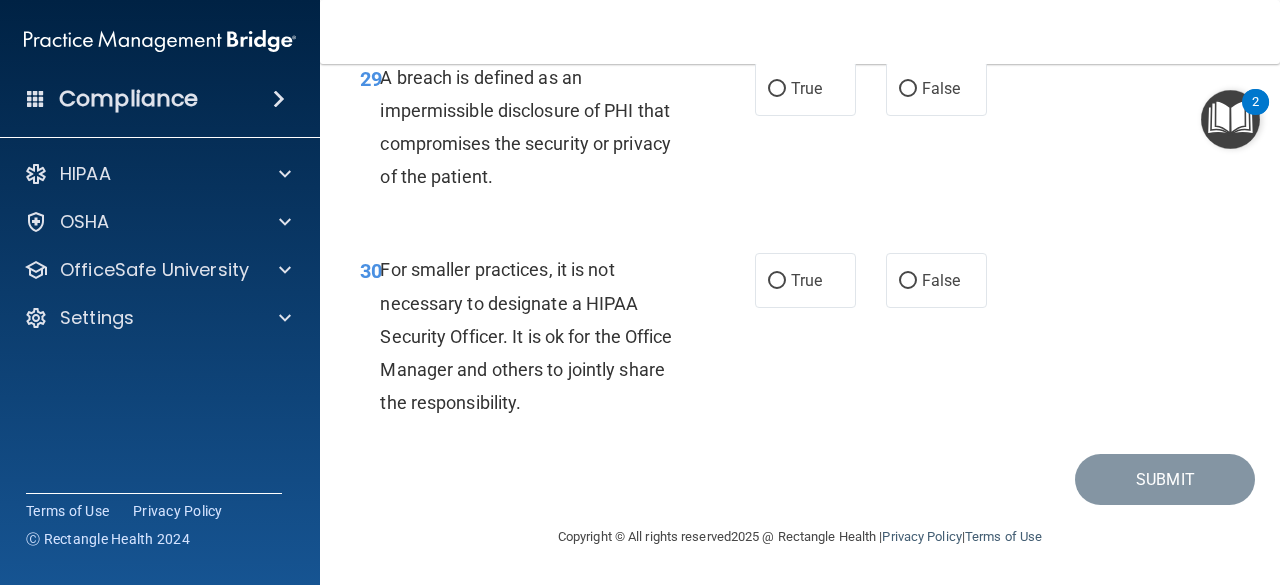scroll, scrollTop: 5996, scrollLeft: 0, axis: vertical 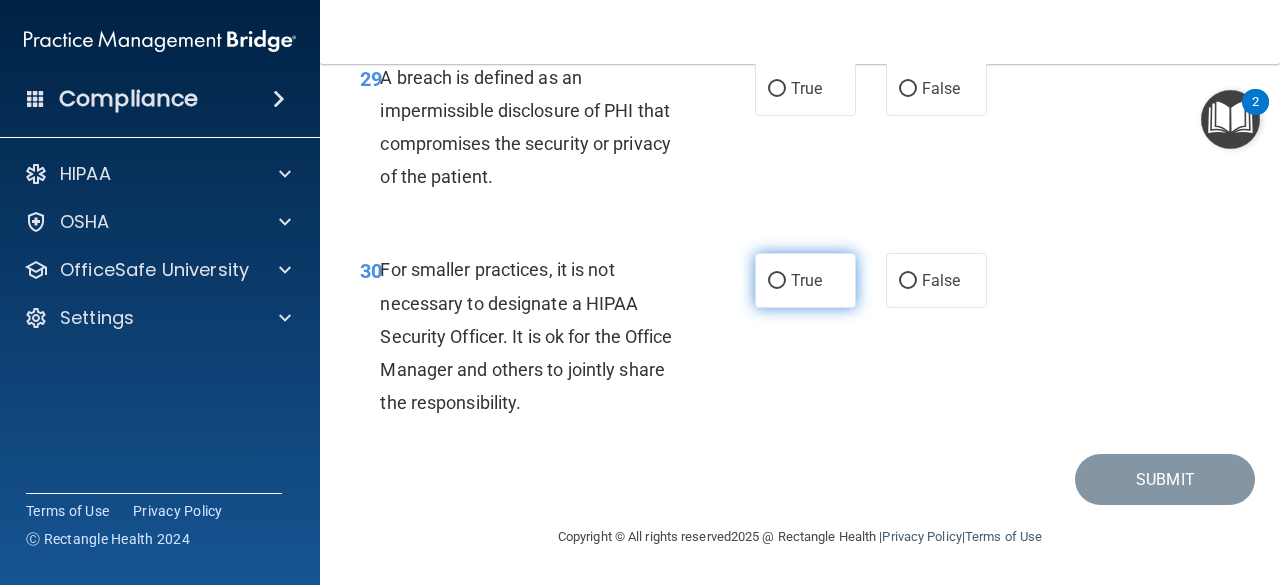 click on "True" at bounding box center [777, 281] 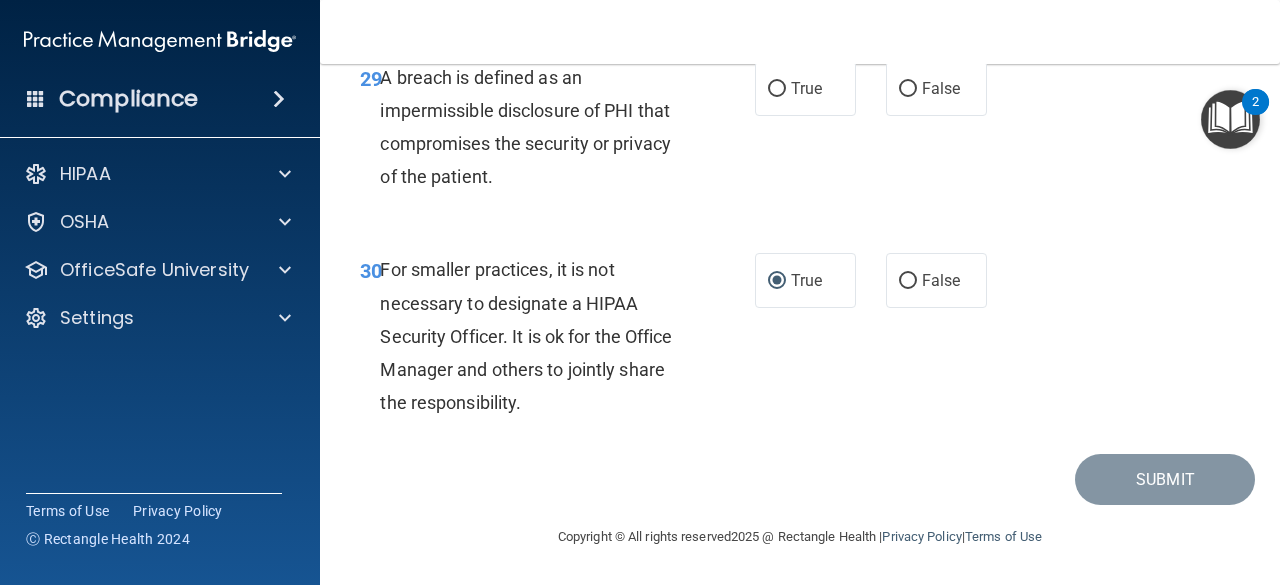 scroll, scrollTop: 5985, scrollLeft: 0, axis: vertical 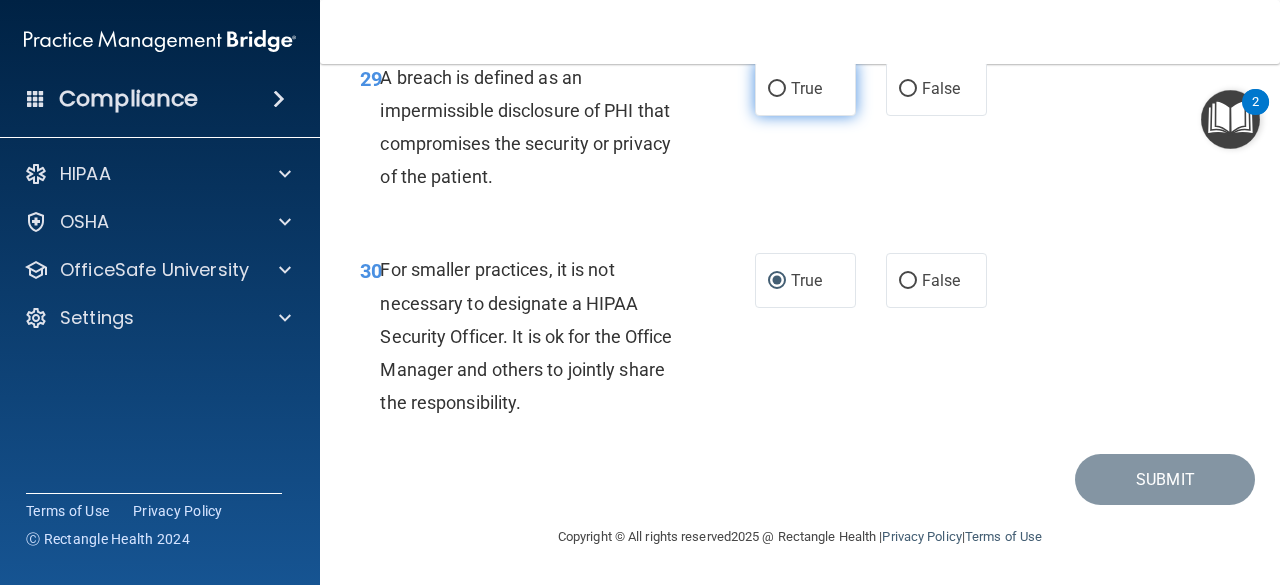click on "True" at bounding box center [805, 88] 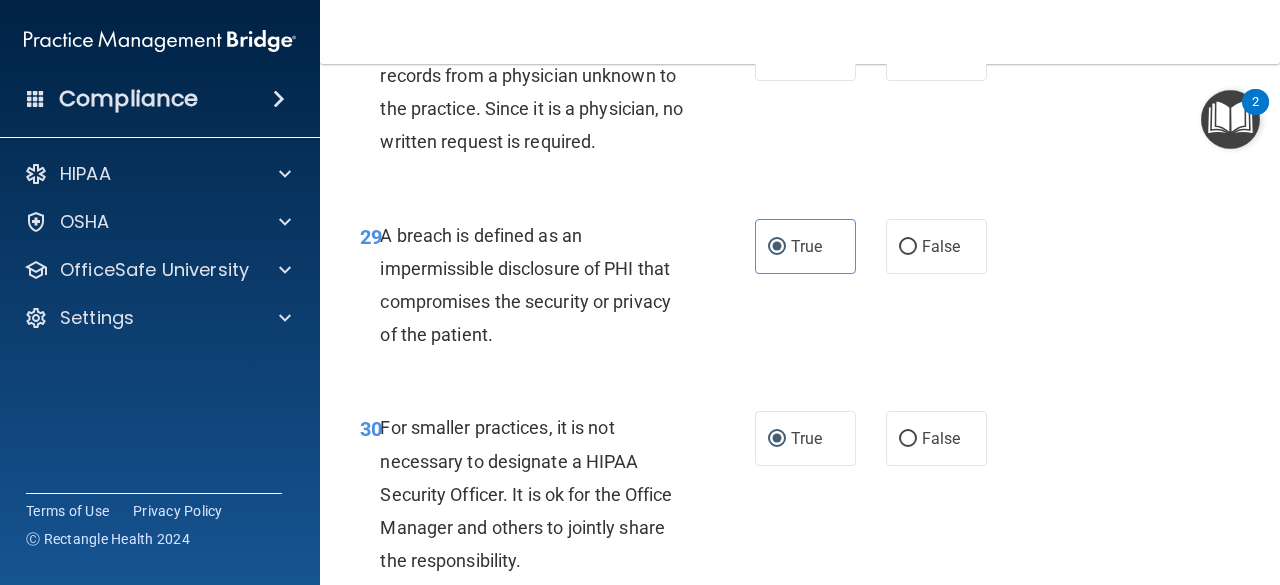 scroll, scrollTop: 5712, scrollLeft: 0, axis: vertical 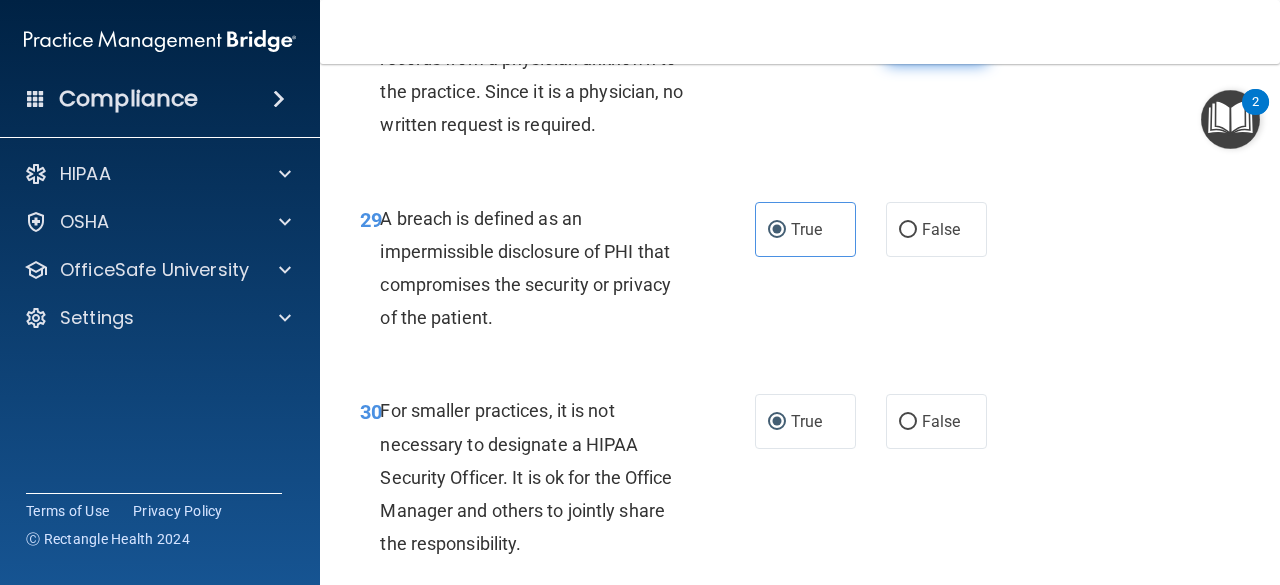 click on "False" at bounding box center [908, 37] 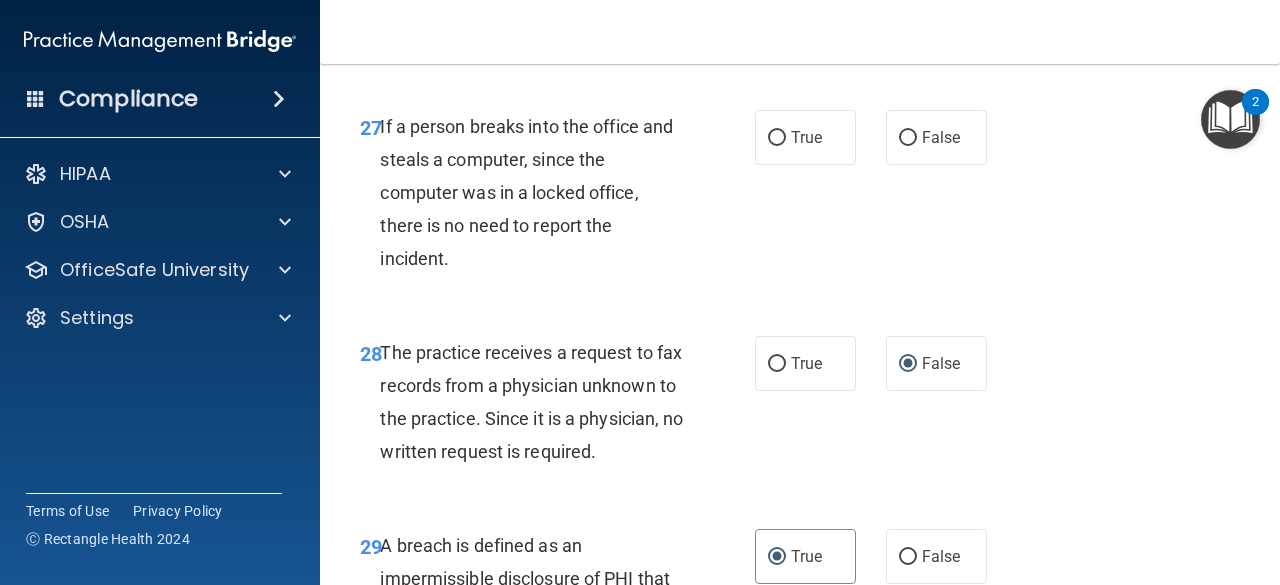 scroll, scrollTop: 5420, scrollLeft: 0, axis: vertical 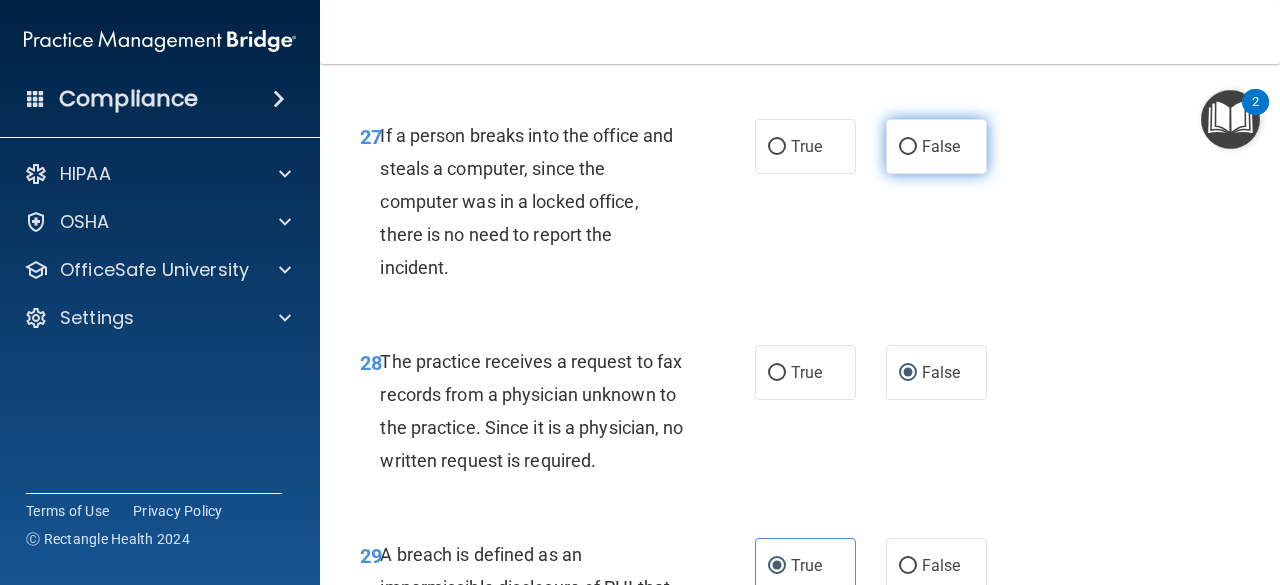 click on "False" at bounding box center (908, 147) 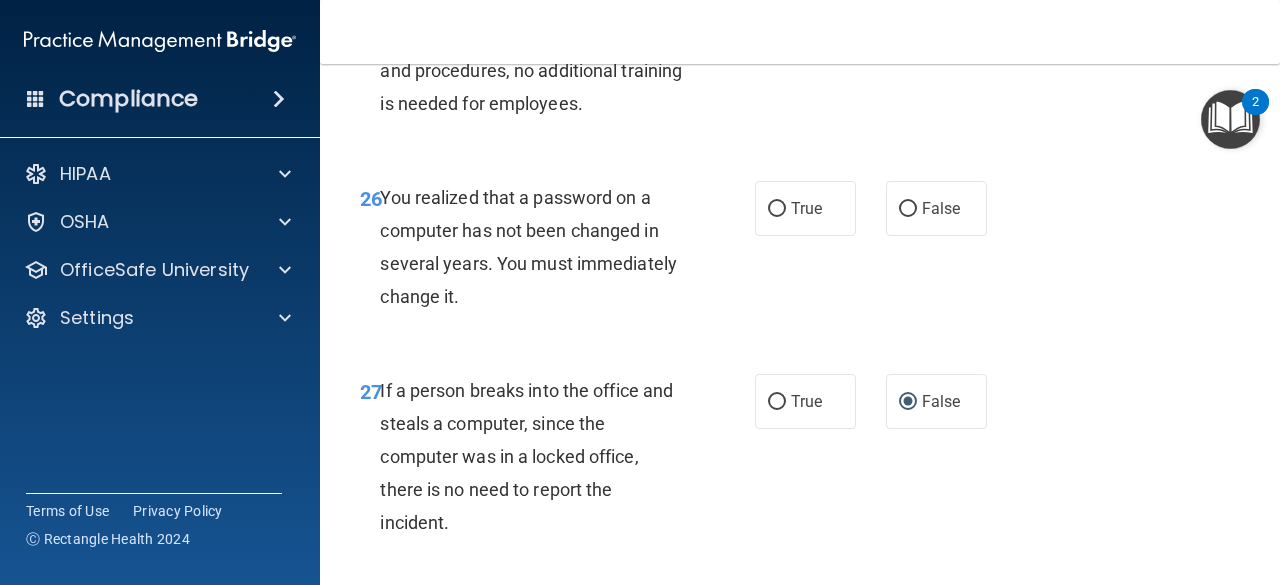 scroll, scrollTop: 5147, scrollLeft: 0, axis: vertical 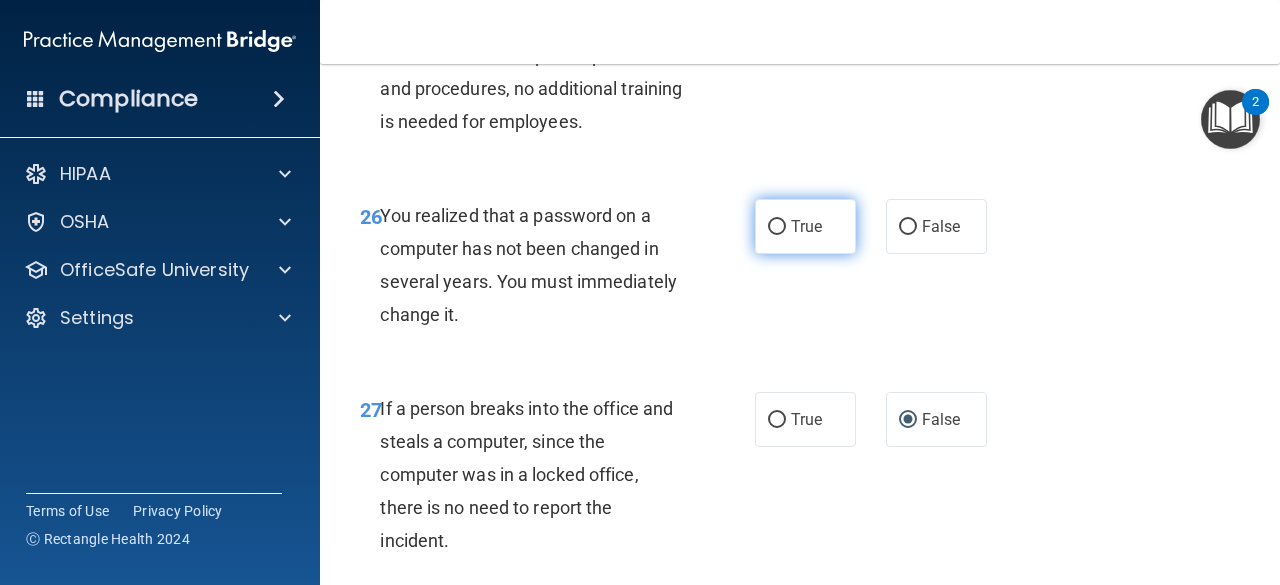 click on "True" at bounding box center [777, 227] 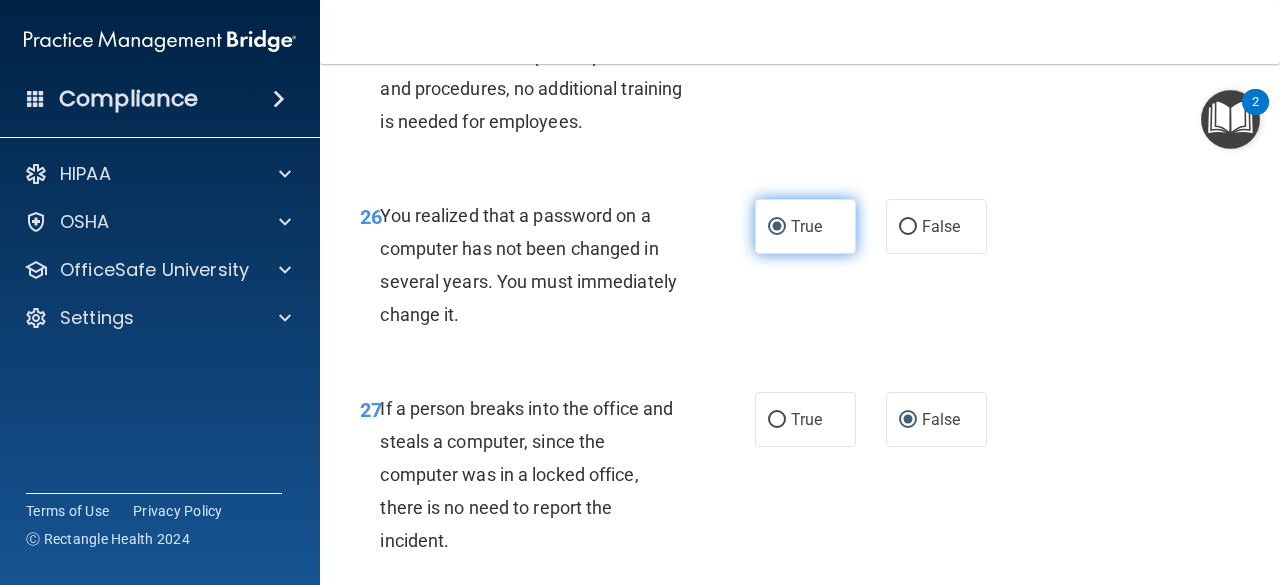 click on "True" at bounding box center [777, 227] 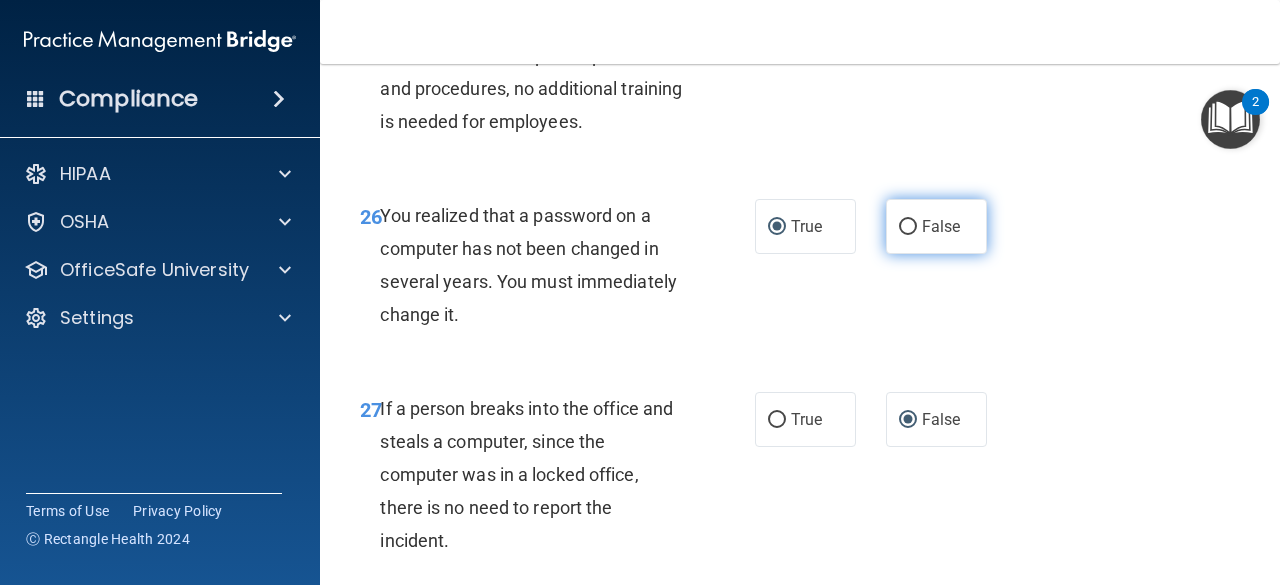 click on "False" at bounding box center [908, 227] 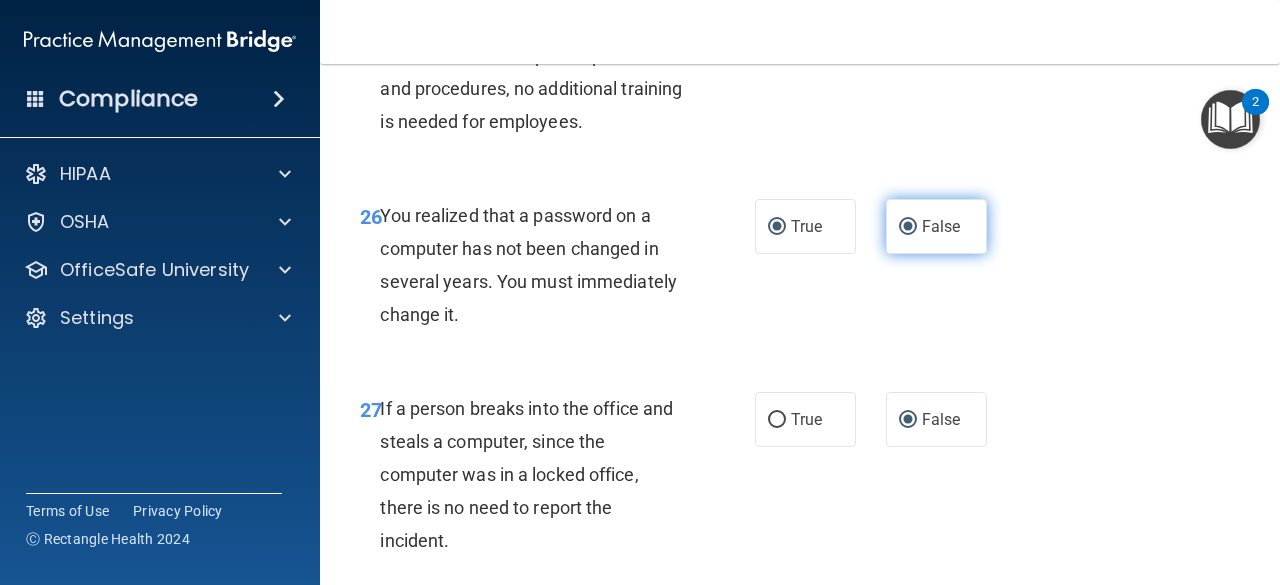 radio on "false" 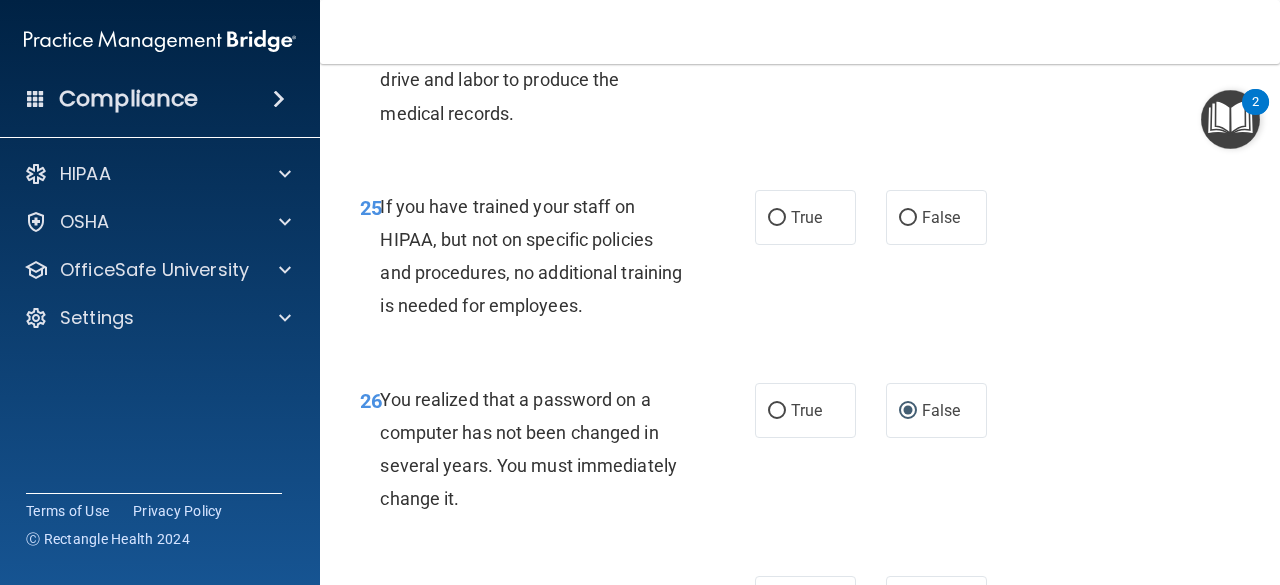 scroll, scrollTop: 4936, scrollLeft: 0, axis: vertical 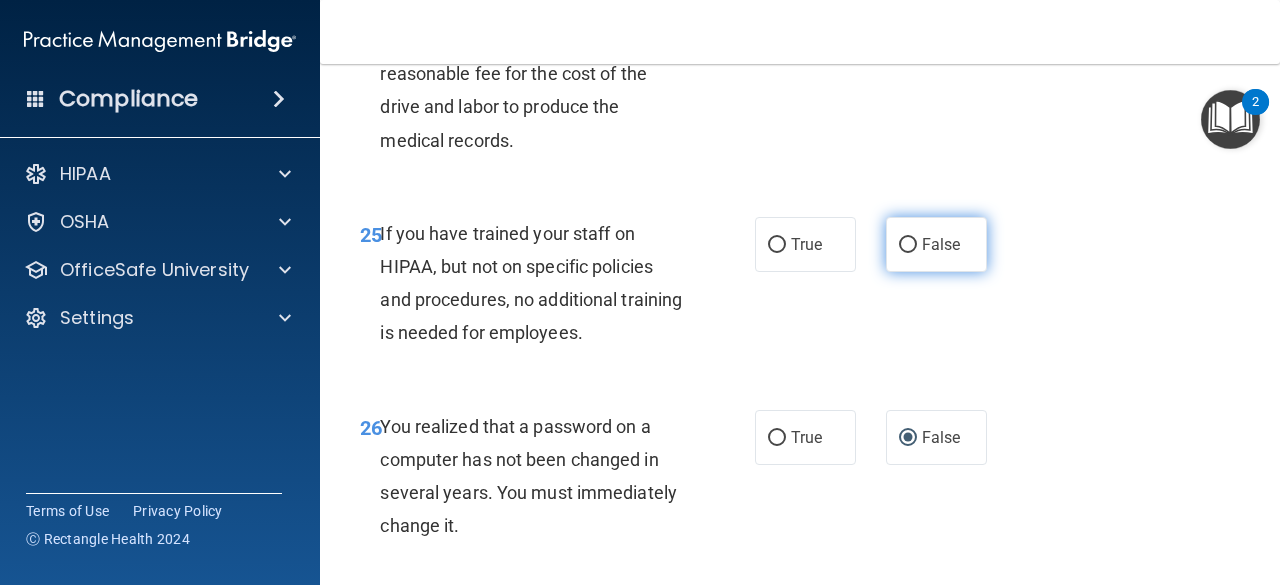 click on "False" at bounding box center (908, 245) 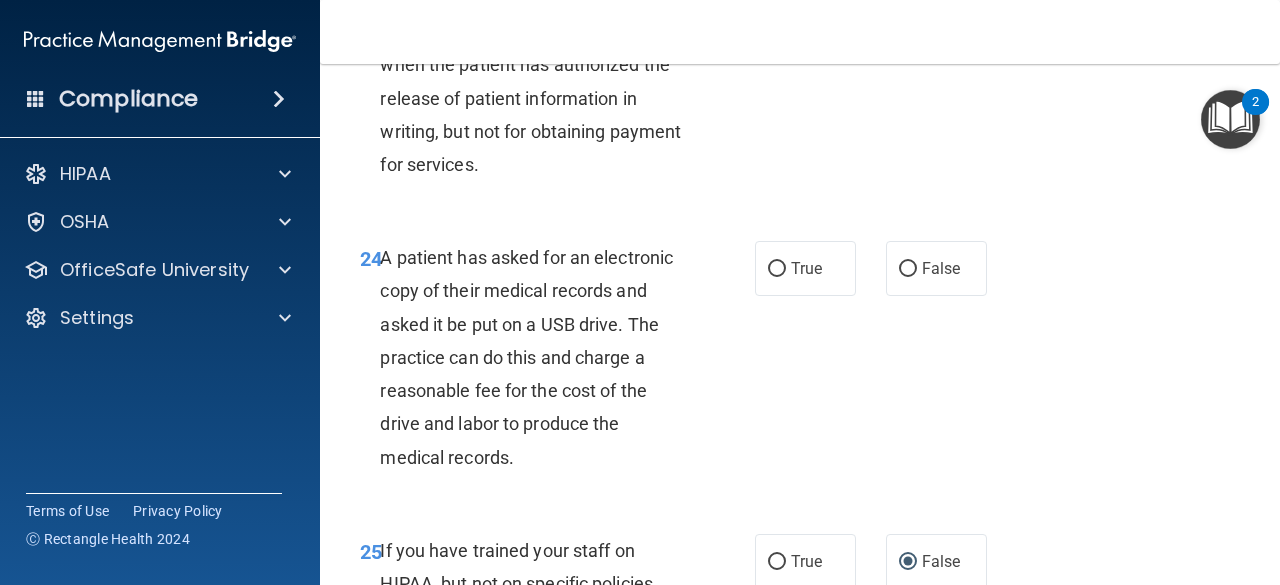 scroll, scrollTop: 4628, scrollLeft: 0, axis: vertical 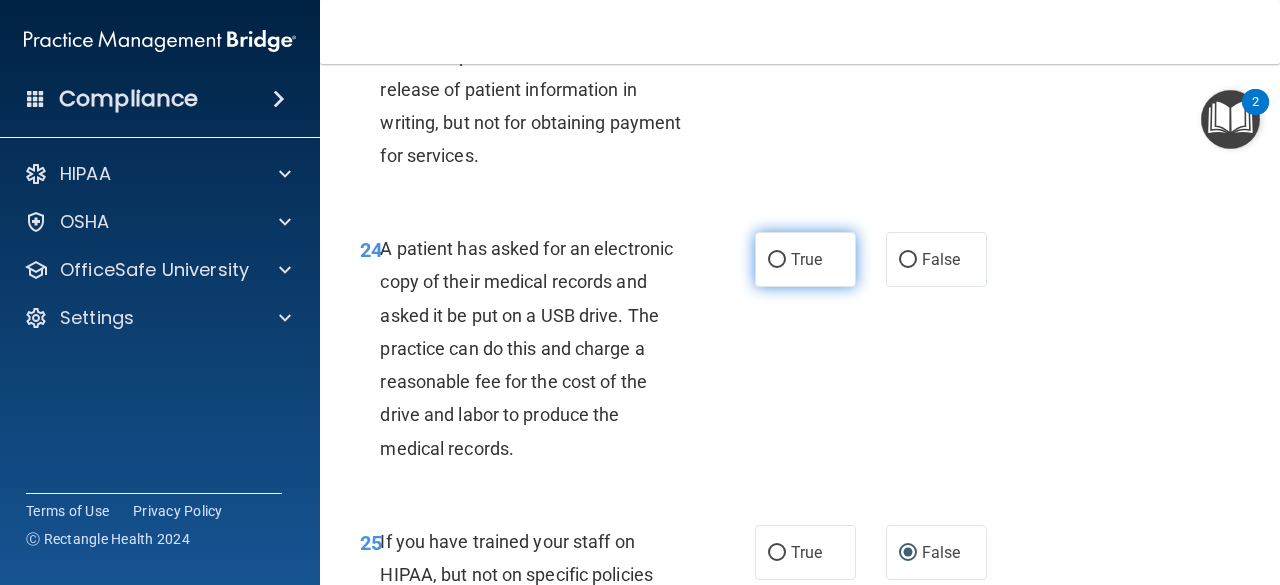 click on "True" at bounding box center (777, 260) 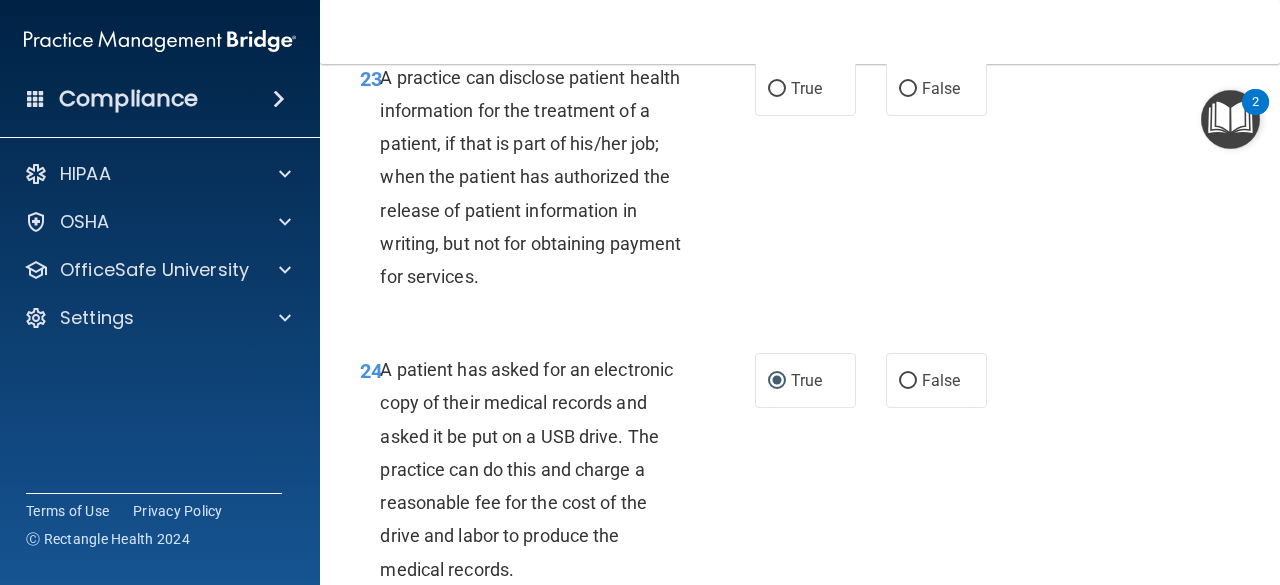 scroll, scrollTop: 4516, scrollLeft: 0, axis: vertical 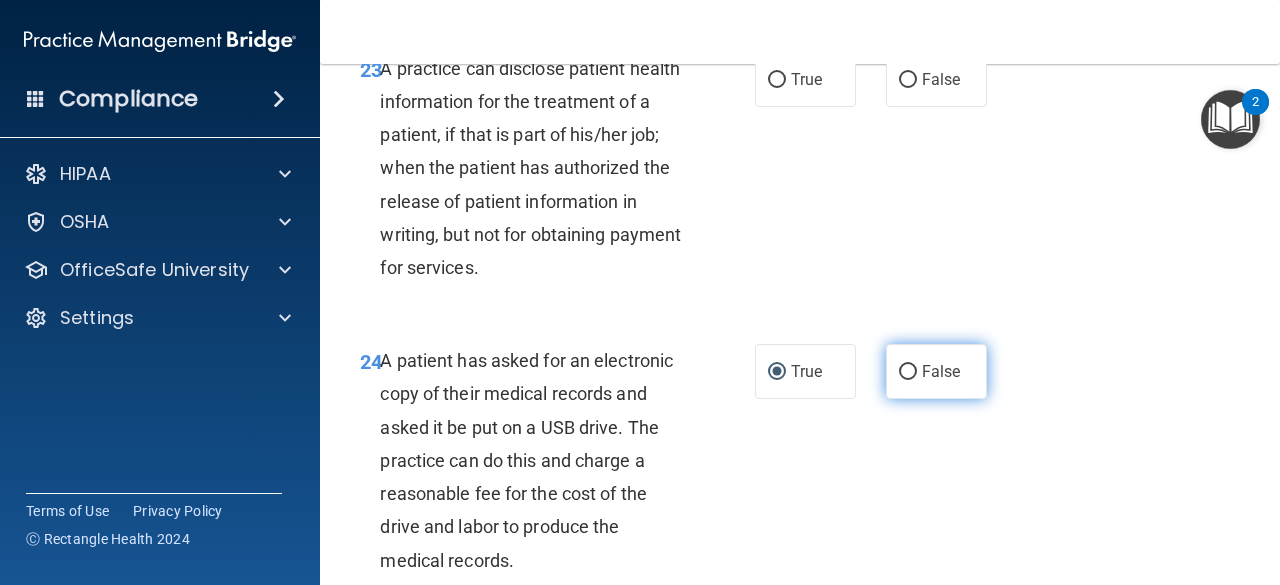 click on "False" at bounding box center (908, 372) 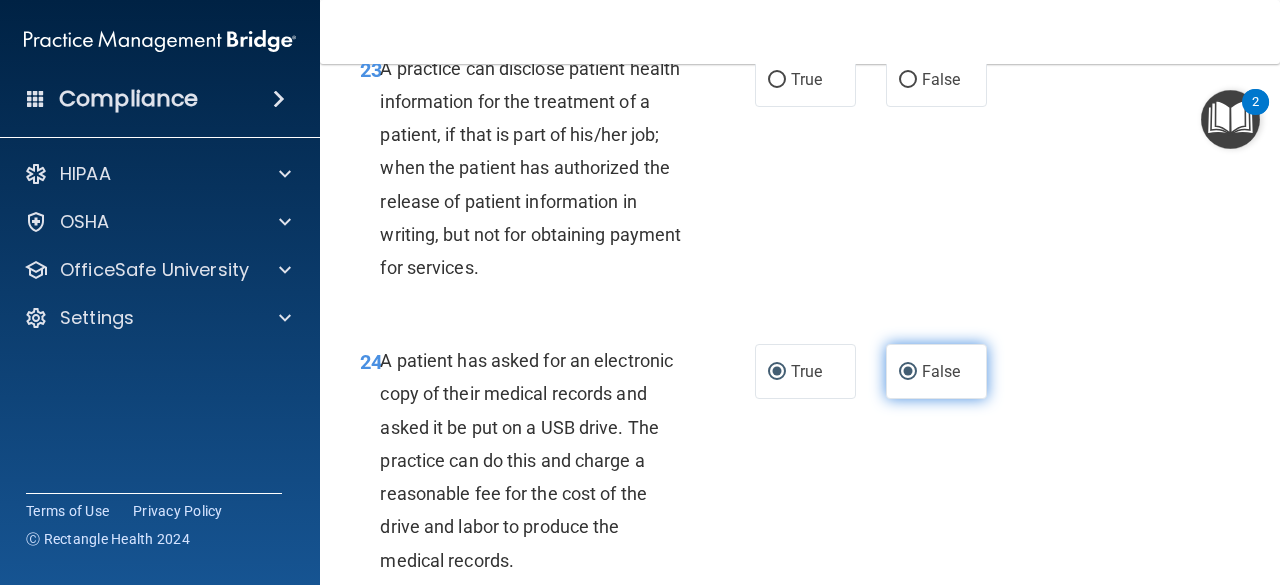 radio on "false" 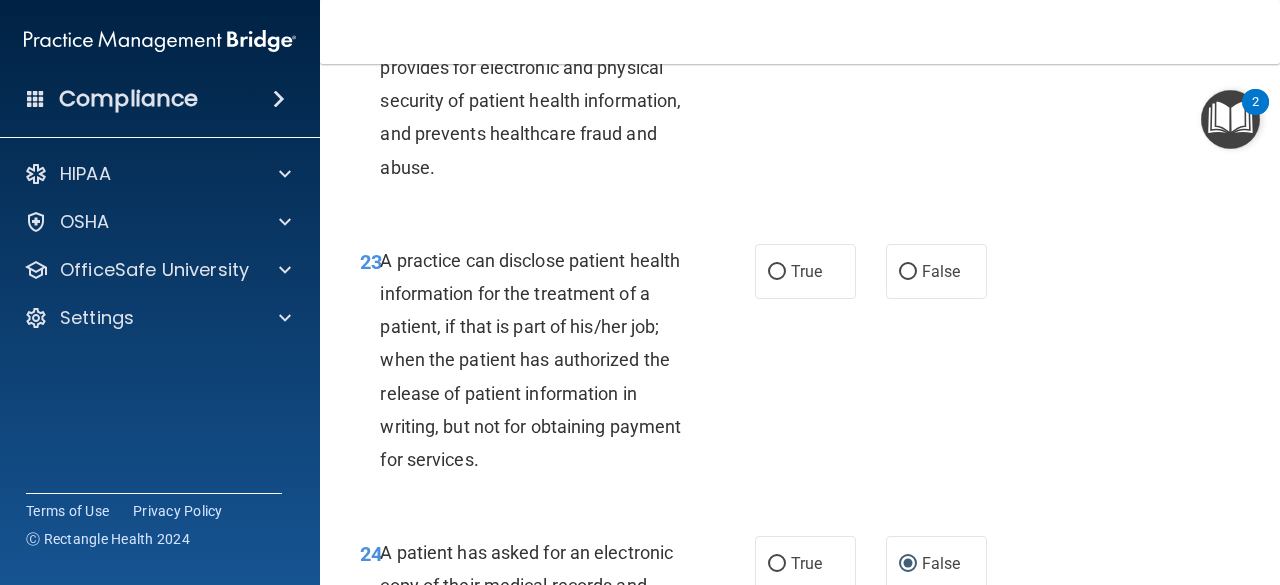 scroll, scrollTop: 4314, scrollLeft: 0, axis: vertical 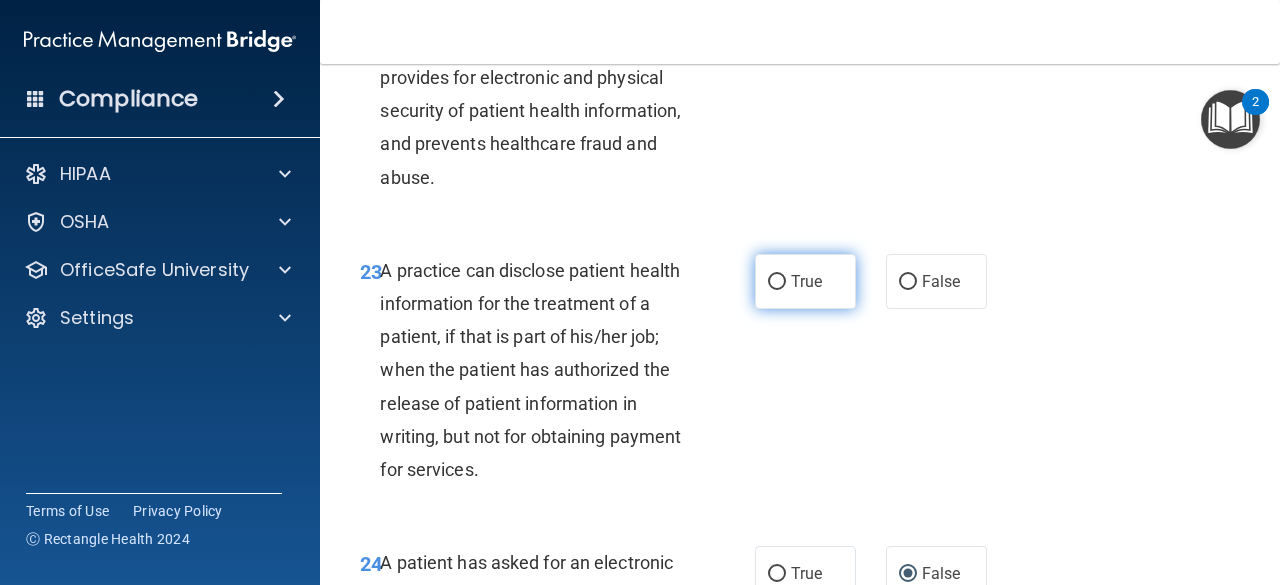 click on "True" at bounding box center [777, 282] 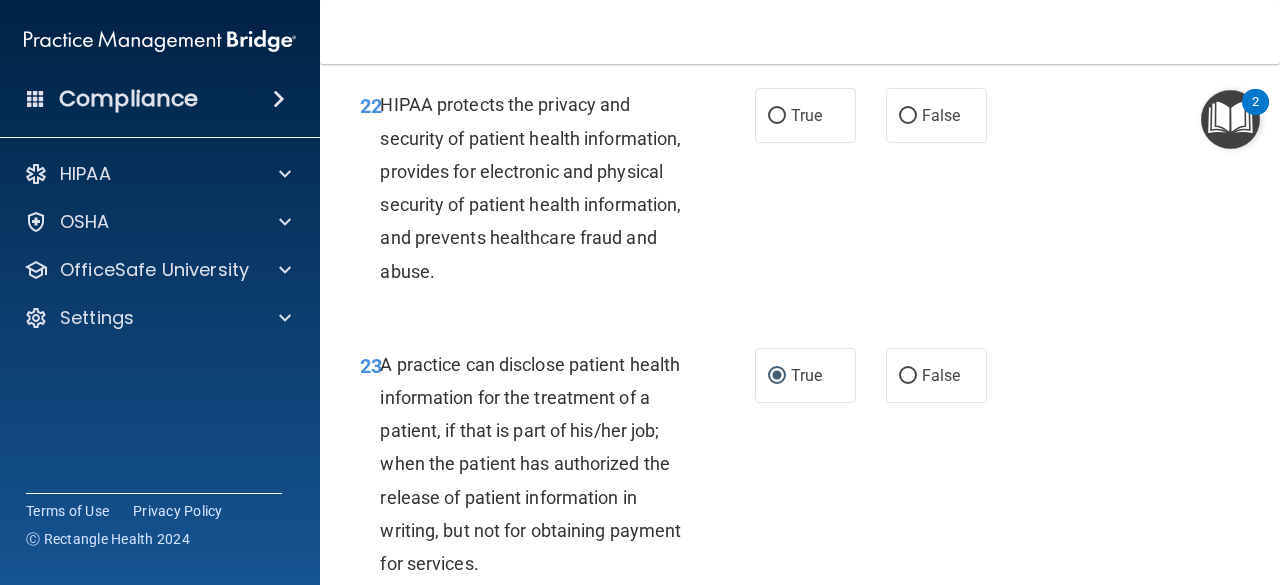 scroll, scrollTop: 4202, scrollLeft: 0, axis: vertical 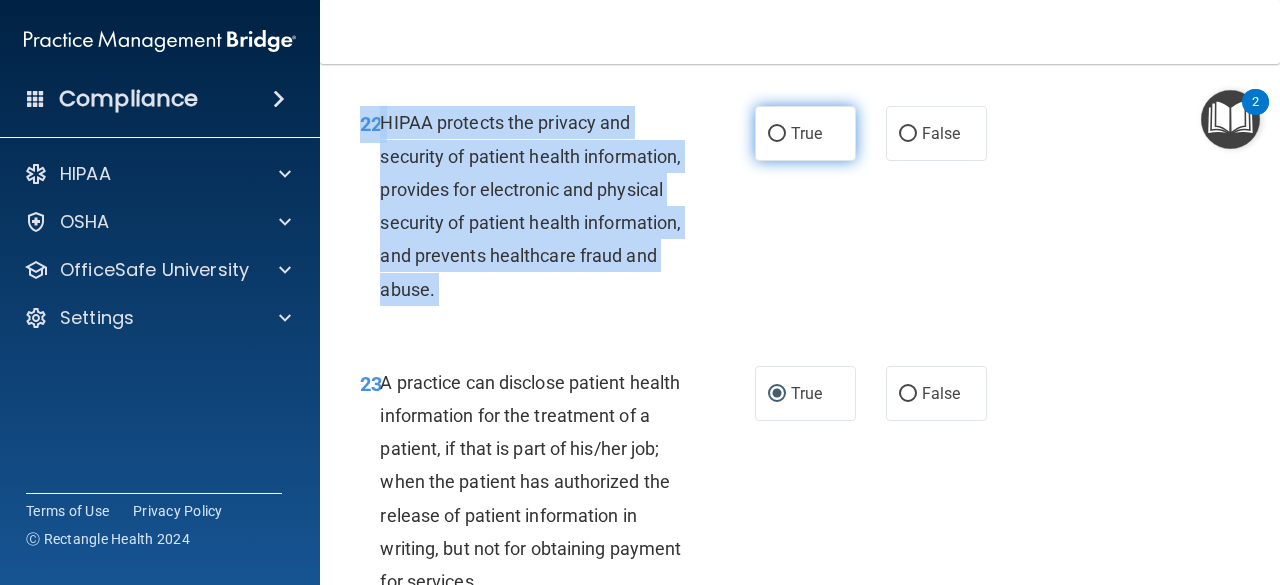 drag, startPoint x: 806, startPoint y: 287, endPoint x: 771, endPoint y: 199, distance: 94.7048 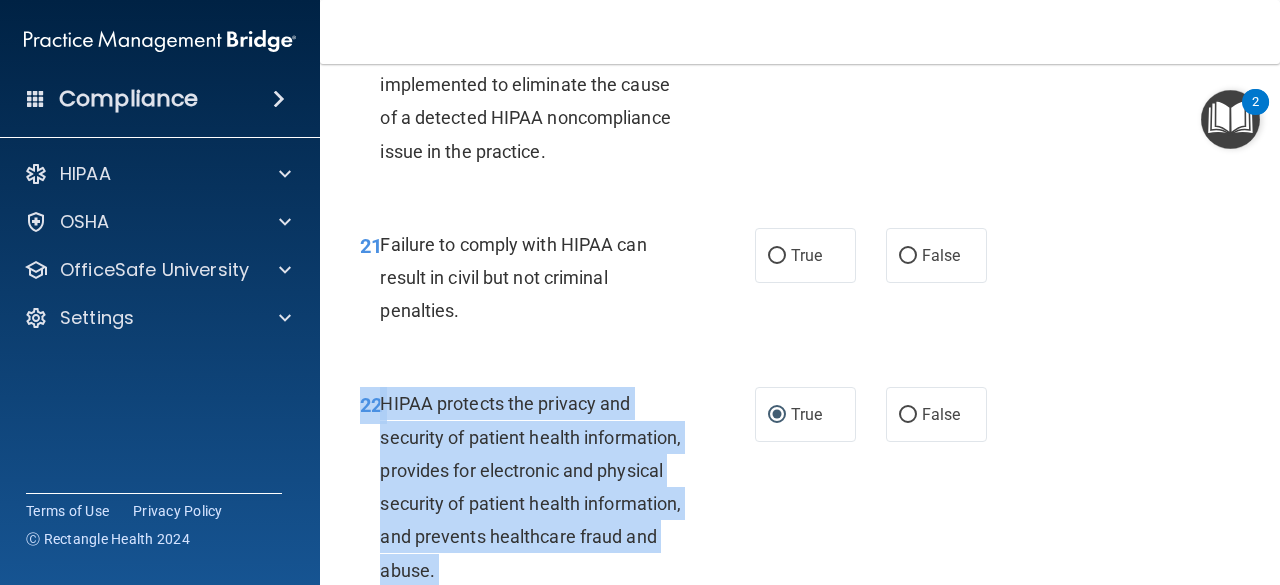 scroll, scrollTop: 3956, scrollLeft: 0, axis: vertical 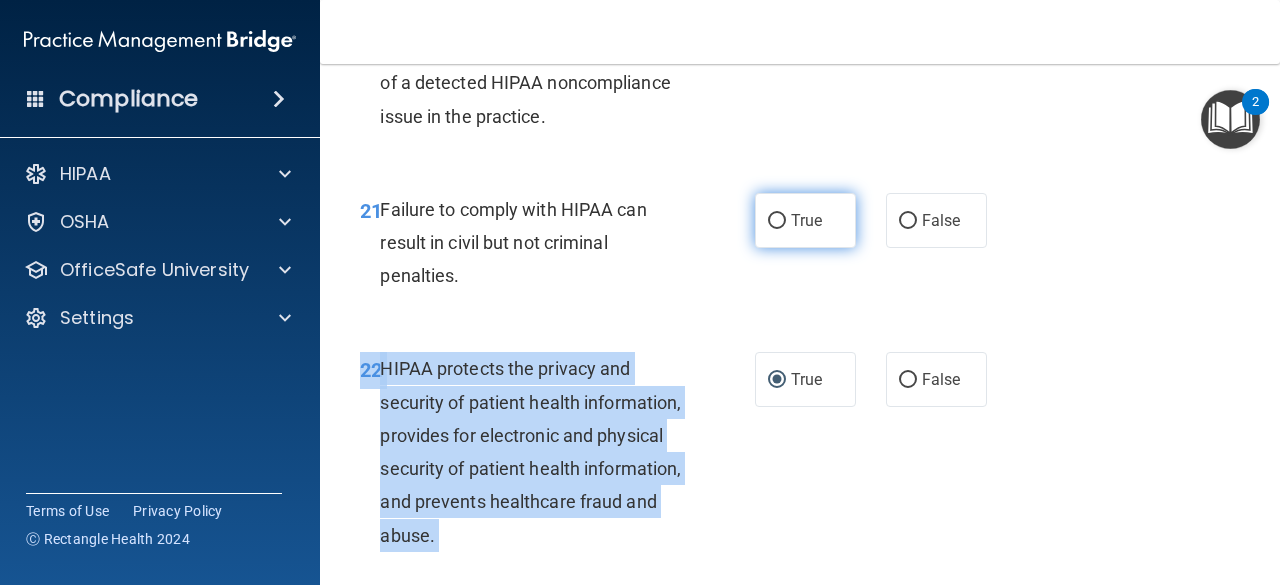 click on "True" at bounding box center [777, 221] 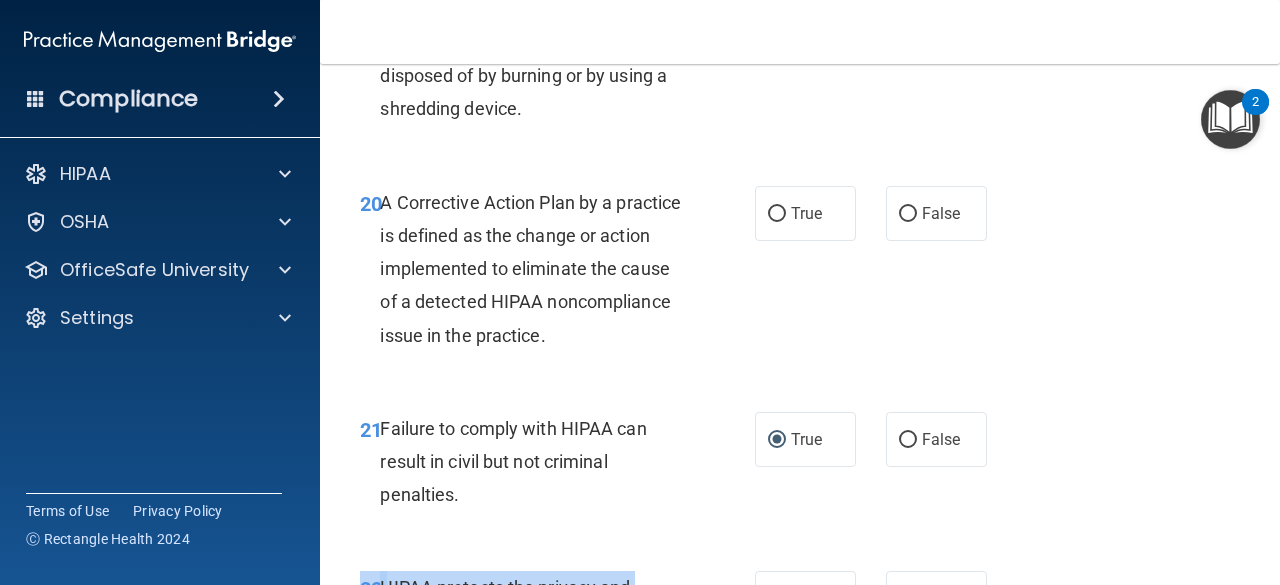 scroll, scrollTop: 3728, scrollLeft: 0, axis: vertical 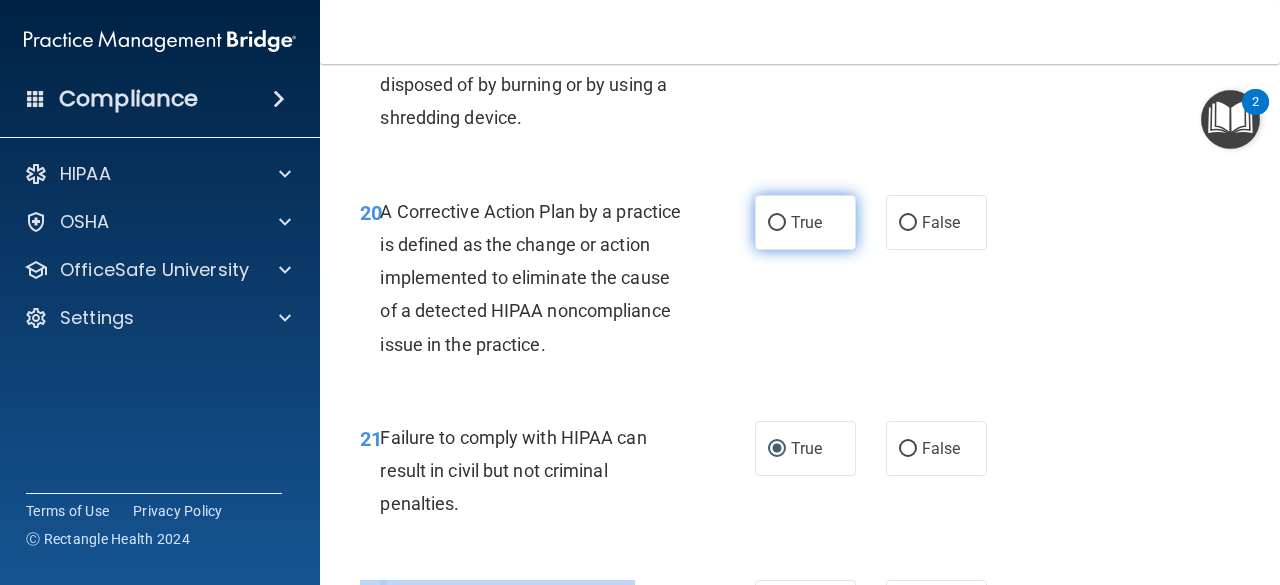click on "True" at bounding box center [777, 223] 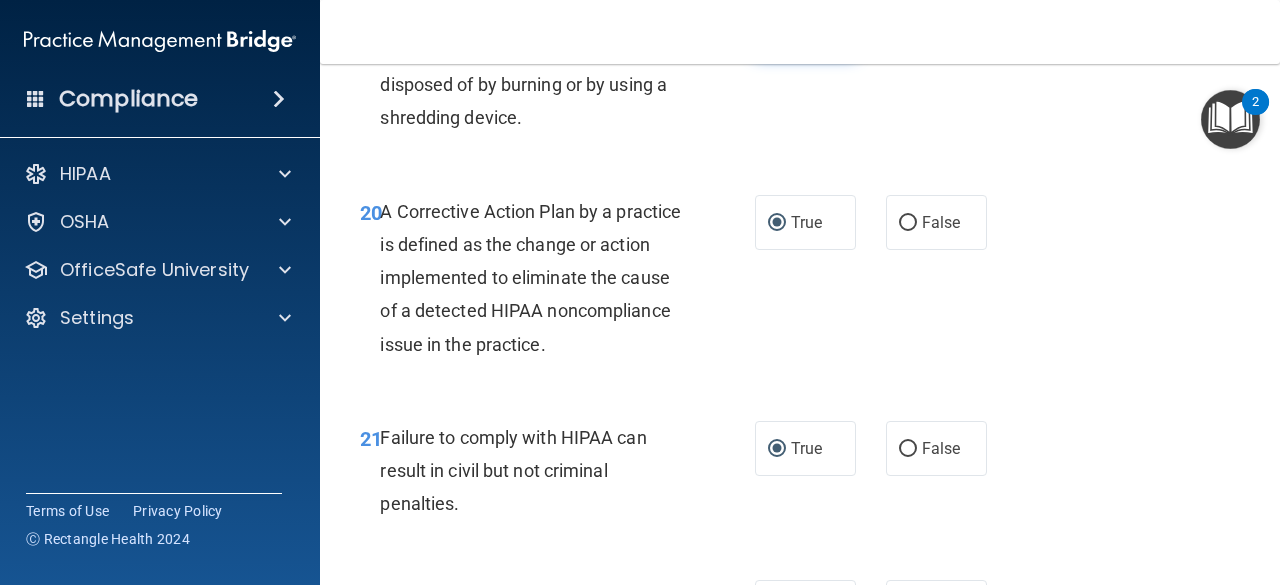 click on "True" at bounding box center (805, 29) 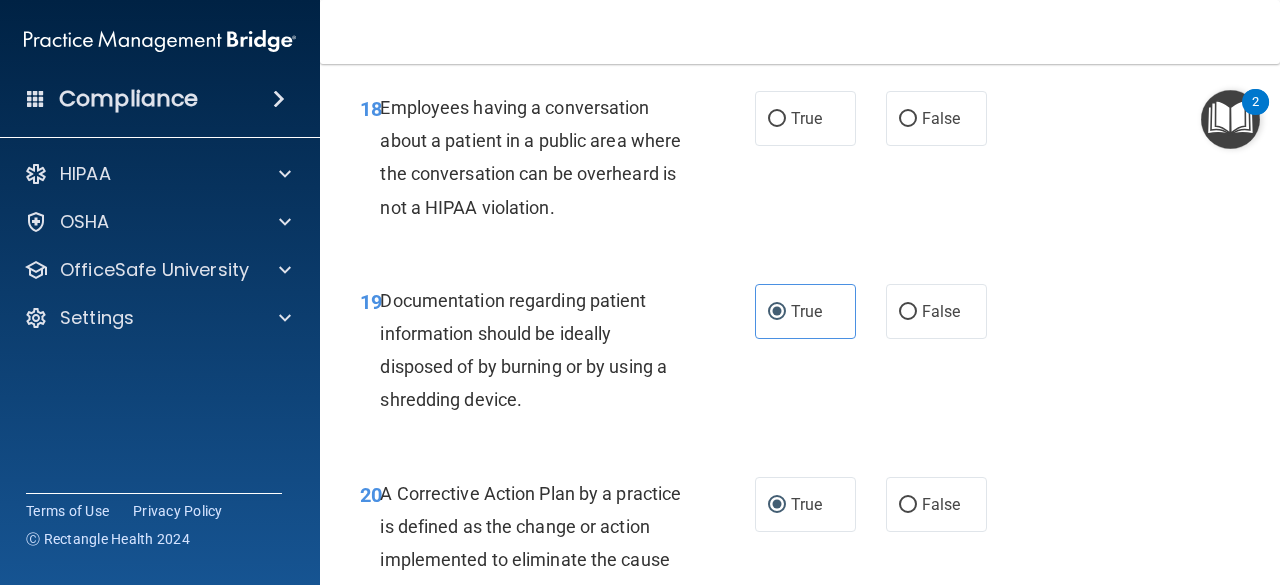 scroll, scrollTop: 3438, scrollLeft: 0, axis: vertical 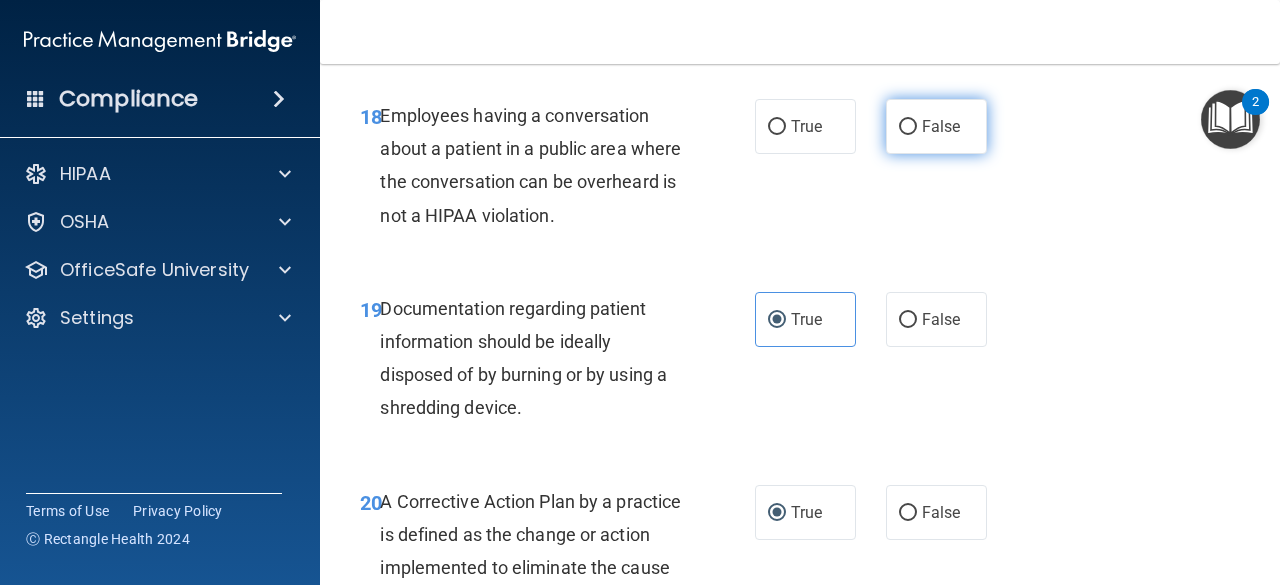 click on "False" at bounding box center (908, 127) 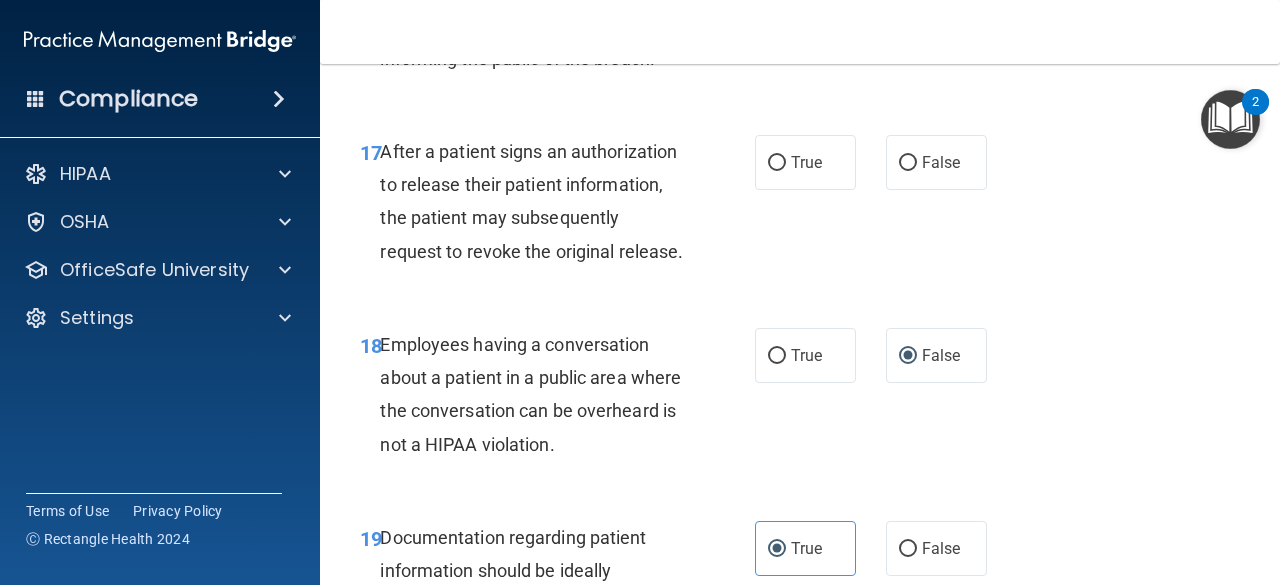 scroll, scrollTop: 3182, scrollLeft: 0, axis: vertical 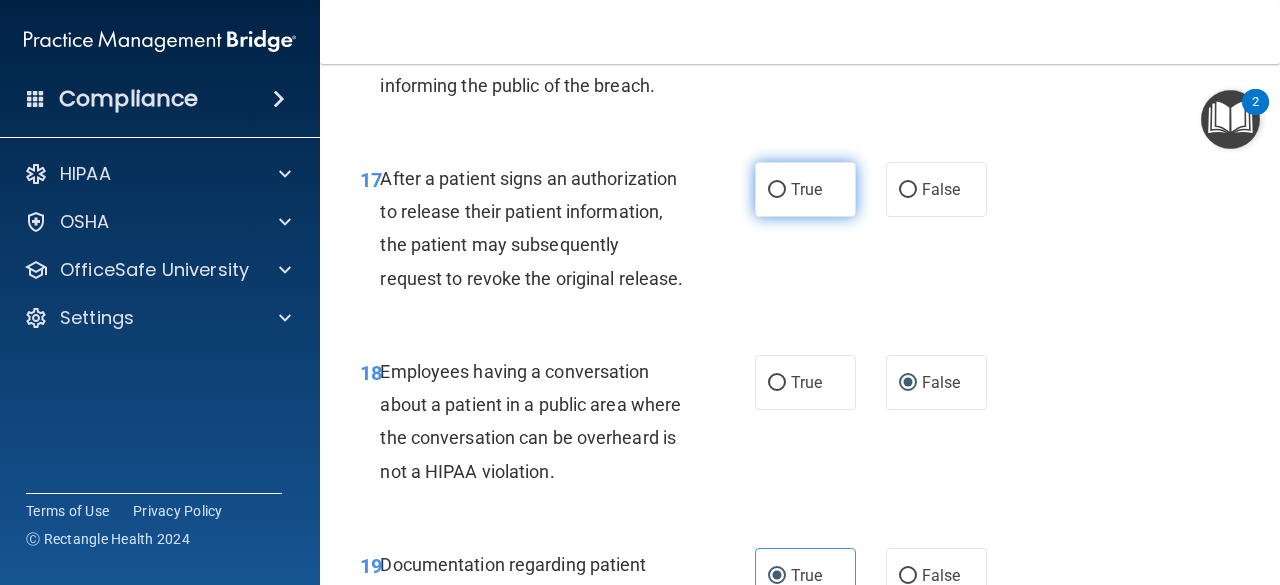 click on "True" at bounding box center [777, 190] 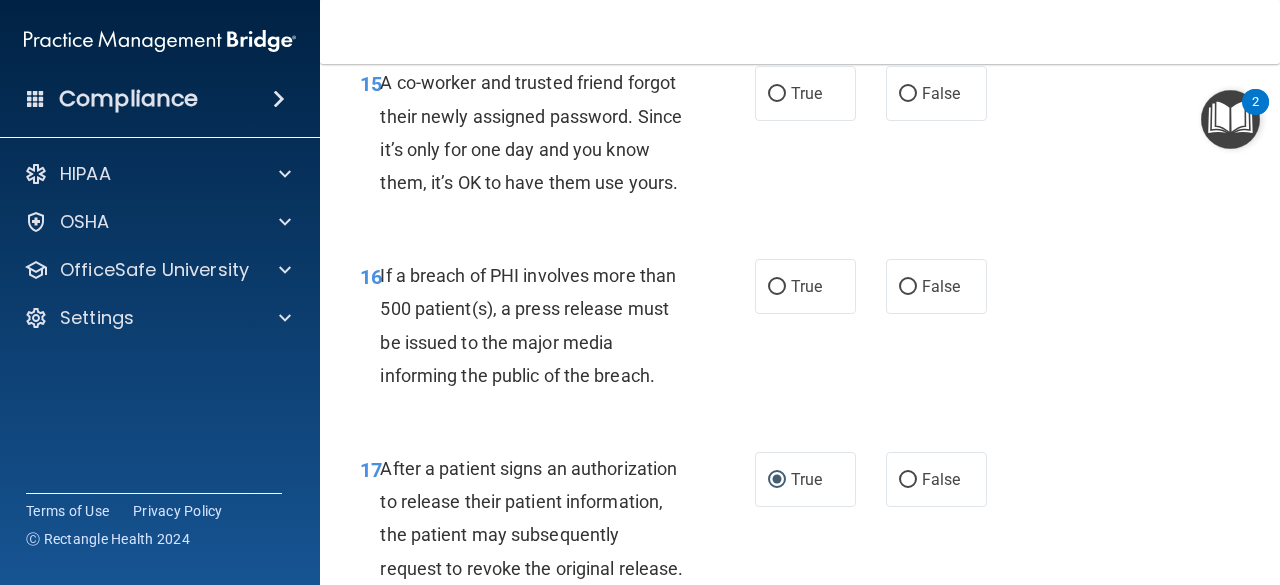 scroll, scrollTop: 2865, scrollLeft: 0, axis: vertical 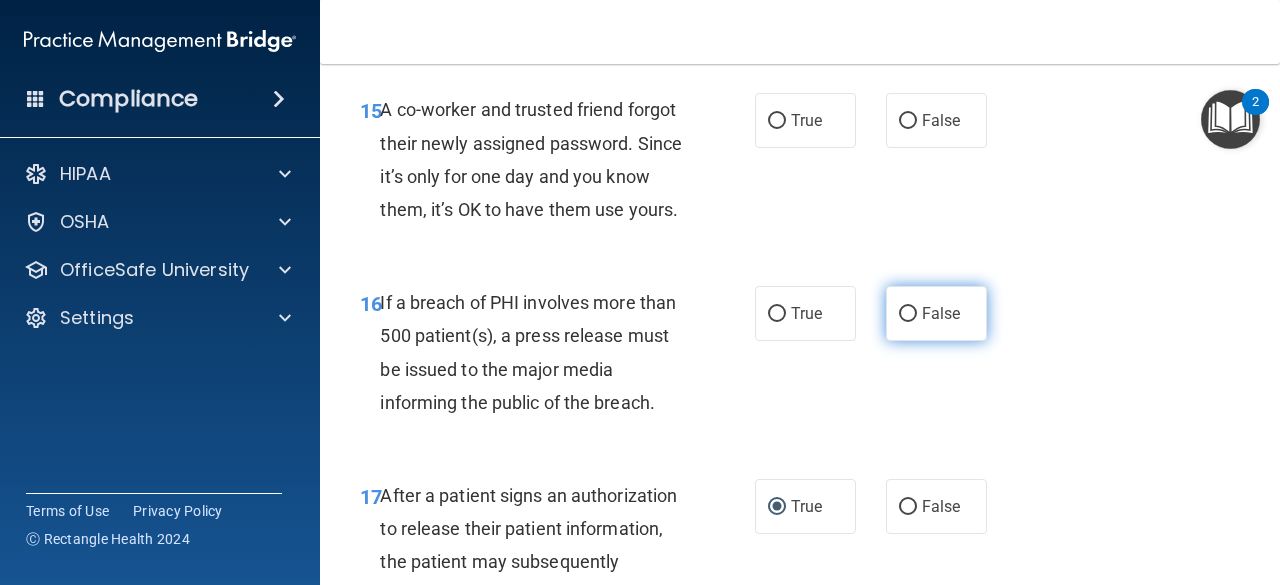 click on "False" at bounding box center (908, 314) 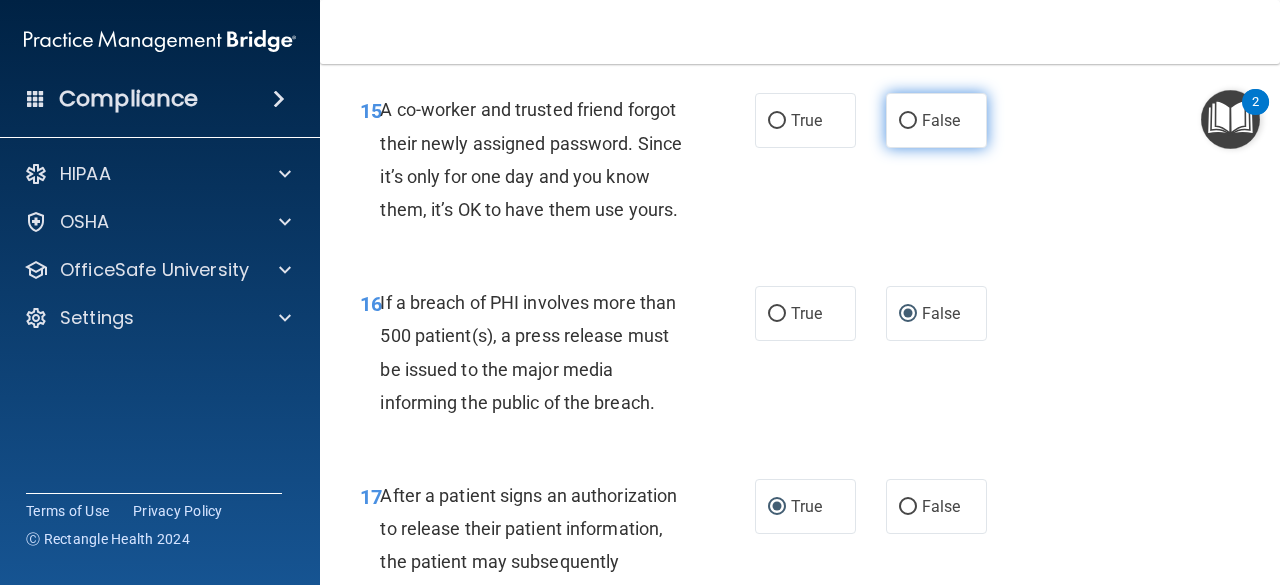 click on "False" at bounding box center [908, 121] 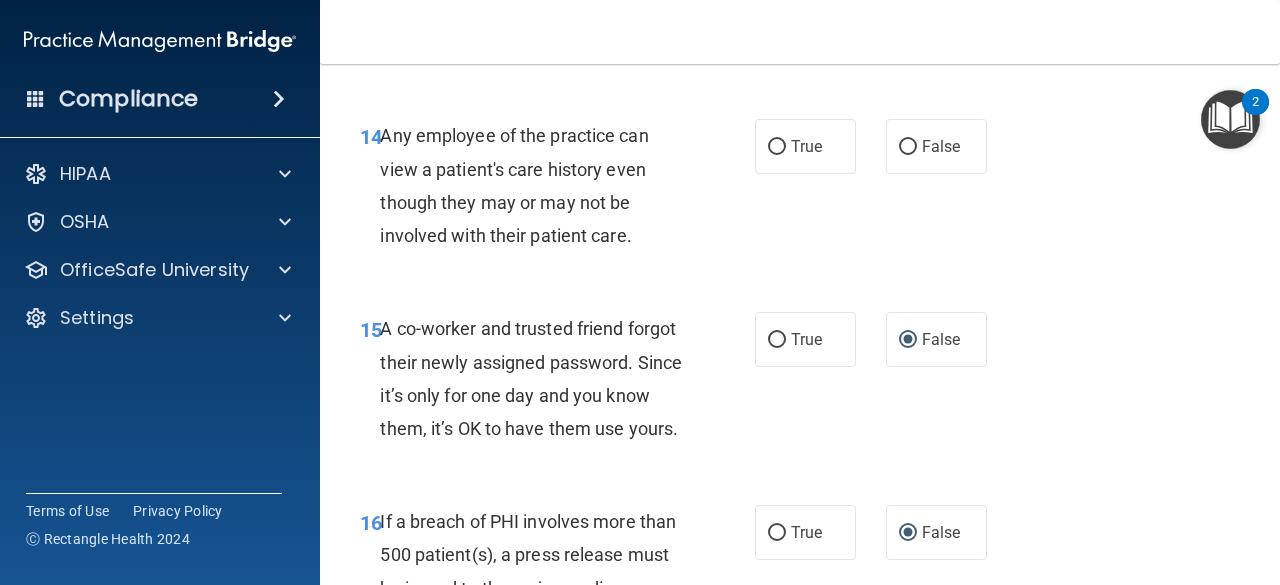scroll, scrollTop: 2610, scrollLeft: 0, axis: vertical 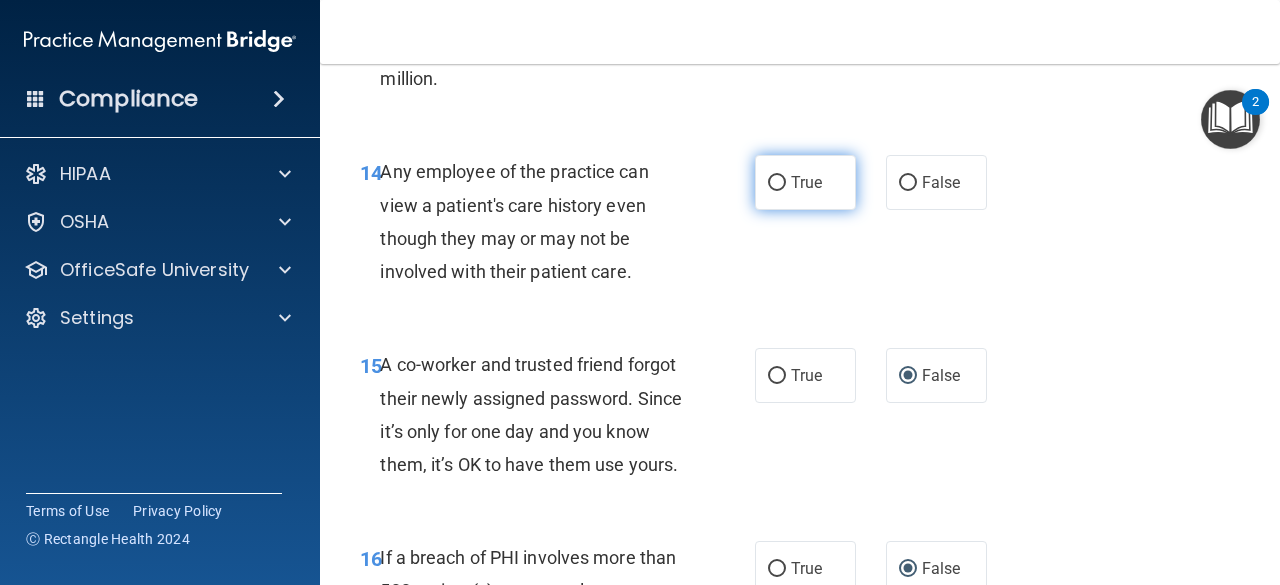 click on "True" at bounding box center [777, 183] 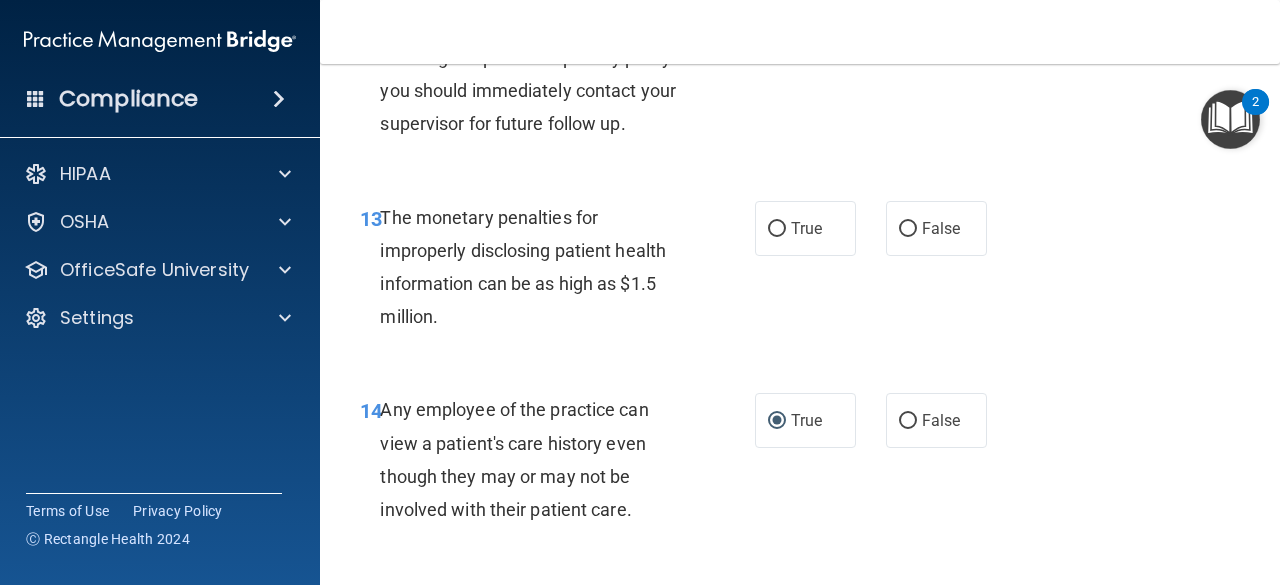 scroll, scrollTop: 2364, scrollLeft: 0, axis: vertical 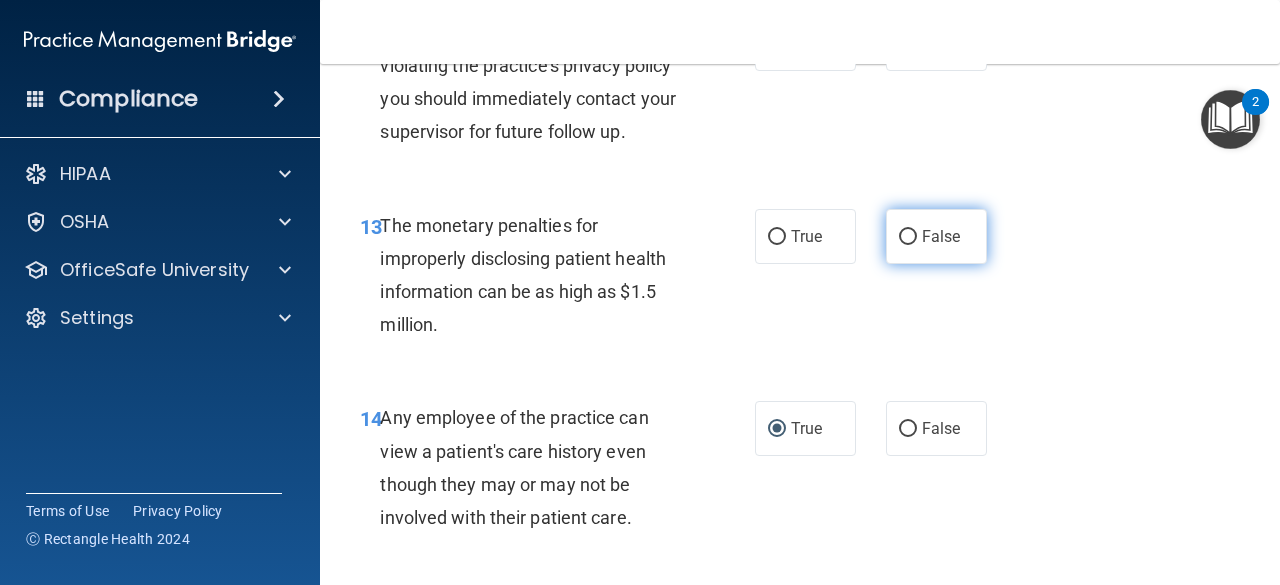 click on "False" at bounding box center (908, 237) 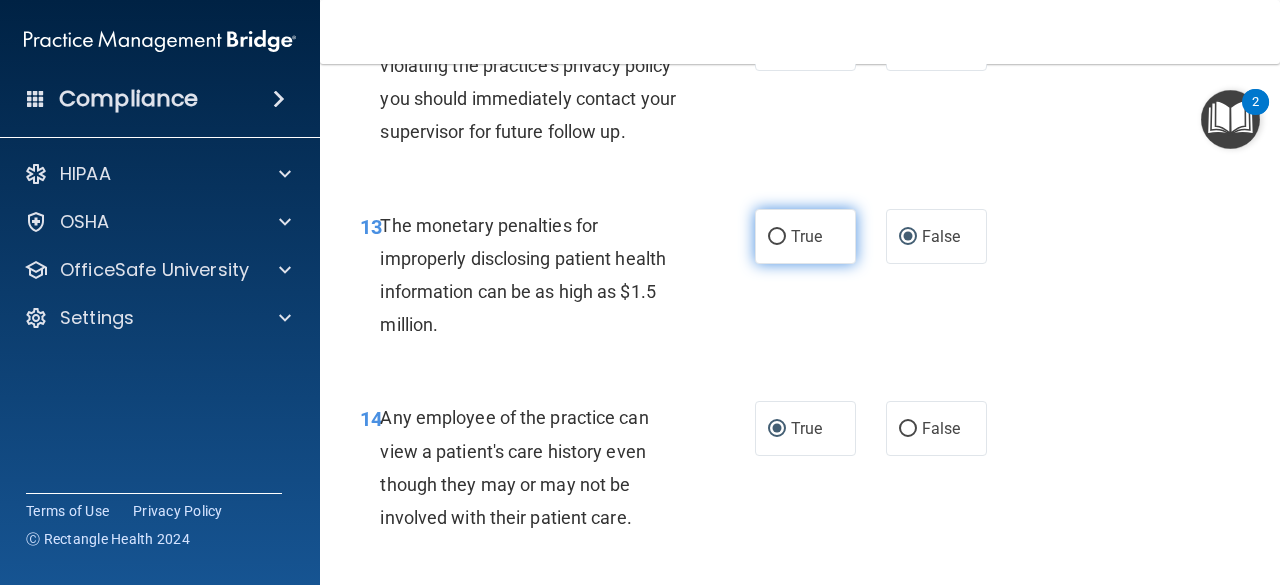 click on "True" at bounding box center (777, 237) 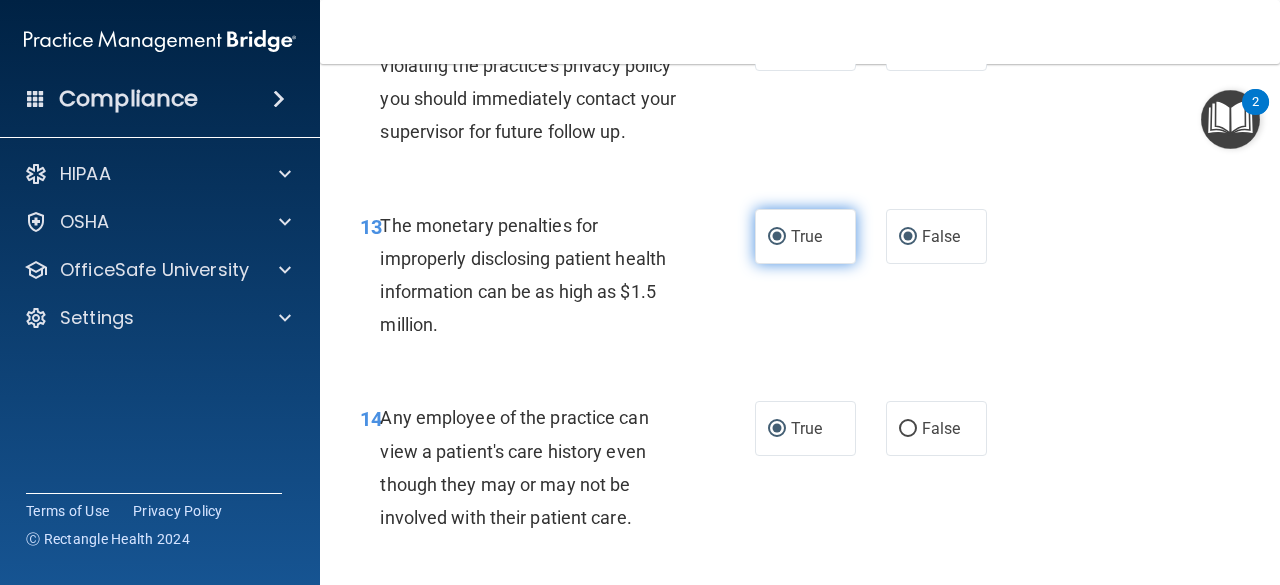 radio on "false" 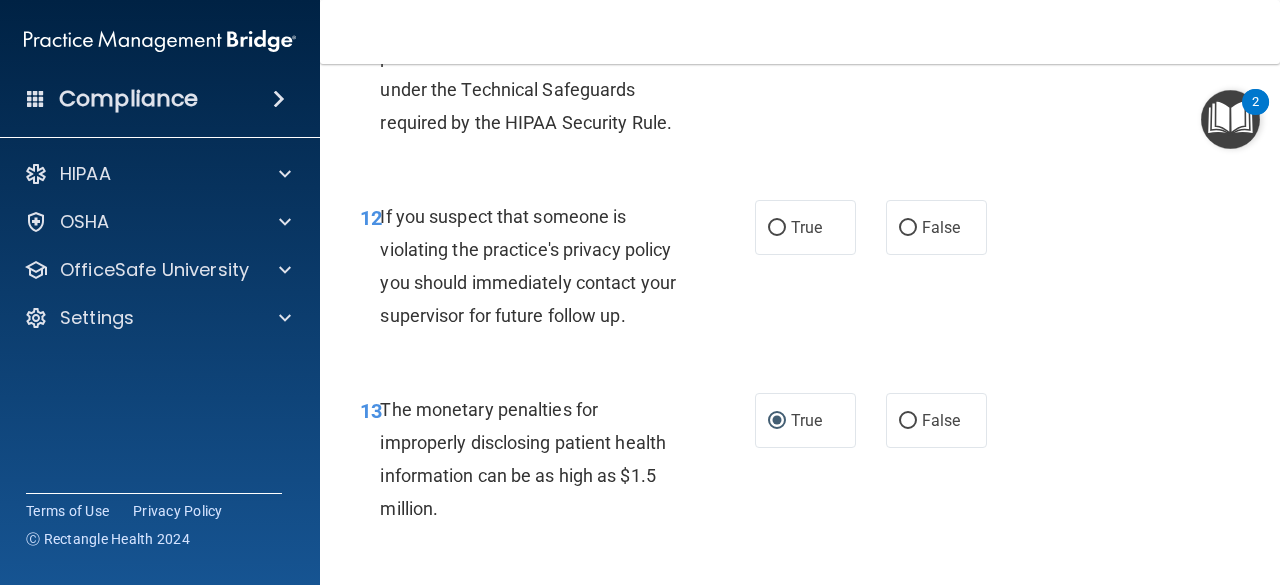 scroll, scrollTop: 2171, scrollLeft: 0, axis: vertical 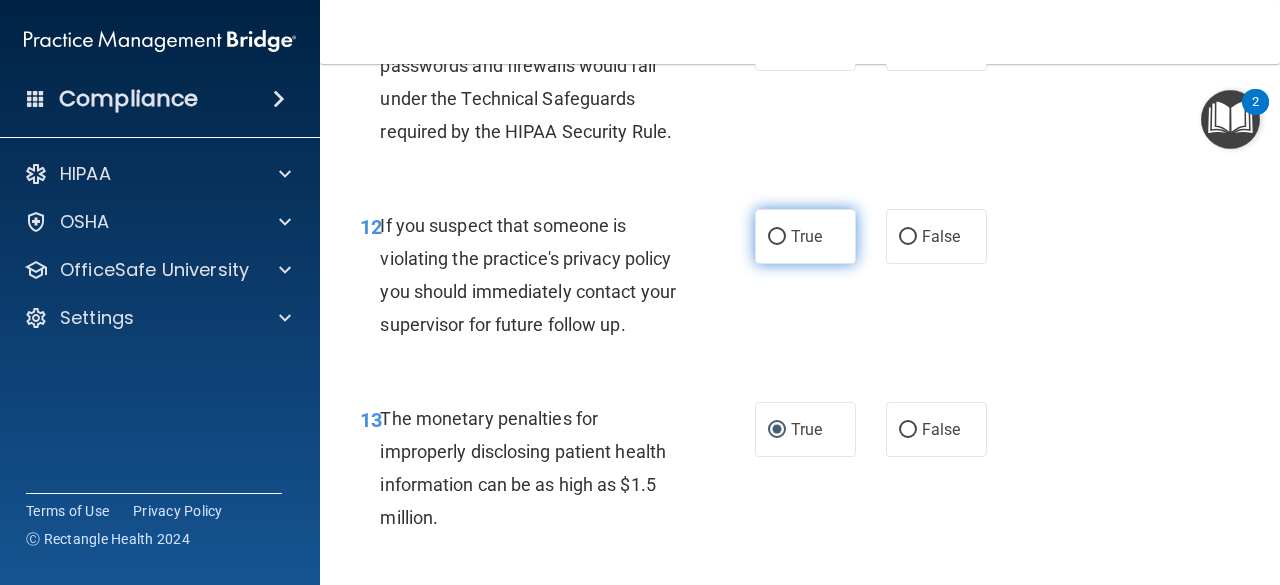 click on "True" at bounding box center [777, 237] 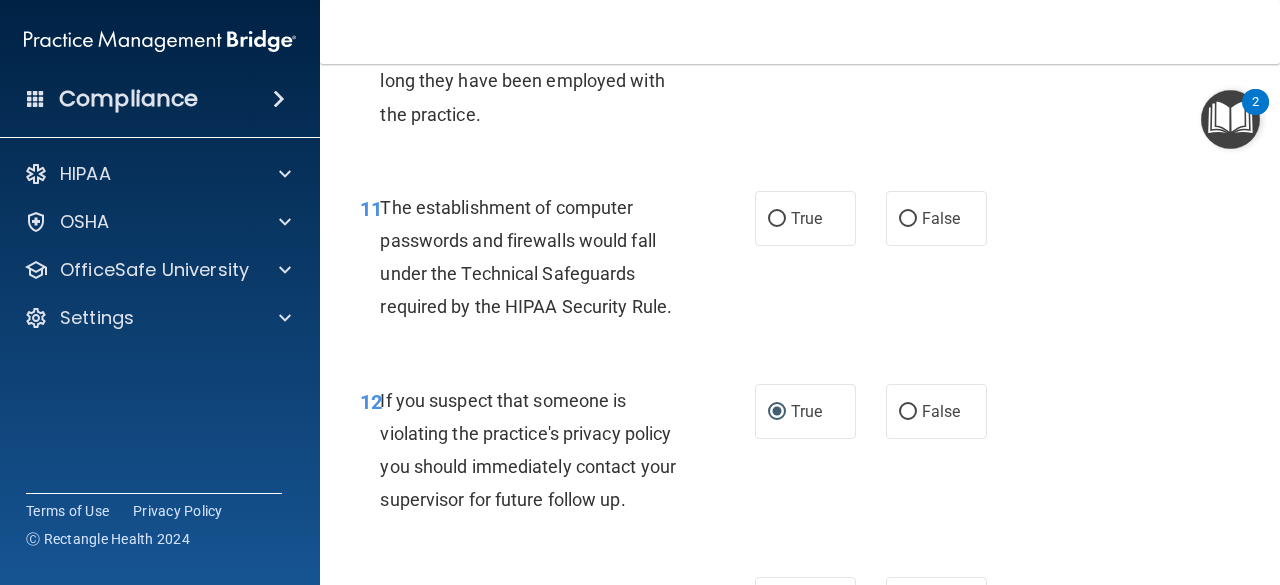 scroll, scrollTop: 1988, scrollLeft: 0, axis: vertical 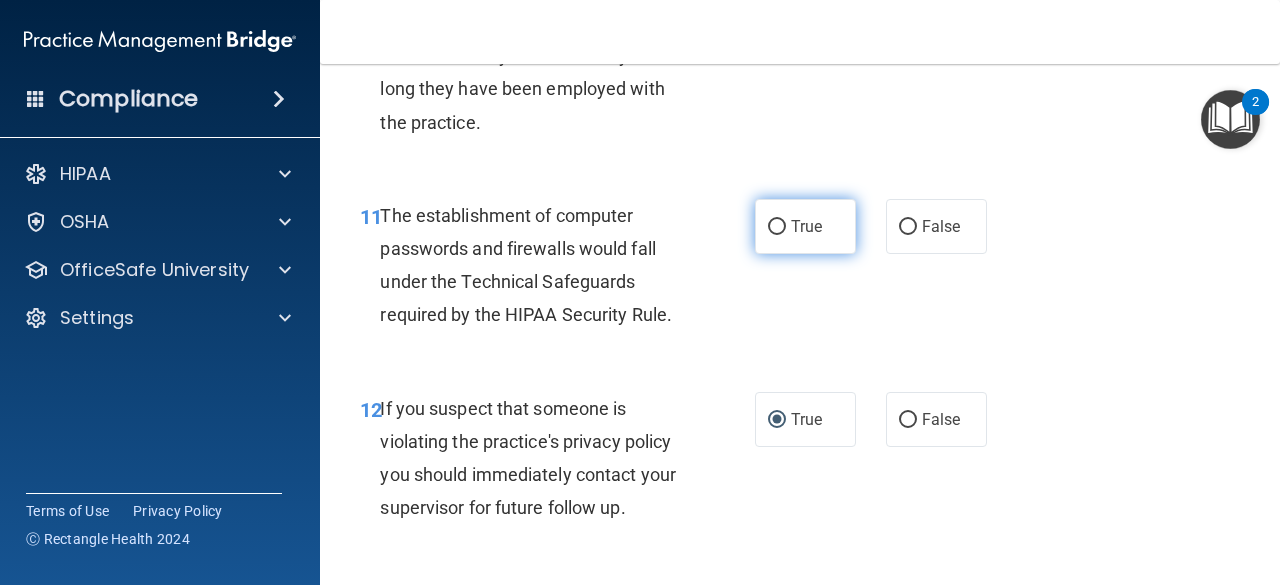 click on "True" at bounding box center [777, 227] 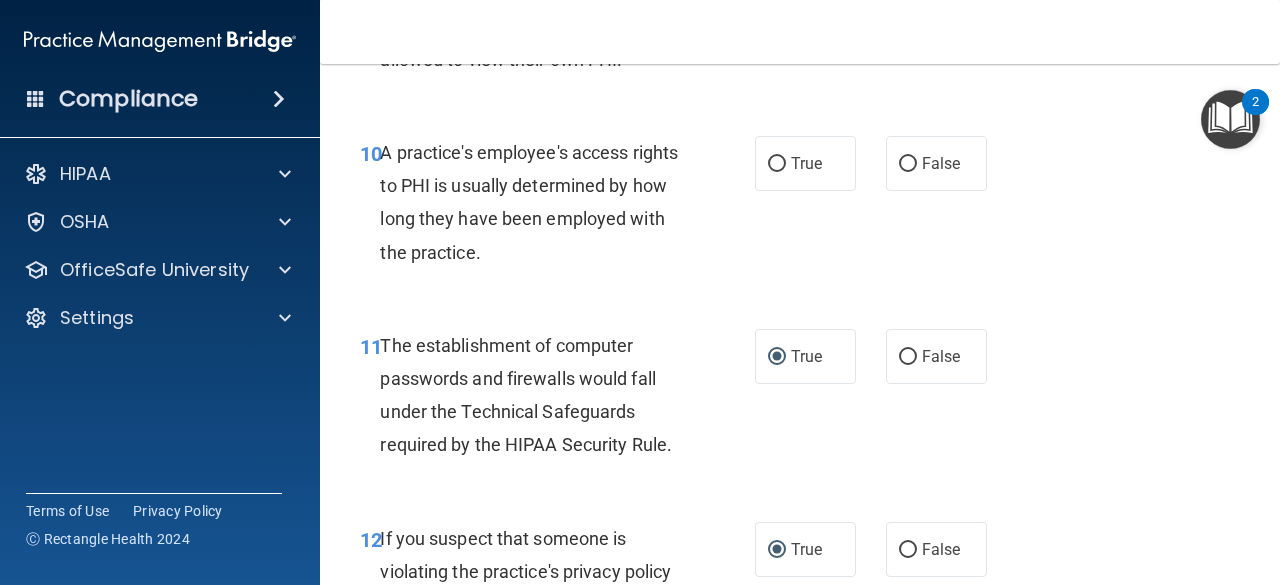 scroll, scrollTop: 1849, scrollLeft: 0, axis: vertical 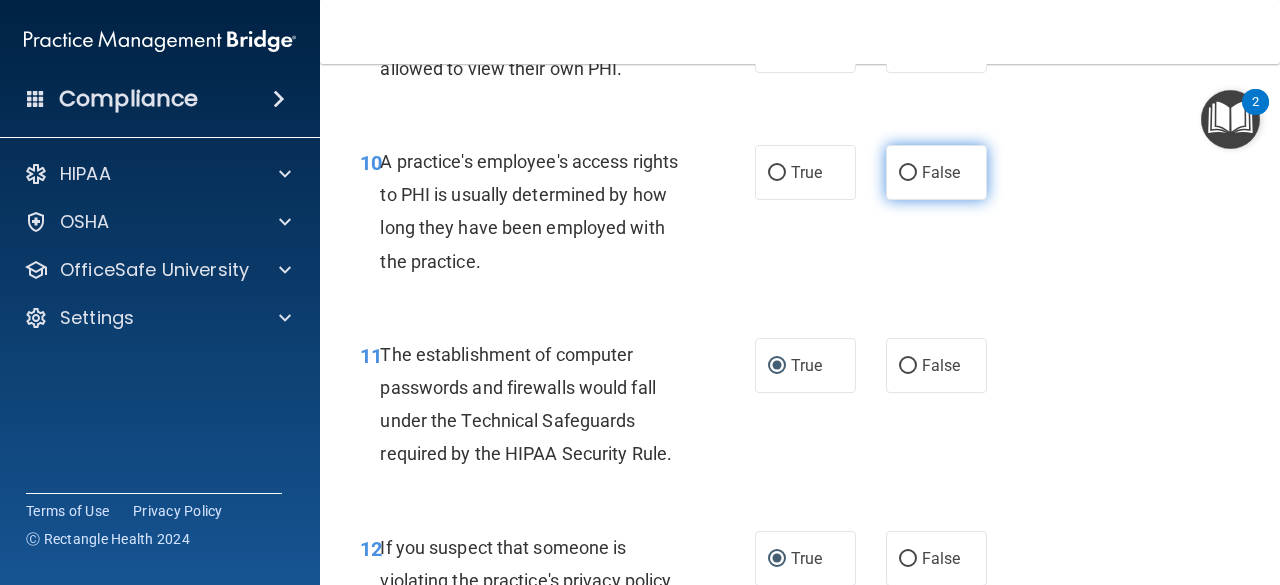 click on "False" at bounding box center [908, 173] 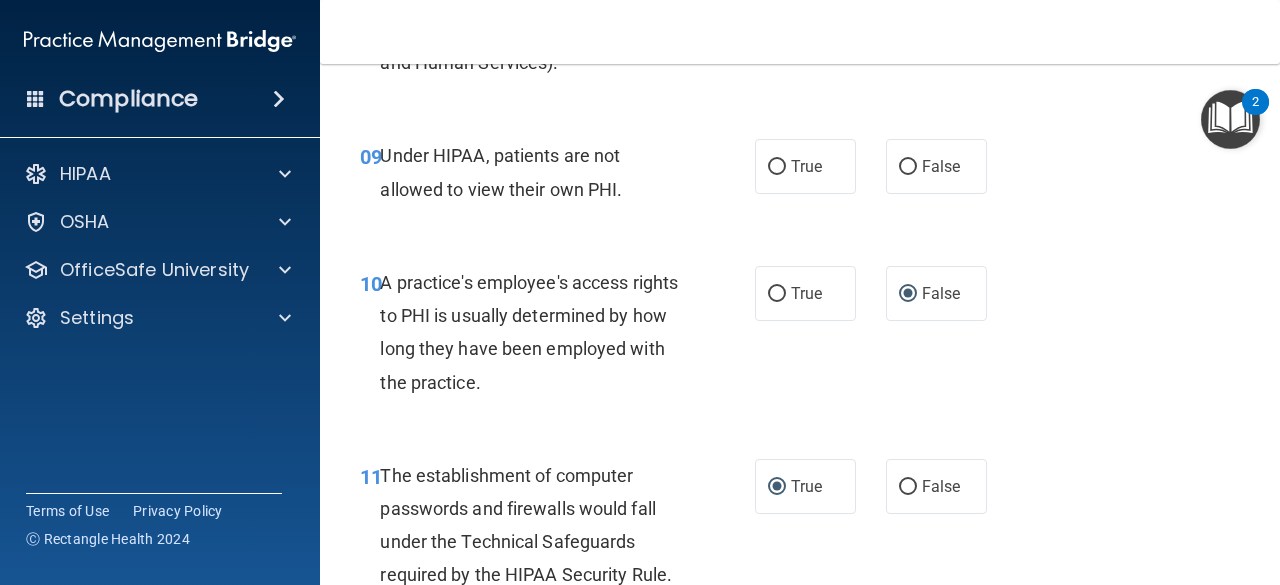 scroll, scrollTop: 1567, scrollLeft: 0, axis: vertical 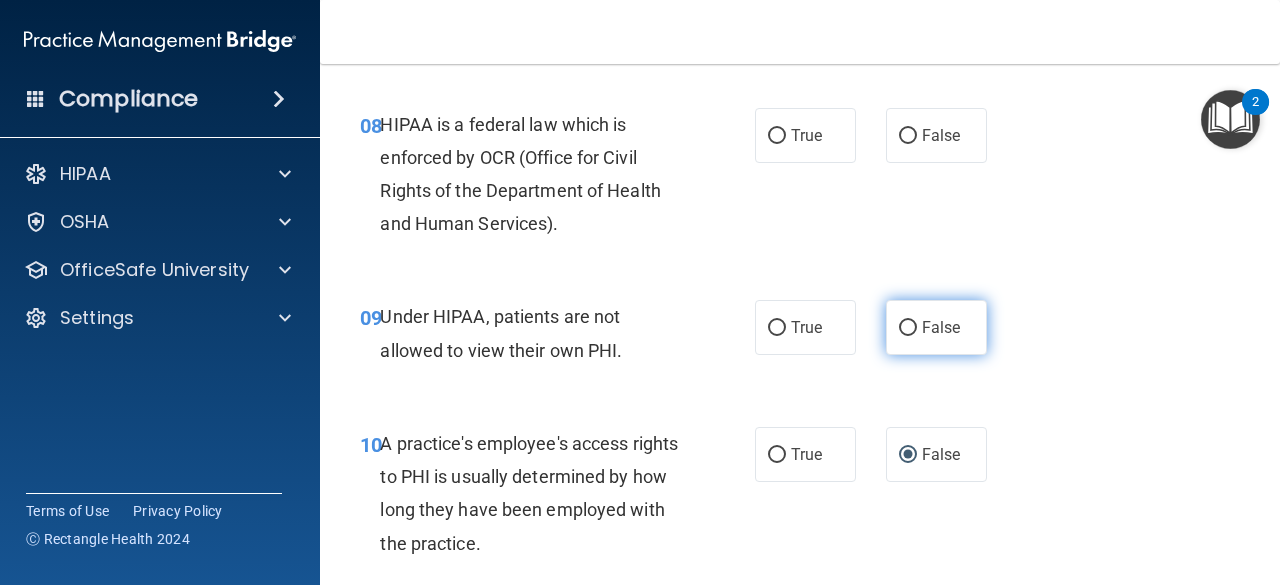 click on "False" at bounding box center (908, 328) 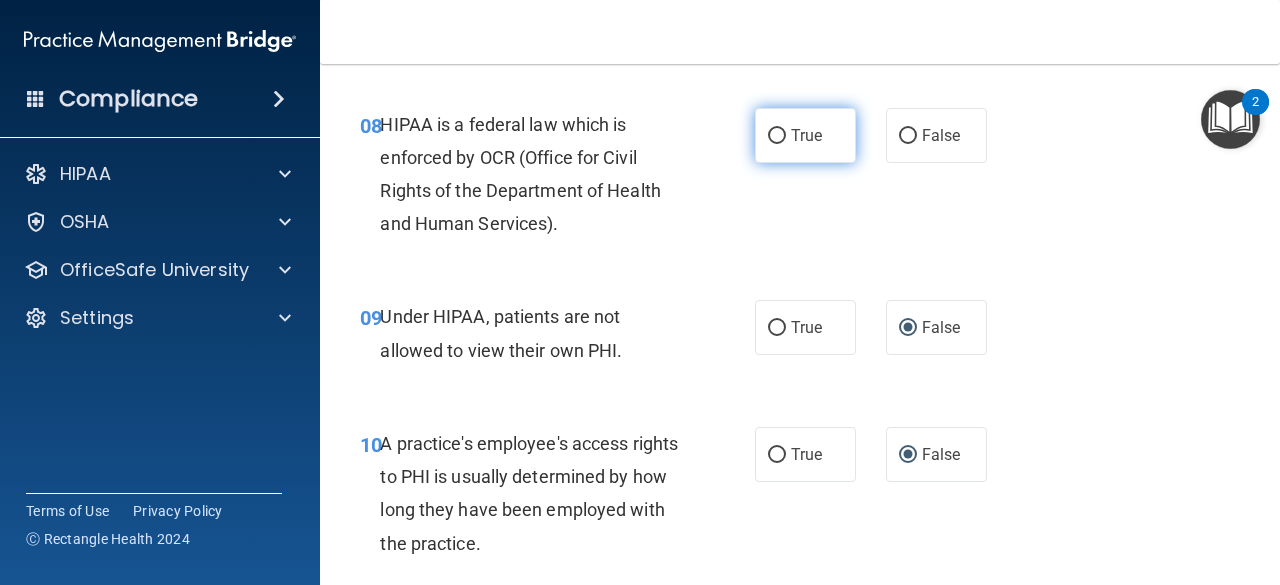 click on "True" at bounding box center (777, 136) 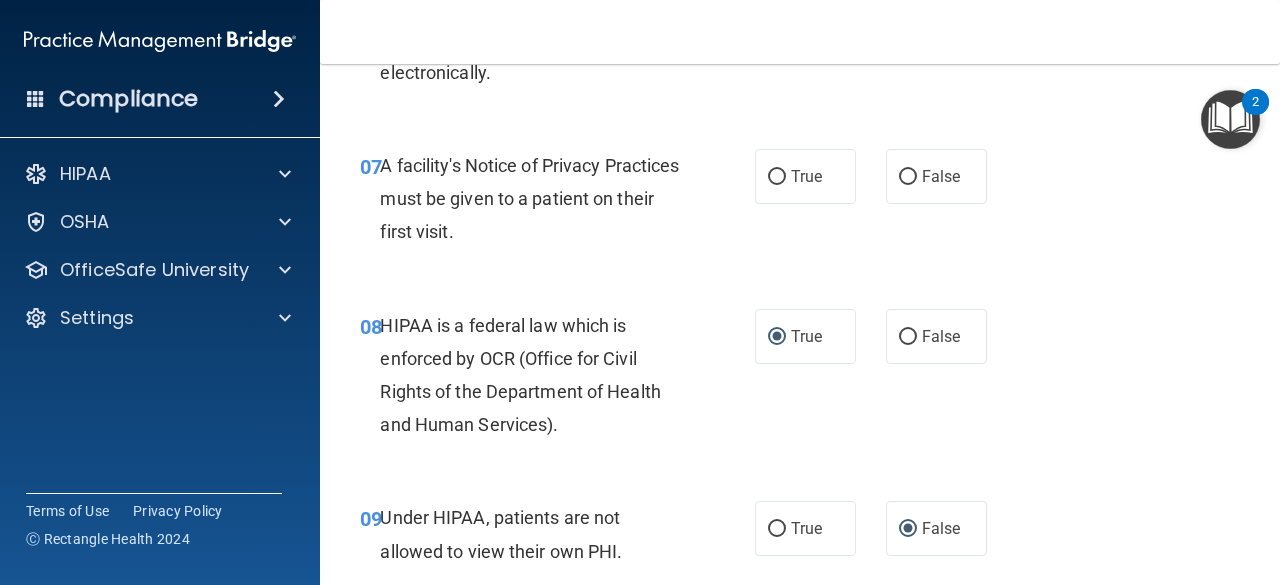 scroll, scrollTop: 1339, scrollLeft: 0, axis: vertical 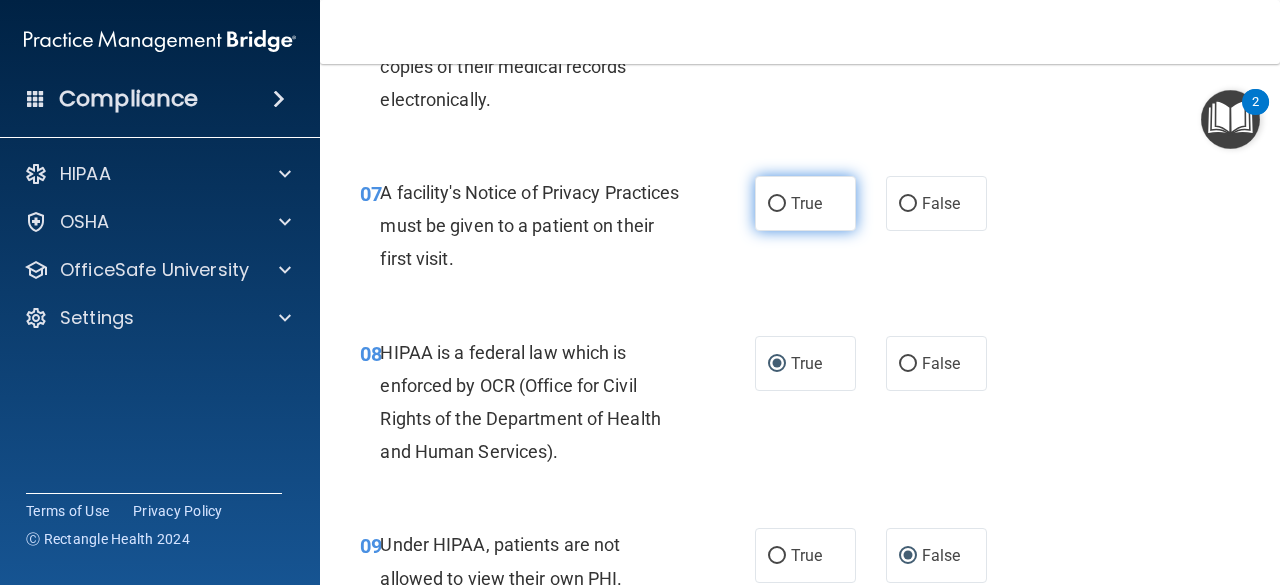 click on "True" at bounding box center (777, 204) 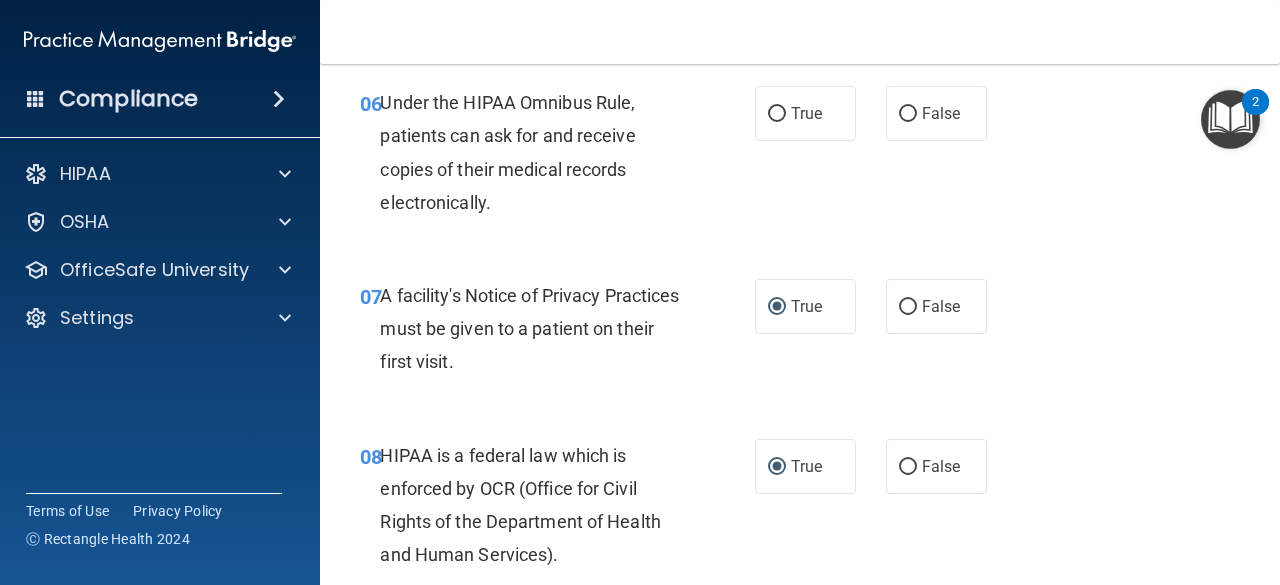 scroll, scrollTop: 1173, scrollLeft: 0, axis: vertical 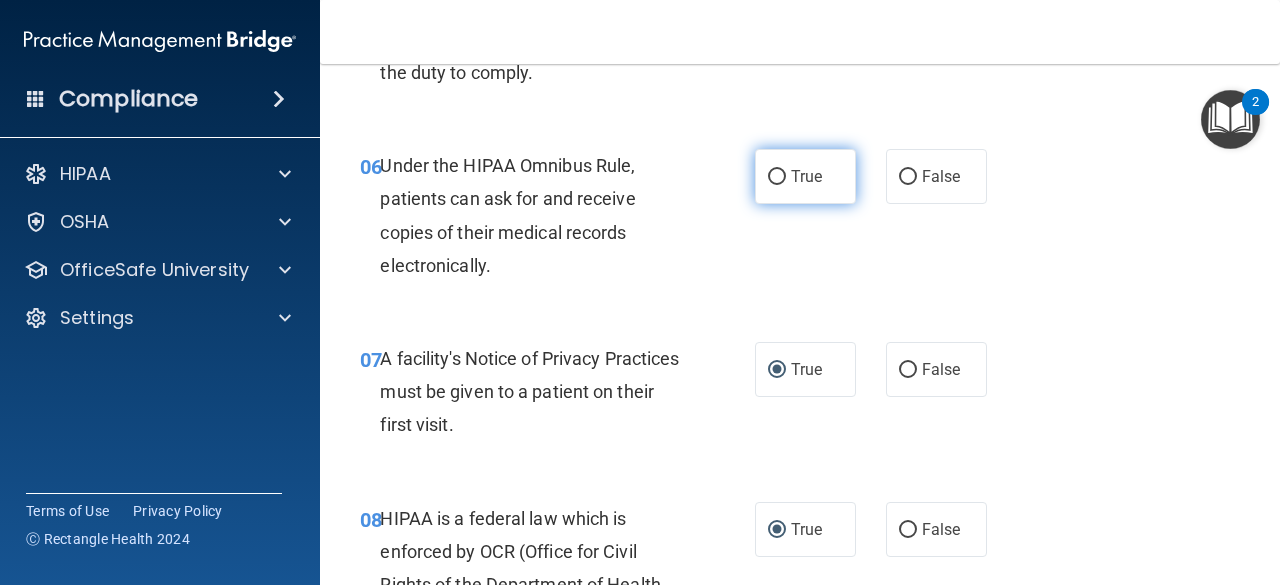 click on "True" at bounding box center [777, 177] 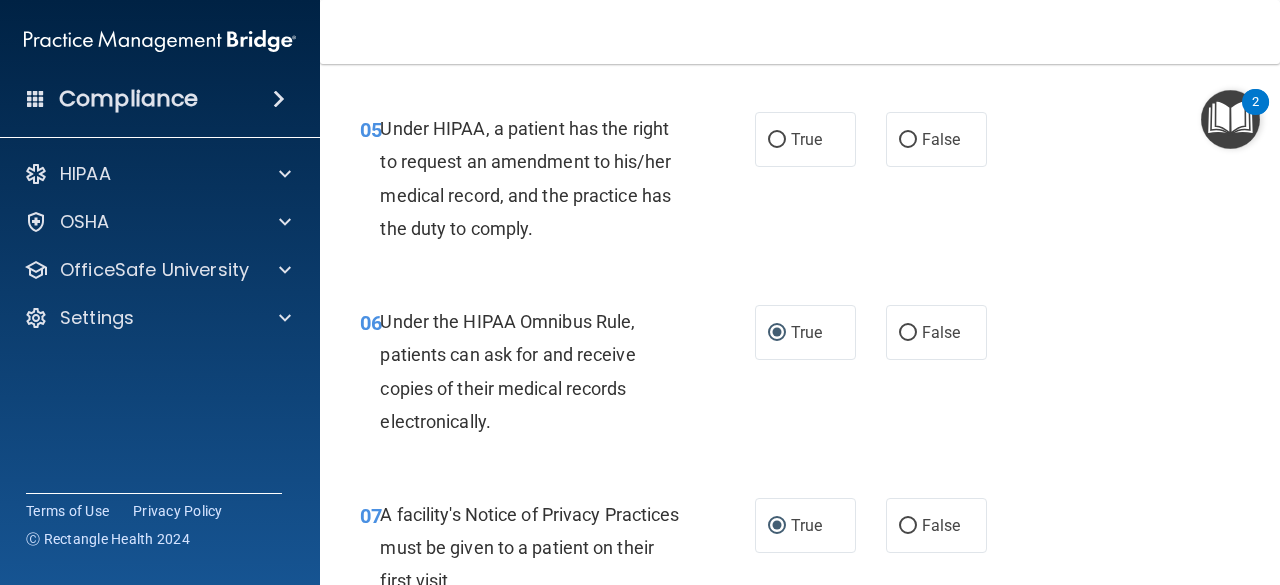 scroll, scrollTop: 1026, scrollLeft: 0, axis: vertical 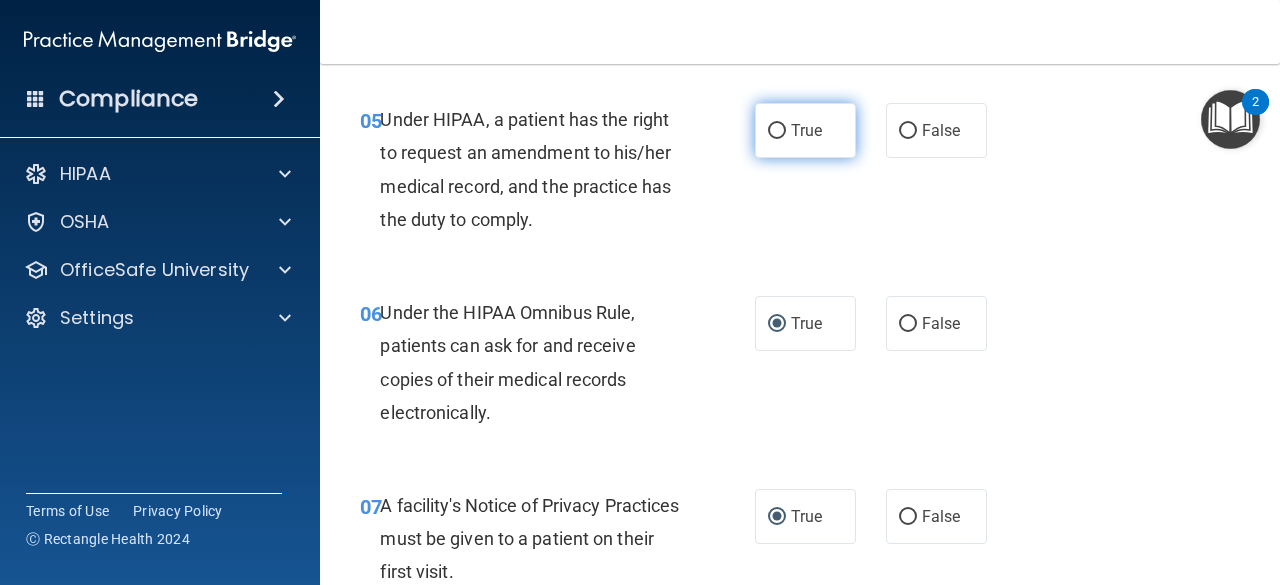 click on "True" at bounding box center (777, 131) 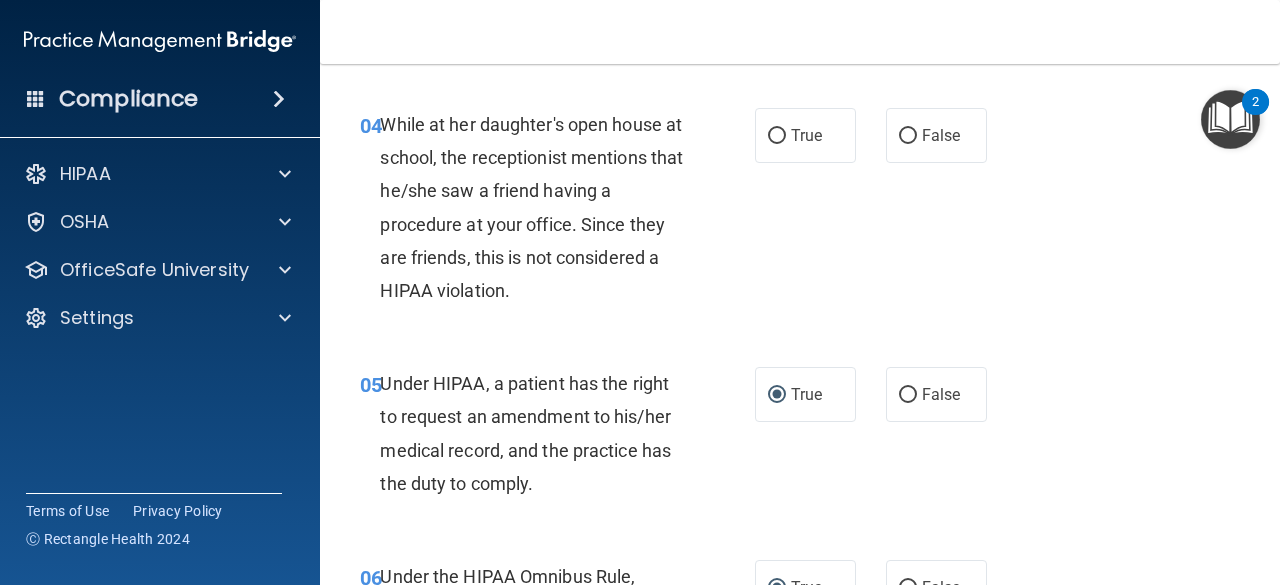 scroll, scrollTop: 744, scrollLeft: 0, axis: vertical 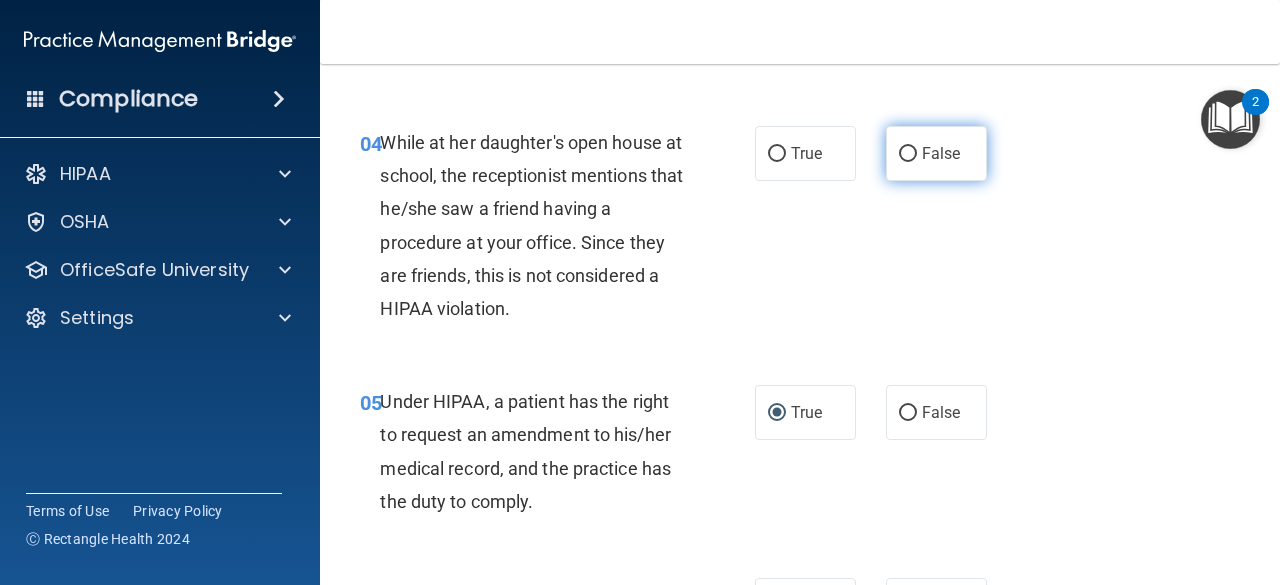 click on "False" at bounding box center (908, 154) 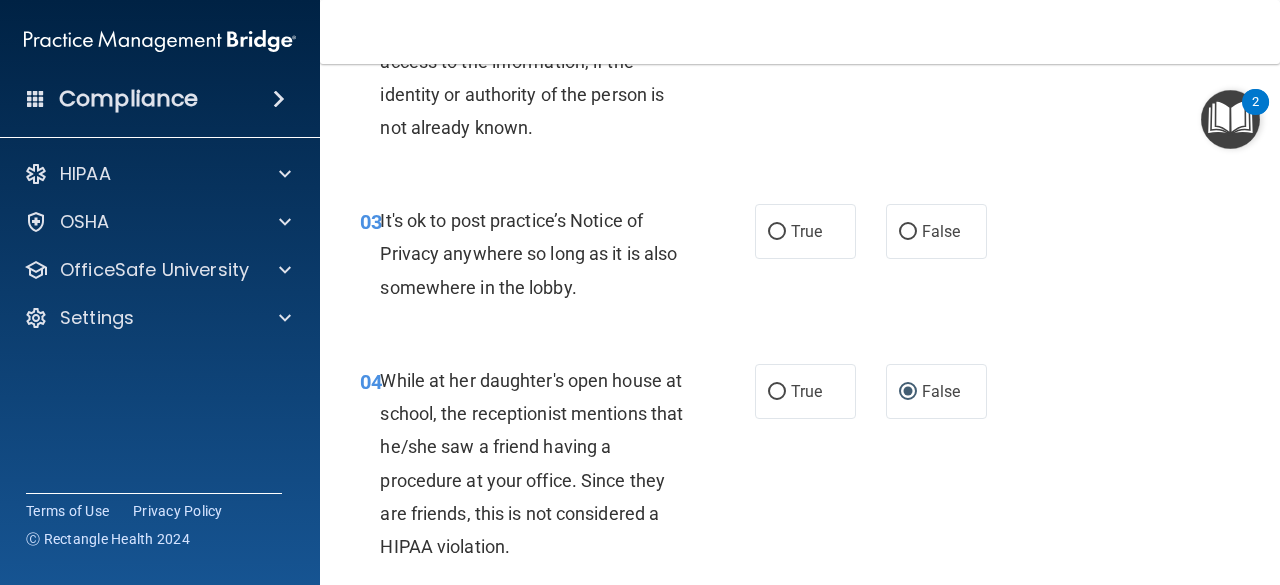 scroll, scrollTop: 471, scrollLeft: 0, axis: vertical 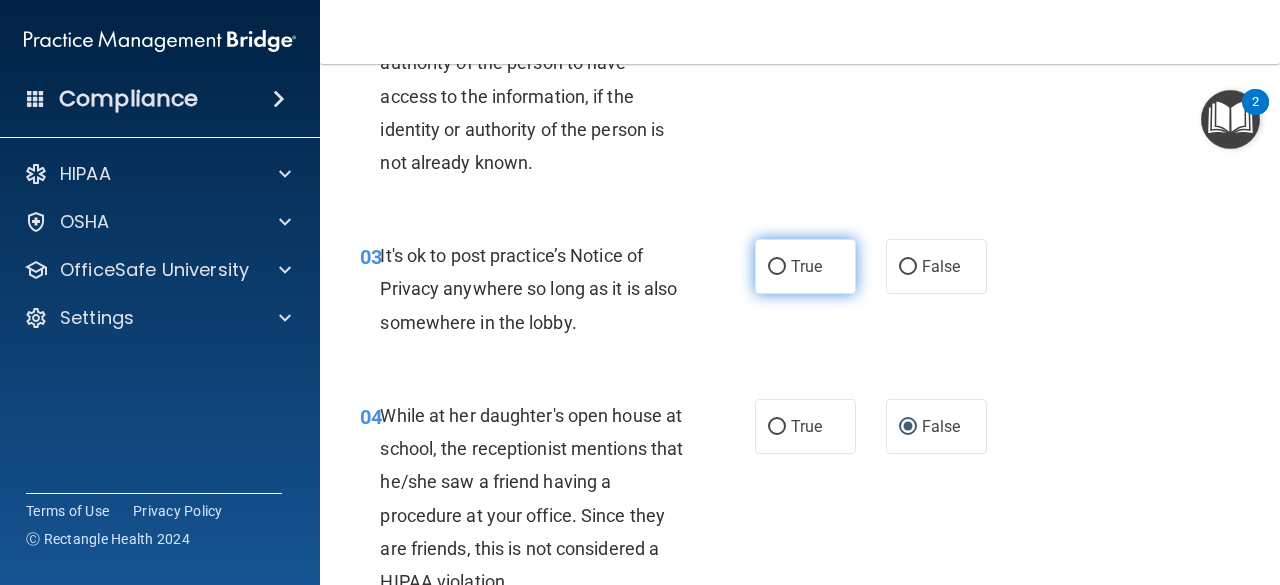 click on "True" at bounding box center (777, 267) 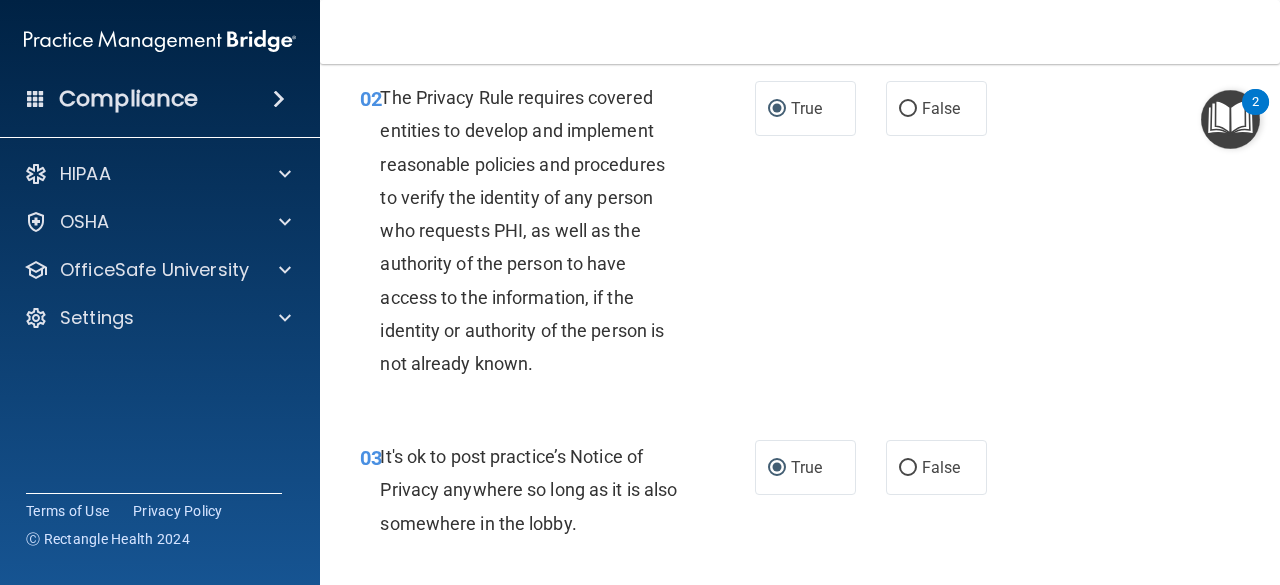 scroll, scrollTop: 242, scrollLeft: 0, axis: vertical 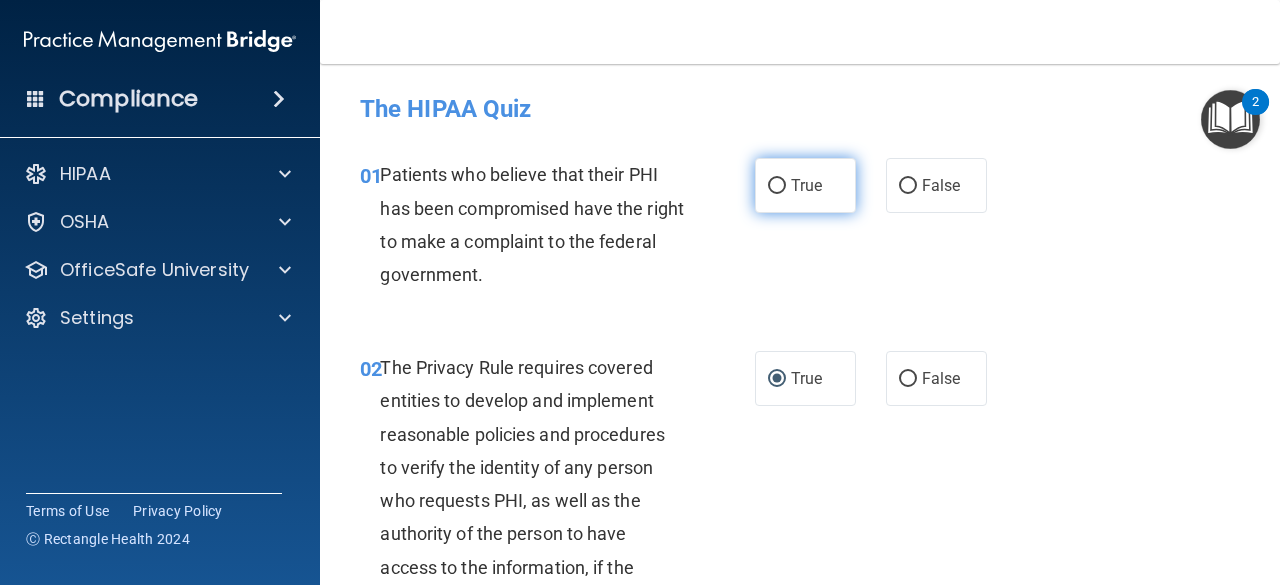 click on "True" at bounding box center (777, 186) 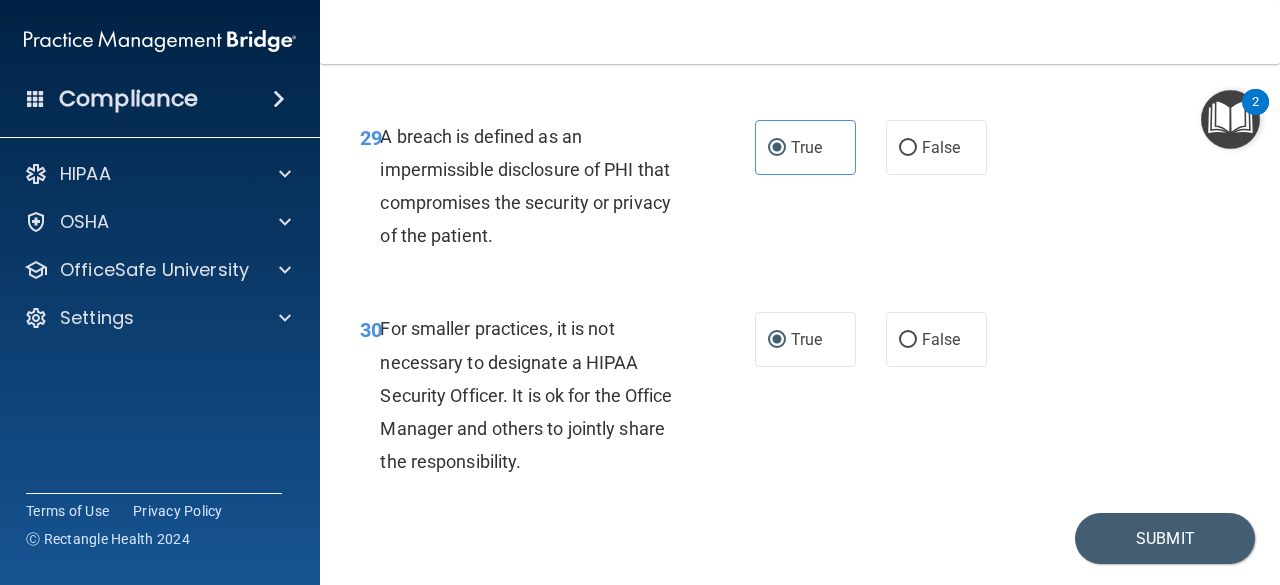 scroll, scrollTop: 5996, scrollLeft: 0, axis: vertical 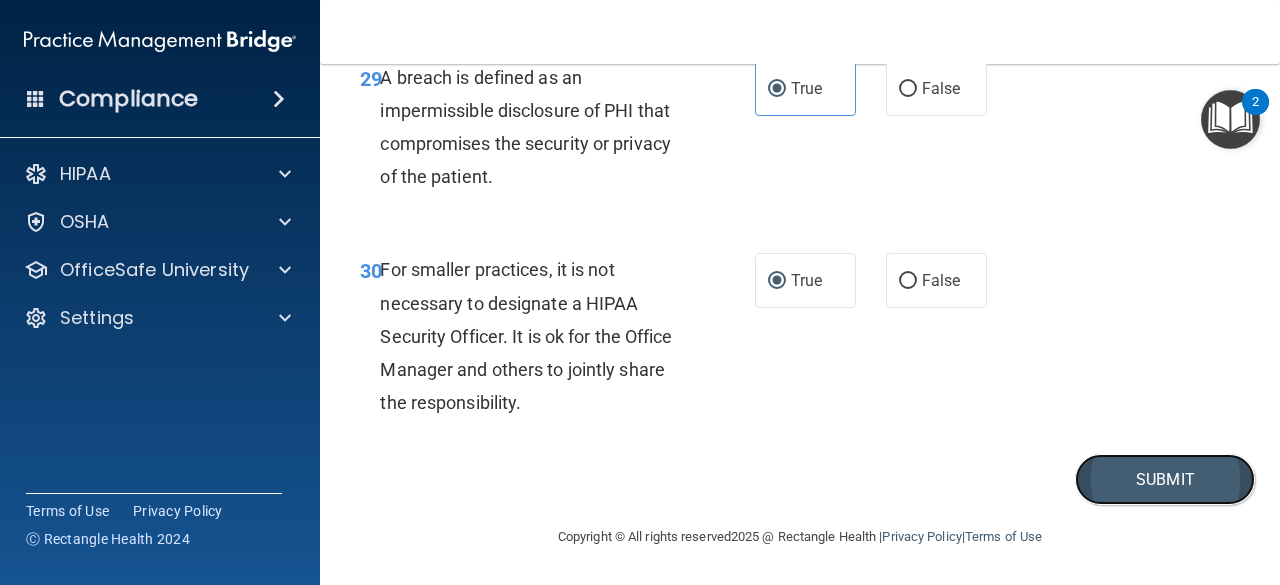 click on "Submit" at bounding box center [1165, 479] 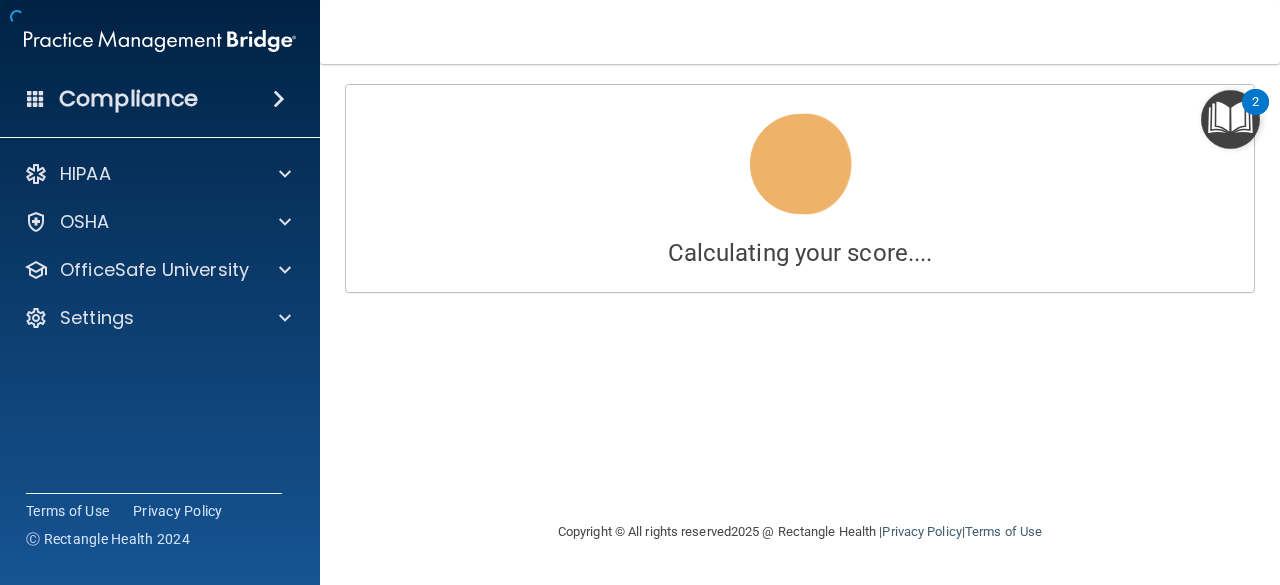 scroll, scrollTop: 0, scrollLeft: 0, axis: both 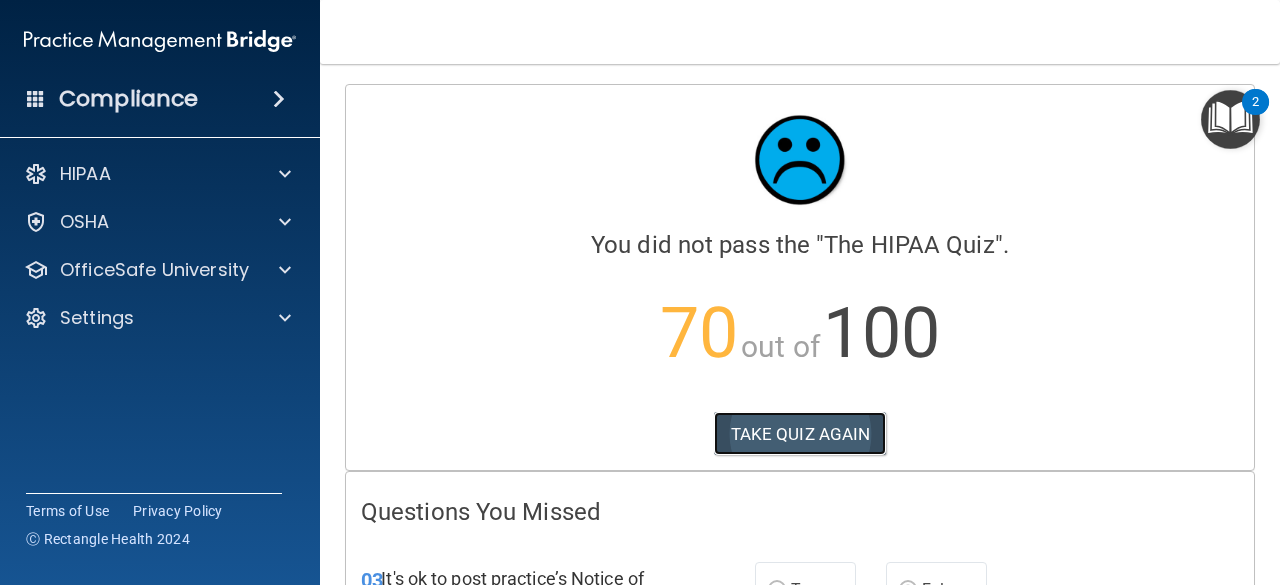 click on "TAKE QUIZ AGAIN" at bounding box center (800, 434) 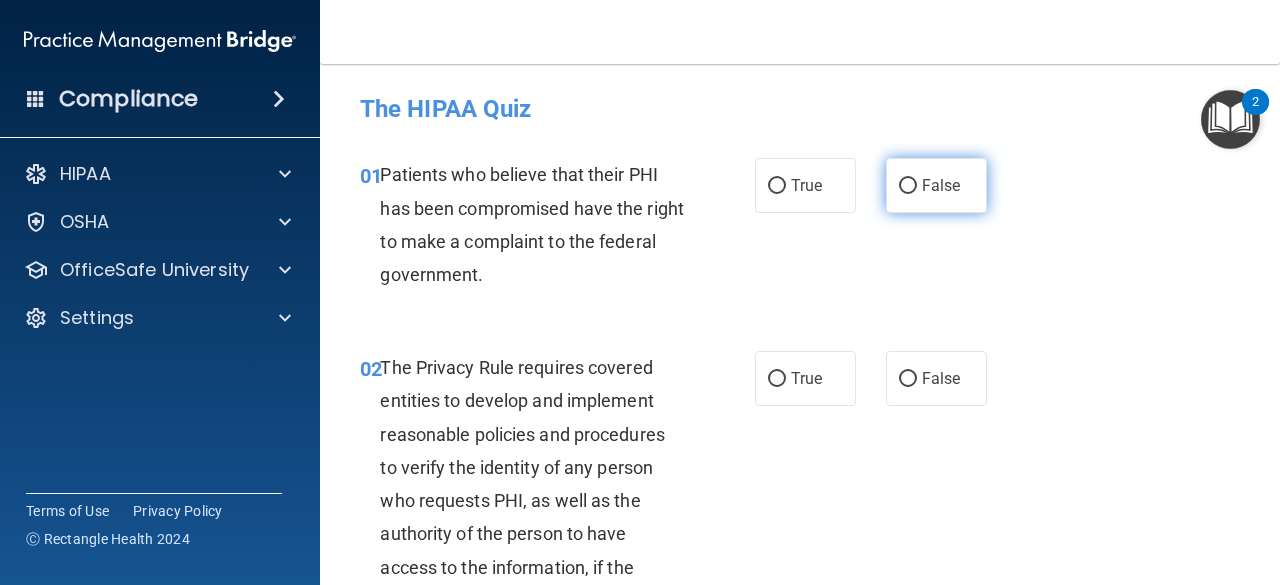 click on "False" at bounding box center (908, 186) 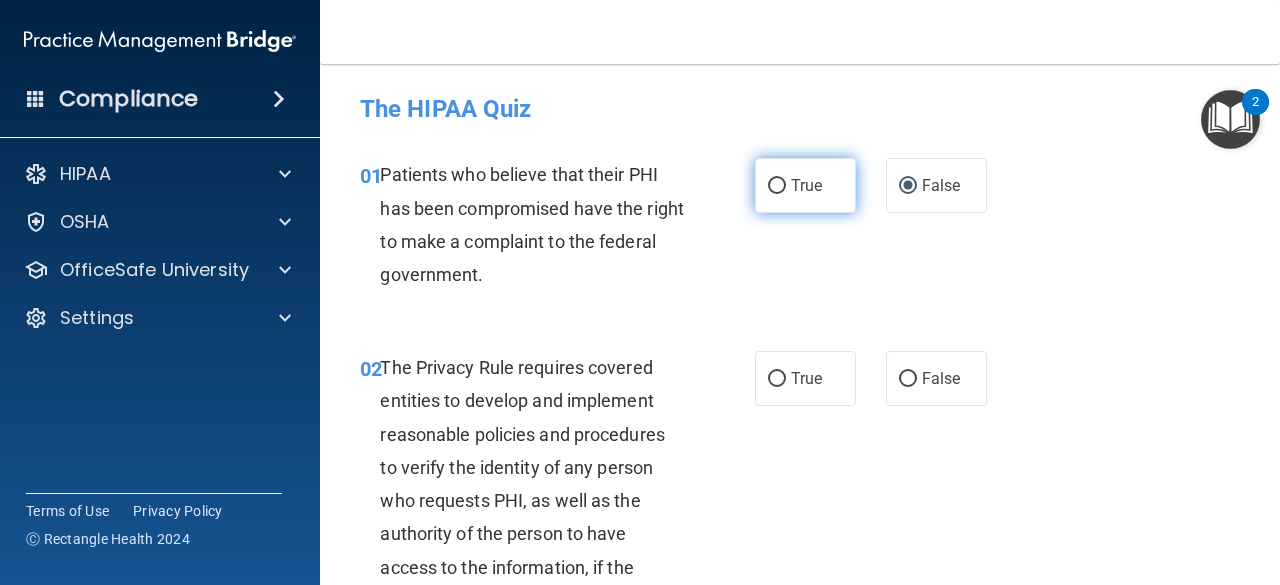 click on "True" at bounding box center (777, 186) 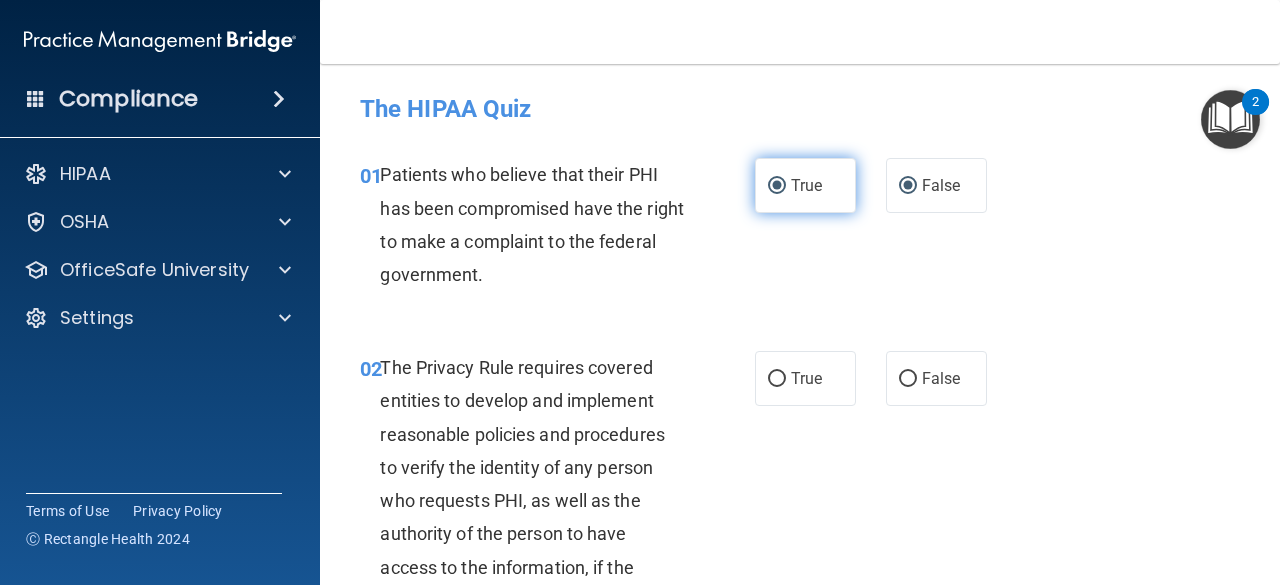 radio on "false" 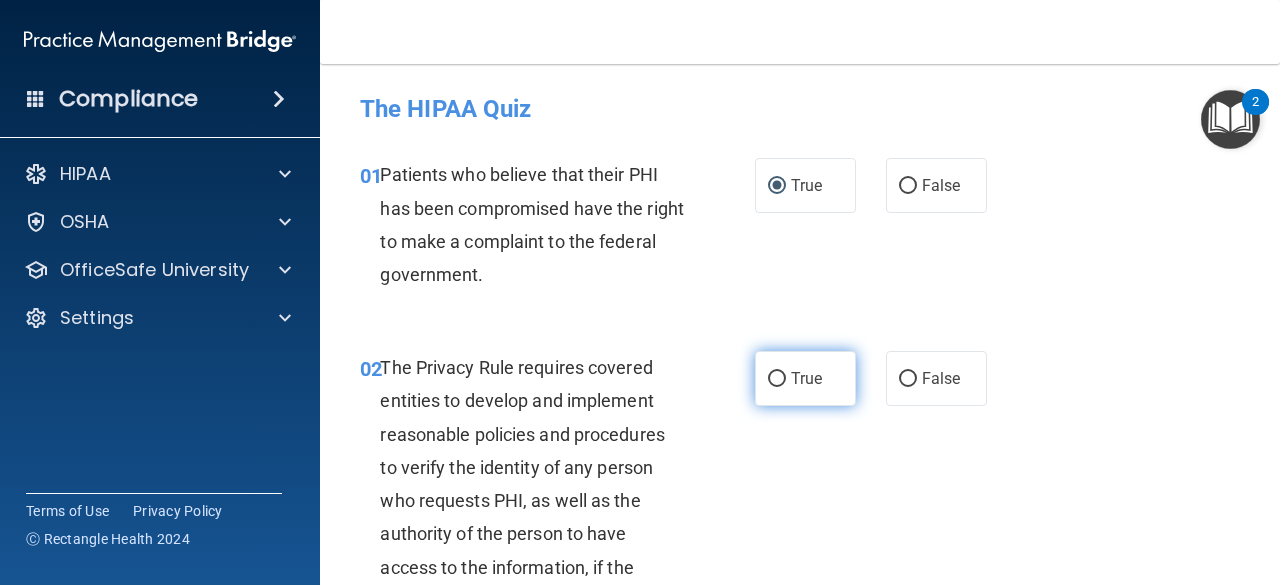 click on "True" at bounding box center [777, 379] 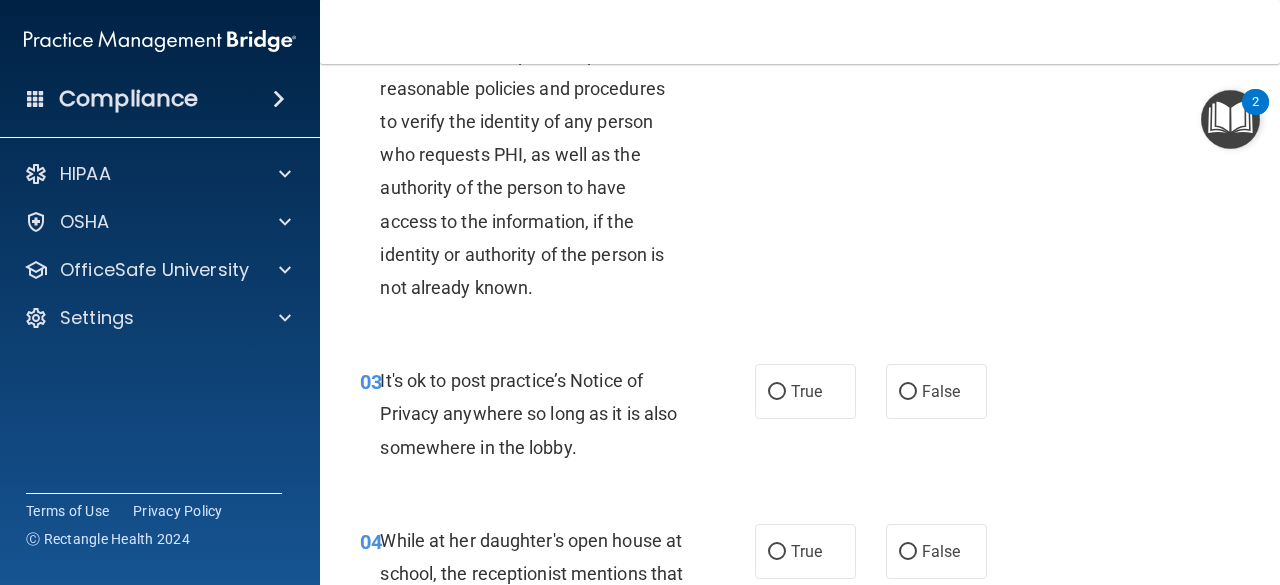 scroll, scrollTop: 412, scrollLeft: 0, axis: vertical 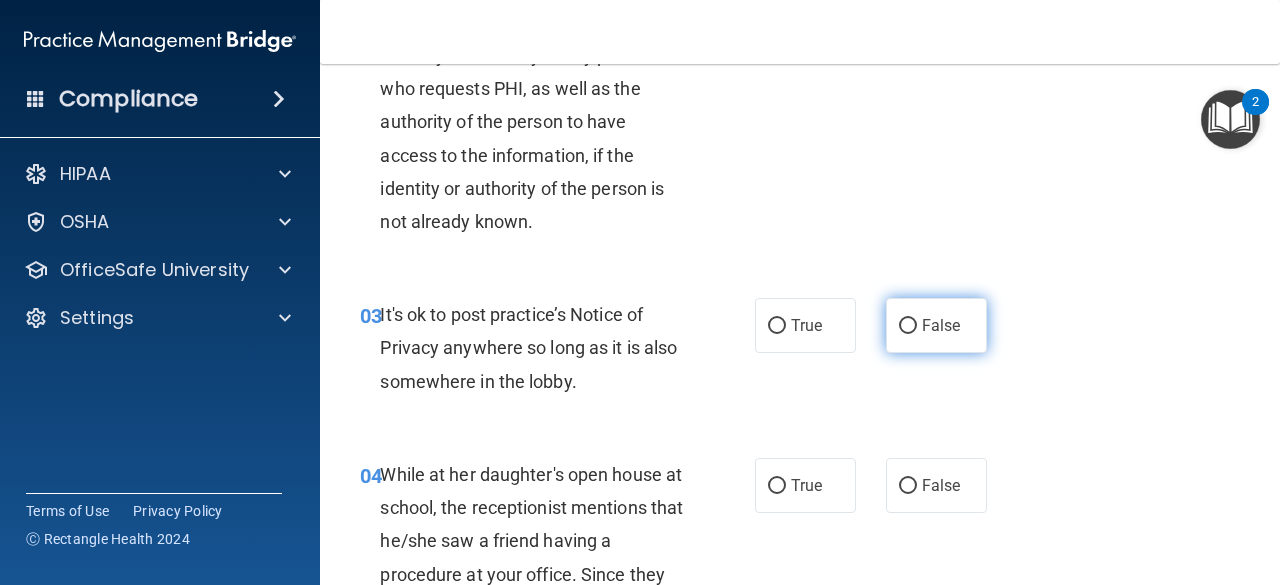 click on "False" at bounding box center (908, 326) 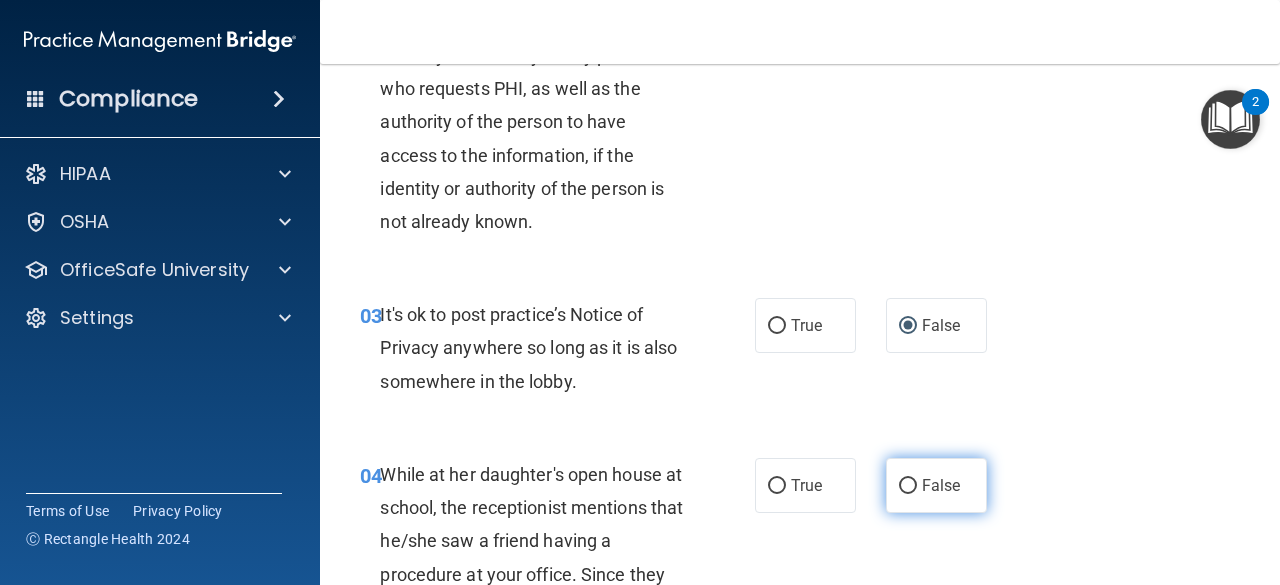 click on "False" at bounding box center [936, 485] 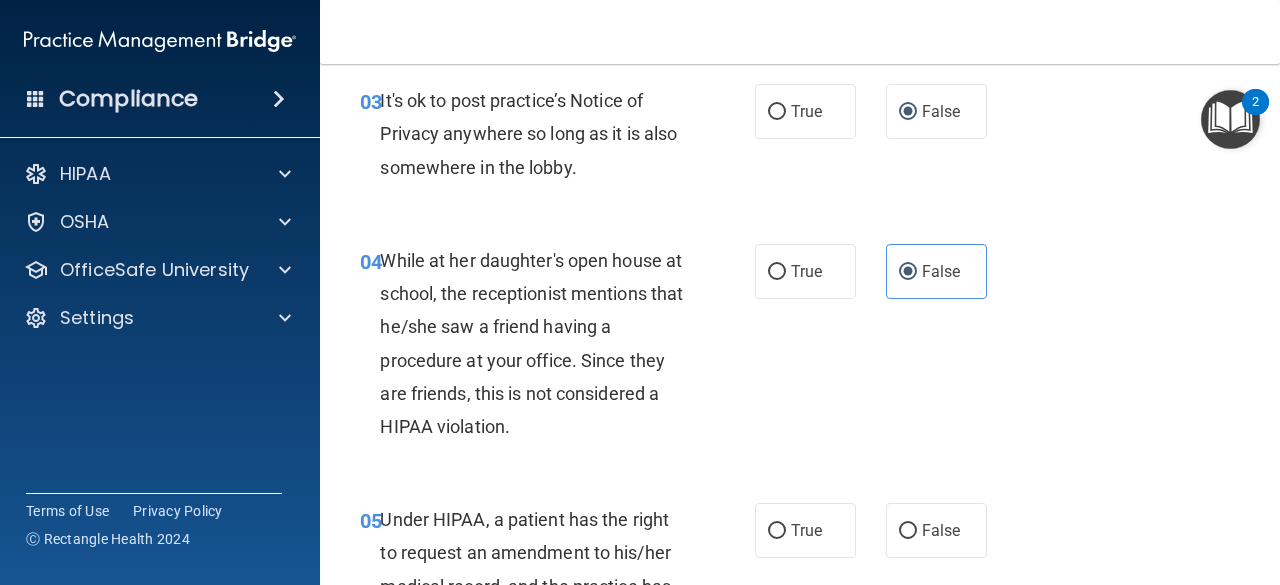 scroll, scrollTop: 692, scrollLeft: 0, axis: vertical 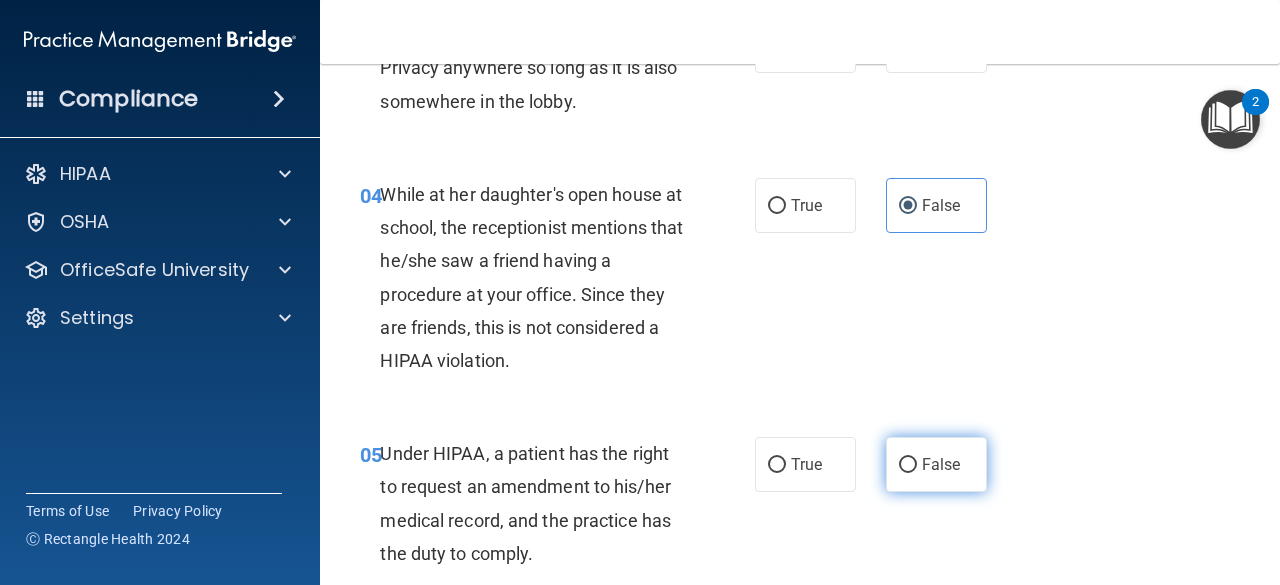 click on "False" at bounding box center (936, 464) 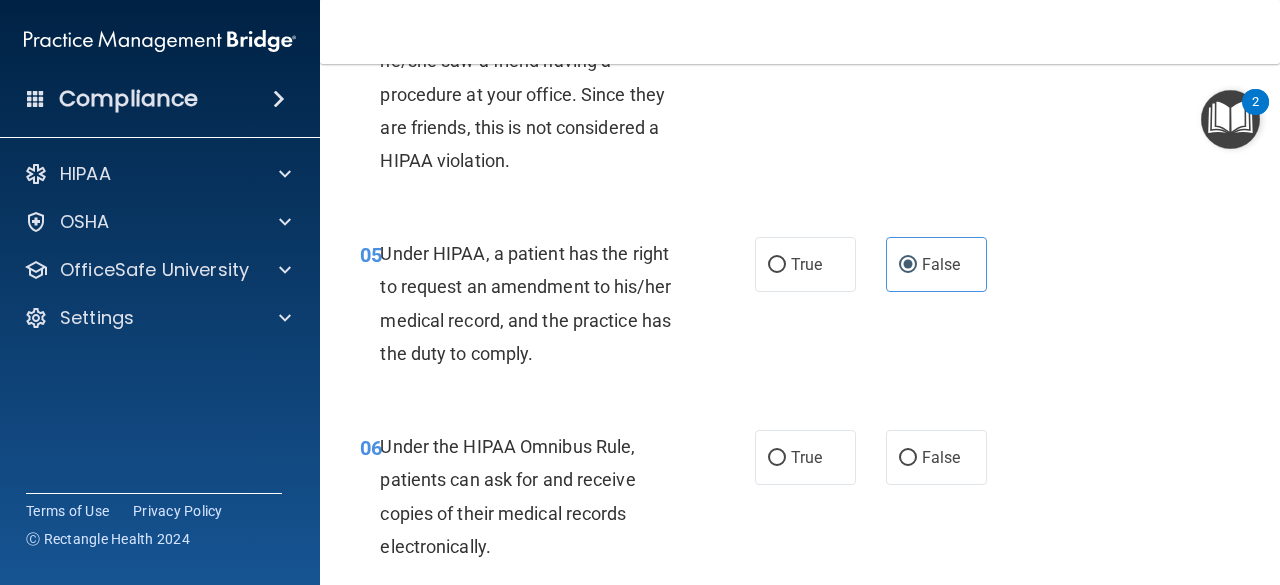 scroll, scrollTop: 1013, scrollLeft: 0, axis: vertical 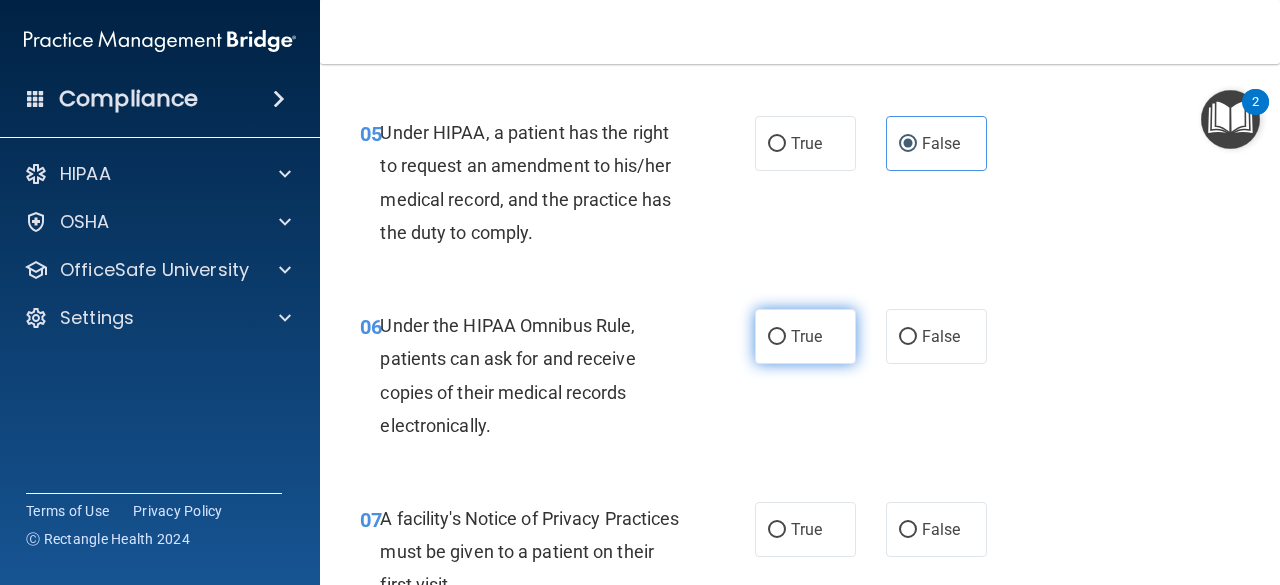 click on "True" at bounding box center (777, 337) 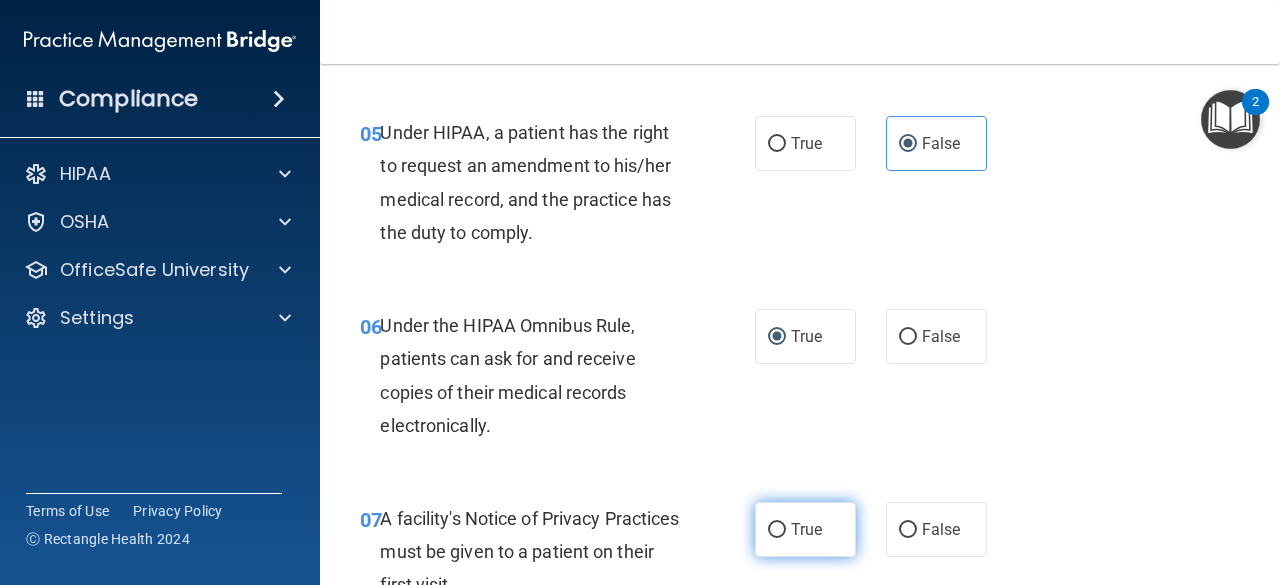 click on "True" at bounding box center (777, 530) 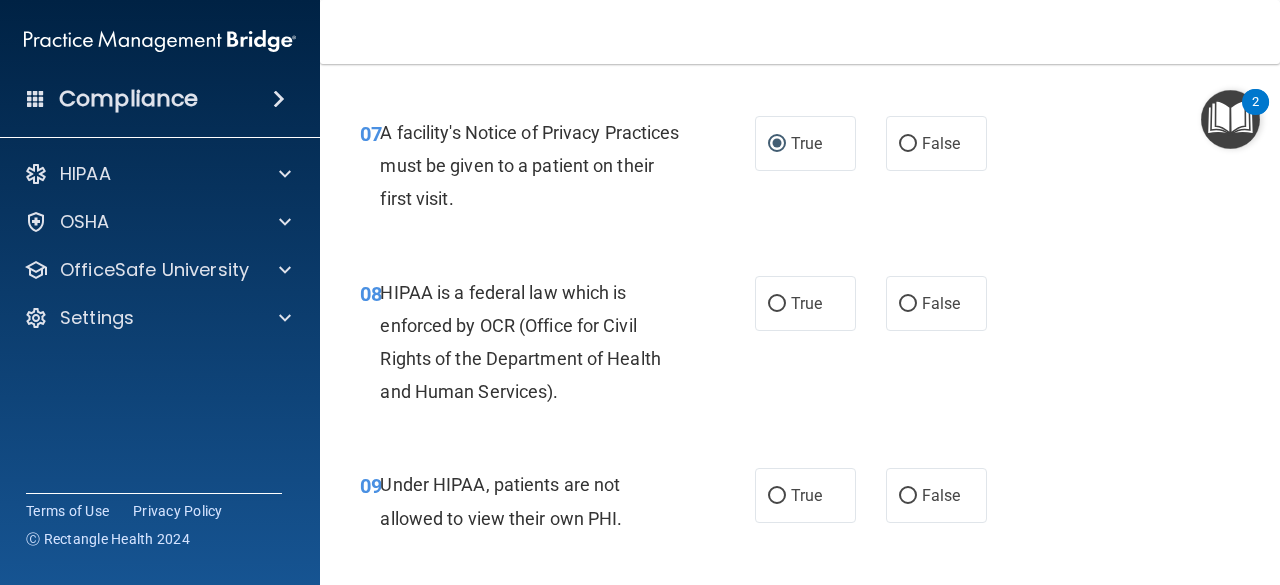 scroll, scrollTop: 1412, scrollLeft: 0, axis: vertical 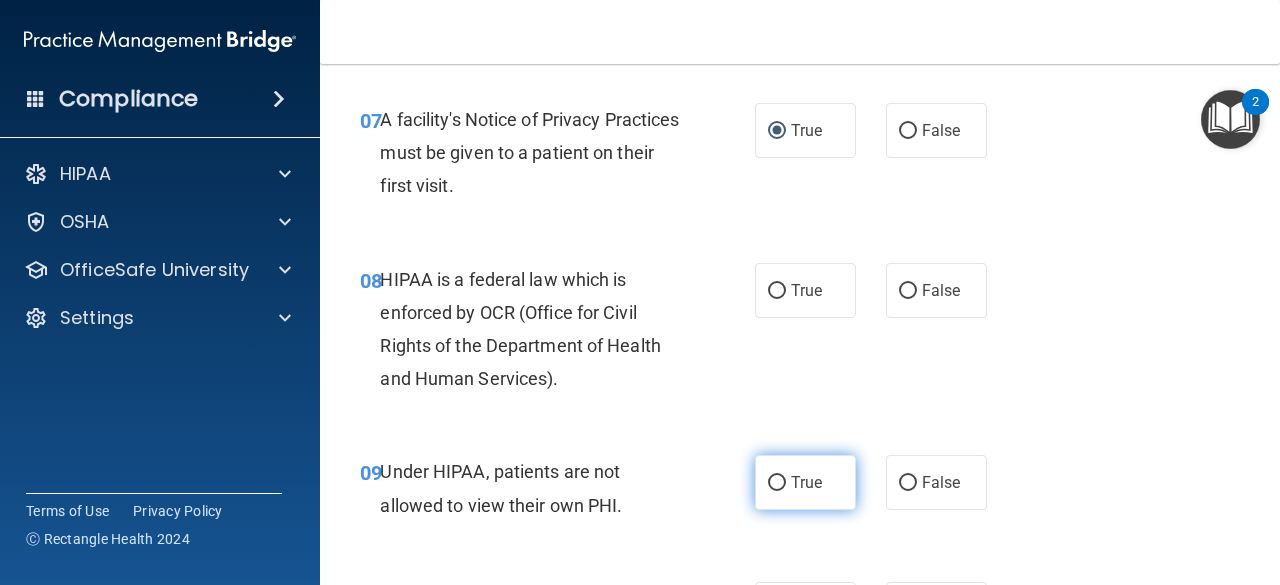 click on "True" at bounding box center [777, 483] 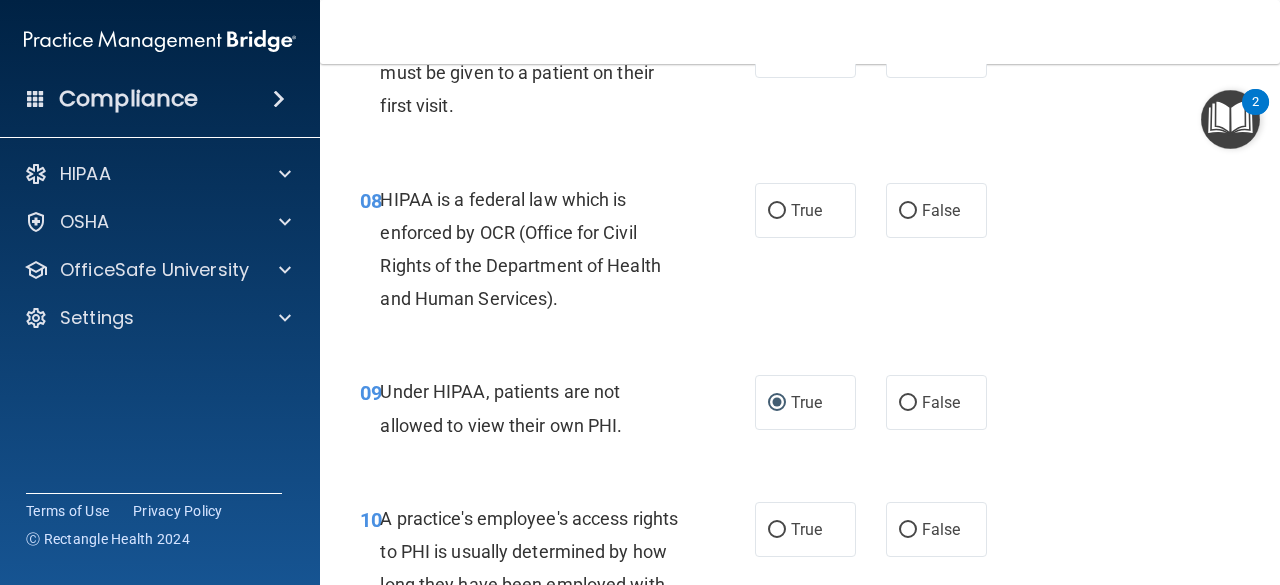 scroll, scrollTop: 1474, scrollLeft: 0, axis: vertical 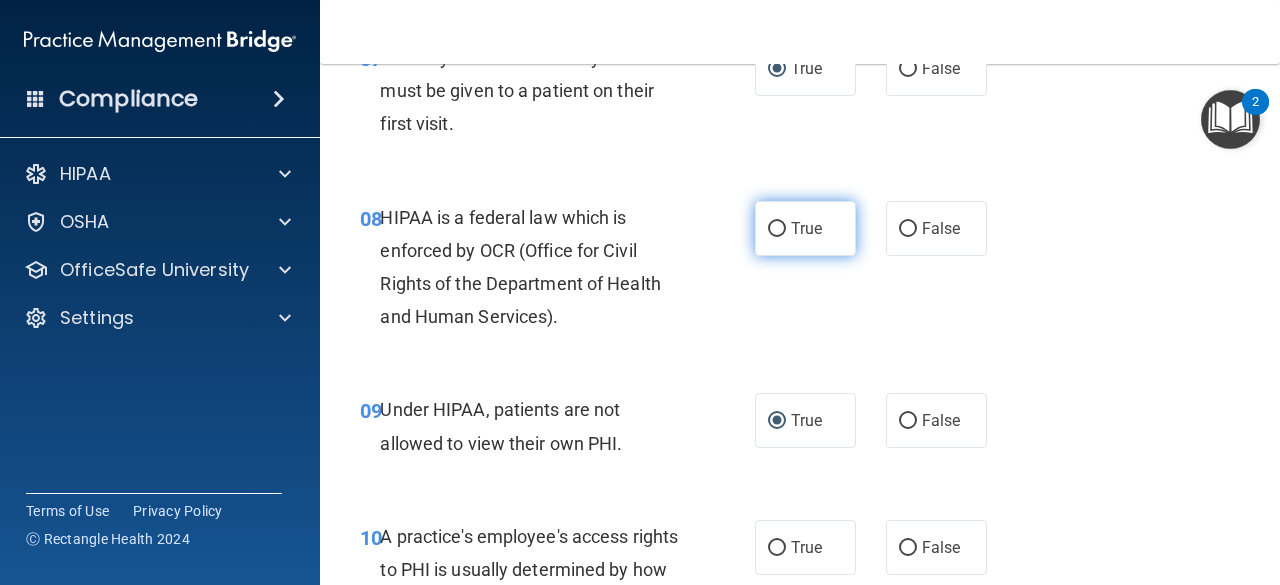 click on "True" at bounding box center [777, 229] 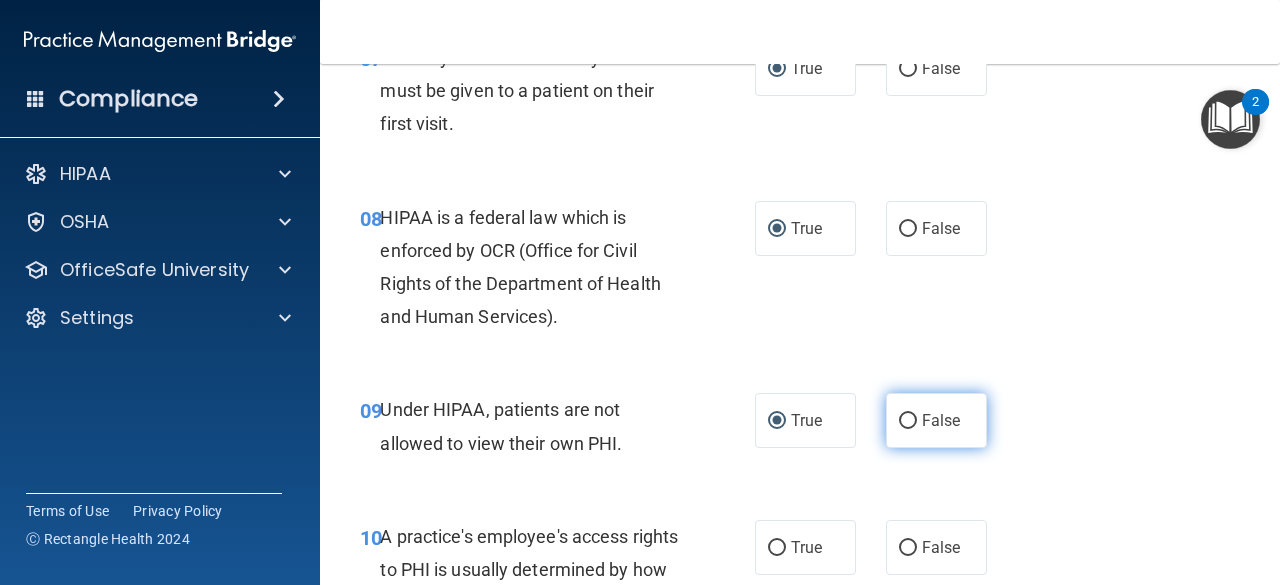 click on "False" at bounding box center [908, 421] 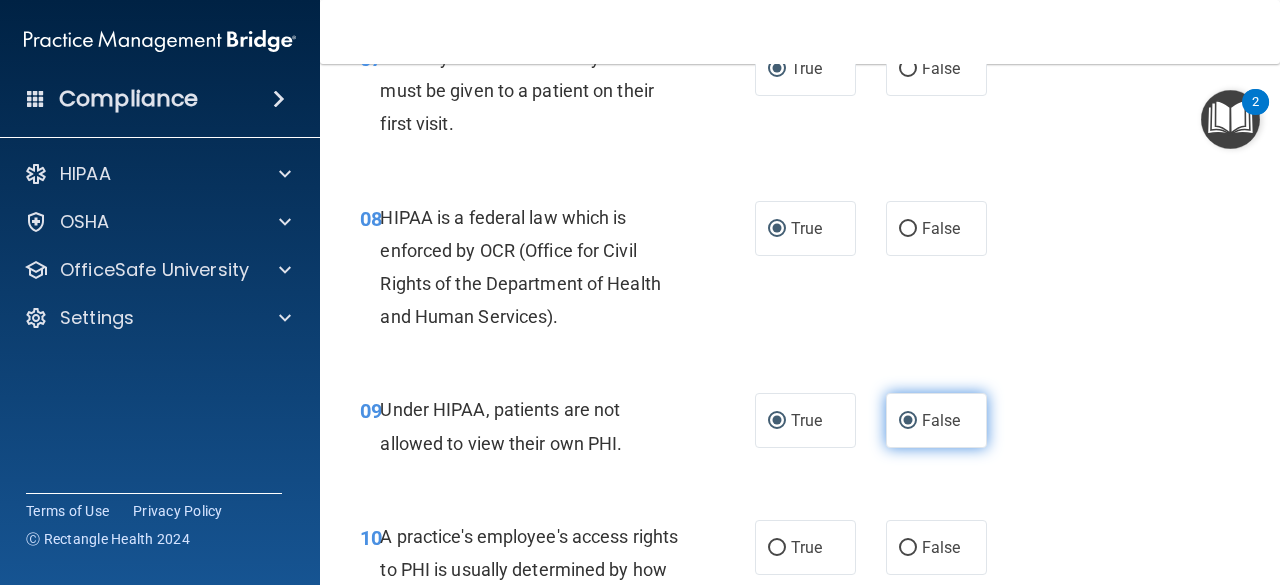 radio on "false" 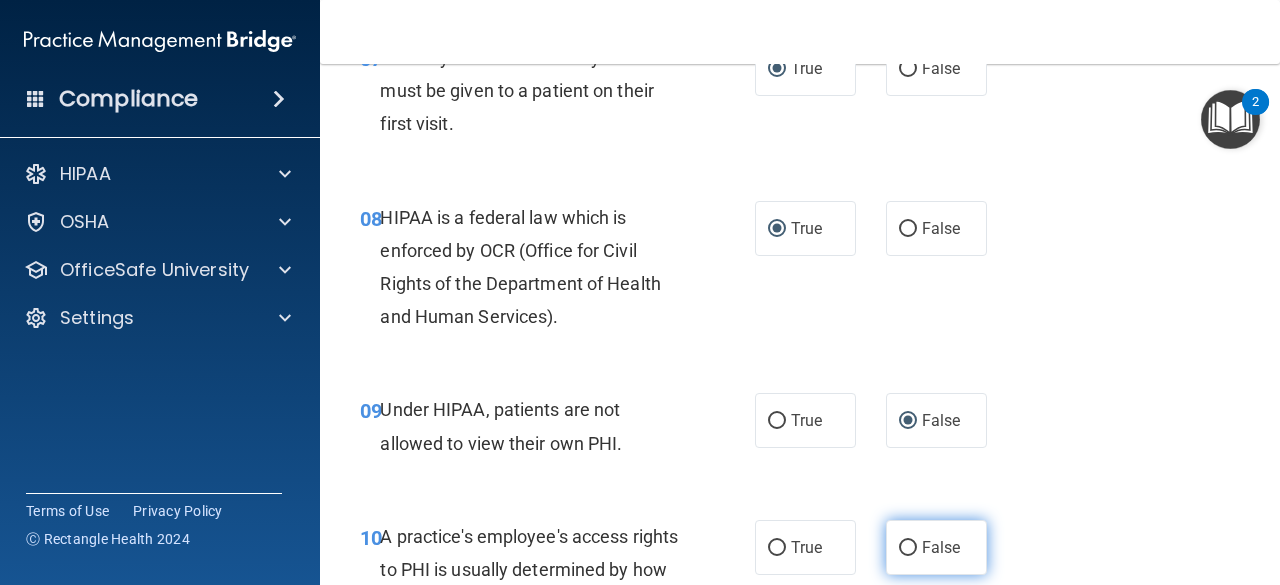 click on "False" at bounding box center [908, 548] 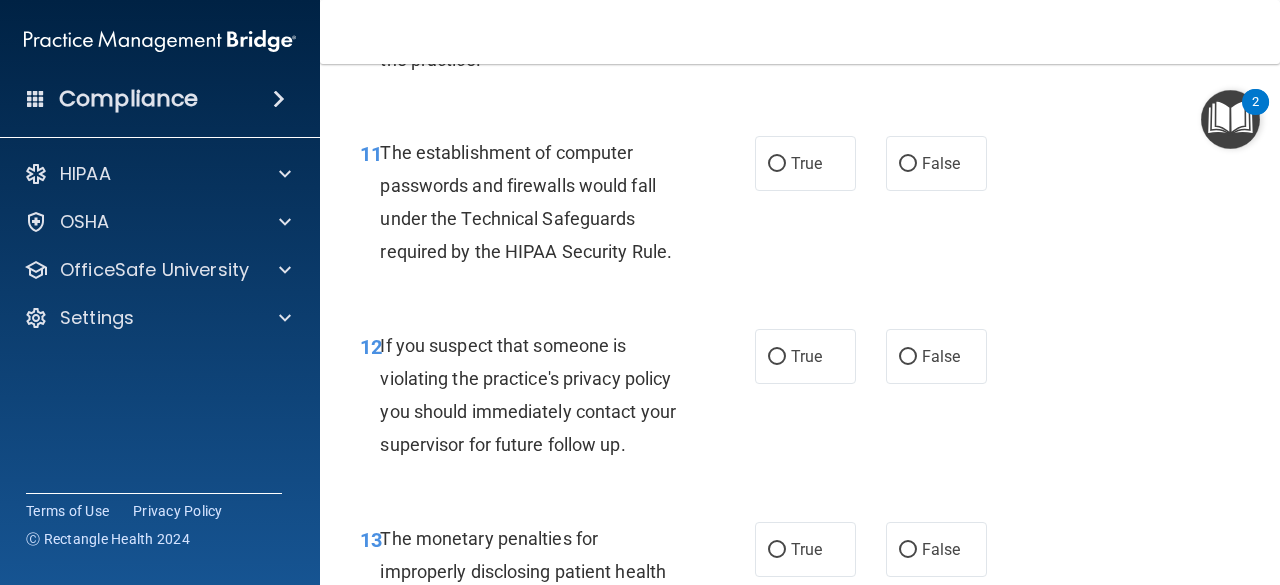 scroll, scrollTop: 2122, scrollLeft: 0, axis: vertical 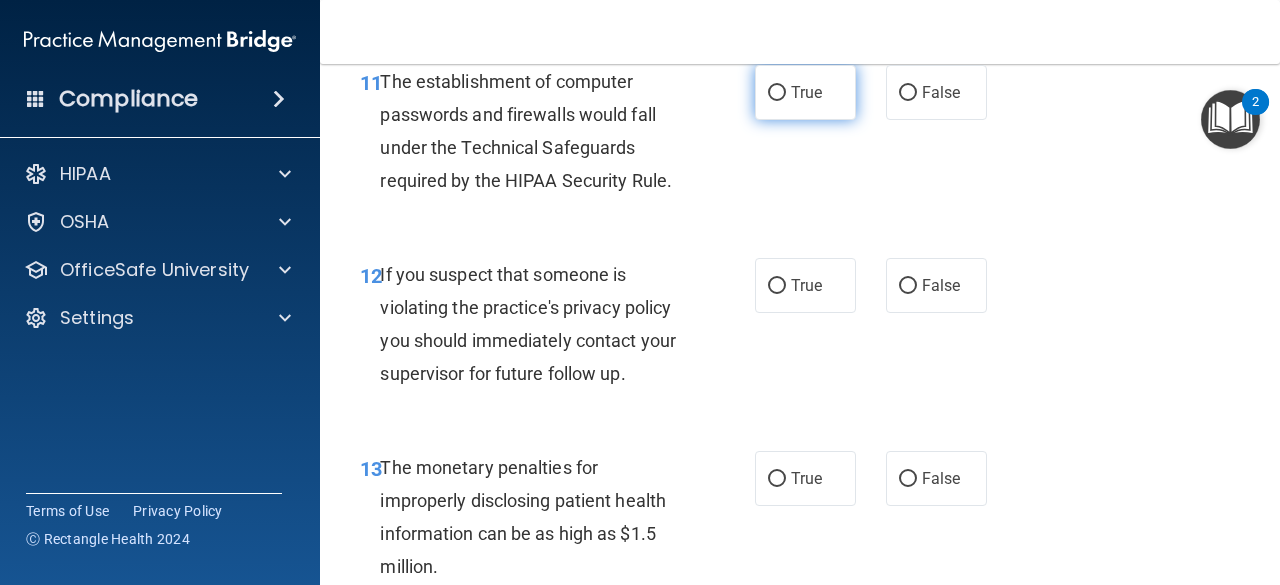 click on "True" at bounding box center (777, 93) 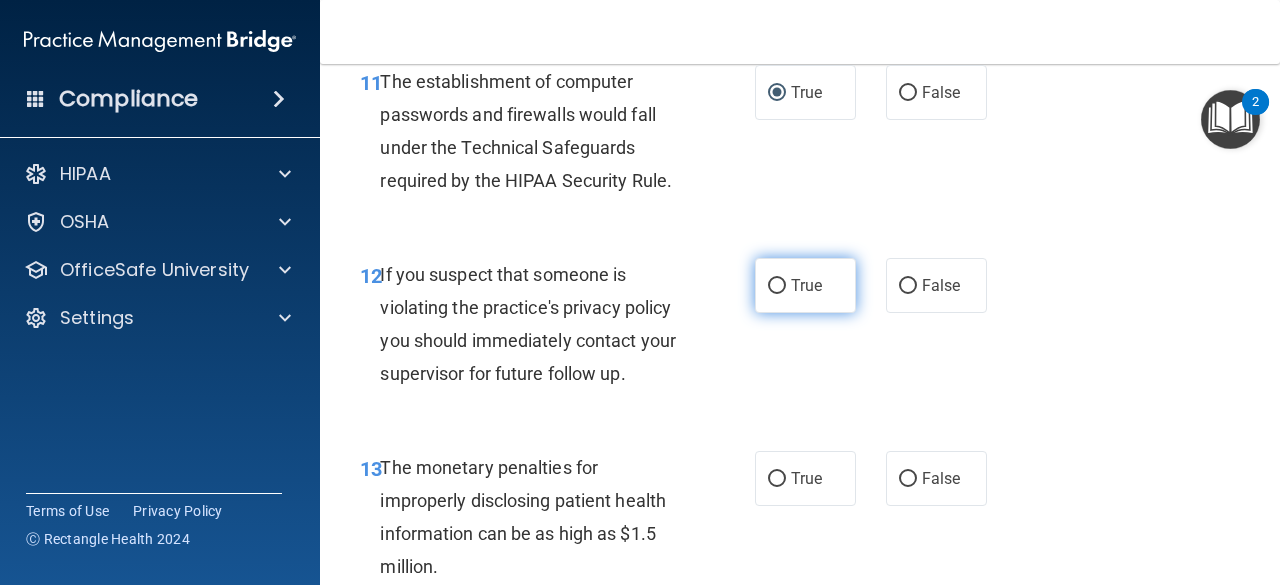 click on "True" at bounding box center [777, 286] 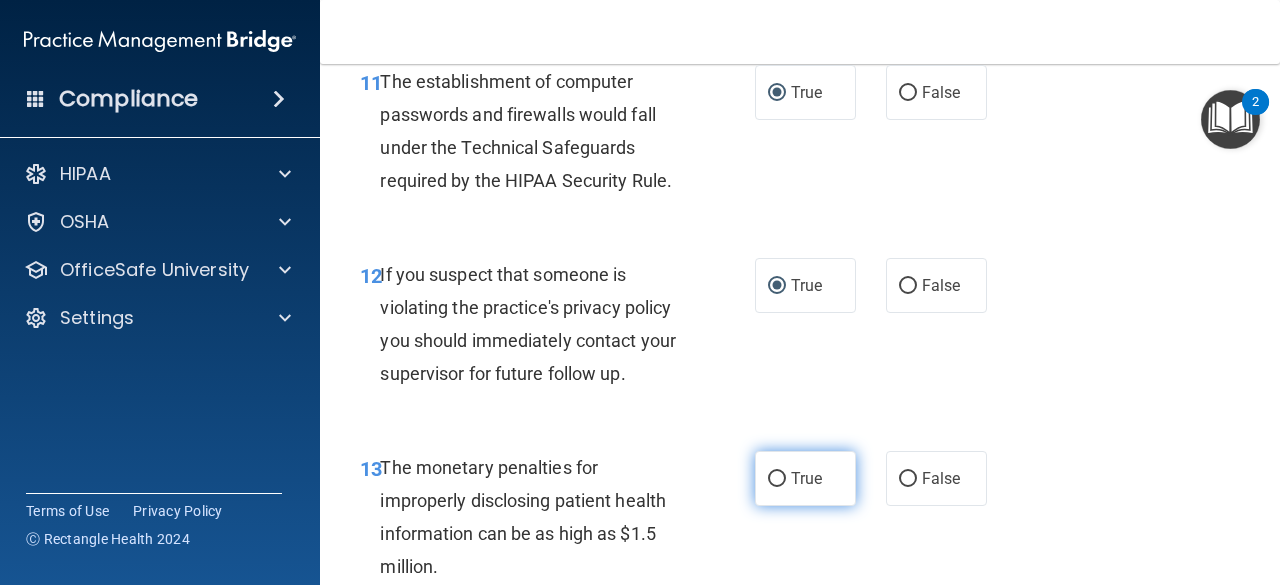 click on "True" at bounding box center [777, 479] 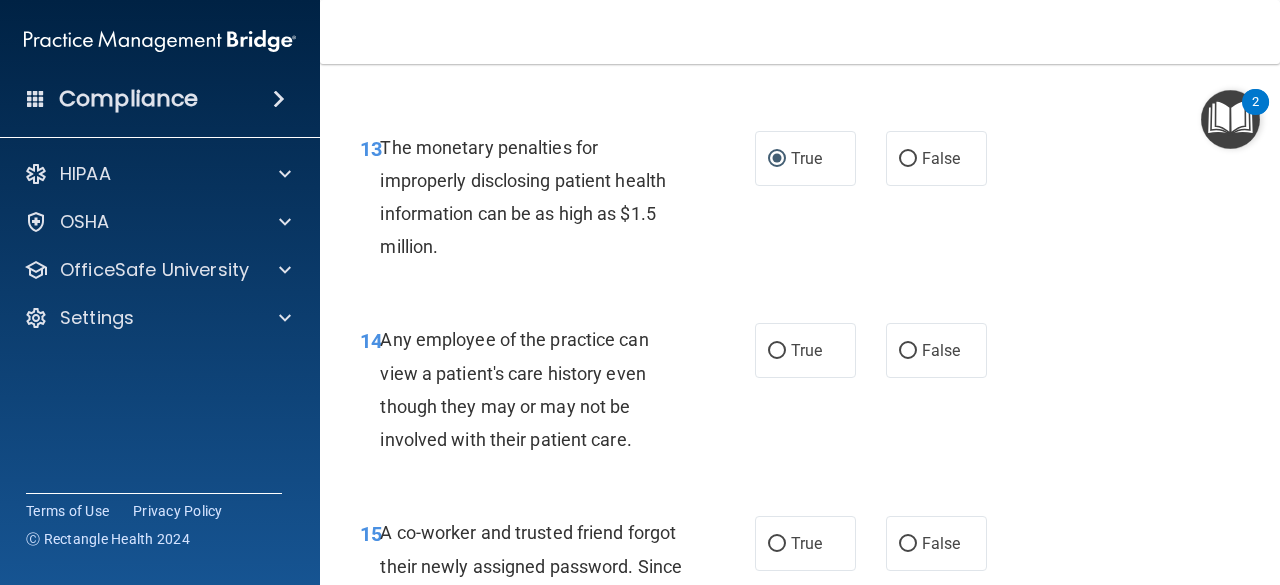 scroll, scrollTop: 2469, scrollLeft: 0, axis: vertical 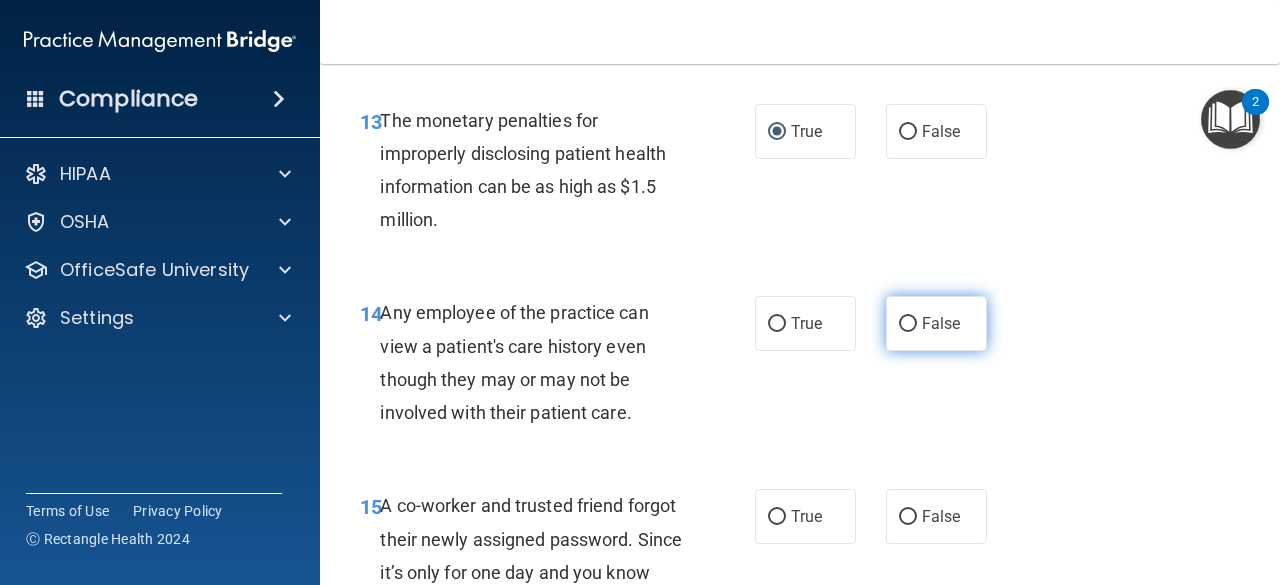 click on "False" at bounding box center (908, 324) 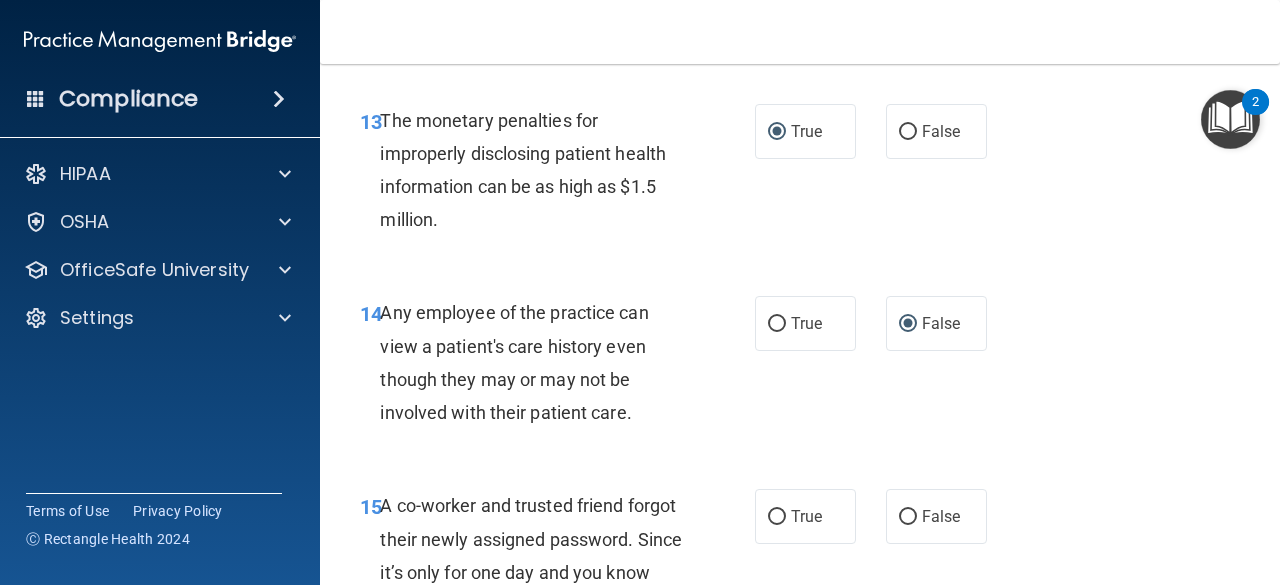 click on "True           False" at bounding box center [876, 516] 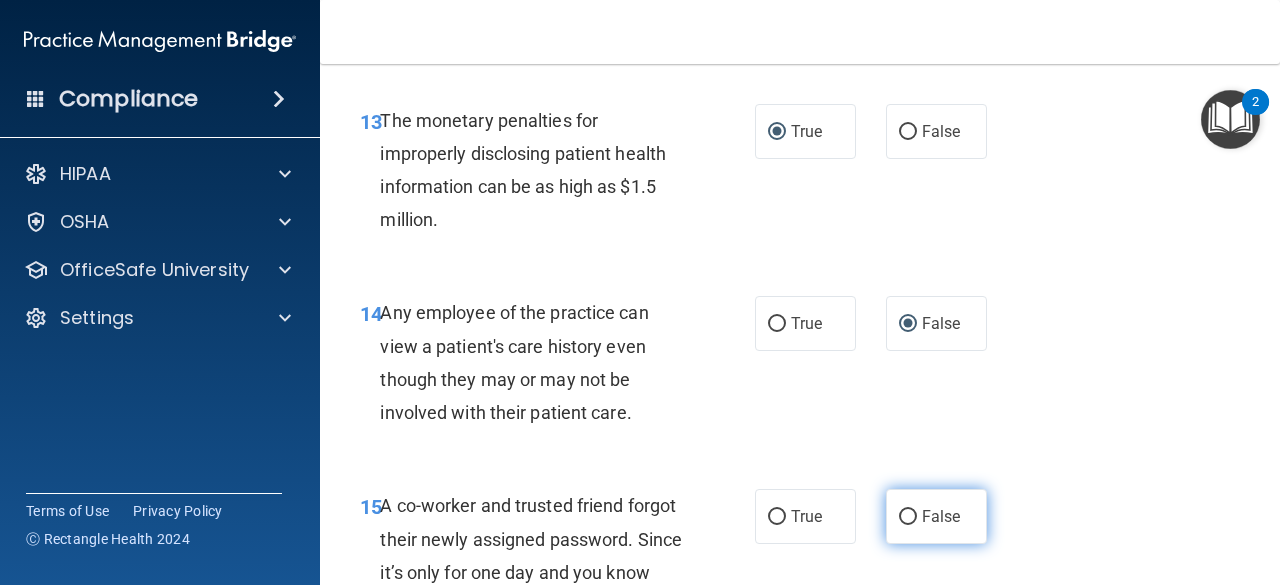 click on "False" at bounding box center [908, 517] 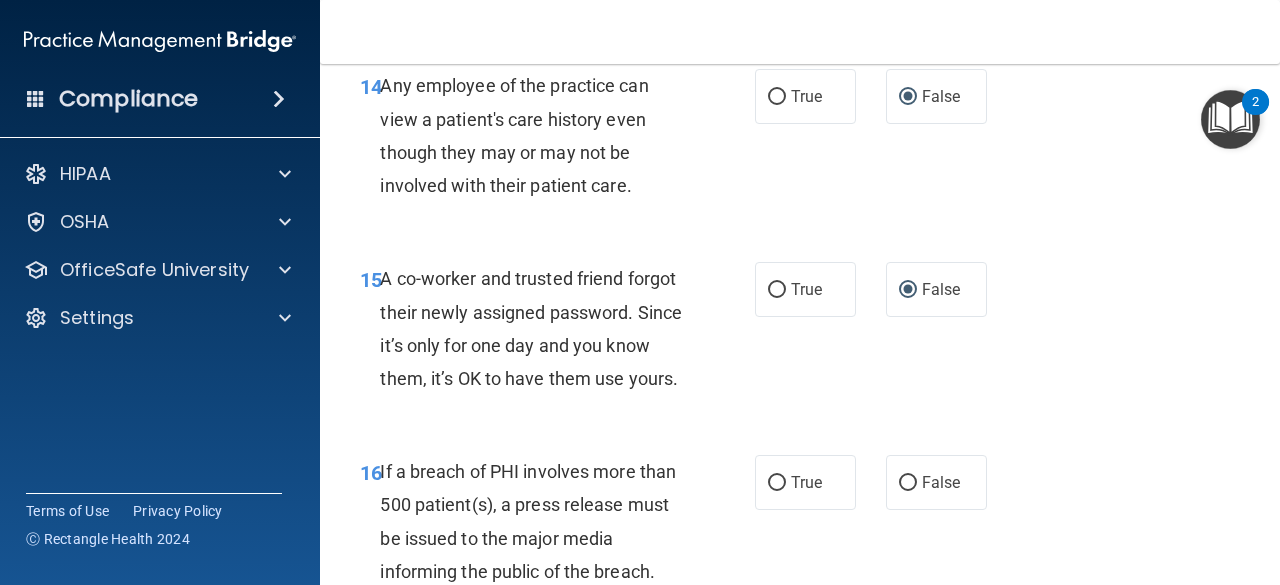 scroll, scrollTop: 2762, scrollLeft: 0, axis: vertical 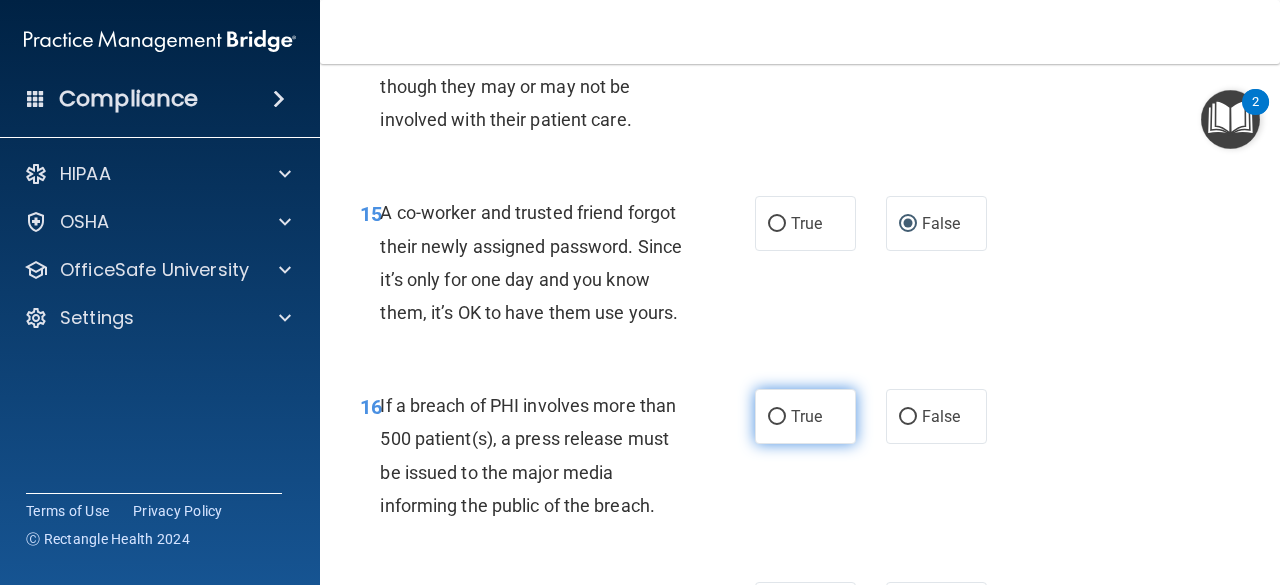 click on "True" at bounding box center (777, 417) 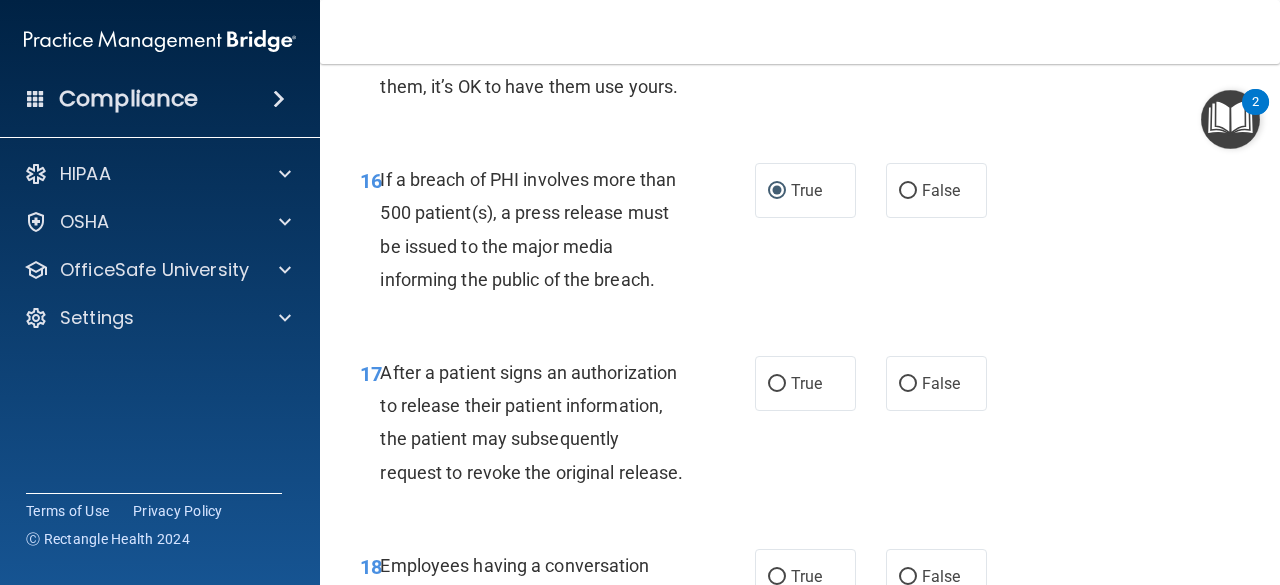 scroll, scrollTop: 3069, scrollLeft: 0, axis: vertical 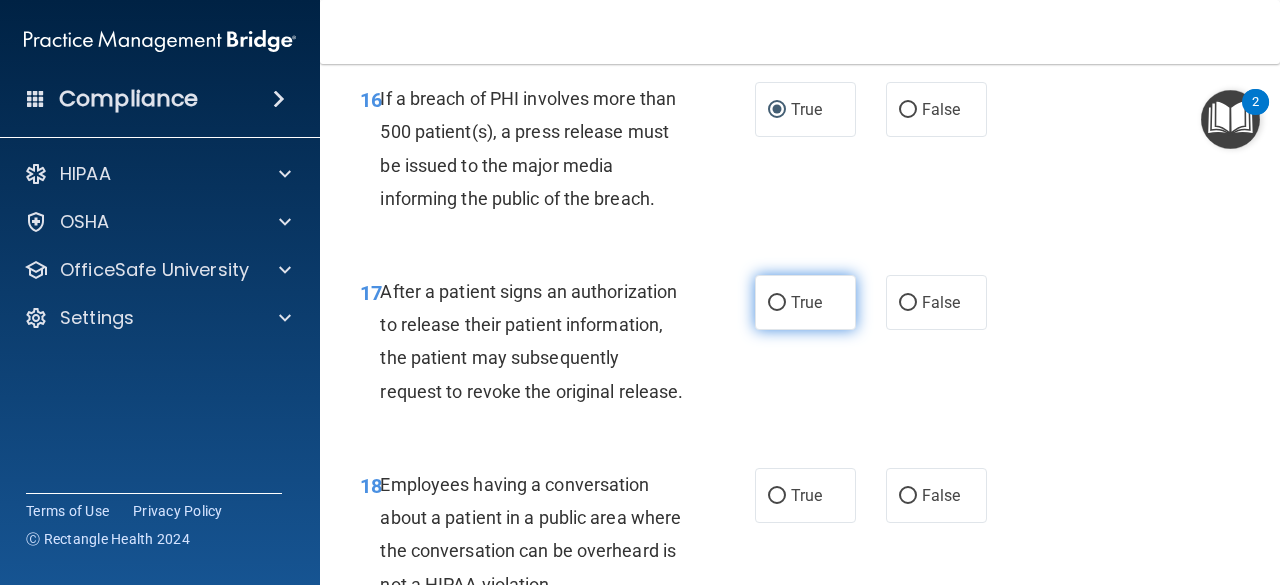 click on "True" at bounding box center [777, 303] 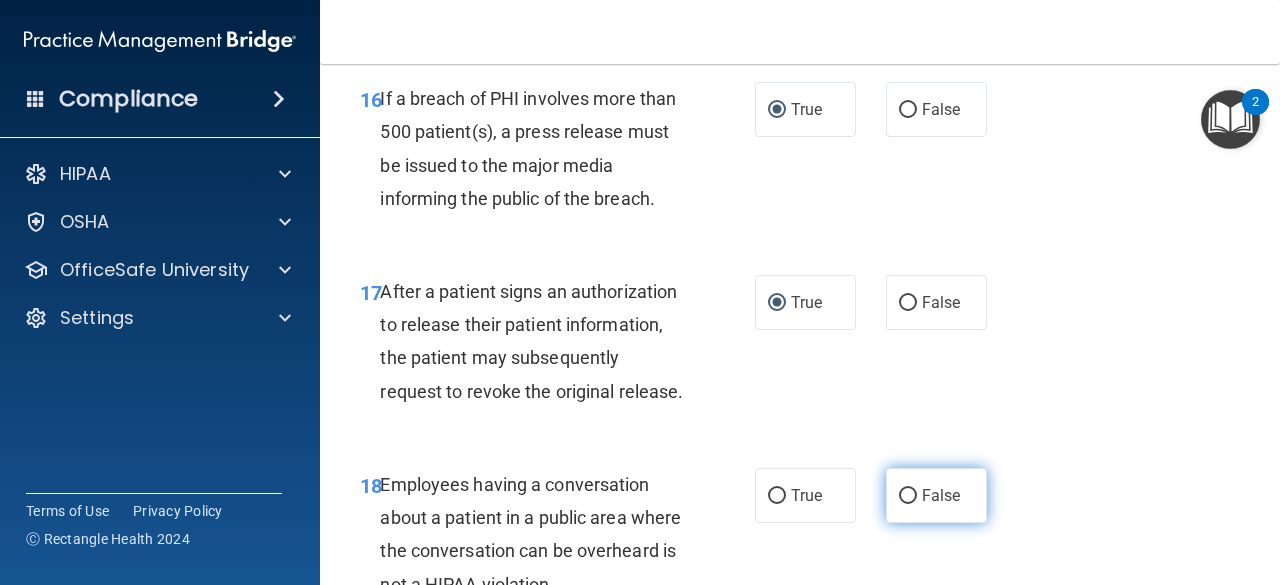 click on "False" at bounding box center (908, 496) 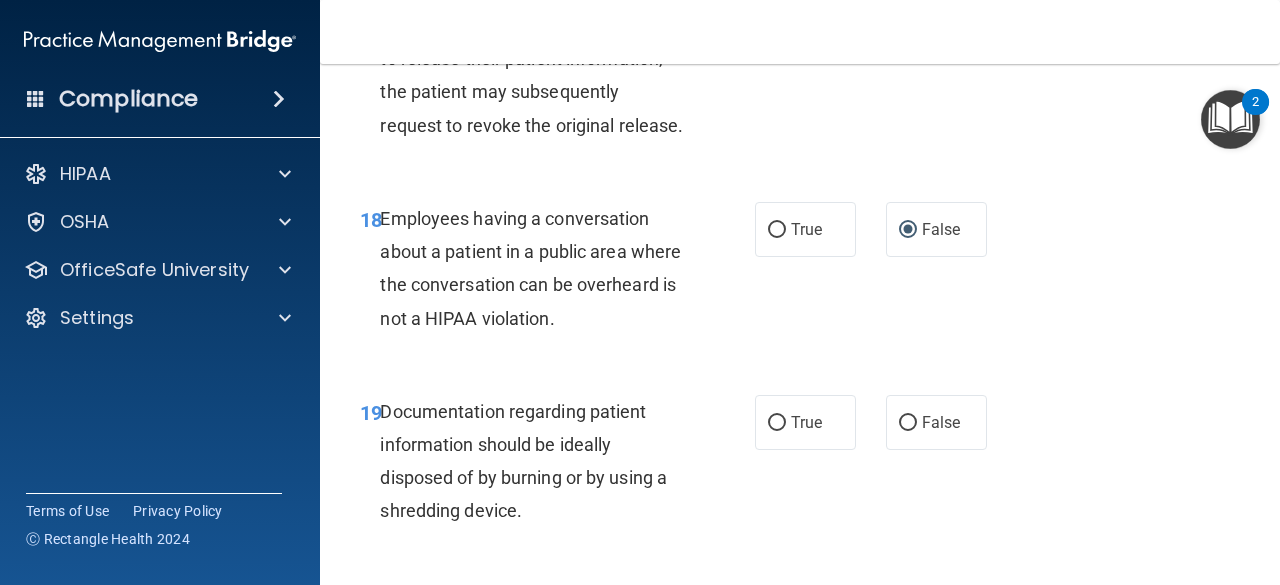 scroll, scrollTop: 3376, scrollLeft: 0, axis: vertical 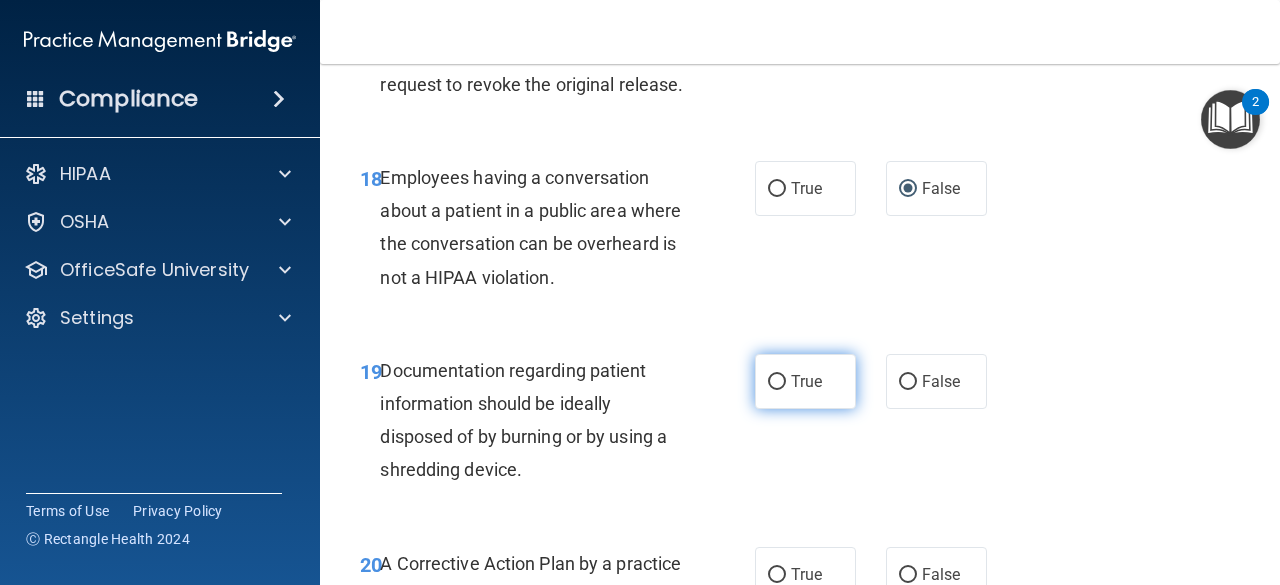 click on "True" at bounding box center (777, 382) 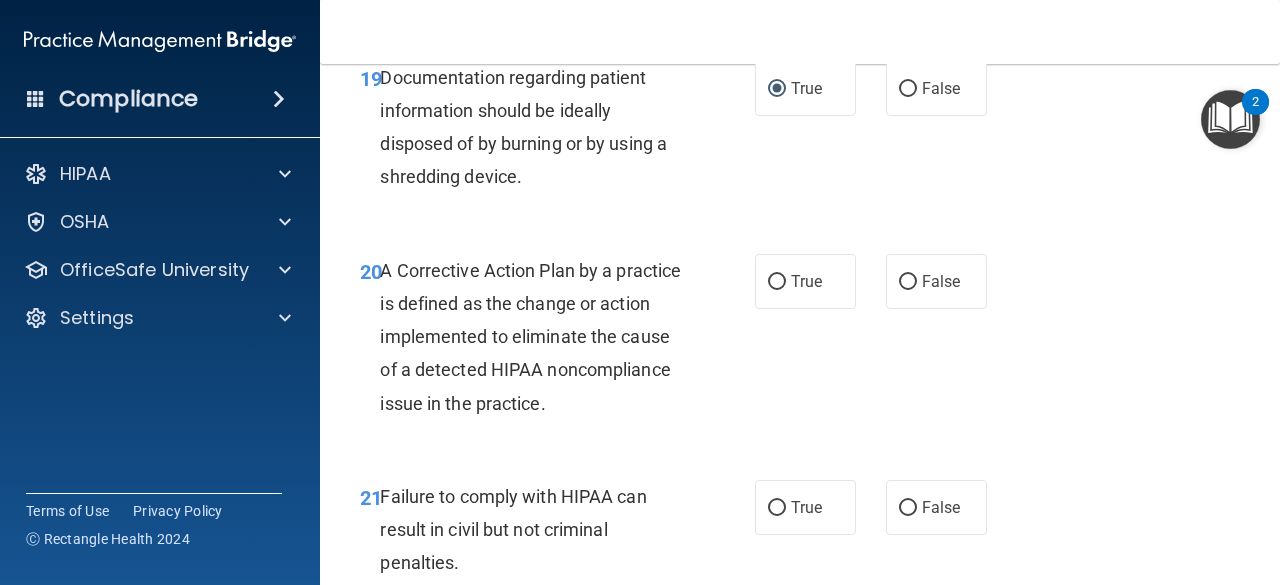 scroll, scrollTop: 3722, scrollLeft: 0, axis: vertical 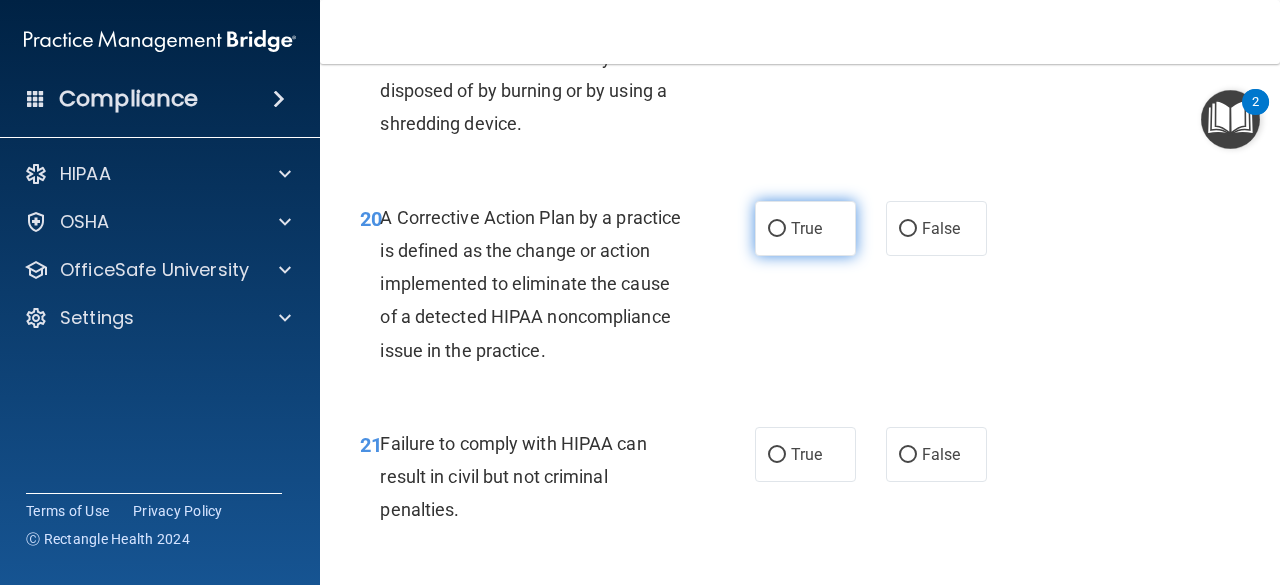click on "True" at bounding box center [777, 229] 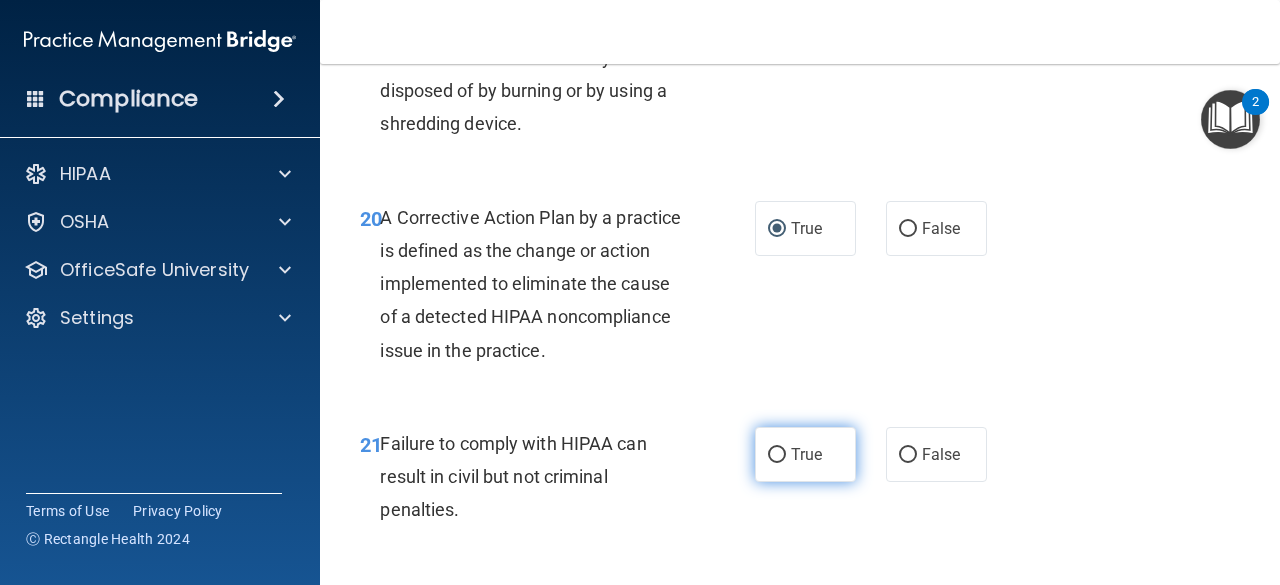 click on "True" at bounding box center (777, 455) 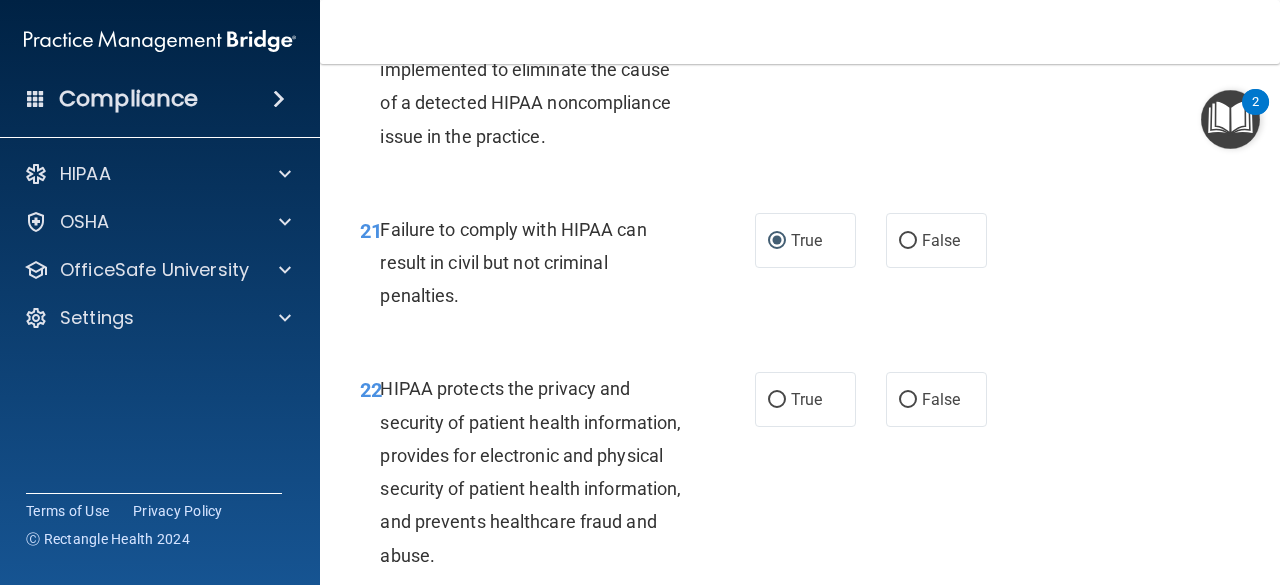 scroll, scrollTop: 4109, scrollLeft: 0, axis: vertical 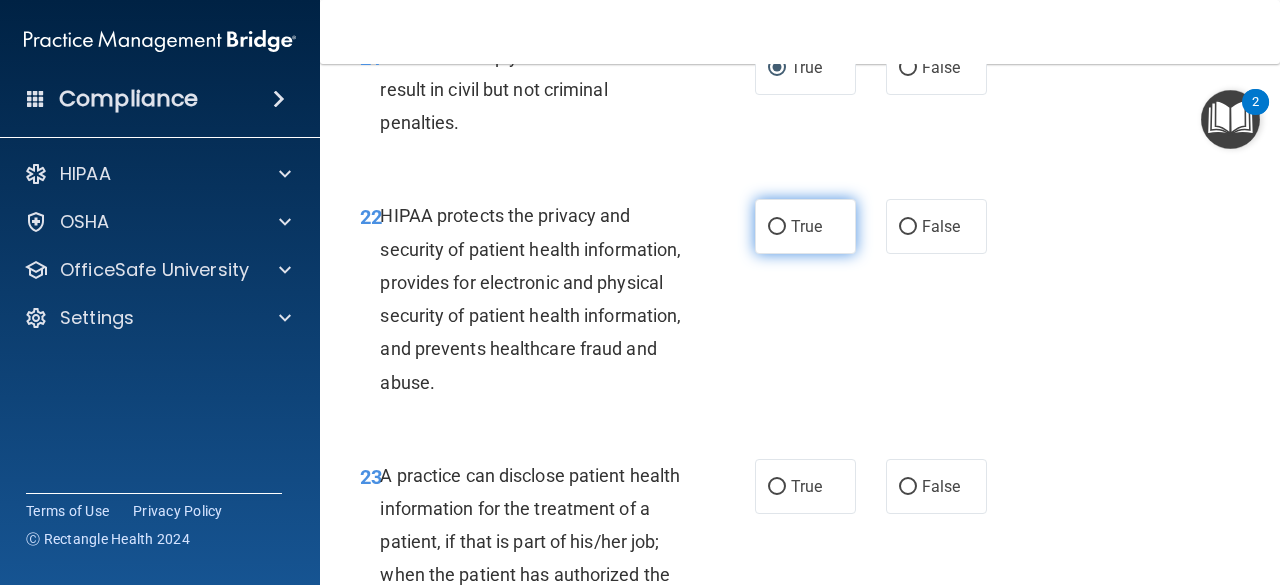 click on "True" at bounding box center [777, 227] 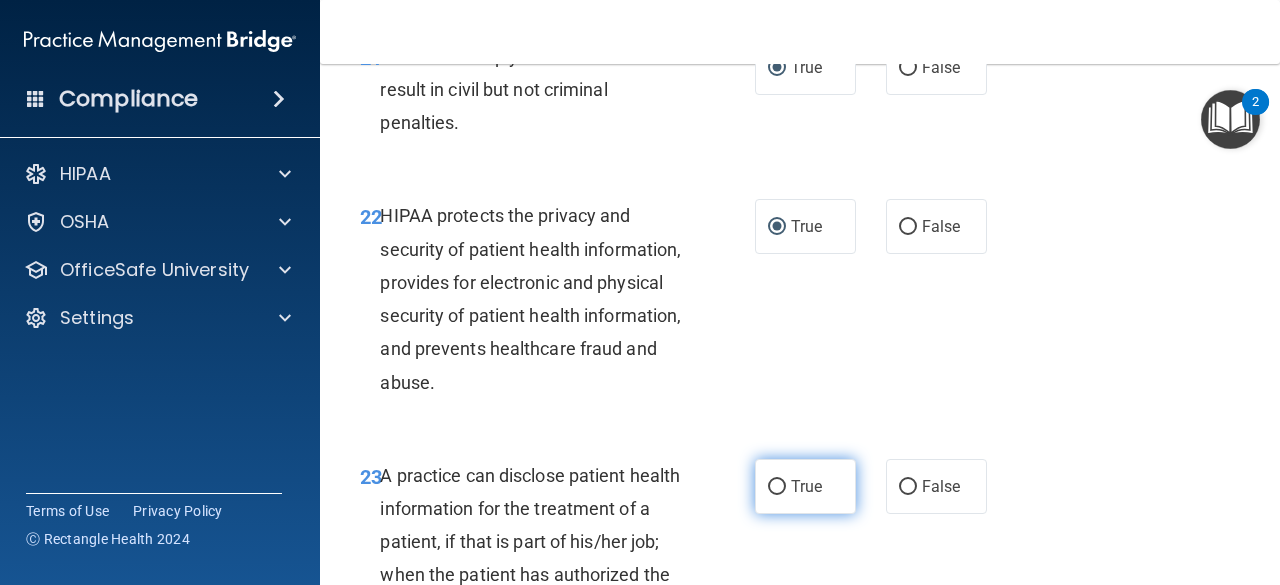 click on "True" at bounding box center (777, 487) 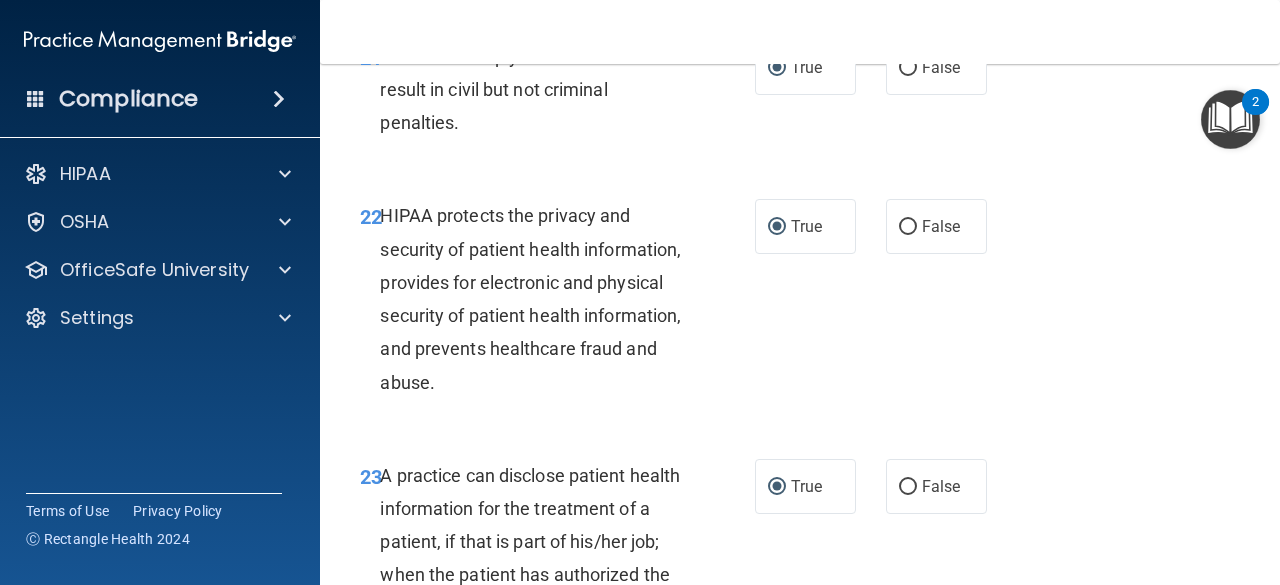 drag, startPoint x: 1276, startPoint y: 581, endPoint x: 930, endPoint y: 487, distance: 358.5415 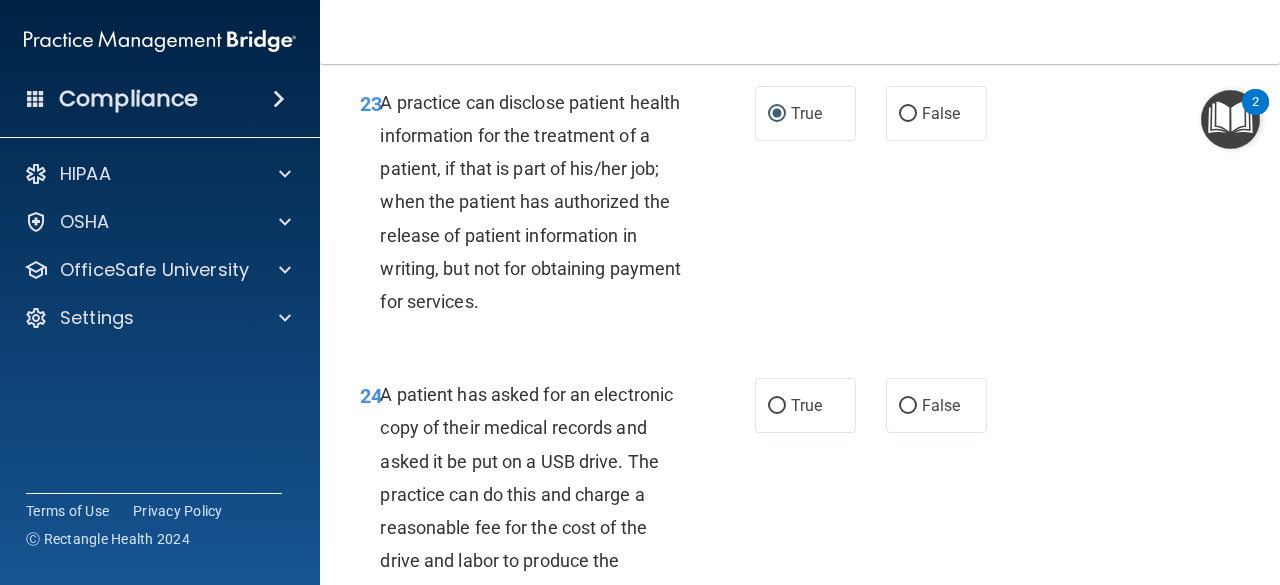 scroll, scrollTop: 4616, scrollLeft: 0, axis: vertical 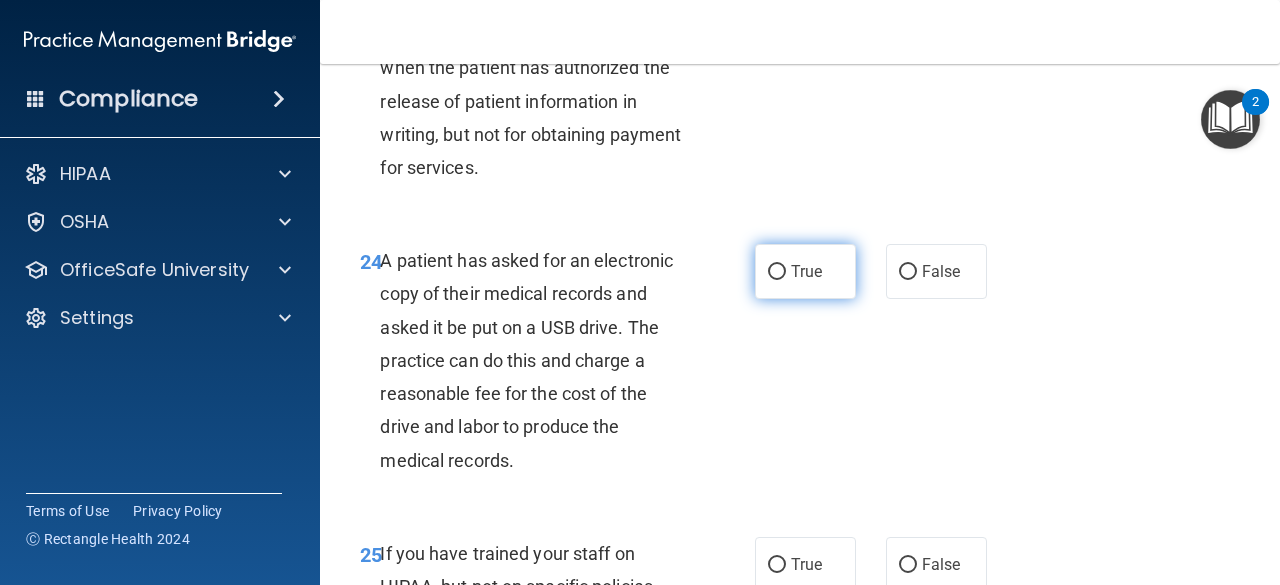 click on "True" at bounding box center (777, 272) 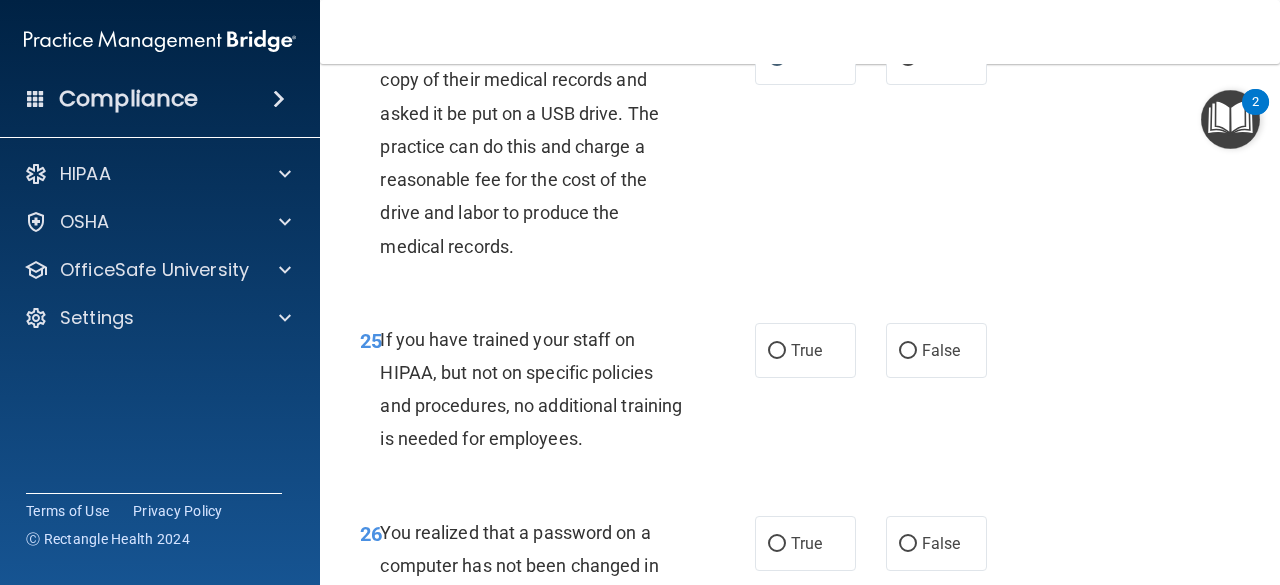 scroll, scrollTop: 4950, scrollLeft: 0, axis: vertical 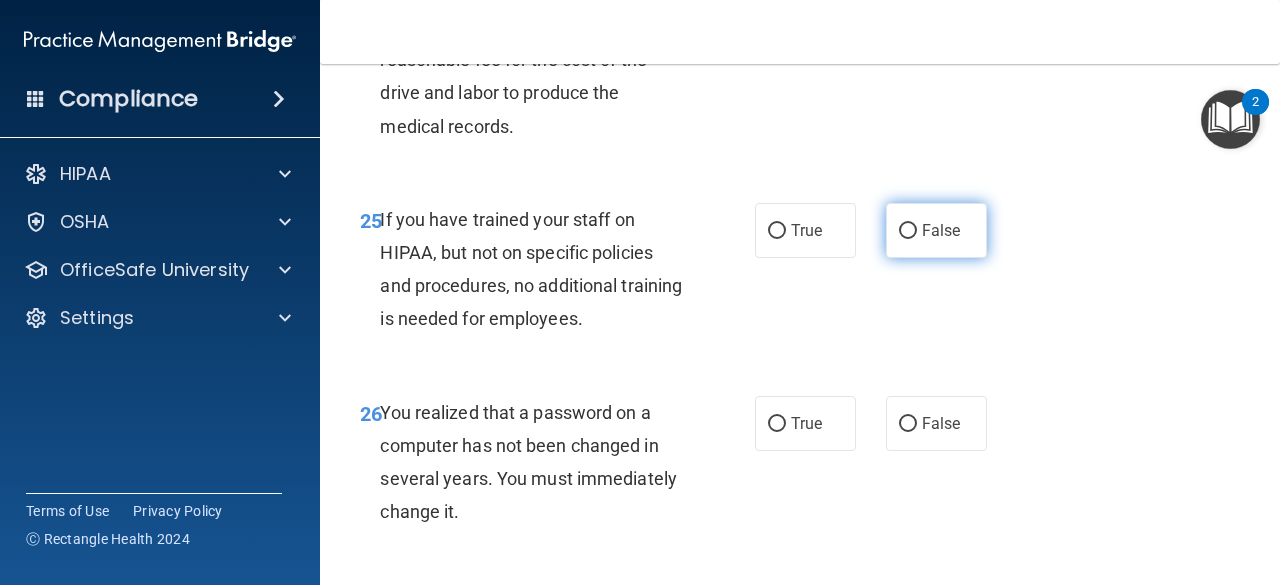 click on "False" at bounding box center [936, 230] 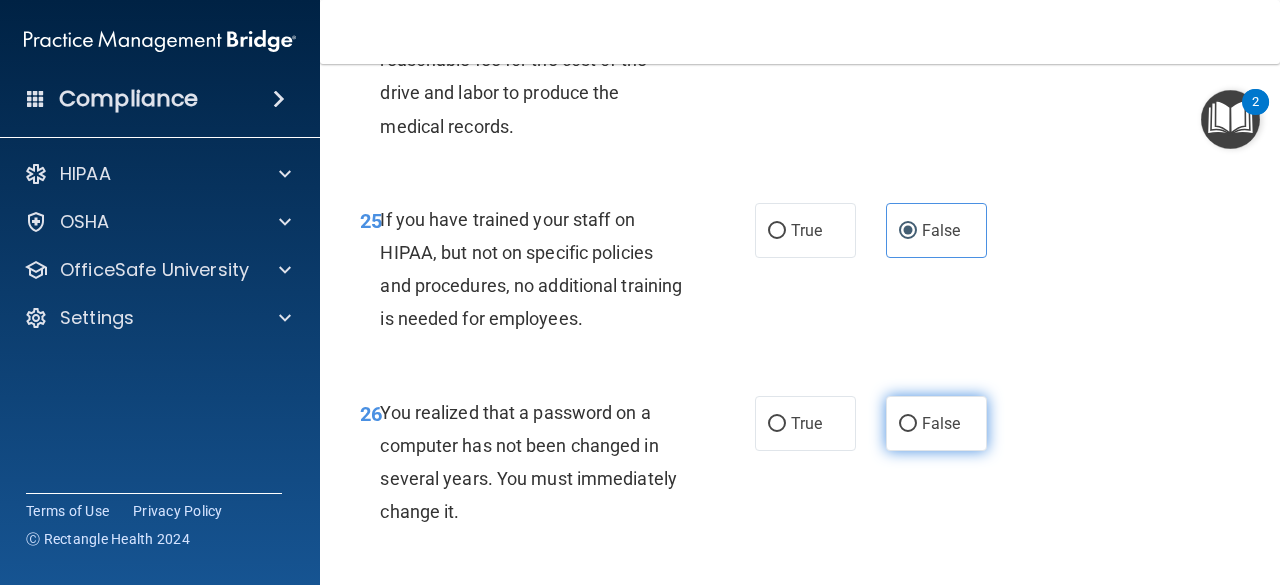 click on "False" at bounding box center [908, 424] 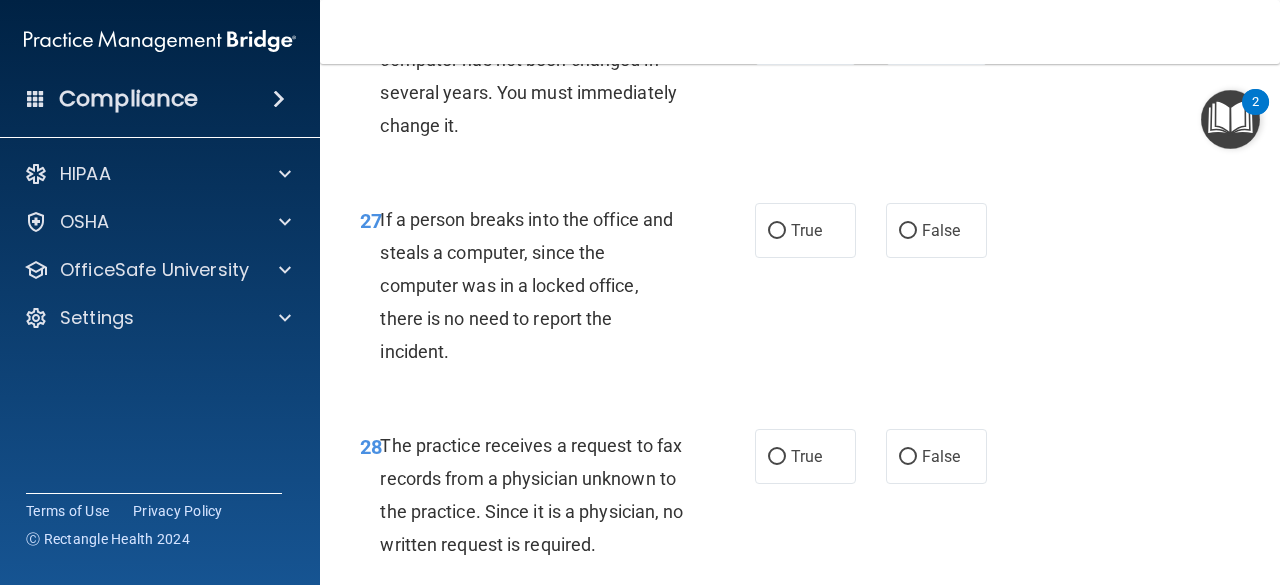 scroll, scrollTop: 5363, scrollLeft: 0, axis: vertical 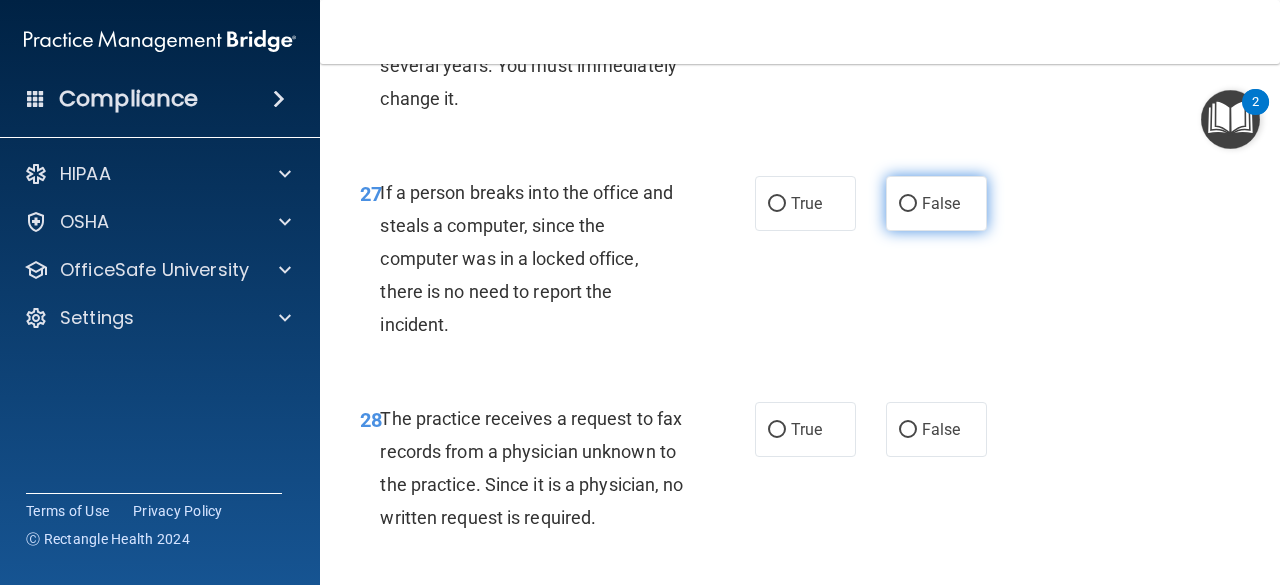 click on "False" at bounding box center (941, 203) 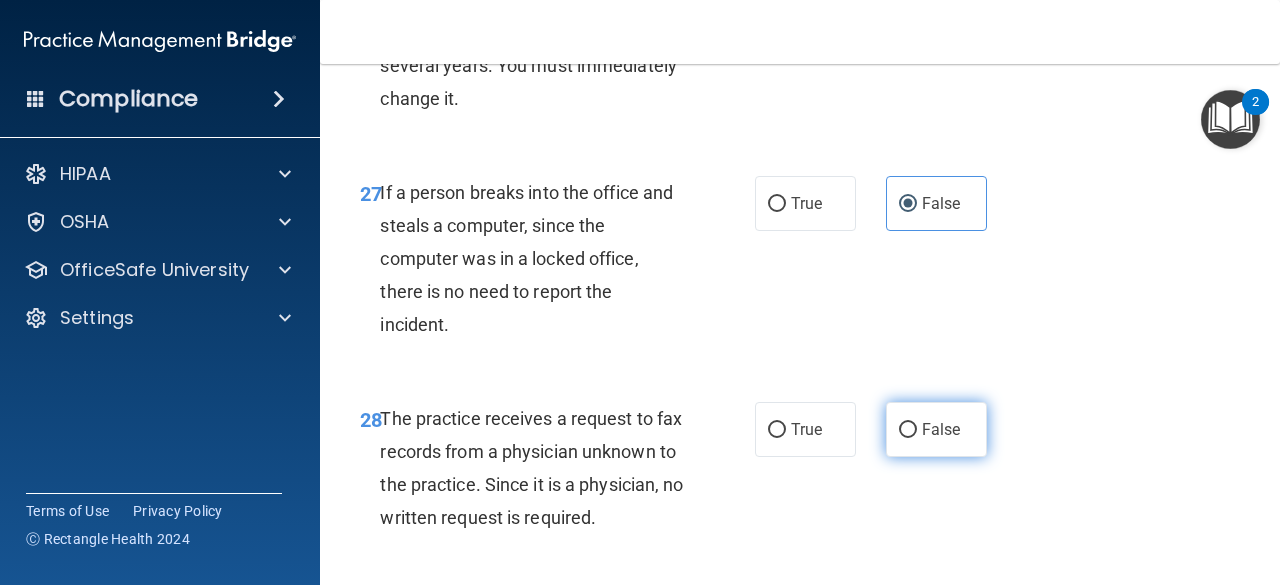 click on "False" at bounding box center (908, 430) 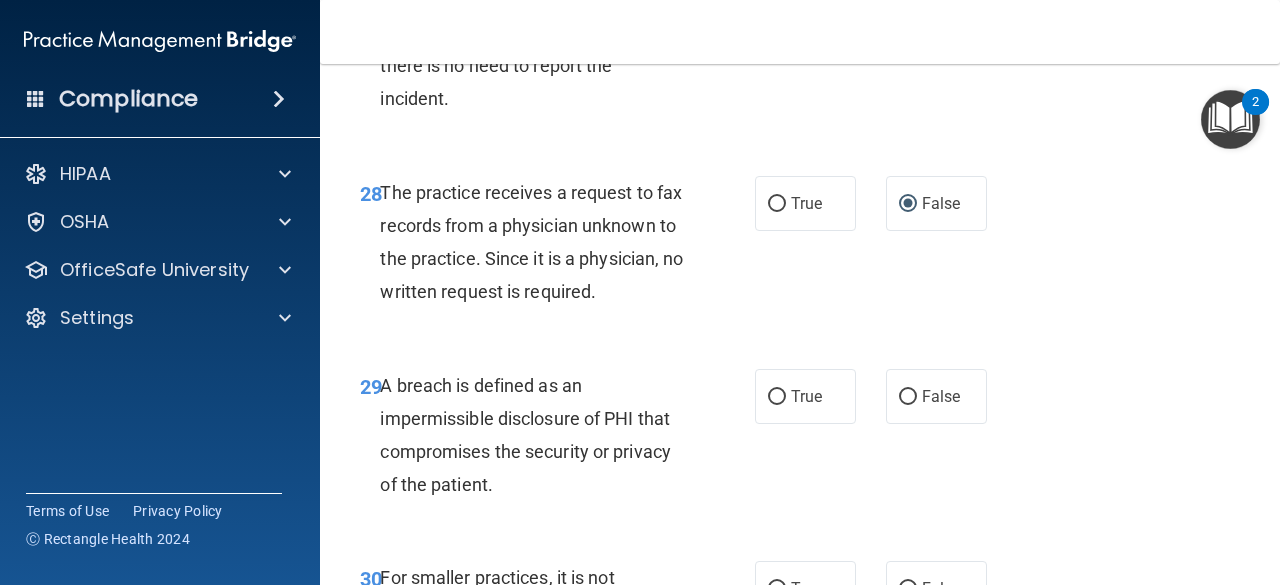 scroll, scrollTop: 5630, scrollLeft: 0, axis: vertical 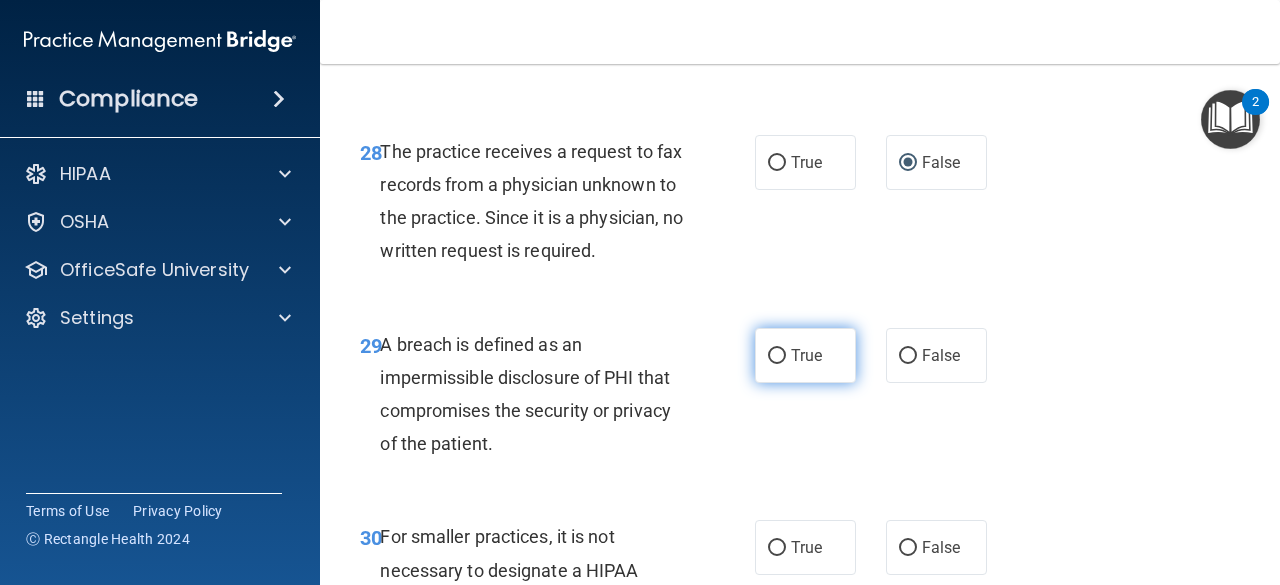 click on "True" at bounding box center (777, 356) 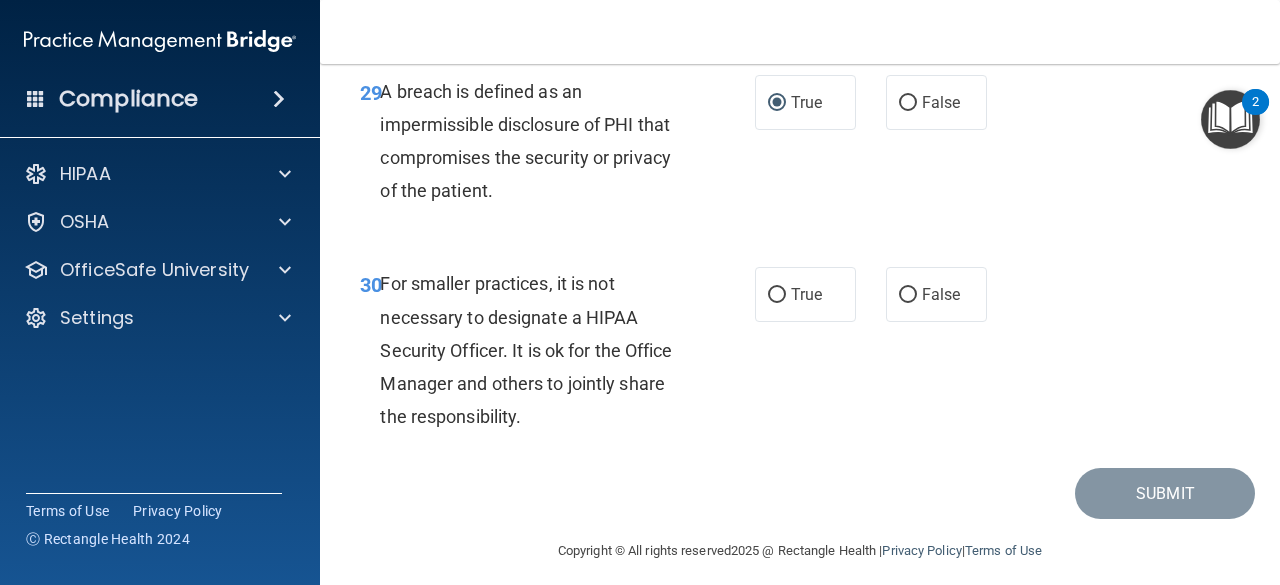 scroll, scrollTop: 5896, scrollLeft: 0, axis: vertical 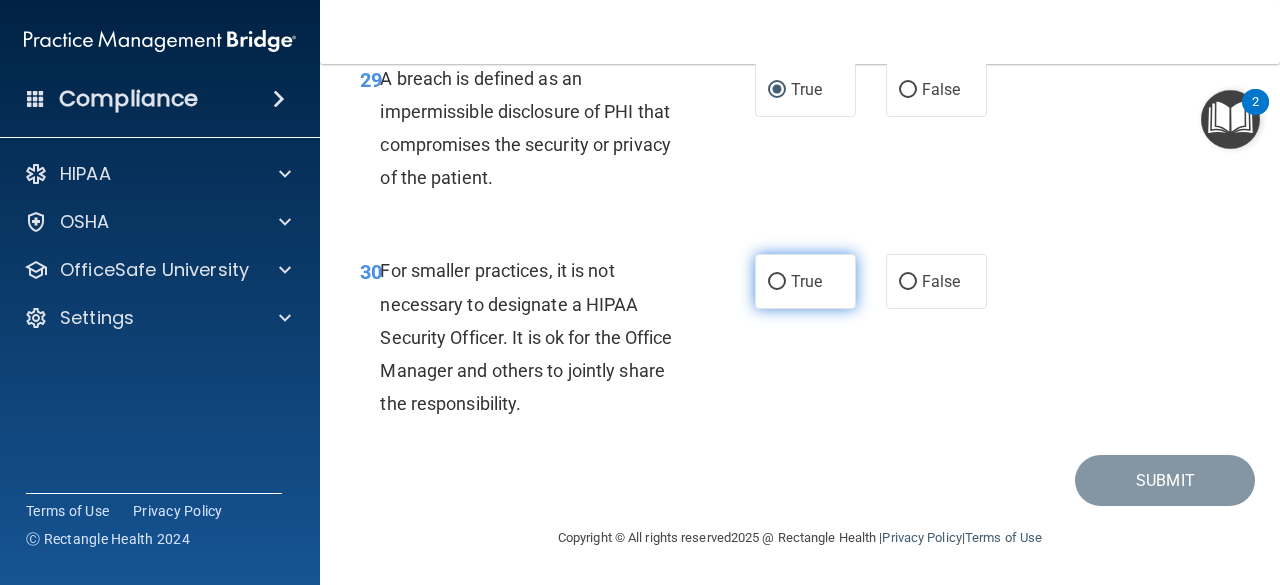 click on "True" at bounding box center [777, 282] 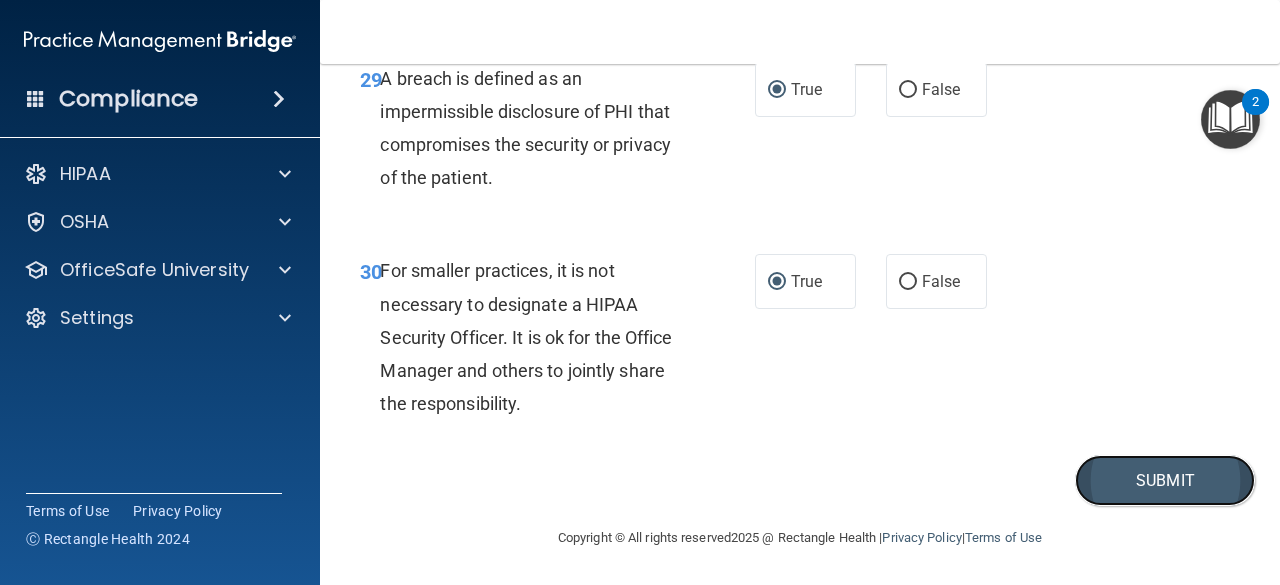 drag, startPoint x: 1100, startPoint y: 568, endPoint x: 1191, endPoint y: 569, distance: 91.00549 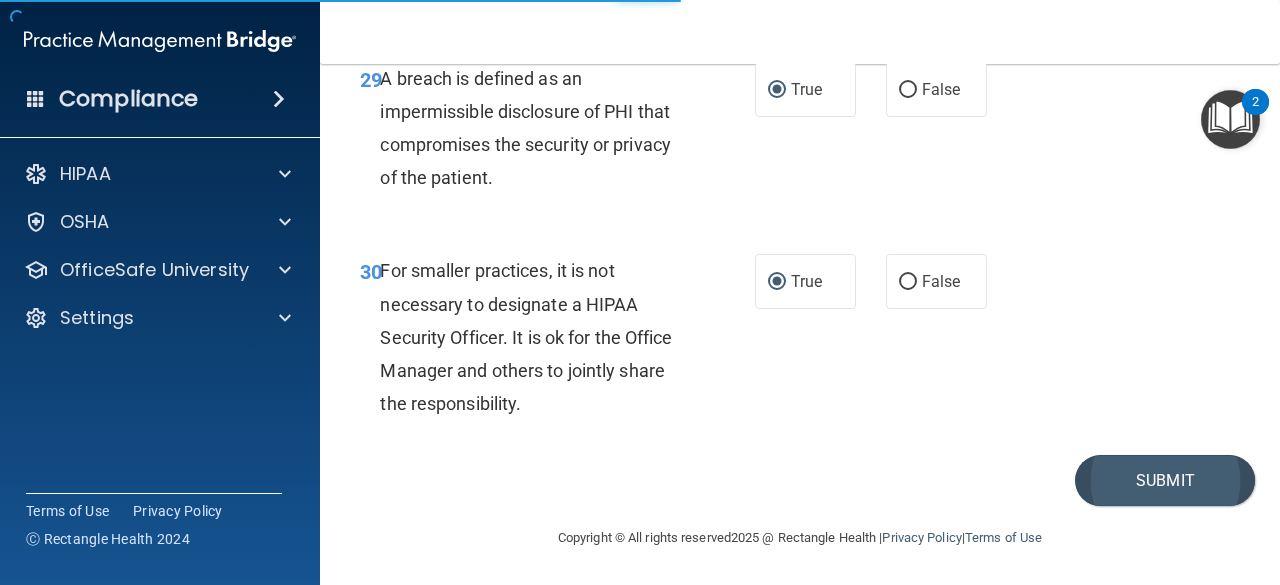 scroll, scrollTop: 0, scrollLeft: 0, axis: both 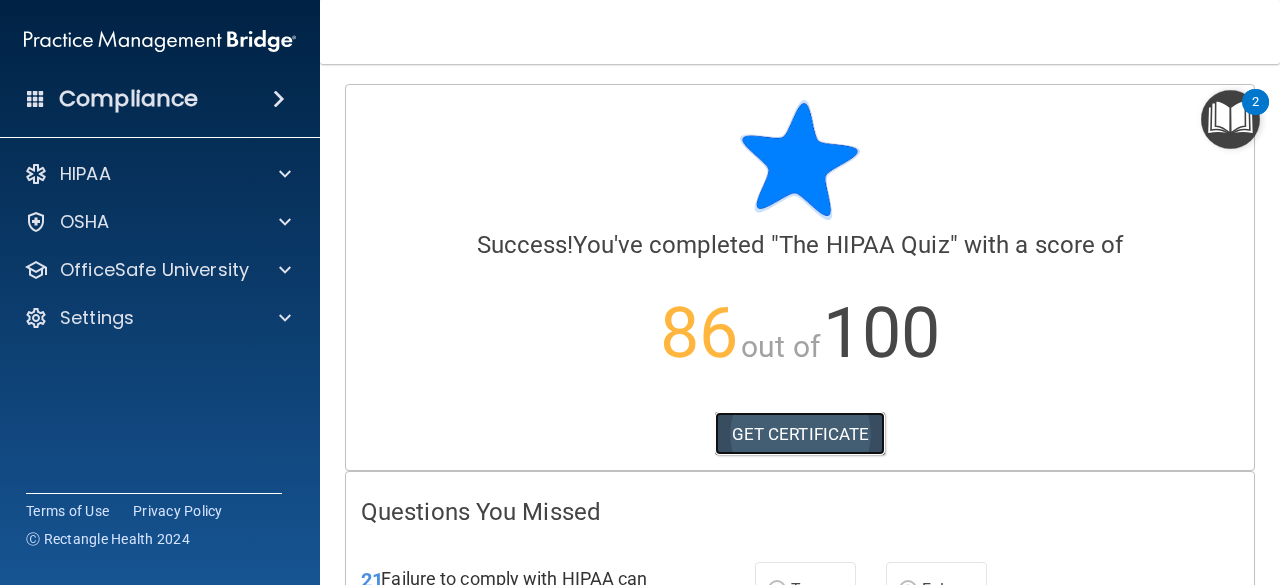 click on "GET CERTIFICATE" at bounding box center [800, 434] 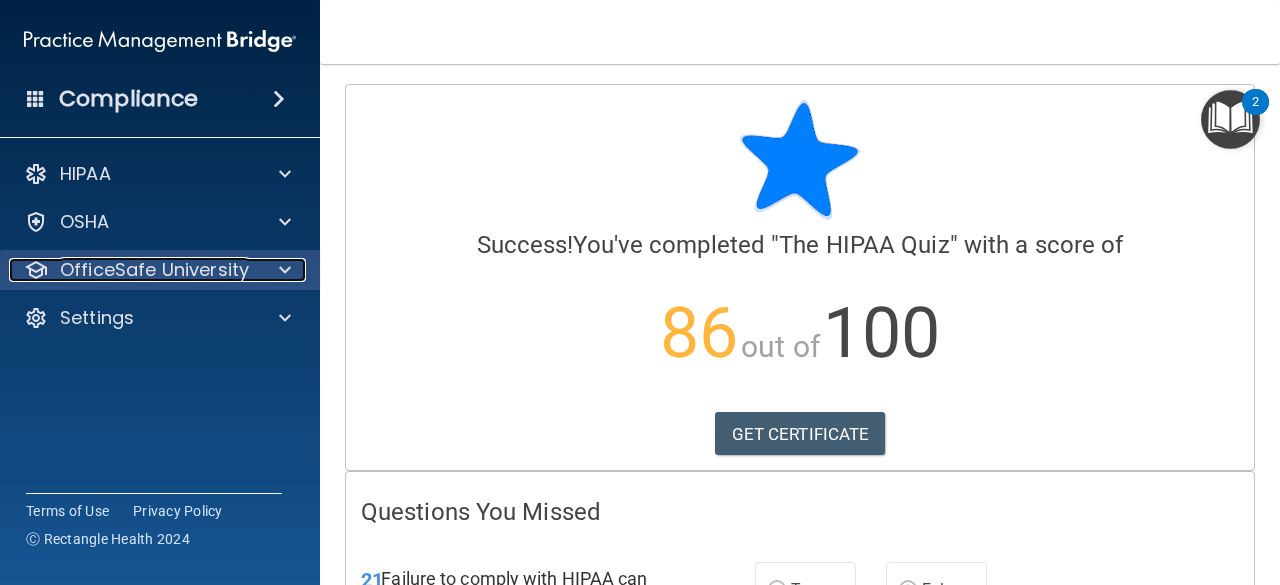 click at bounding box center (285, 270) 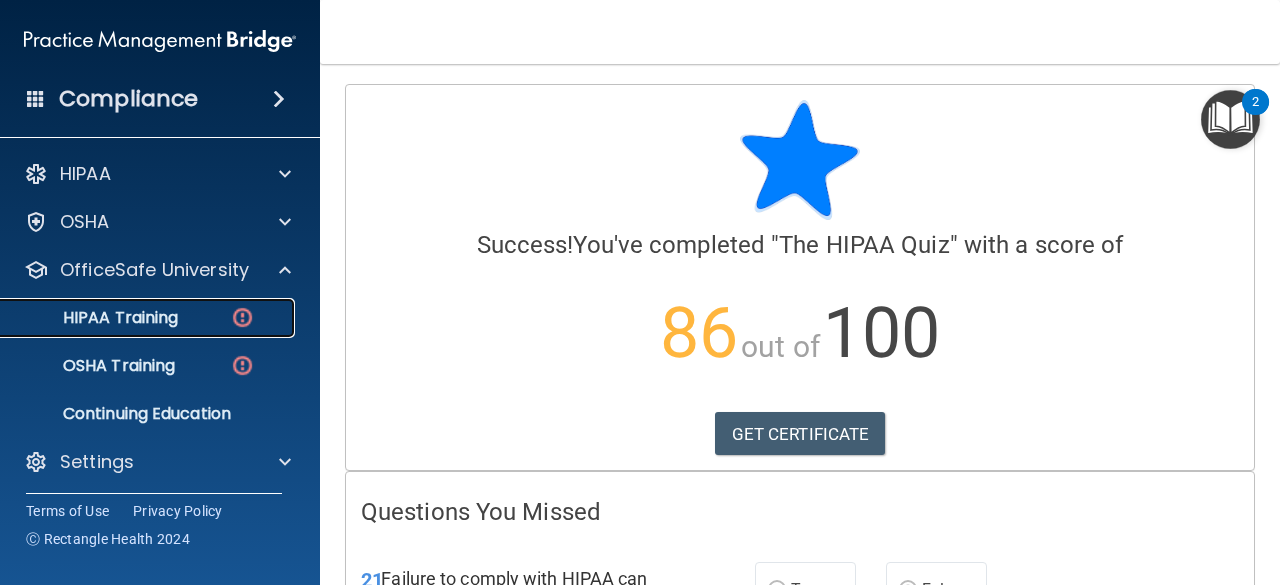 click on "HIPAA Training" at bounding box center (149, 318) 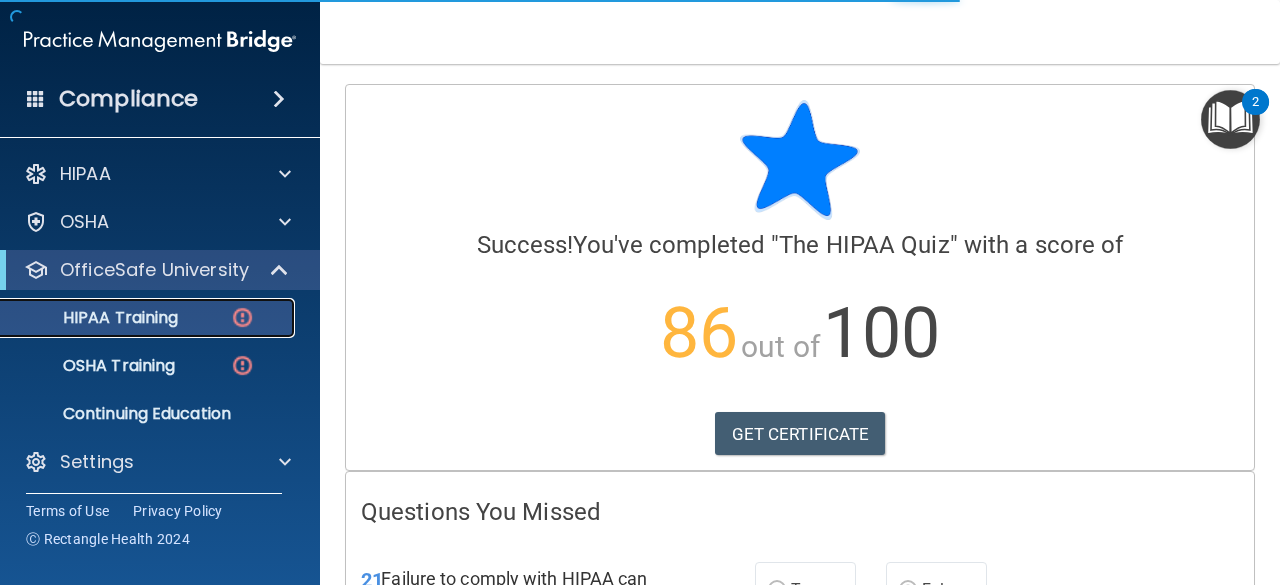 click on "HIPAA Training" at bounding box center [149, 318] 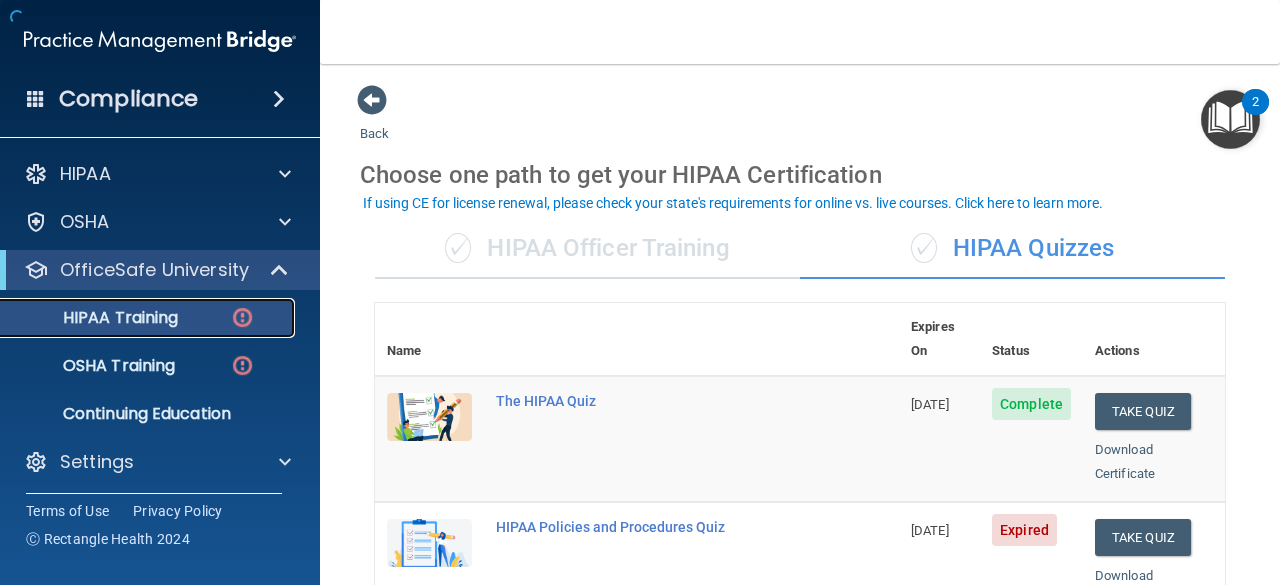 click on "HIPAA Training" at bounding box center [149, 318] 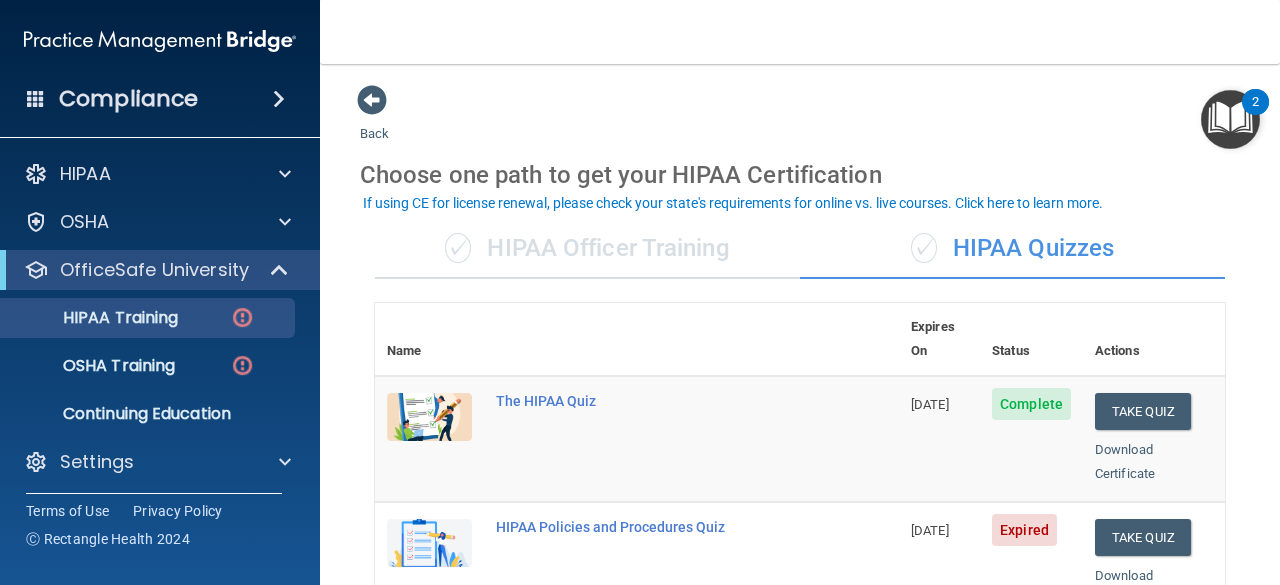 drag, startPoint x: 1264, startPoint y: 189, endPoint x: 1277, endPoint y: 251, distance: 63.348244 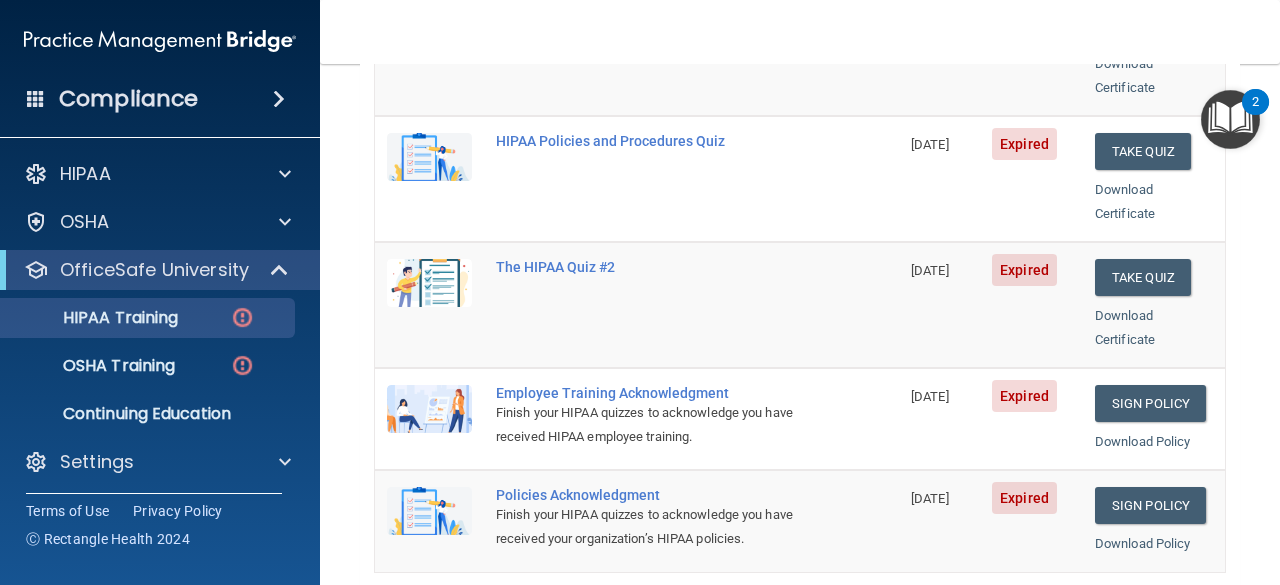 scroll, scrollTop: 380, scrollLeft: 0, axis: vertical 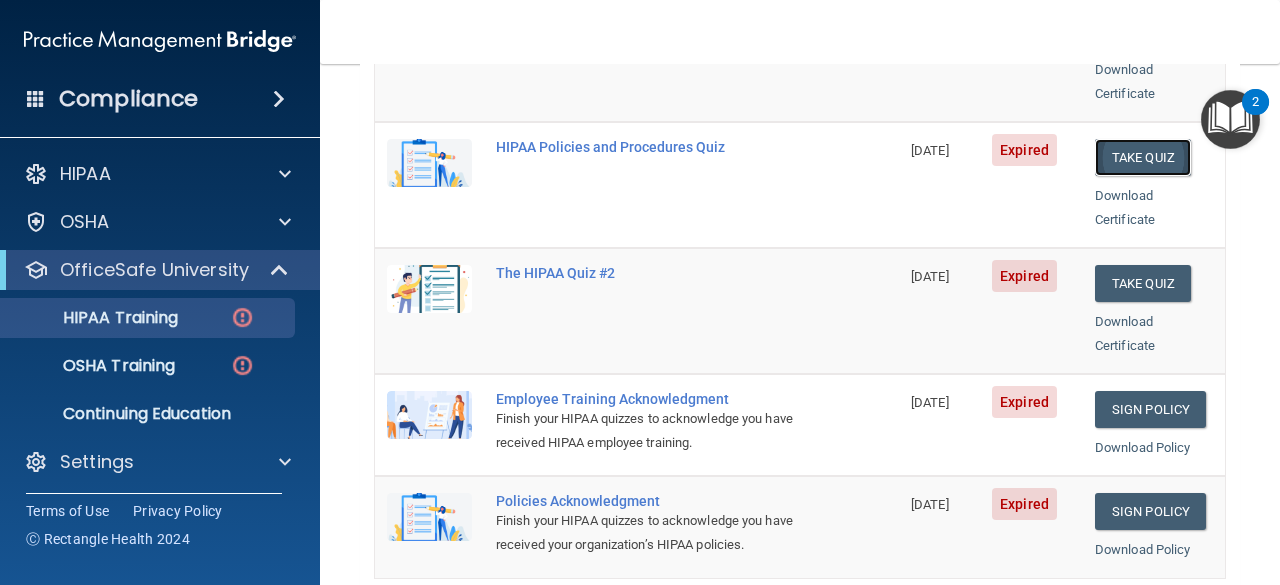 click on "Take Quiz" at bounding box center (1143, 157) 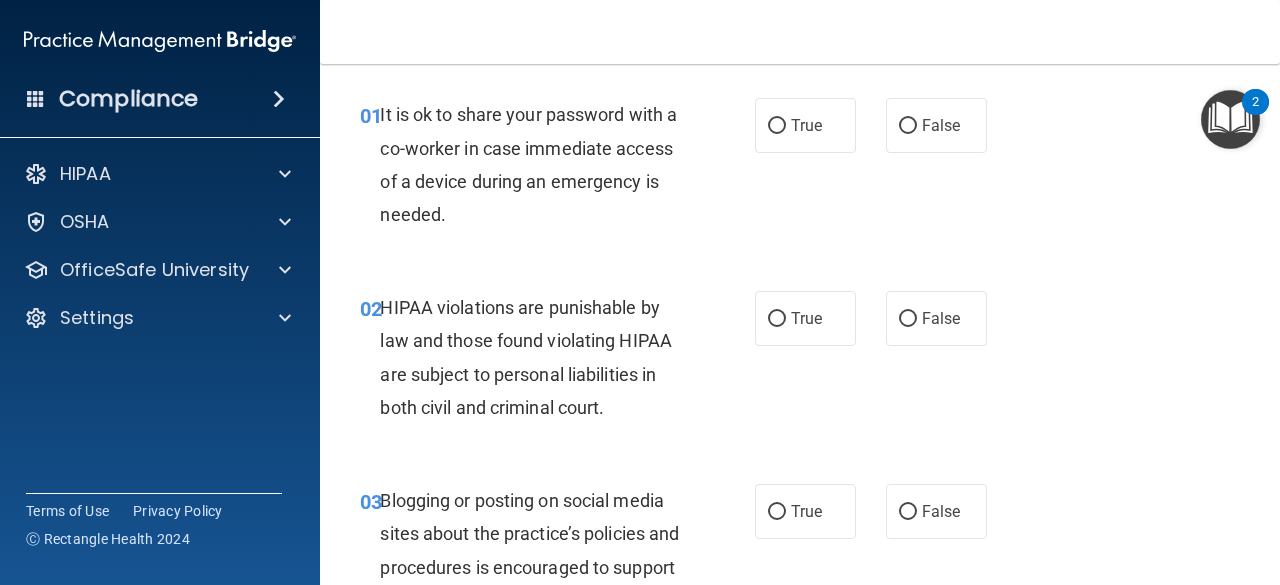 scroll, scrollTop: 7, scrollLeft: 0, axis: vertical 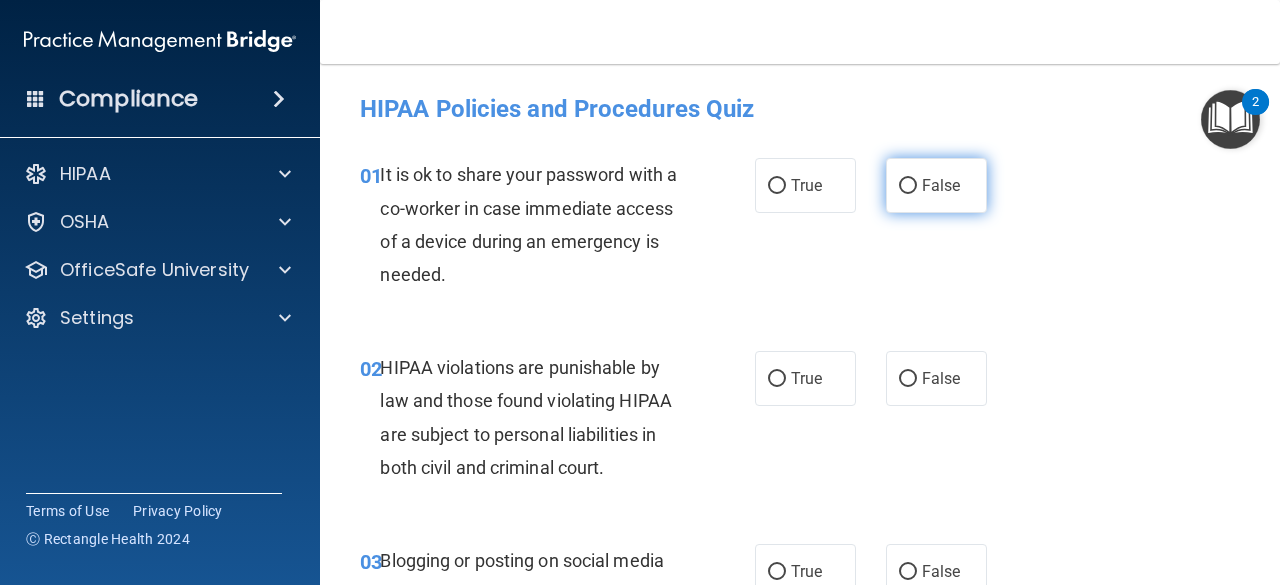 click on "False" at bounding box center [908, 186] 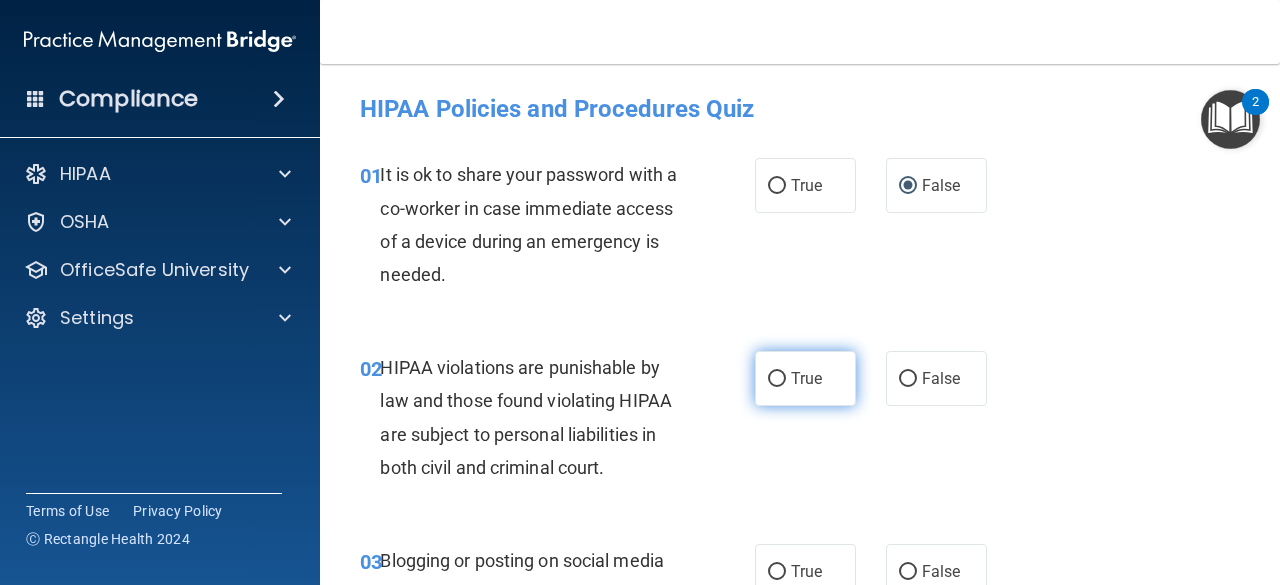 click on "True" at bounding box center [777, 379] 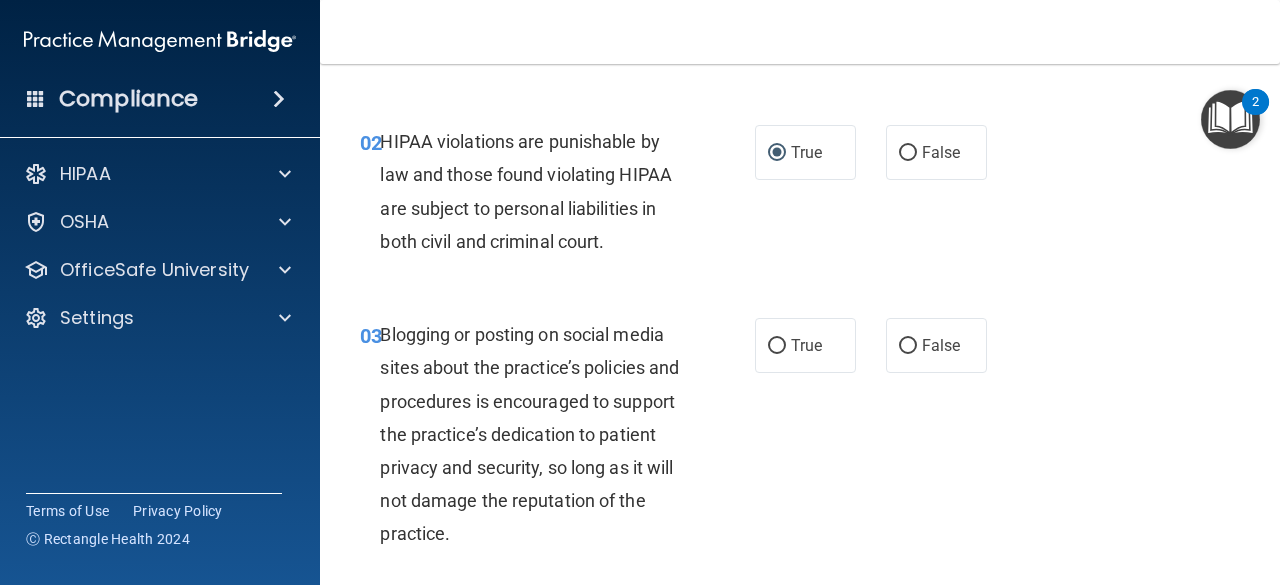 scroll, scrollTop: 360, scrollLeft: 0, axis: vertical 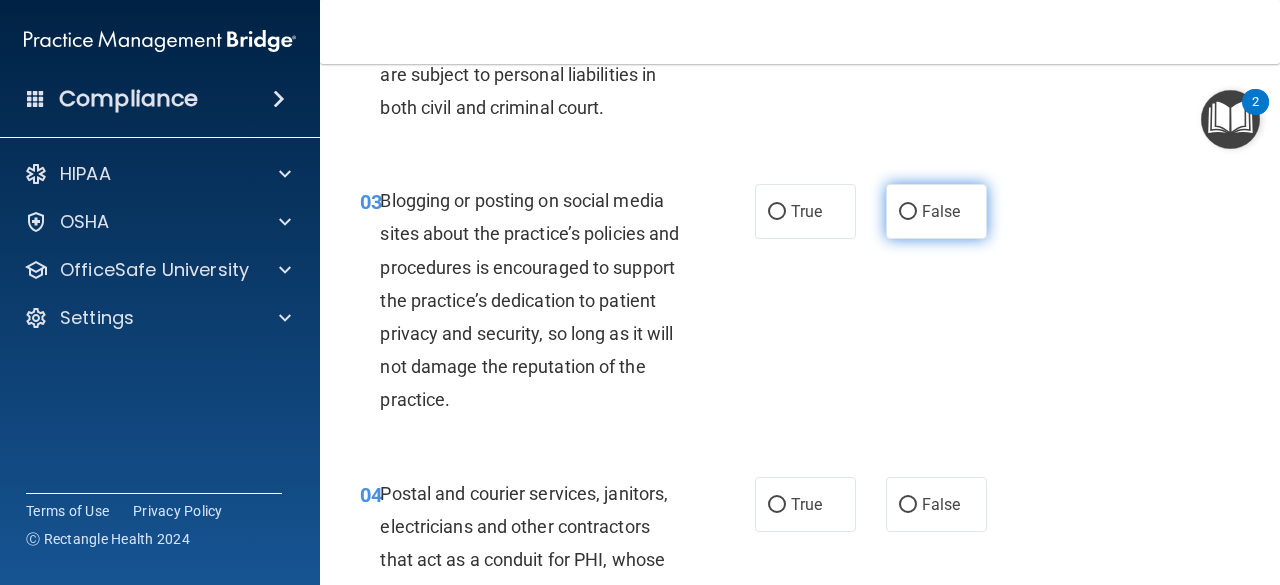 click on "False" at bounding box center [908, 212] 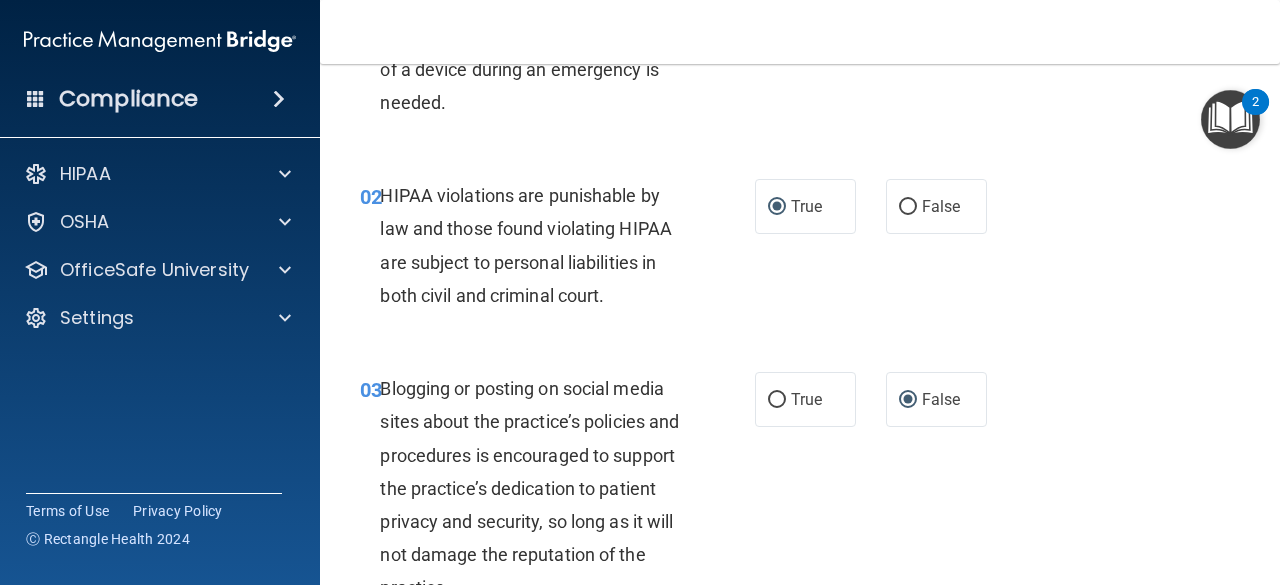 scroll, scrollTop: 120, scrollLeft: 0, axis: vertical 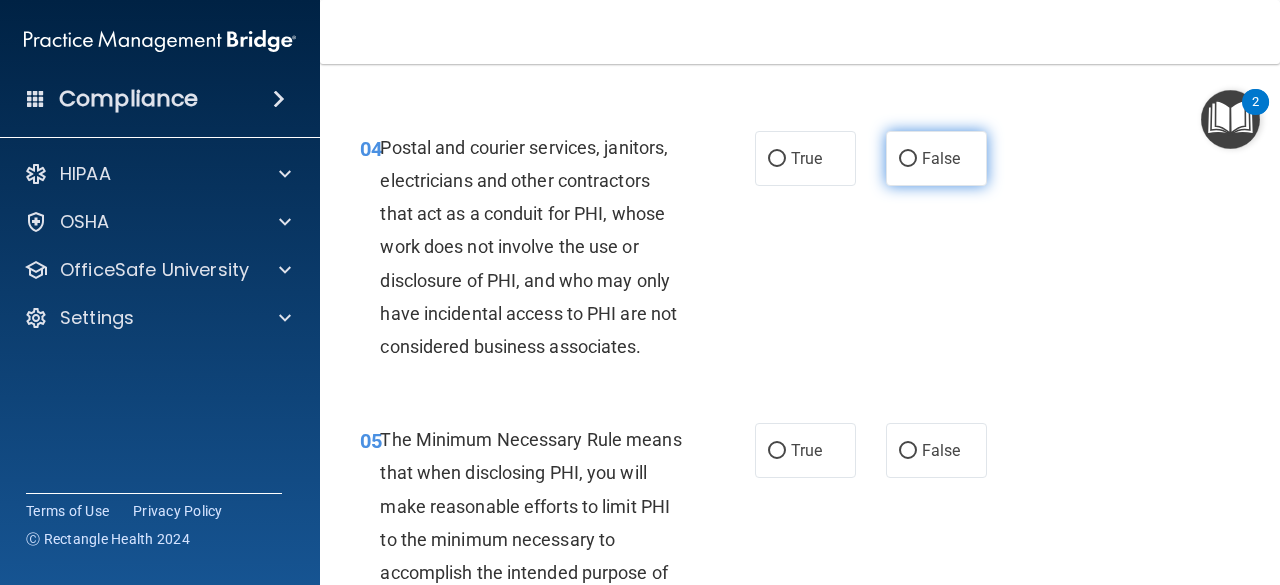 click on "False" at bounding box center (908, 159) 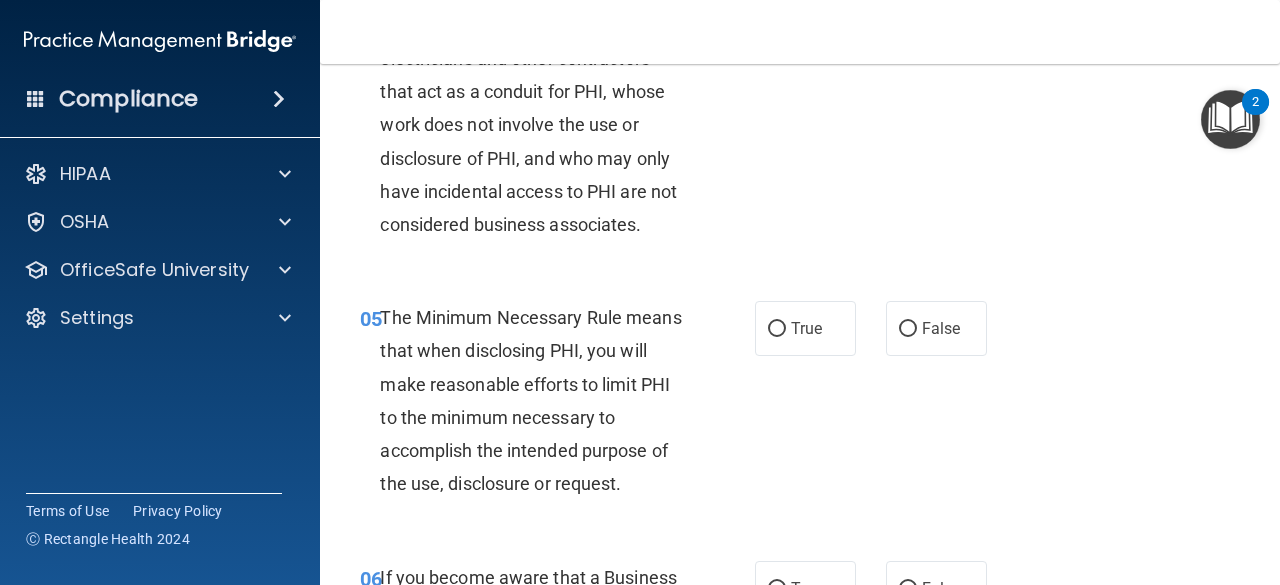 scroll, scrollTop: 856, scrollLeft: 0, axis: vertical 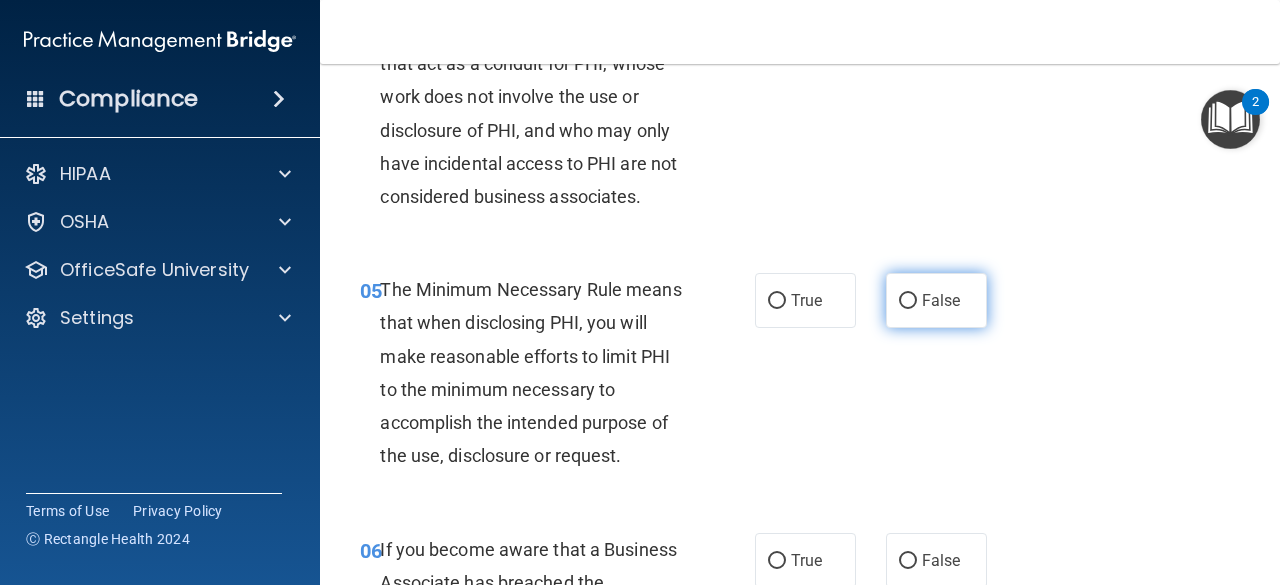 click on "False" at bounding box center [908, 301] 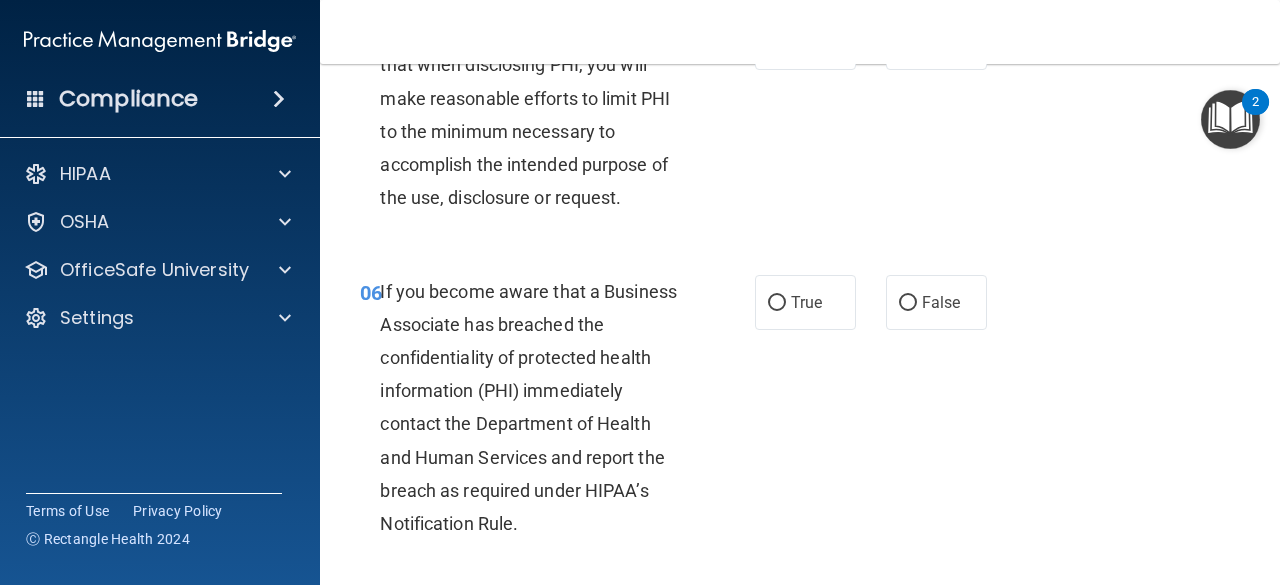 scroll, scrollTop: 1124, scrollLeft: 0, axis: vertical 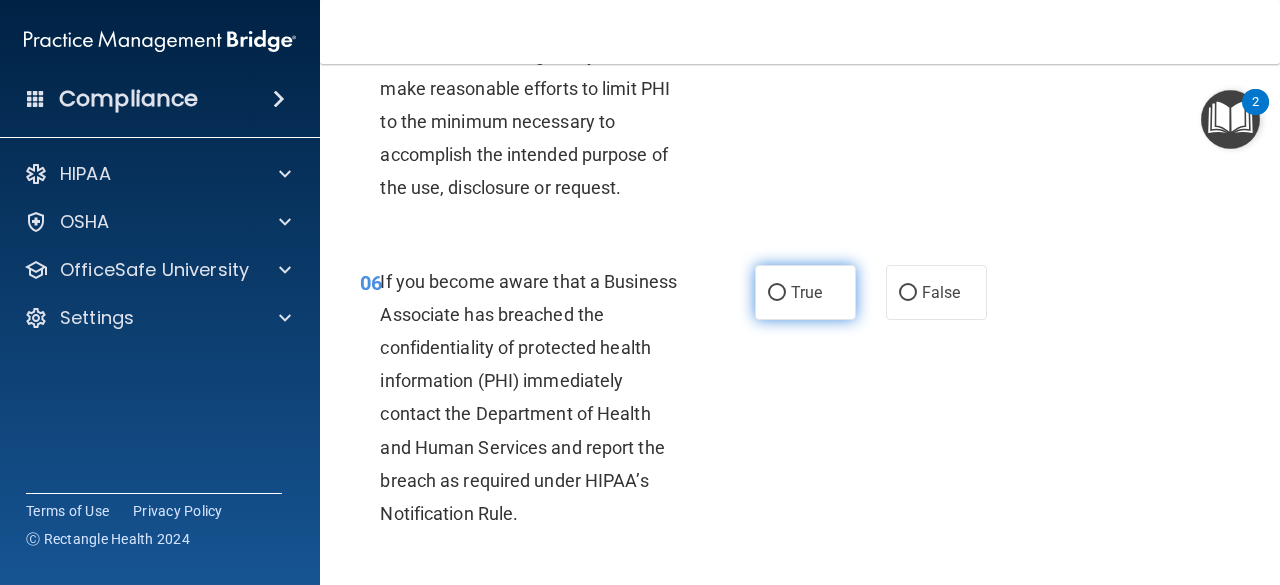 click on "True" at bounding box center [777, 293] 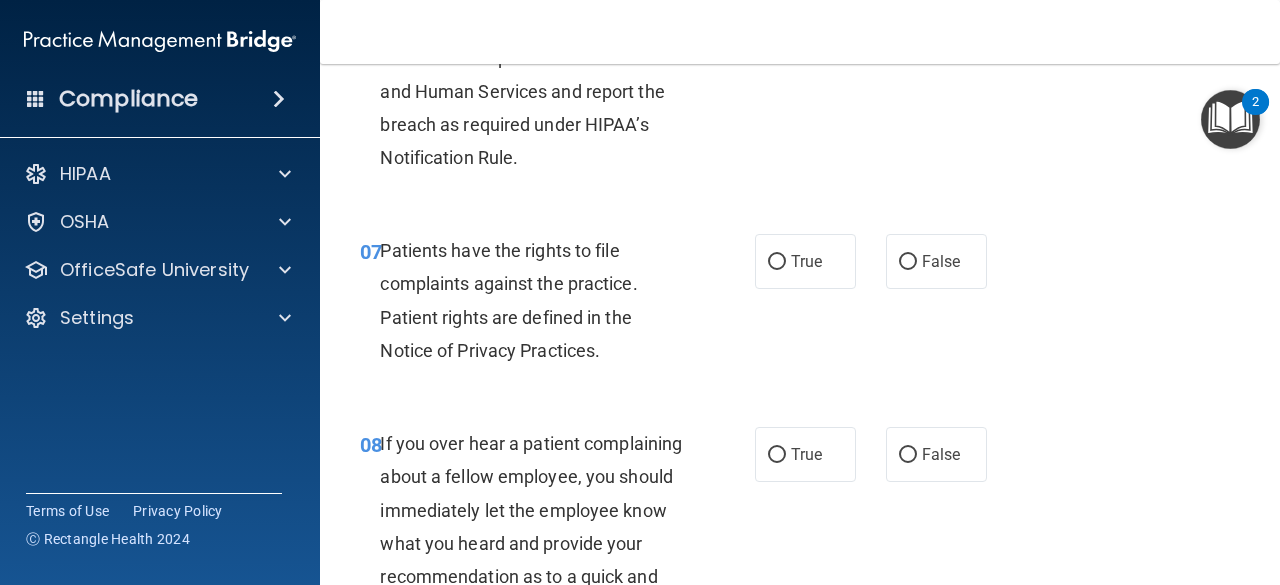 scroll, scrollTop: 1499, scrollLeft: 0, axis: vertical 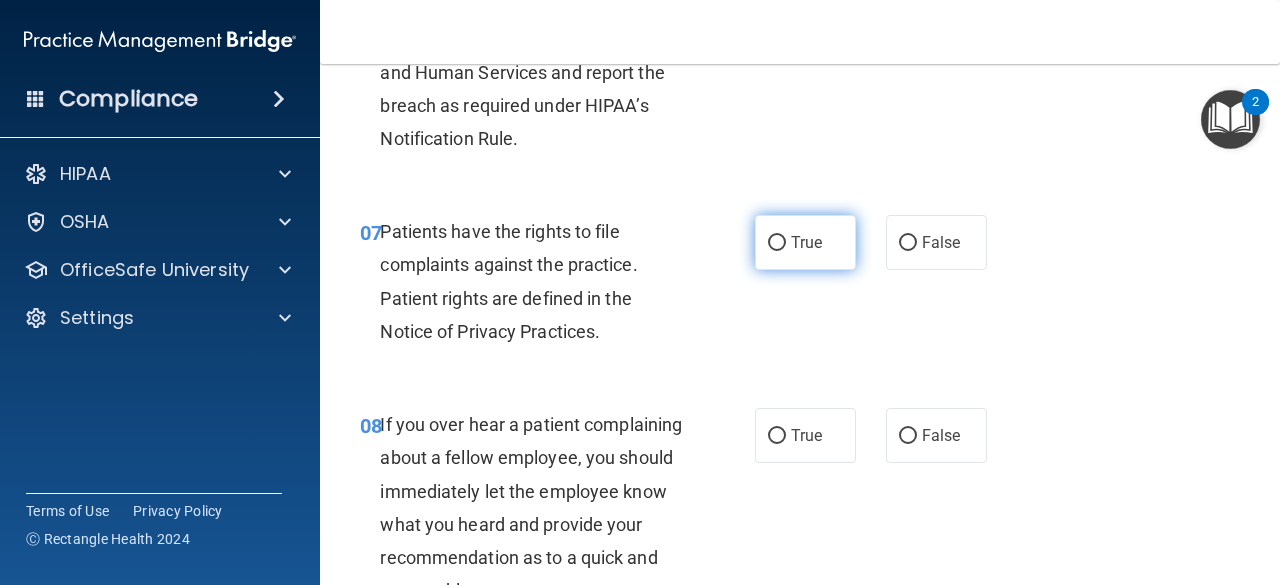click on "True" at bounding box center (777, 243) 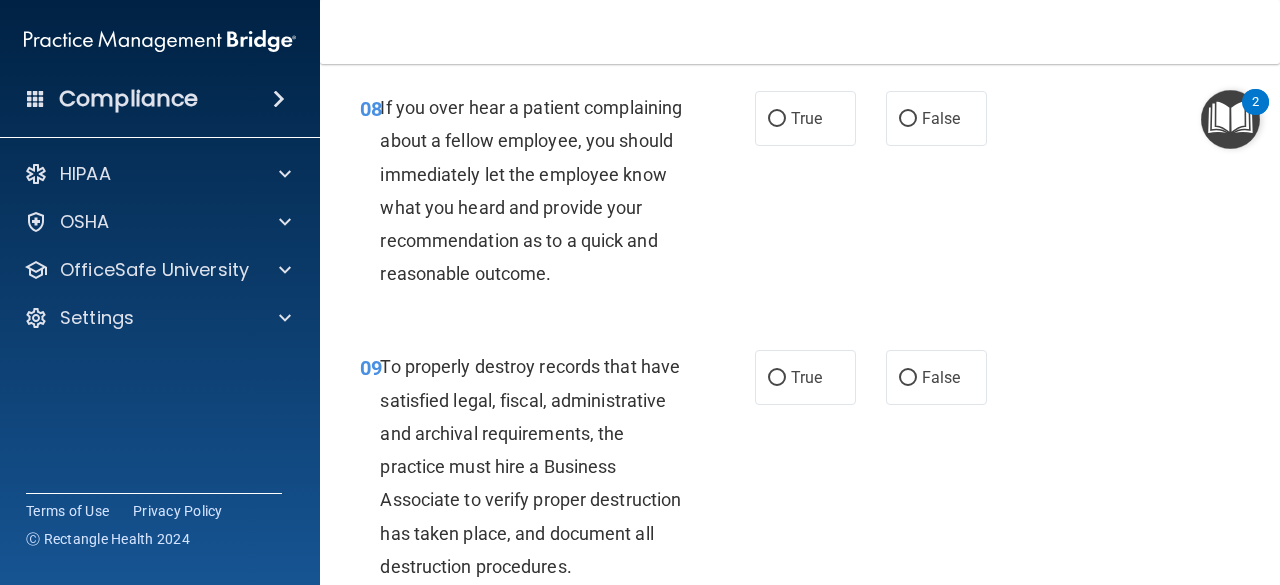 scroll, scrollTop: 1806, scrollLeft: 0, axis: vertical 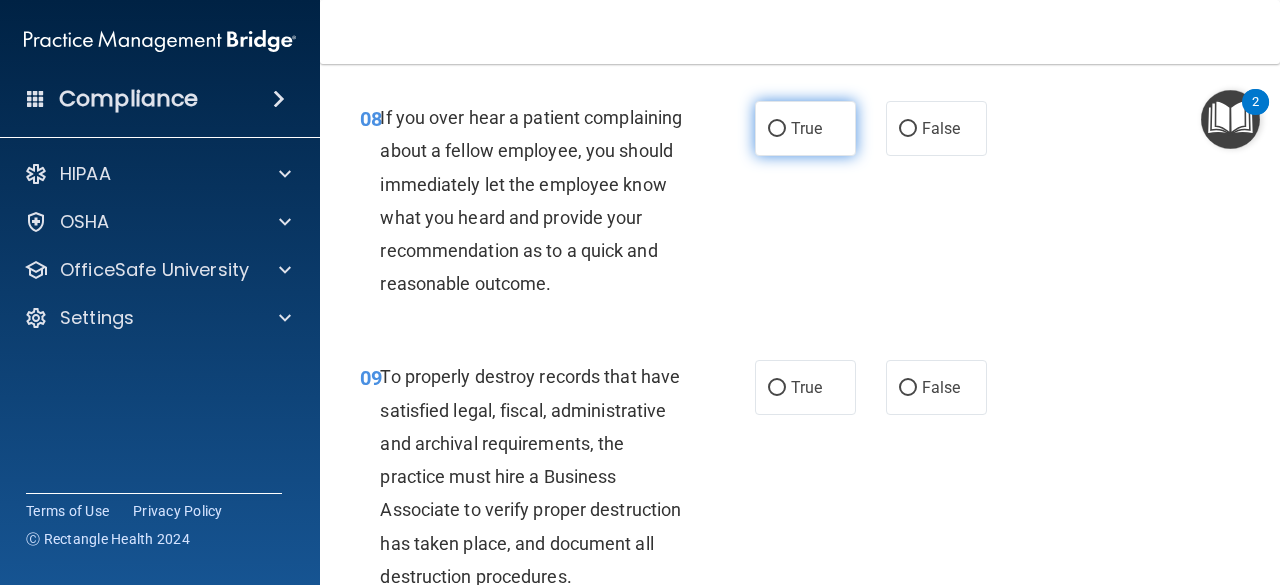 click on "True" at bounding box center [777, 129] 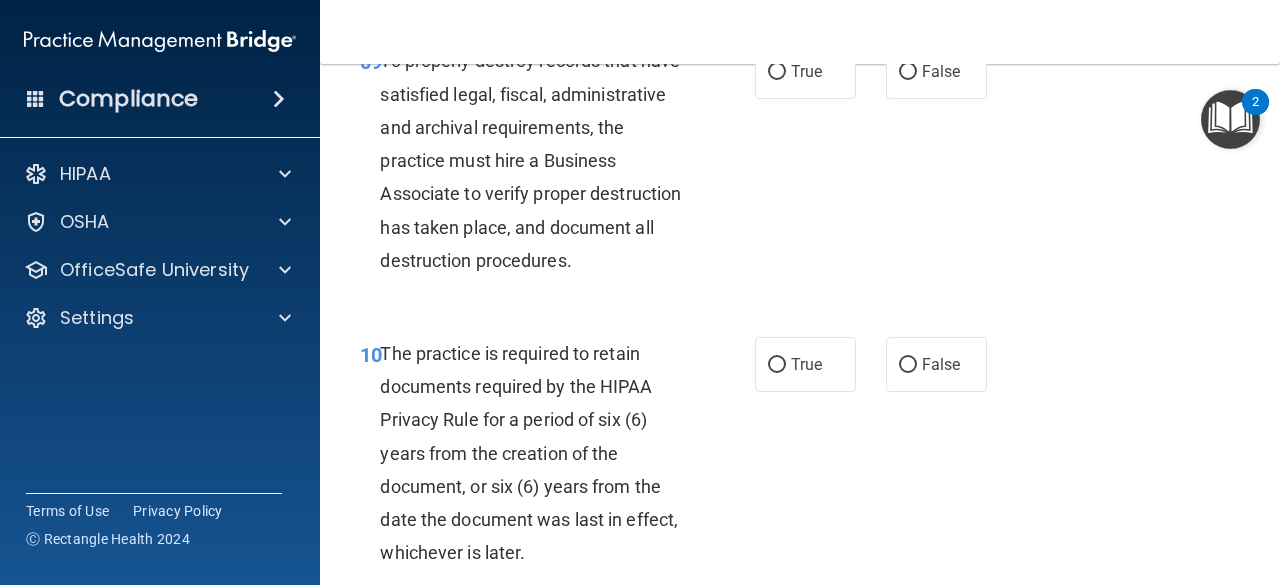 scroll, scrollTop: 2102, scrollLeft: 0, axis: vertical 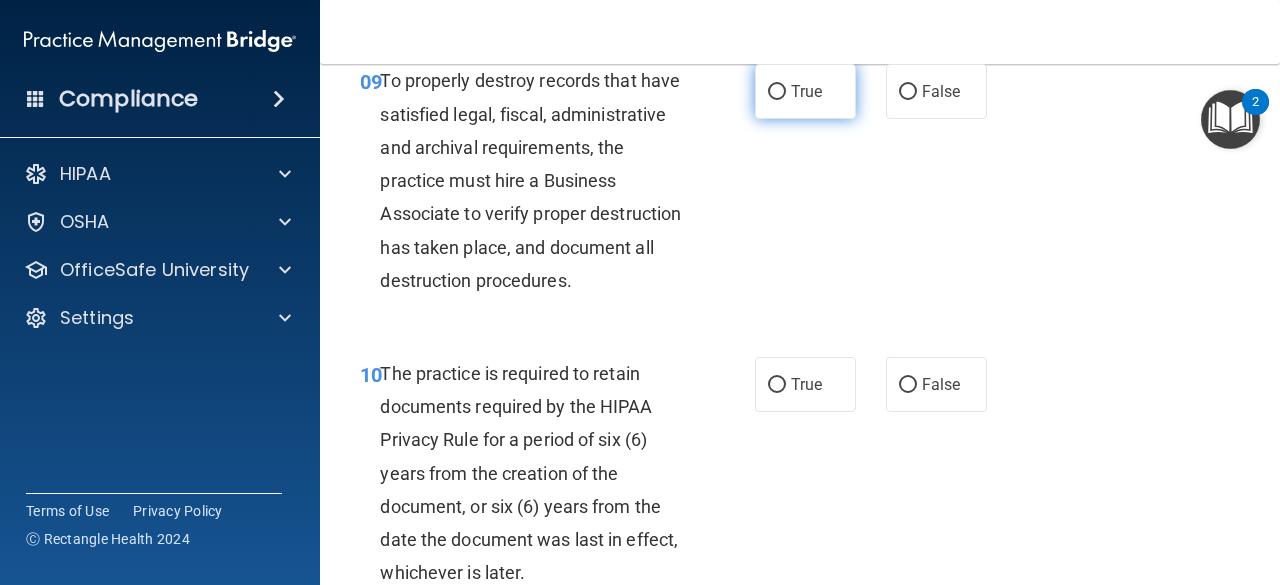 click on "True" at bounding box center (777, 92) 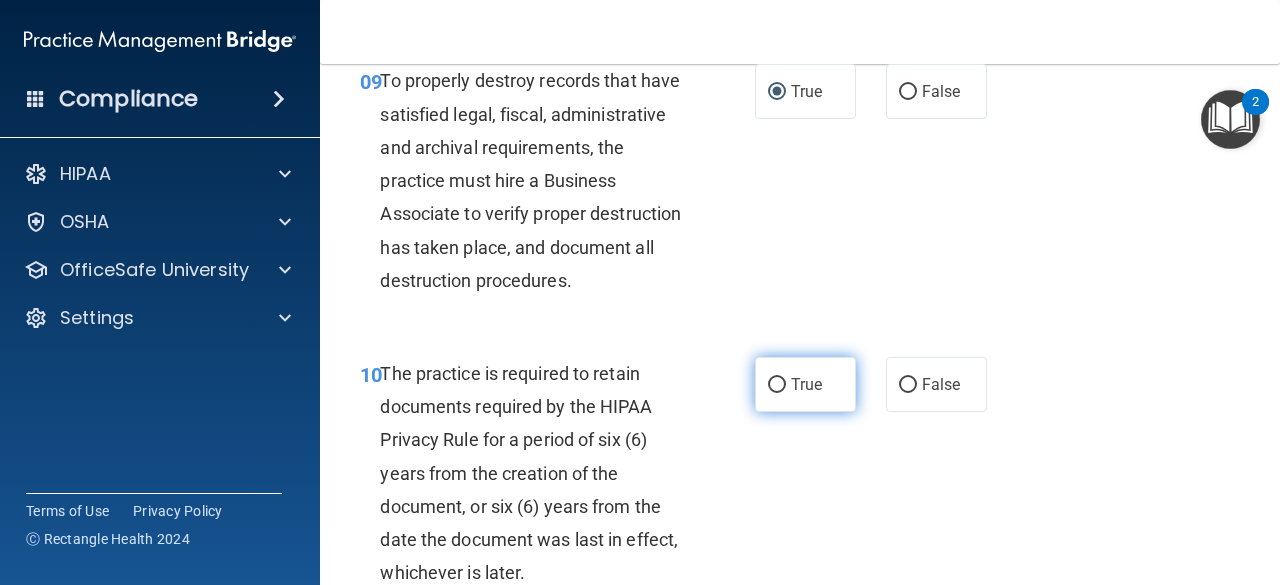 click on "True" at bounding box center (777, 385) 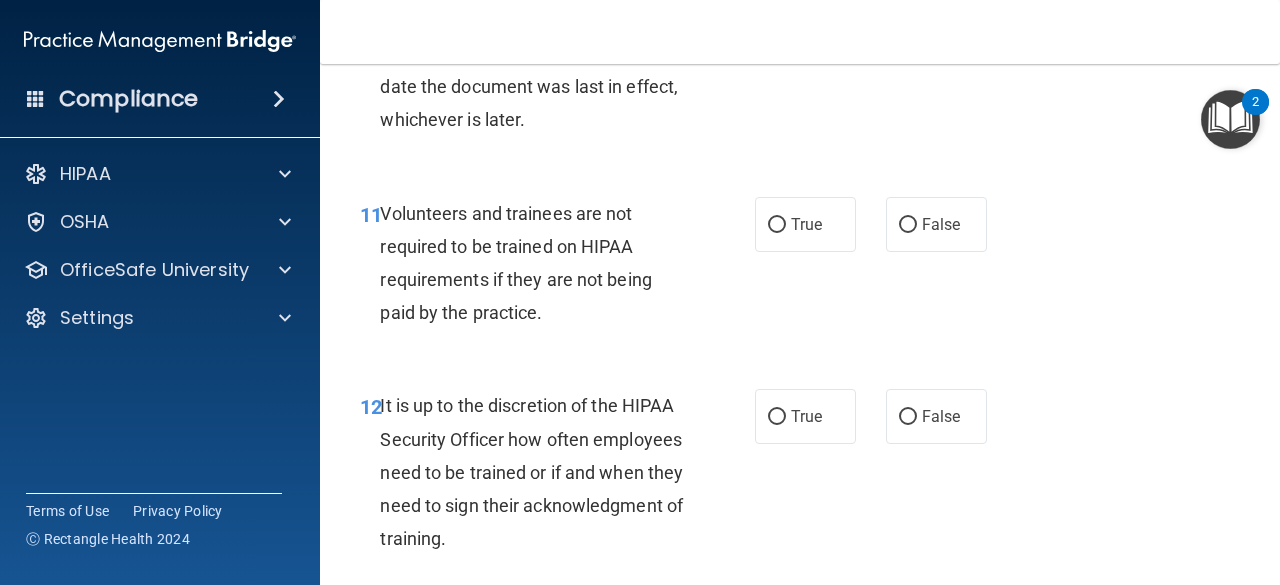 scroll, scrollTop: 2594, scrollLeft: 0, axis: vertical 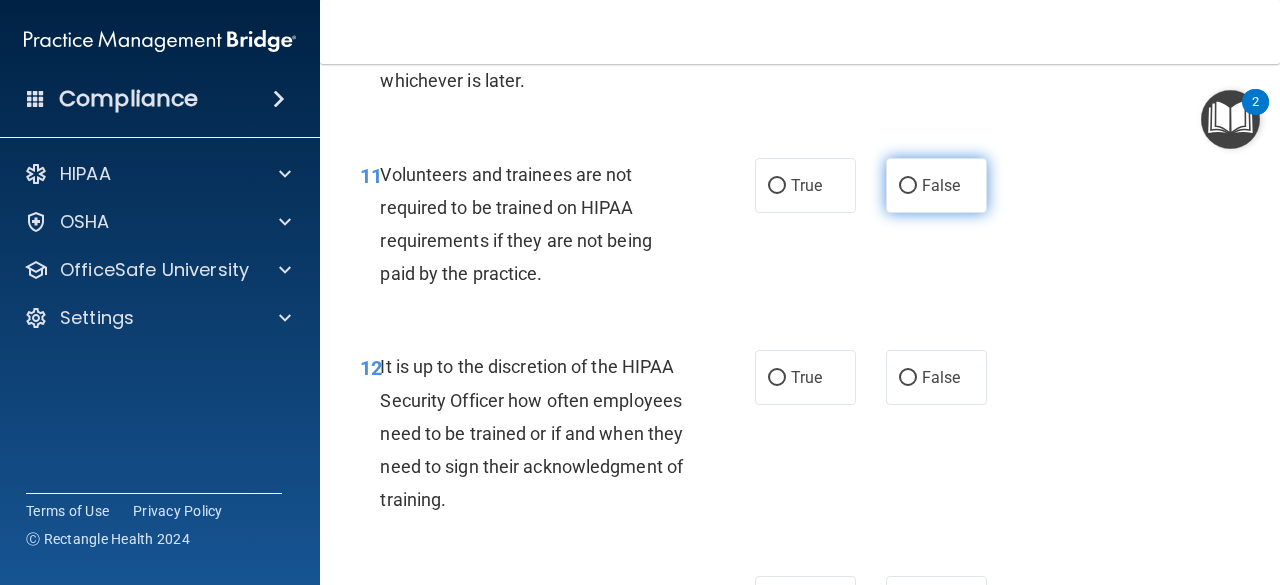 click on "False" at bounding box center [908, 186] 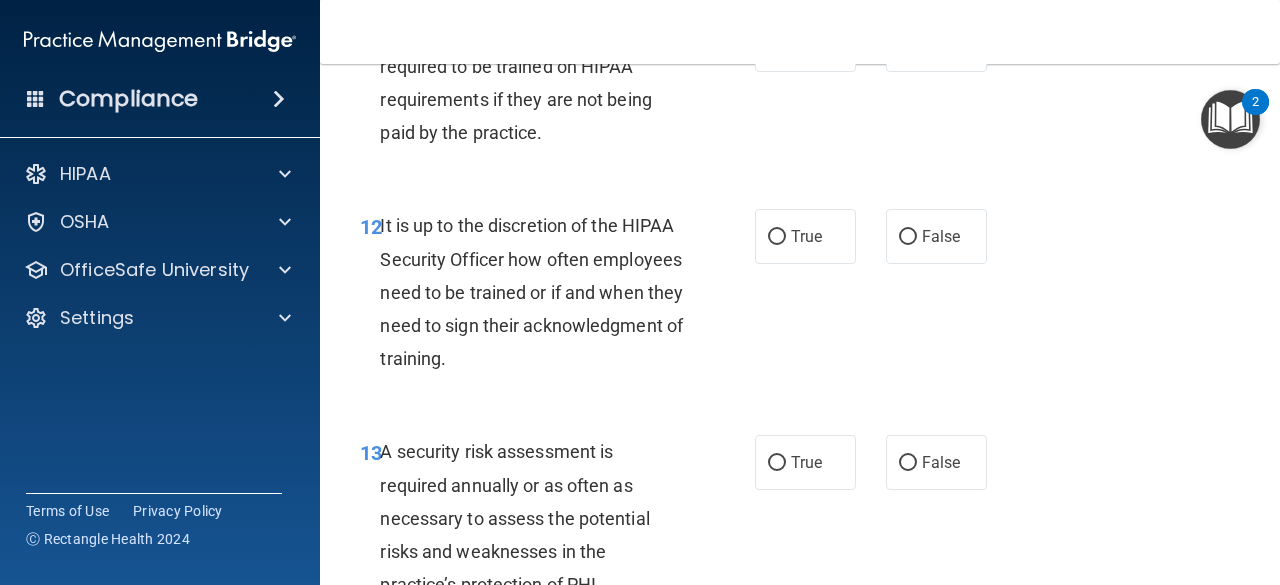 scroll, scrollTop: 2774, scrollLeft: 0, axis: vertical 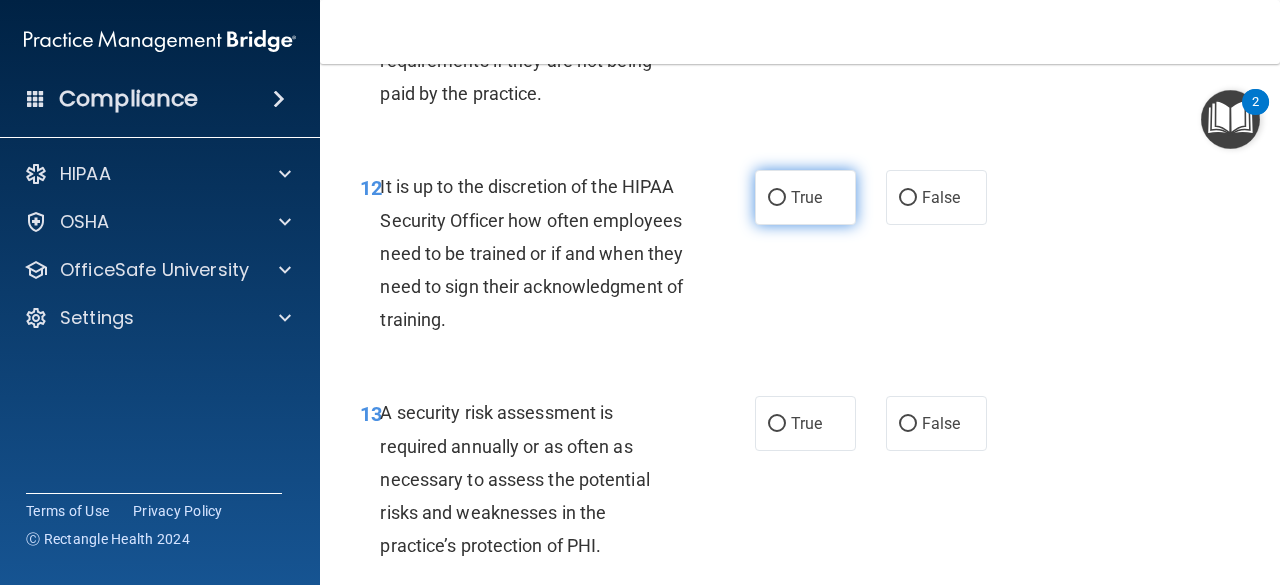 click on "True" at bounding box center (777, 198) 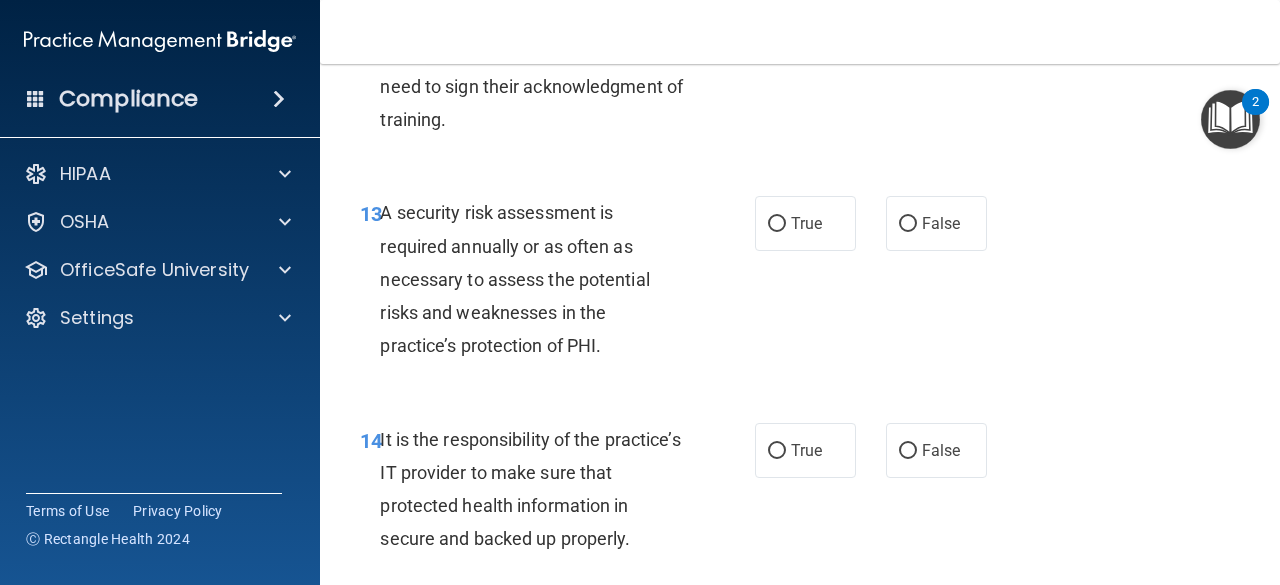 scroll, scrollTop: 2984, scrollLeft: 0, axis: vertical 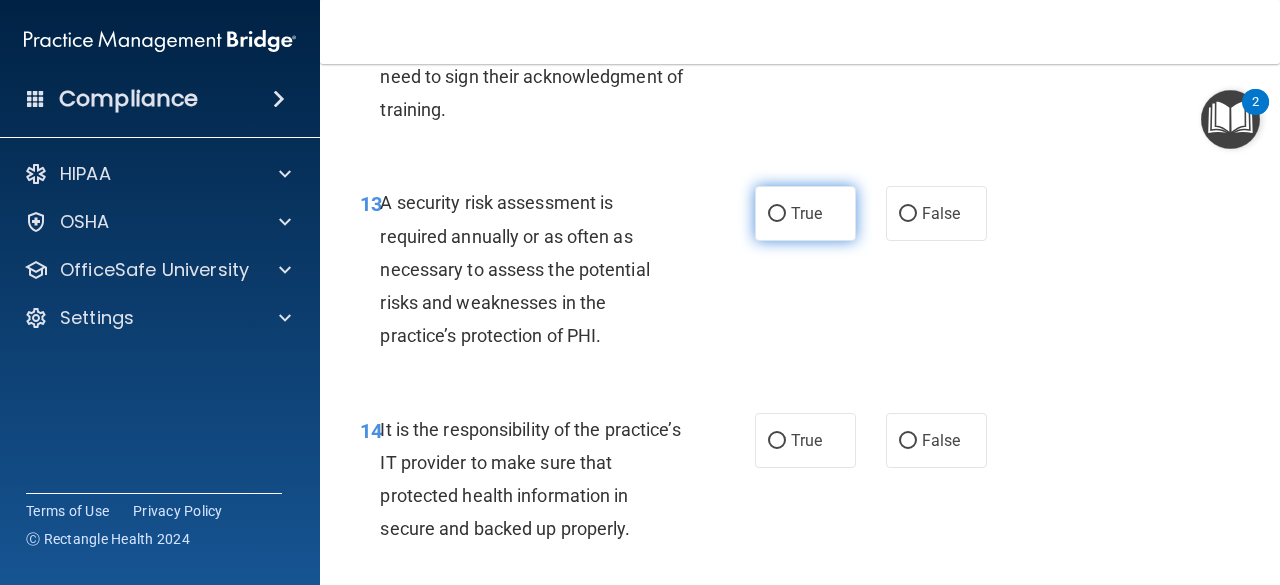 click on "True" at bounding box center (805, 213) 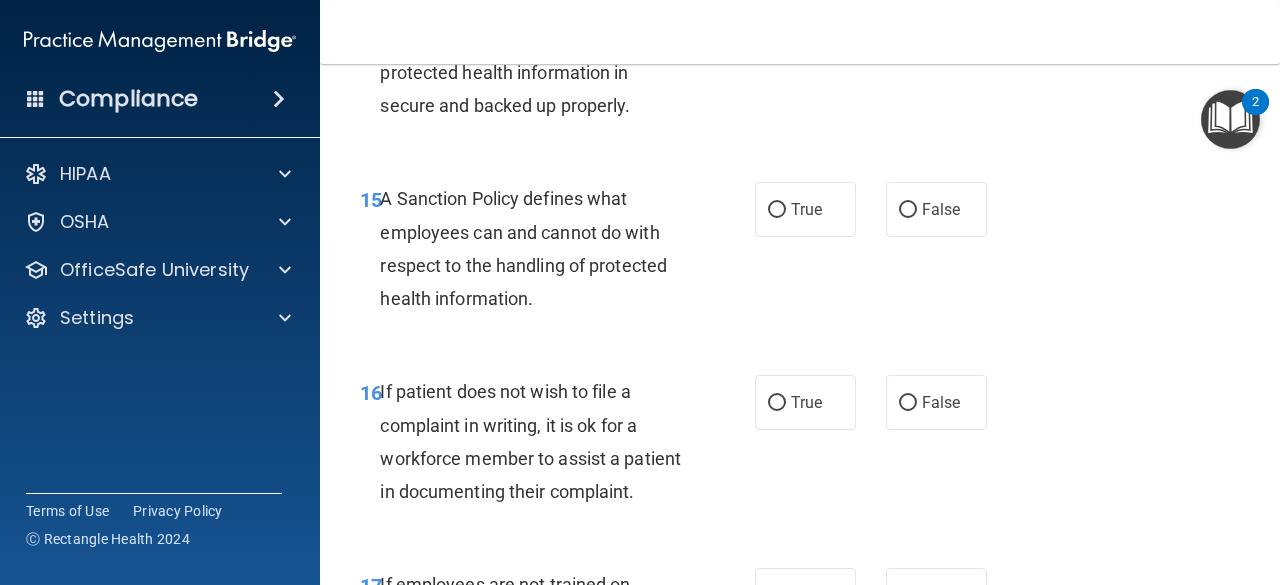 scroll, scrollTop: 3426, scrollLeft: 0, axis: vertical 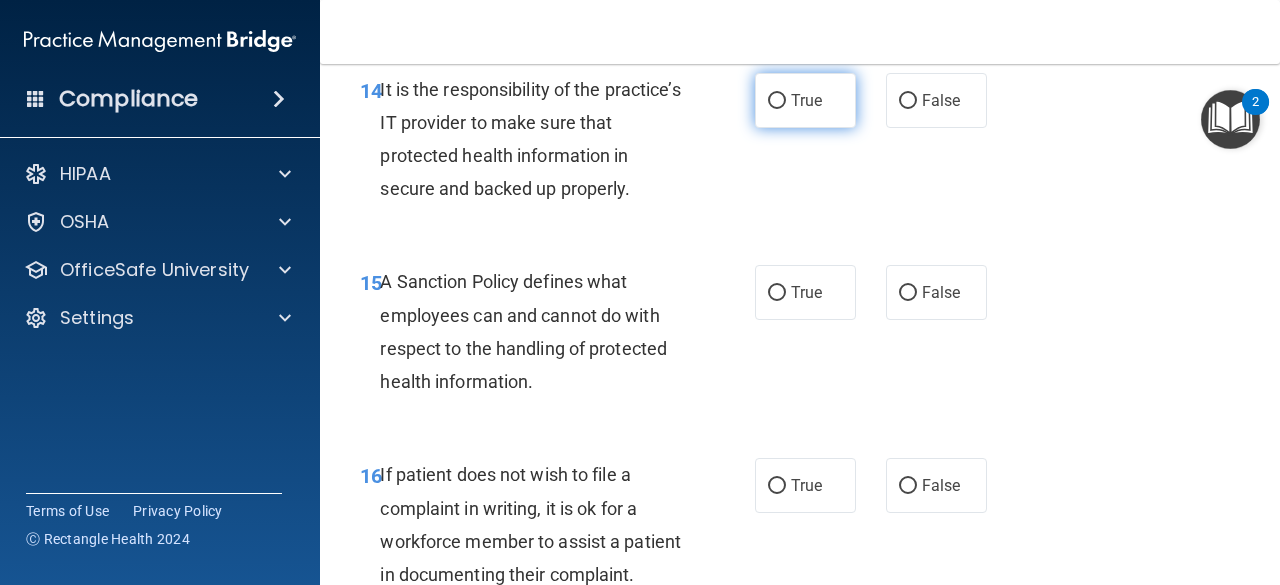 click on "True" at bounding box center [777, 101] 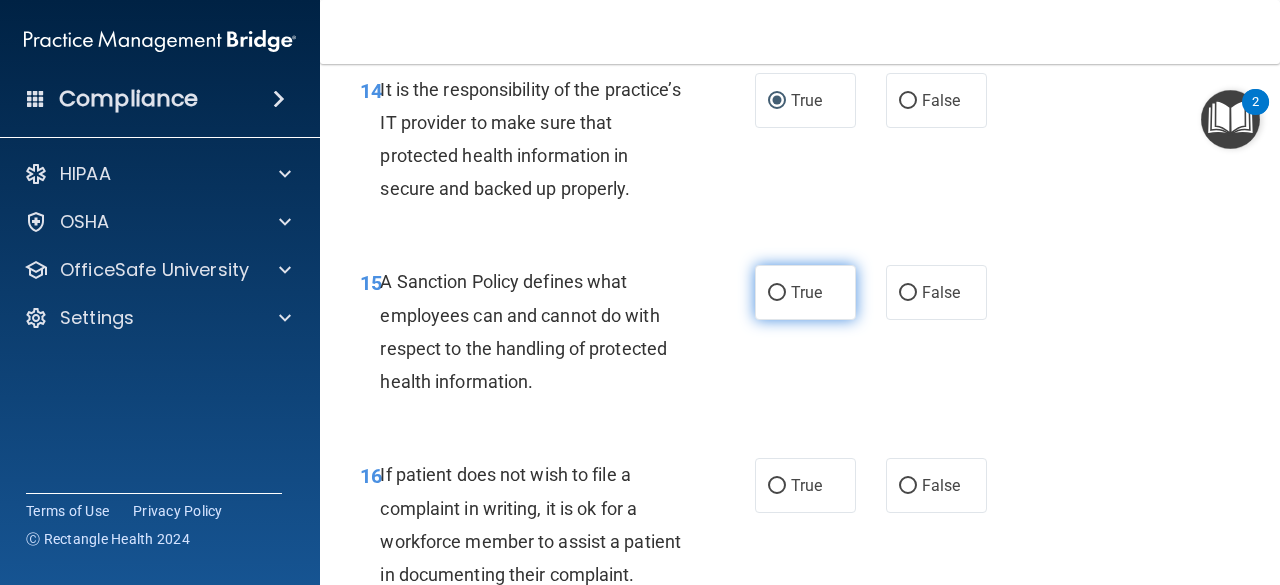 click on "True" at bounding box center (777, 293) 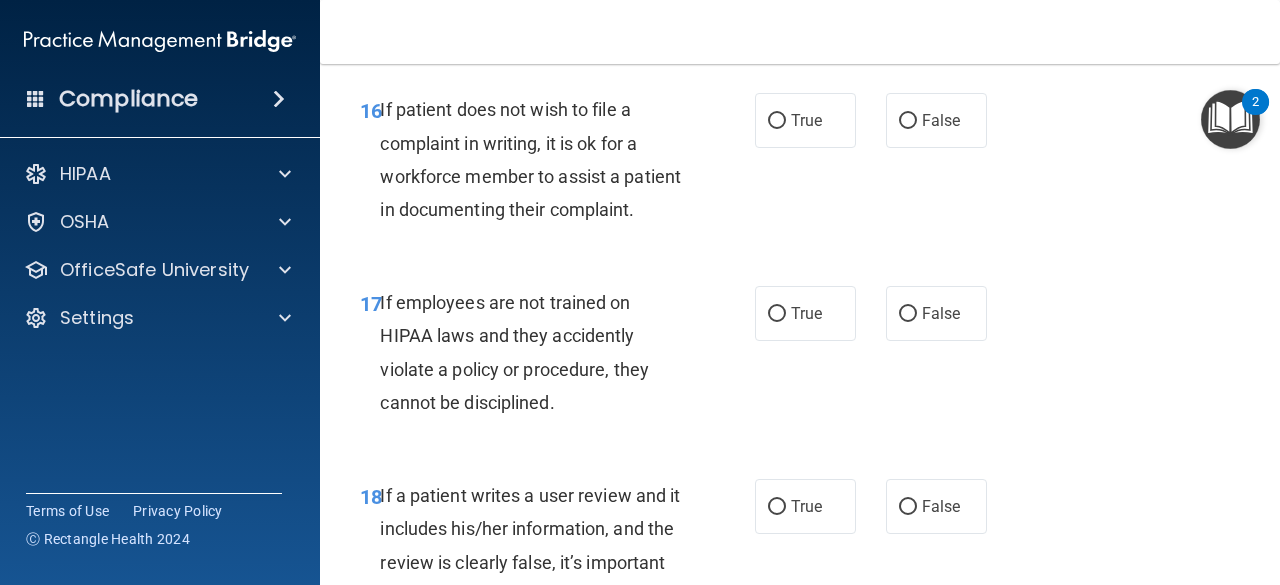 scroll, scrollTop: 3699, scrollLeft: 0, axis: vertical 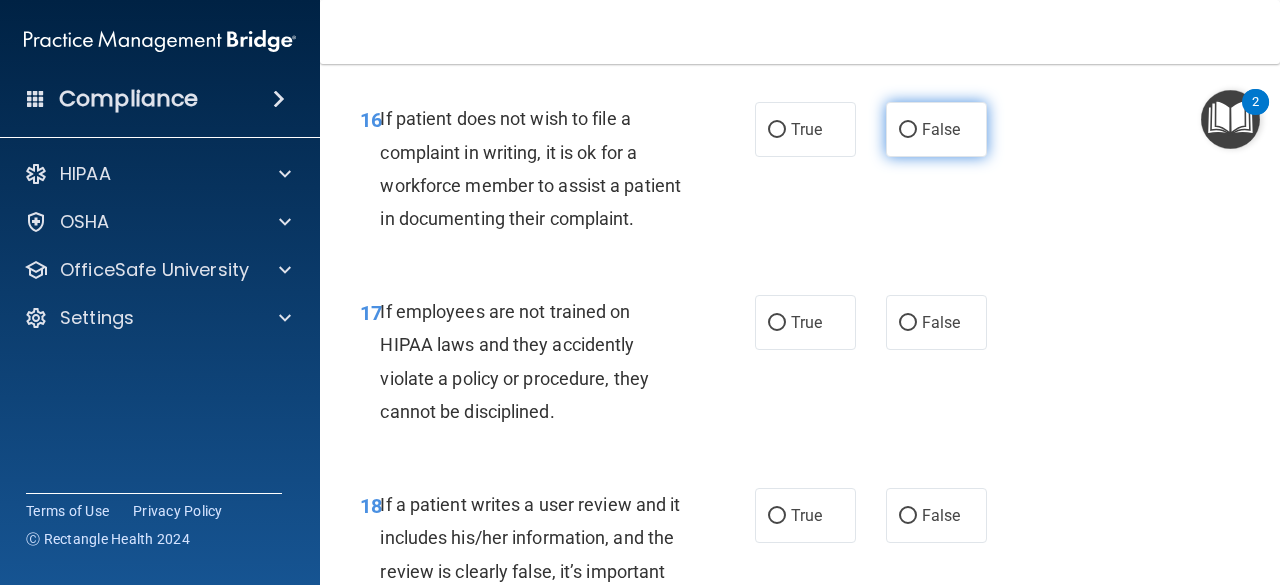 click on "False" at bounding box center (908, 130) 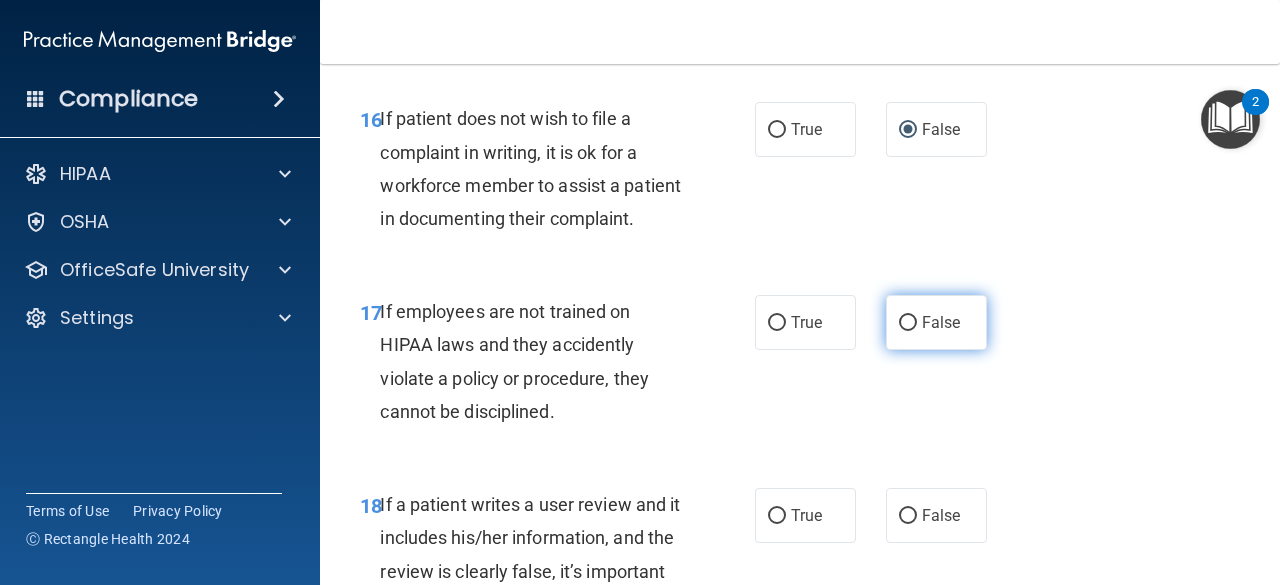 click on "False" at bounding box center (908, 323) 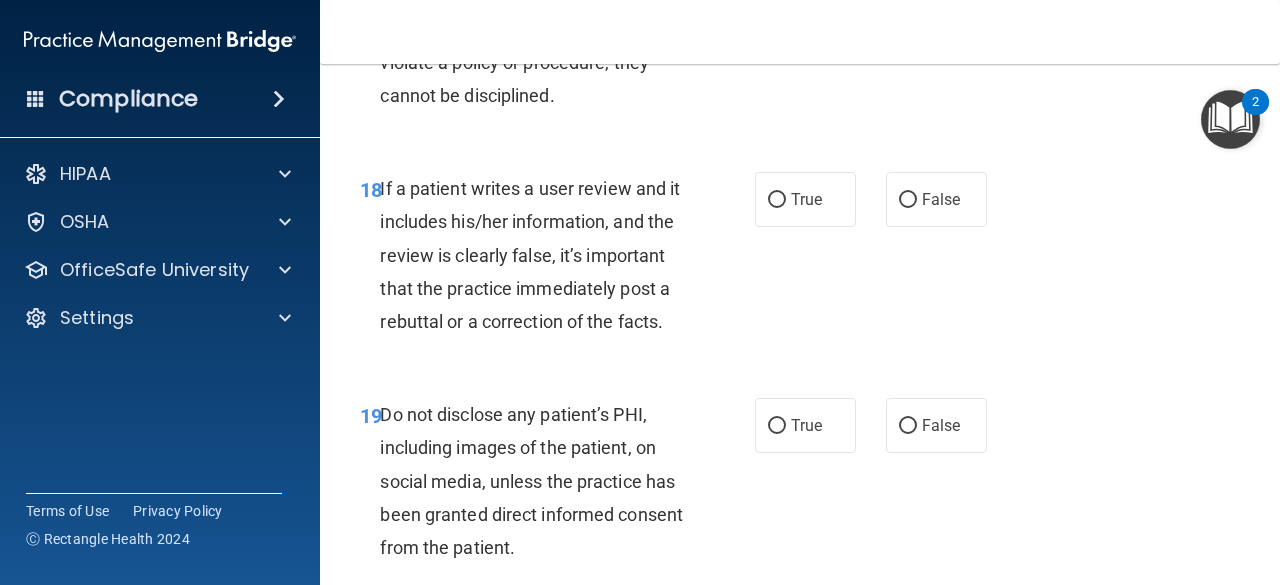 scroll, scrollTop: 4006, scrollLeft: 0, axis: vertical 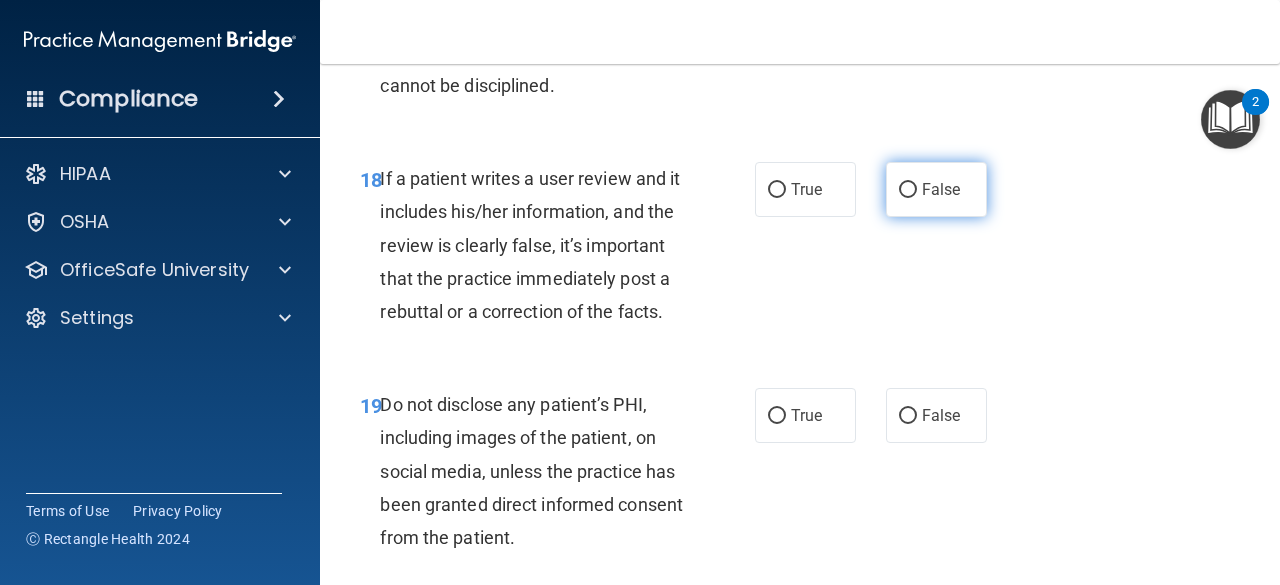 click on "False" at bounding box center (908, 190) 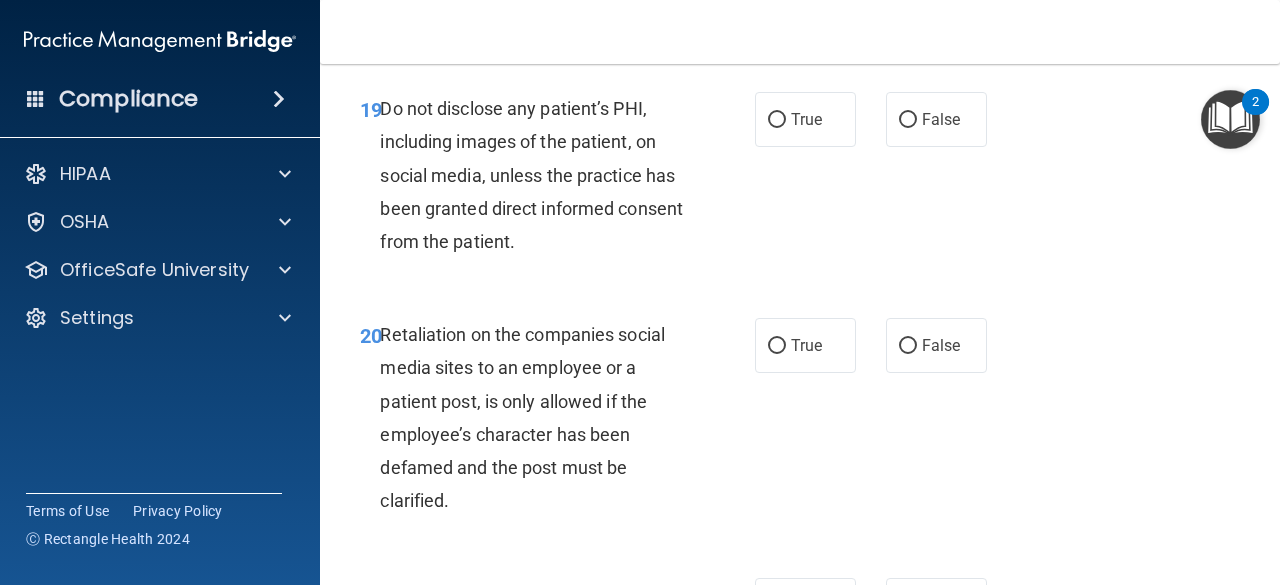 scroll, scrollTop: 4312, scrollLeft: 0, axis: vertical 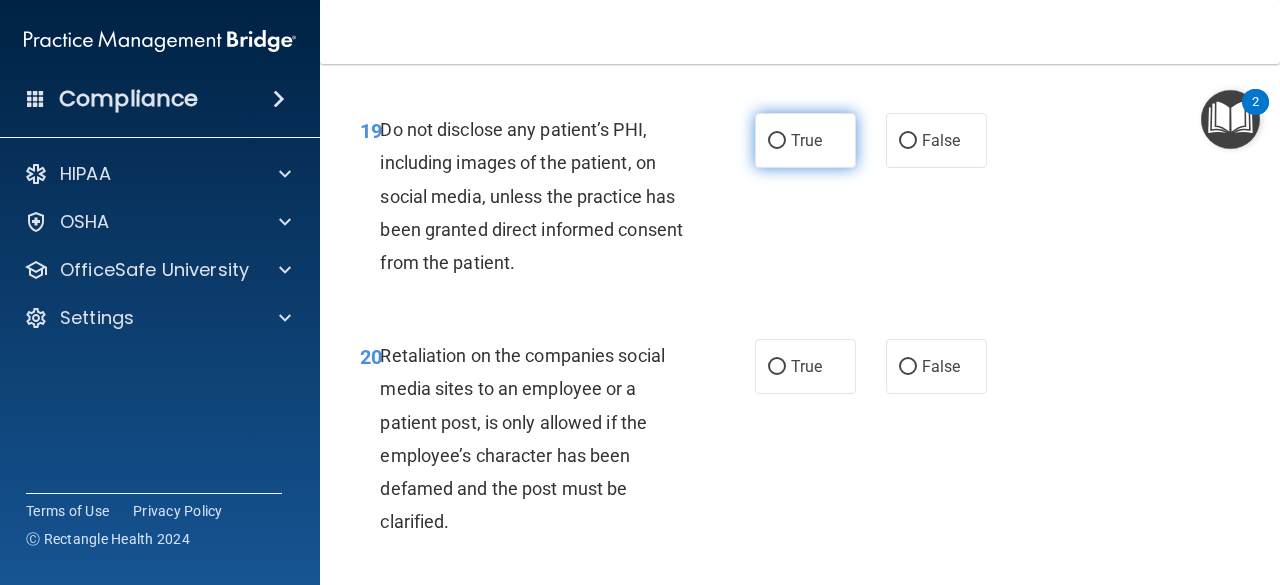 click on "True" at bounding box center [805, 140] 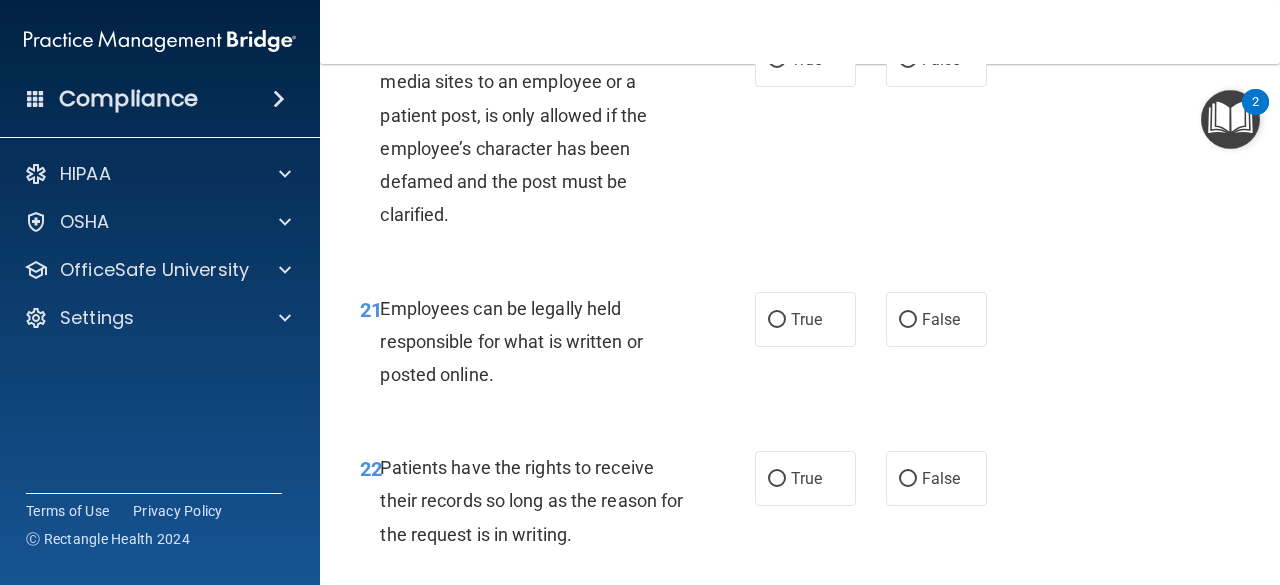 scroll, scrollTop: 4597, scrollLeft: 0, axis: vertical 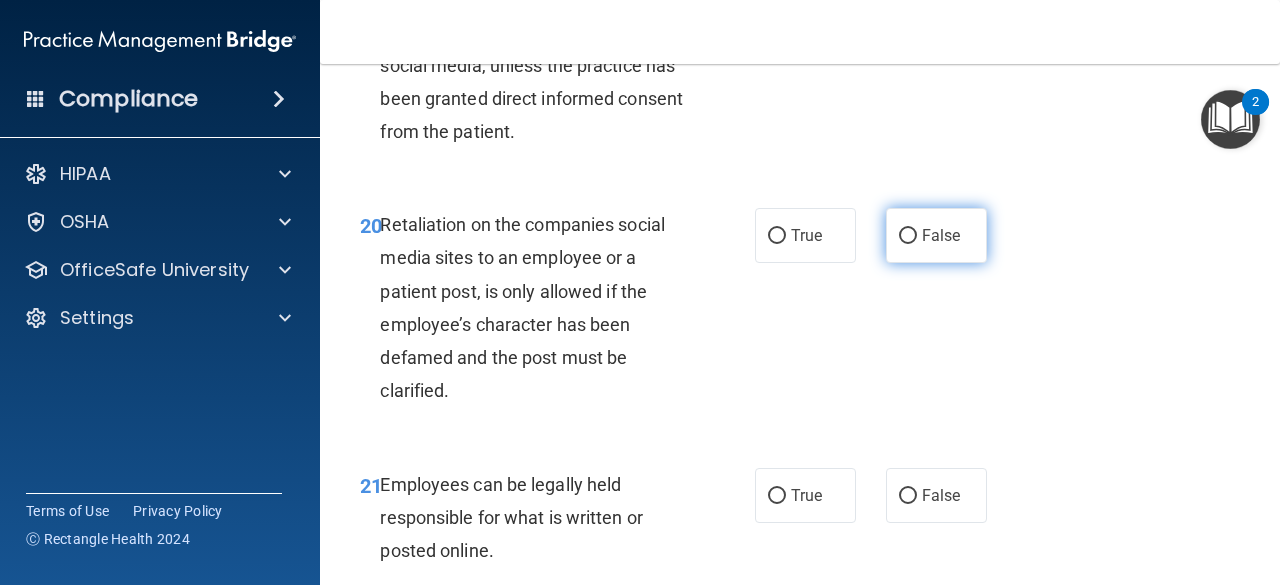 click on "False" at bounding box center [936, 235] 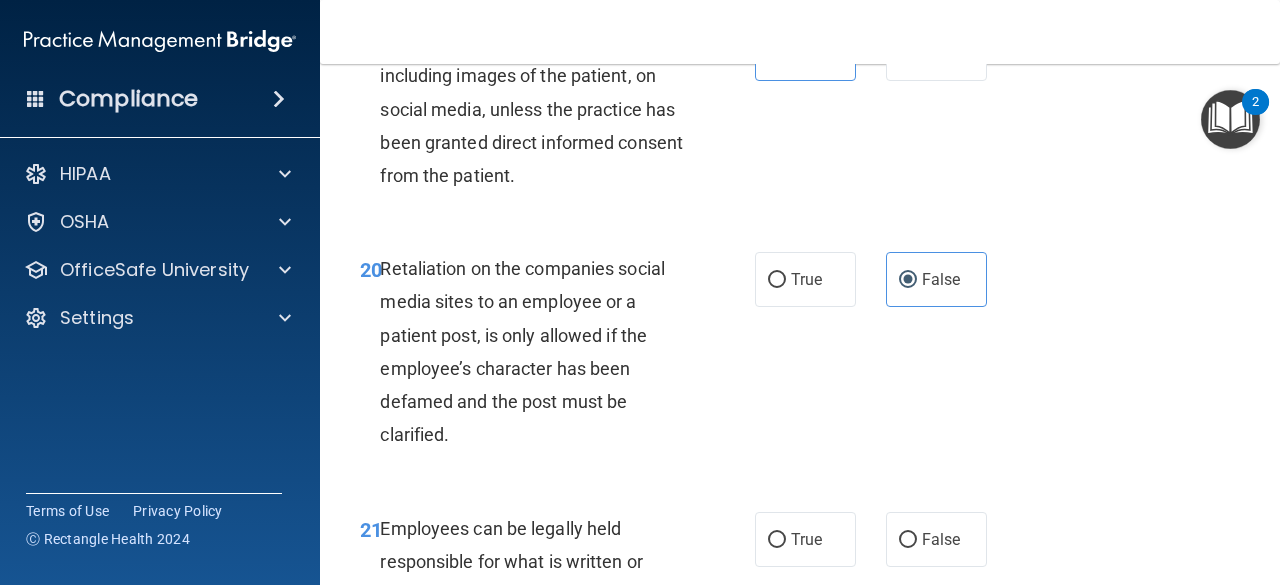 scroll, scrollTop: 4348, scrollLeft: 0, axis: vertical 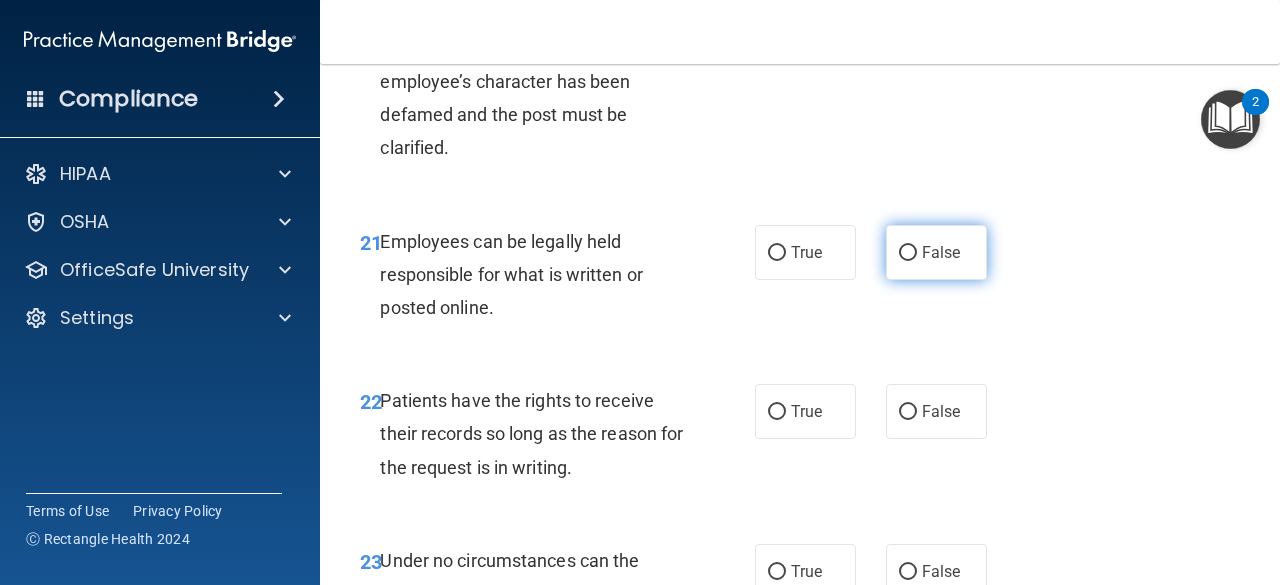 click on "False" at bounding box center [908, 253] 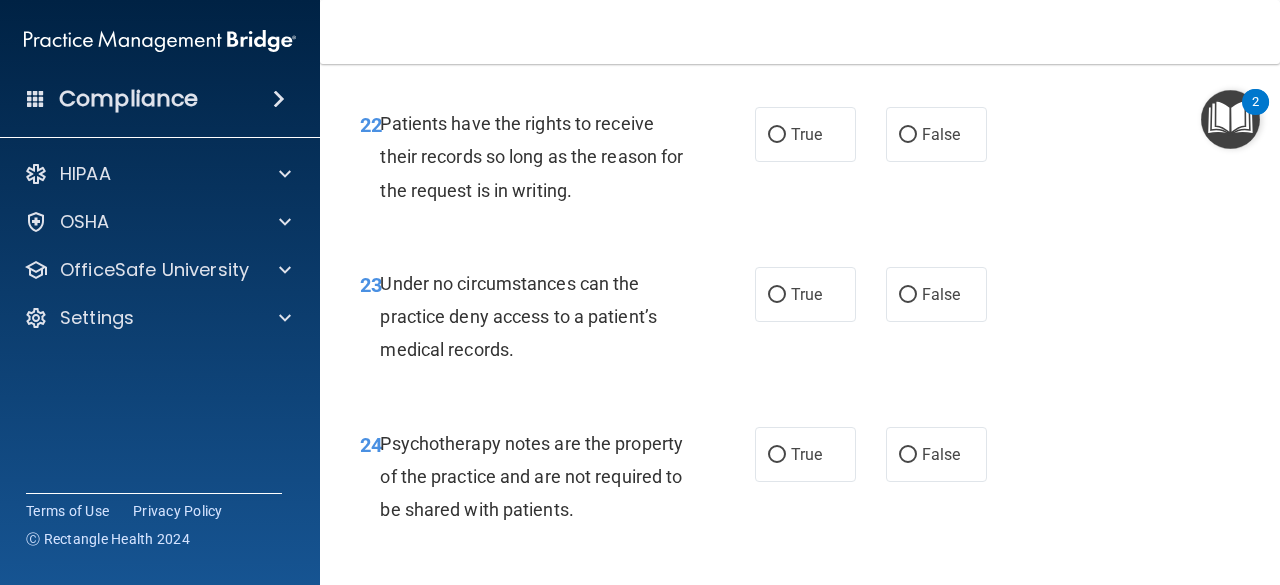 scroll, scrollTop: 4952, scrollLeft: 0, axis: vertical 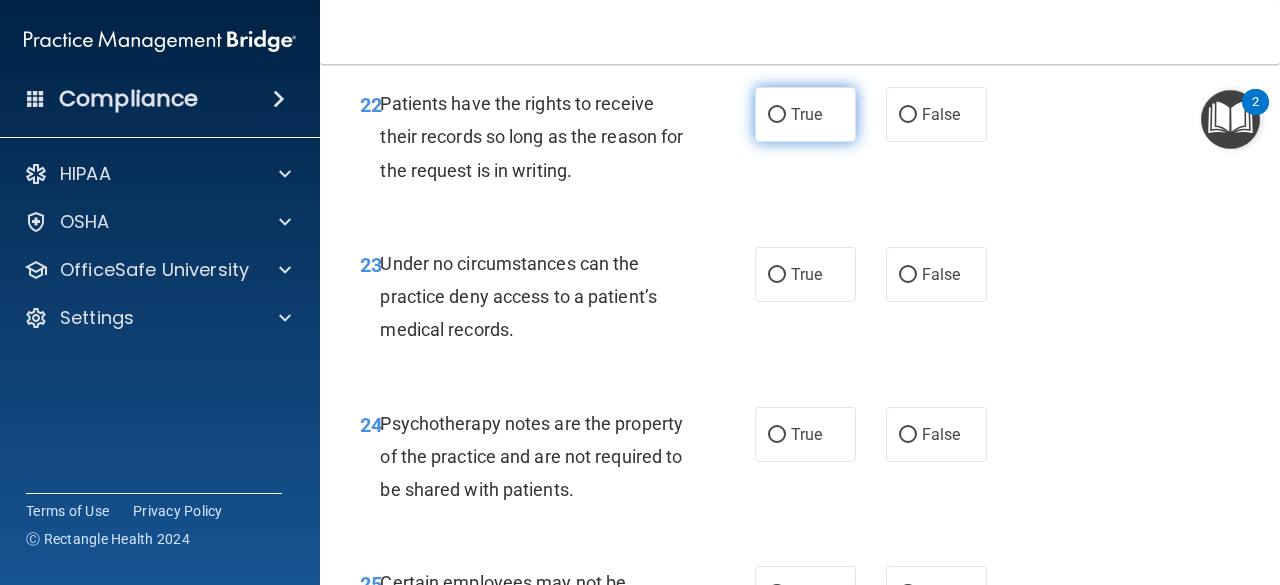 click on "True" at bounding box center (777, 115) 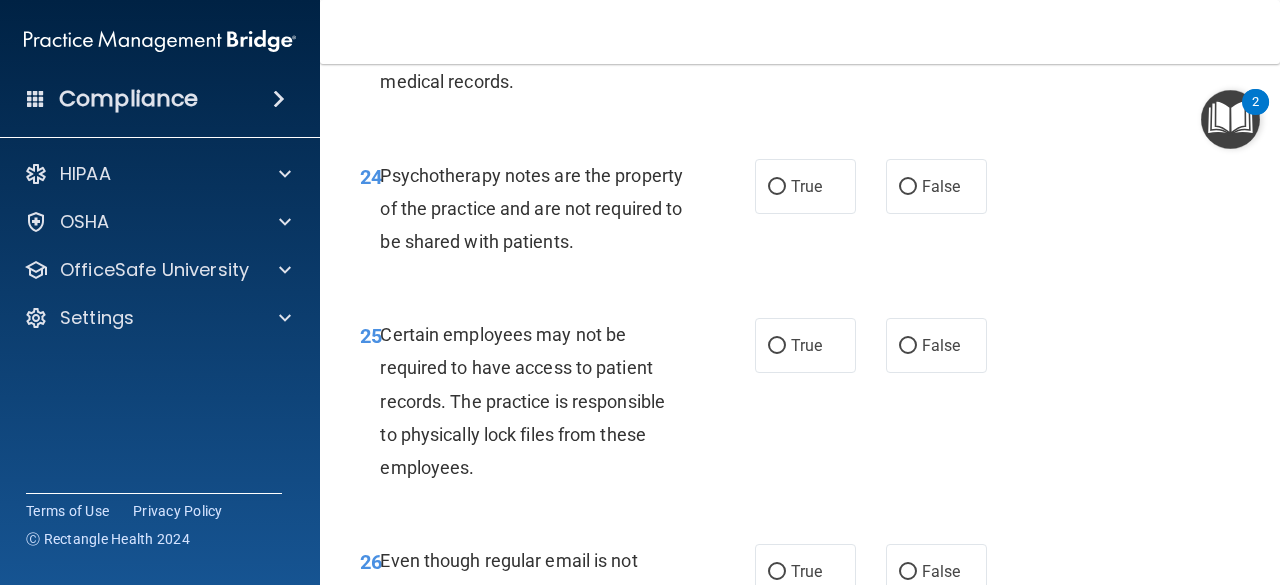 scroll, scrollTop: 5210, scrollLeft: 0, axis: vertical 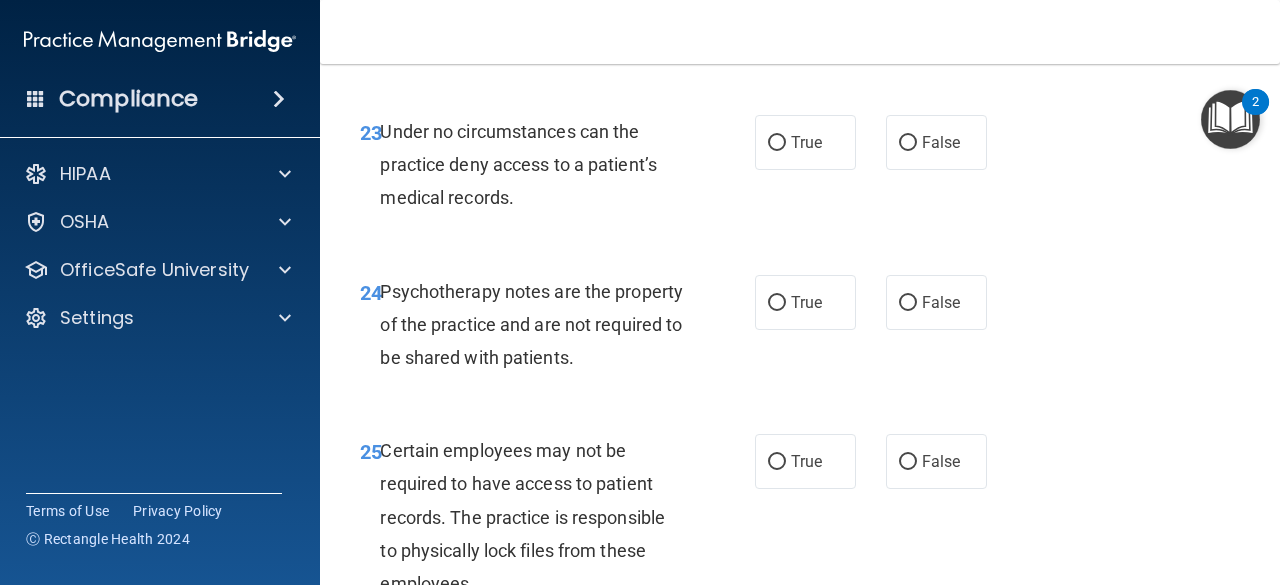 click on "23       Under no circumstances can the practice deny access to a patient’s medical records." at bounding box center [557, 170] 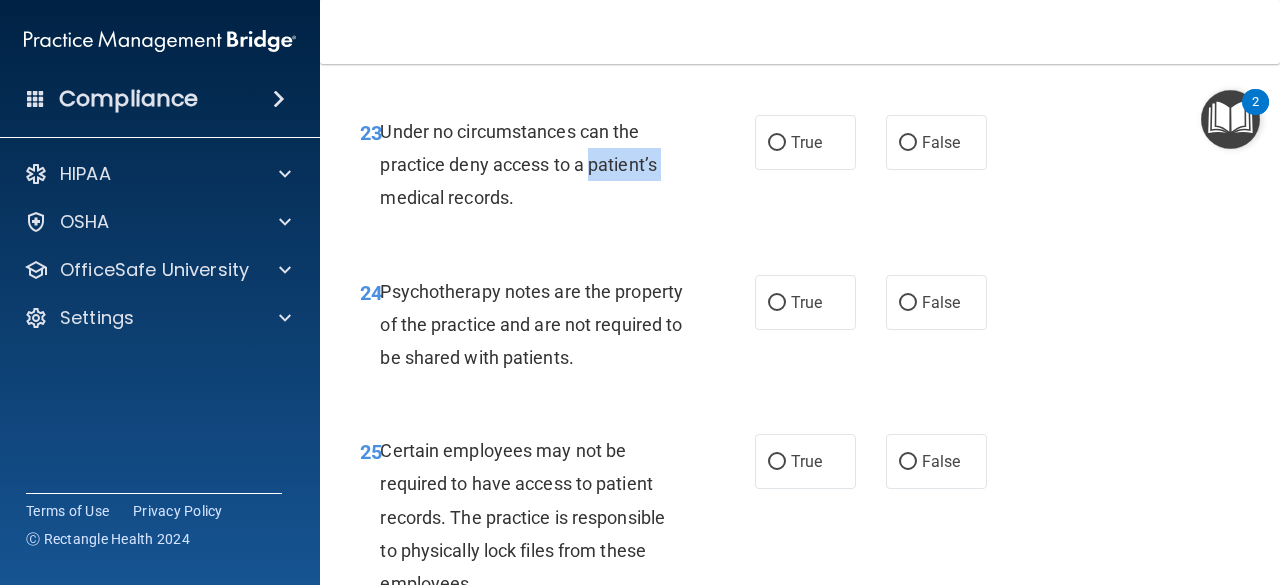 click on "23       Under no circumstances can the practice deny access to a patient’s medical records." at bounding box center (557, 170) 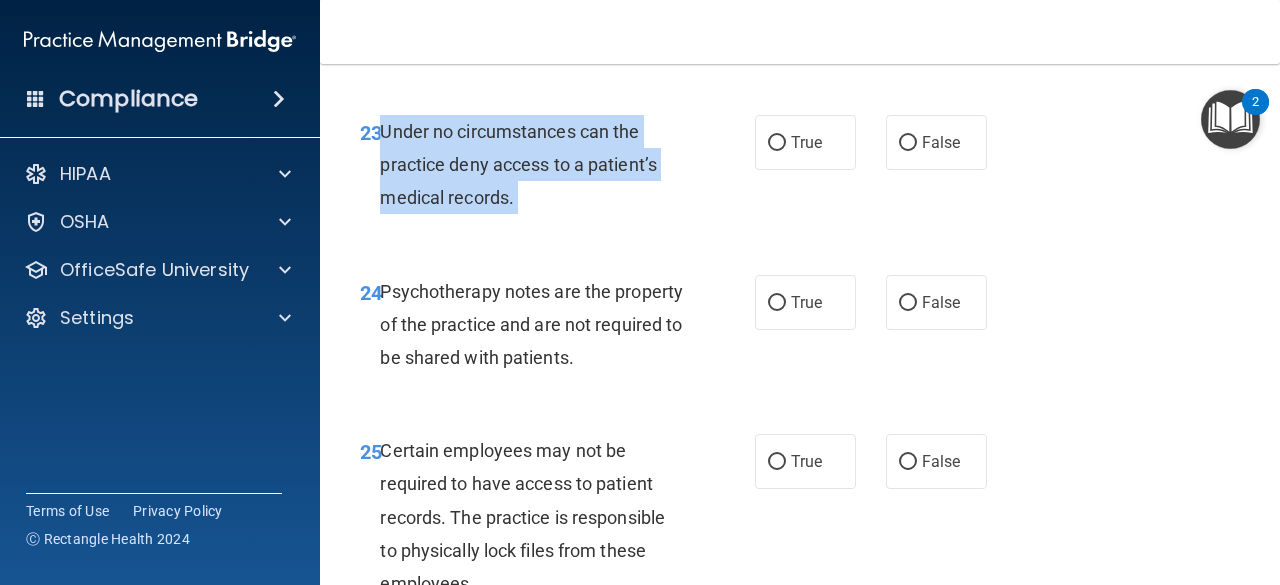 click on "23       Under no circumstances can the practice deny access to a patient’s medical records." at bounding box center (557, 170) 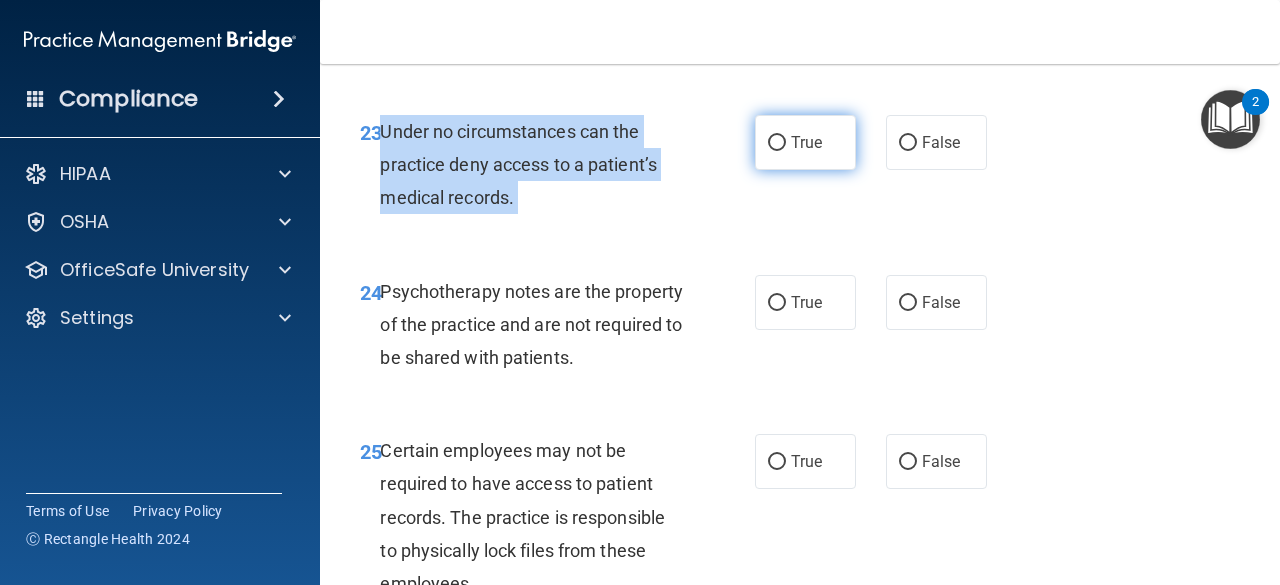 click on "True" at bounding box center (777, 143) 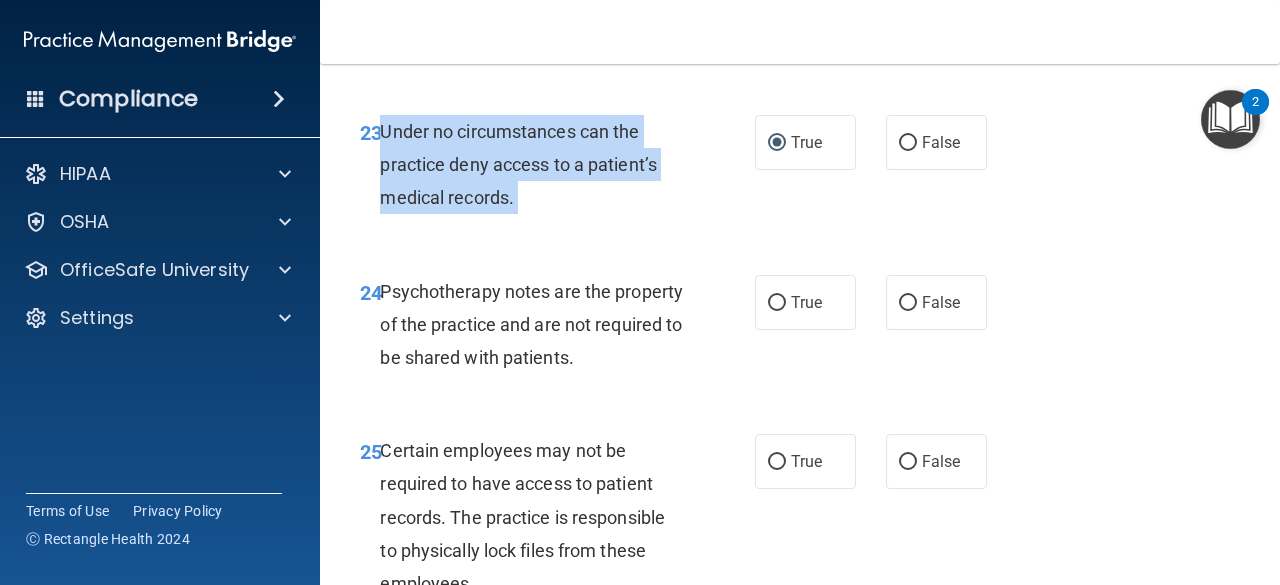 scroll, scrollTop: 5380, scrollLeft: 0, axis: vertical 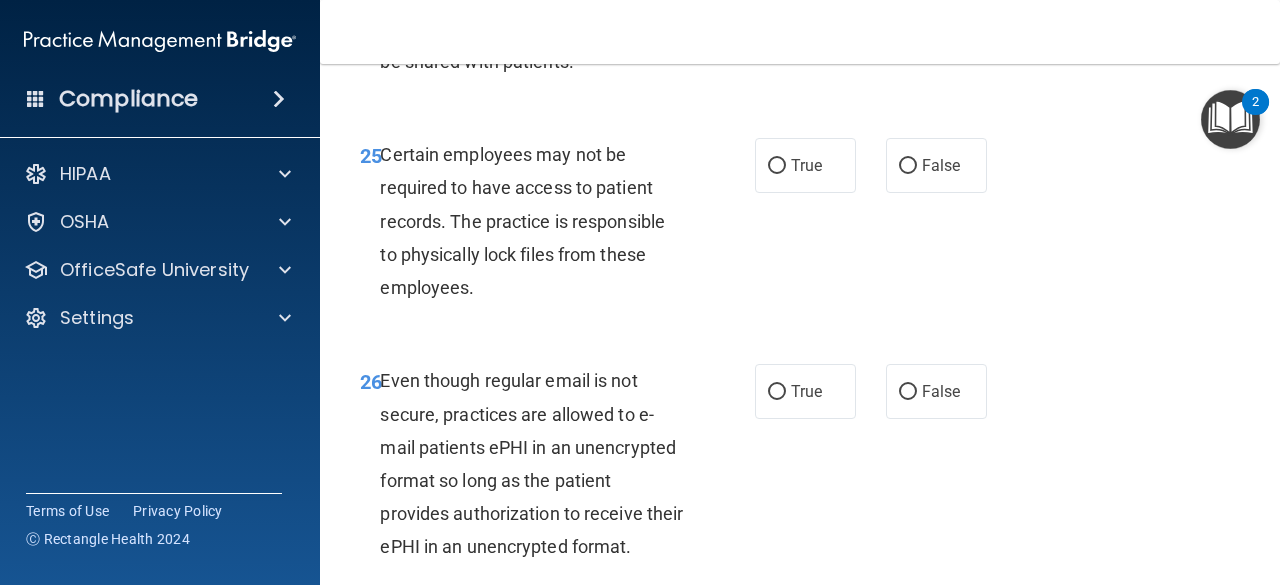 click on "True" at bounding box center (777, 7) 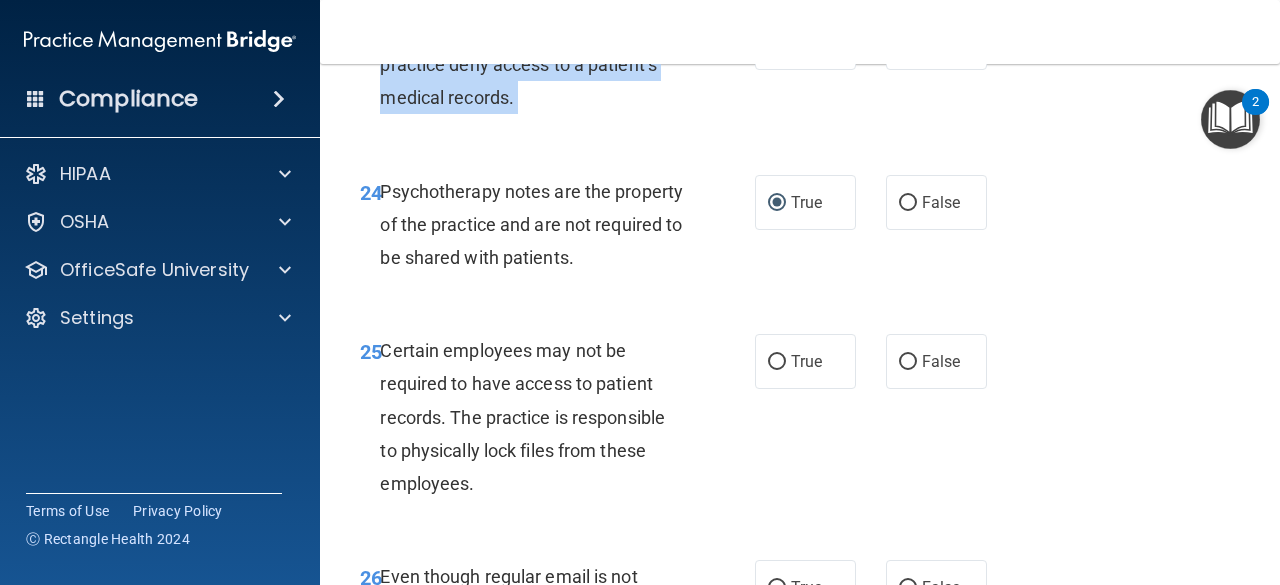 scroll, scrollTop: 5180, scrollLeft: 0, axis: vertical 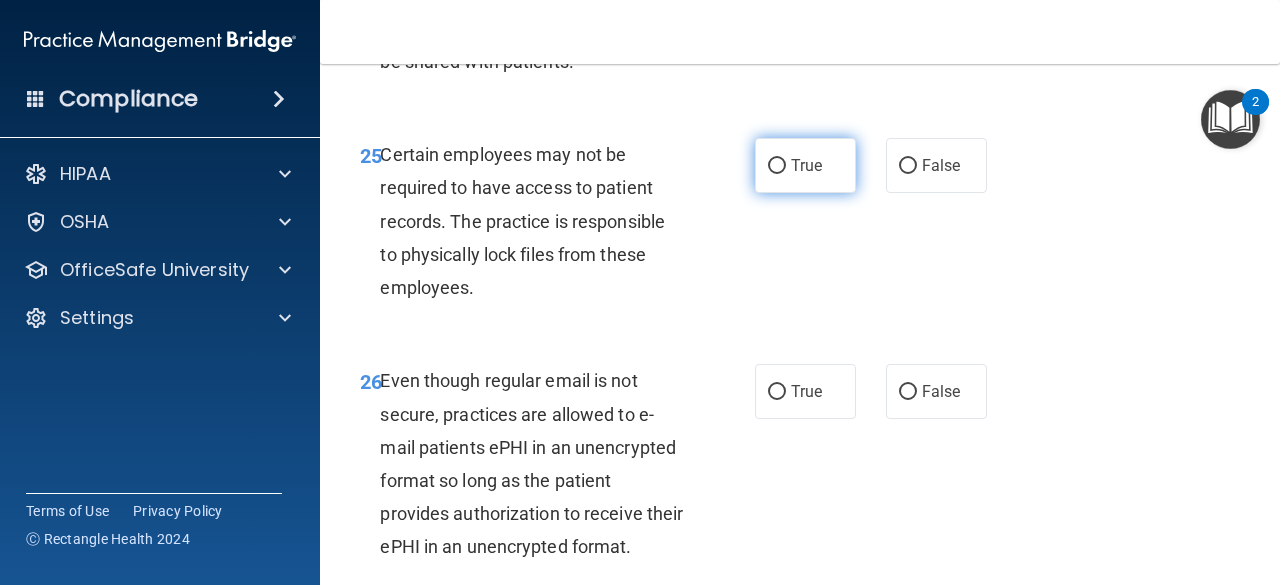 click on "True" at bounding box center (777, 166) 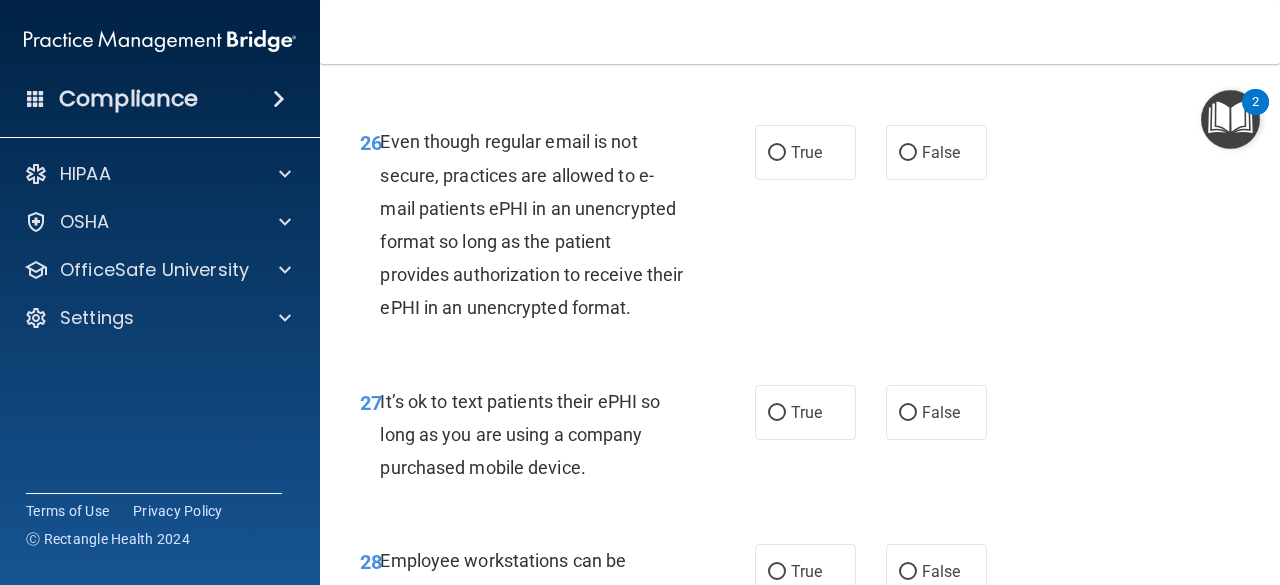 scroll, scrollTop: 5658, scrollLeft: 0, axis: vertical 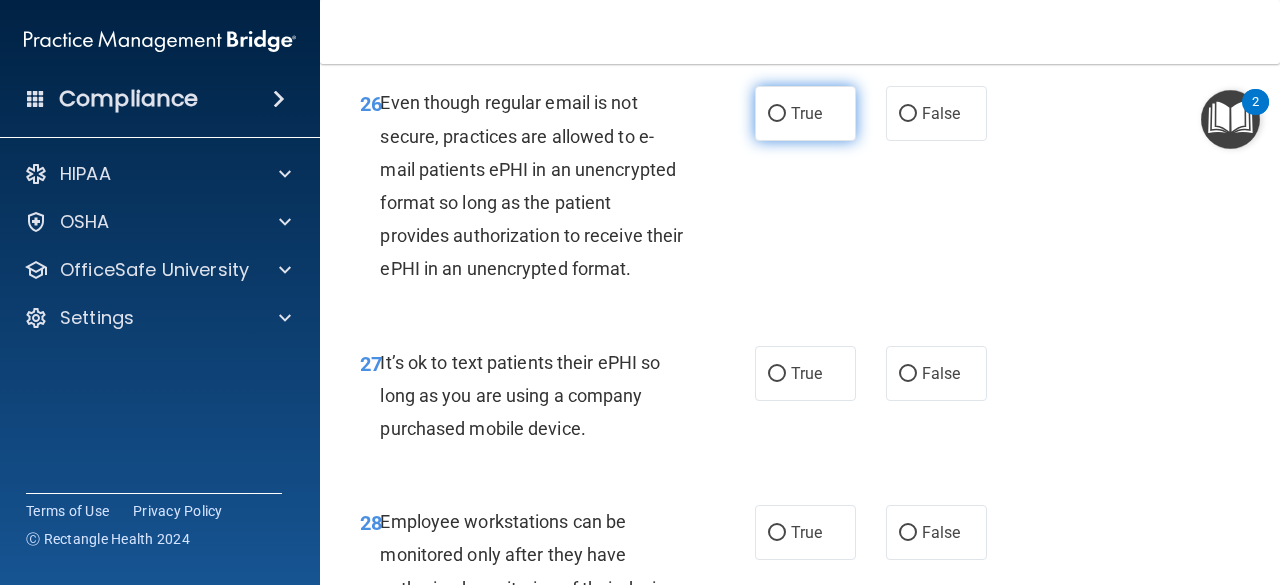 click on "True" at bounding box center [777, 114] 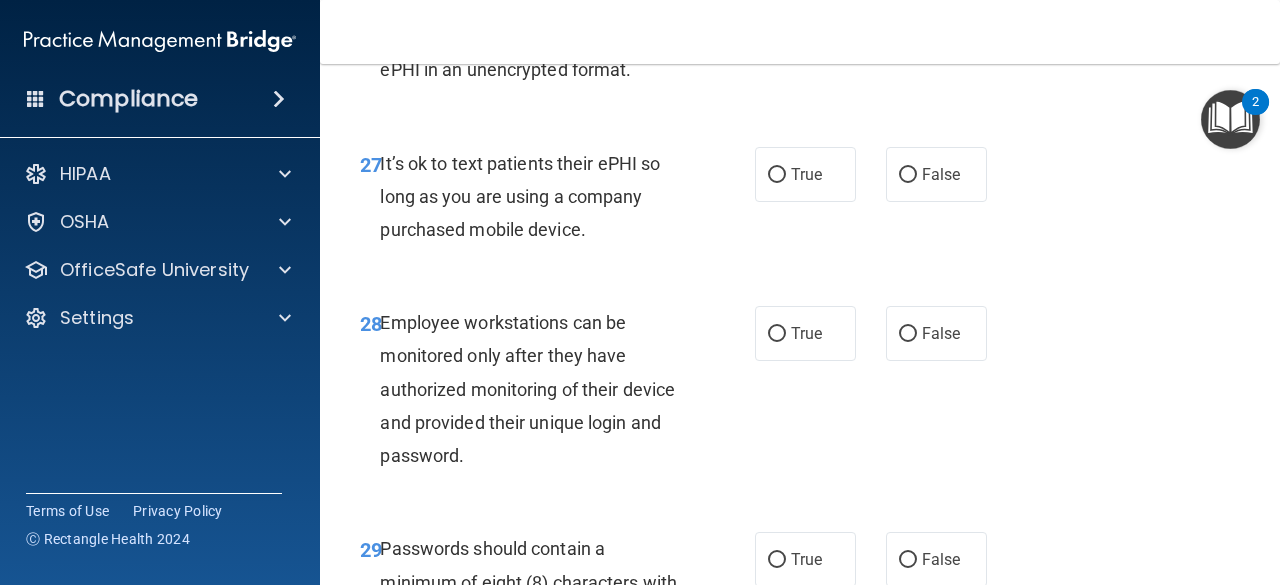 scroll, scrollTop: 5867, scrollLeft: 0, axis: vertical 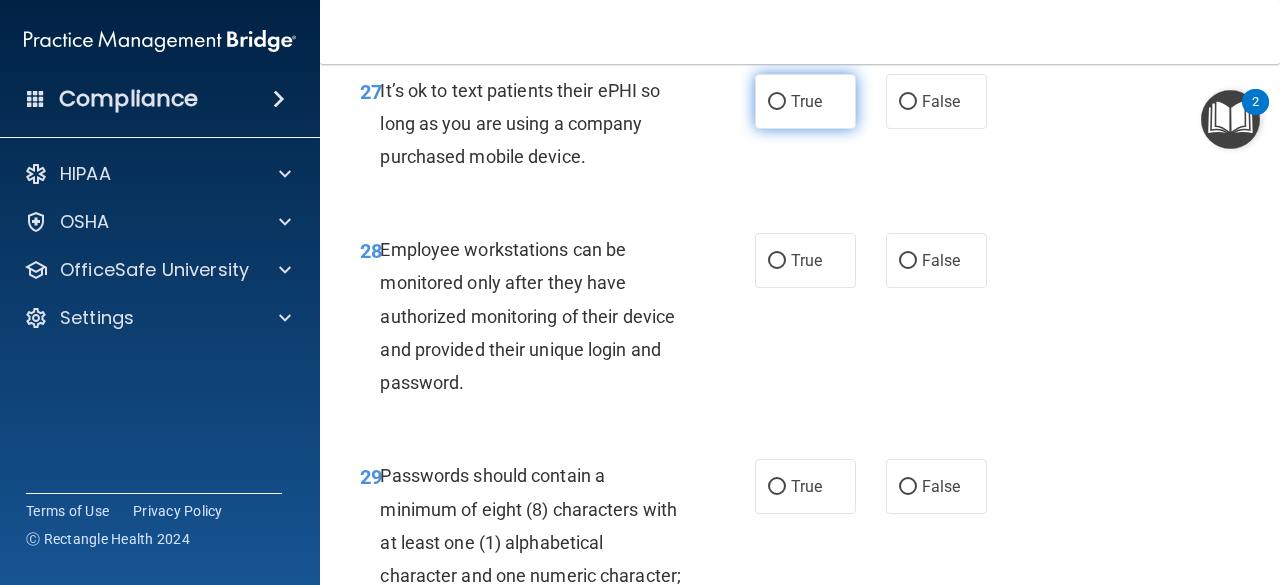 click on "True" at bounding box center [805, 101] 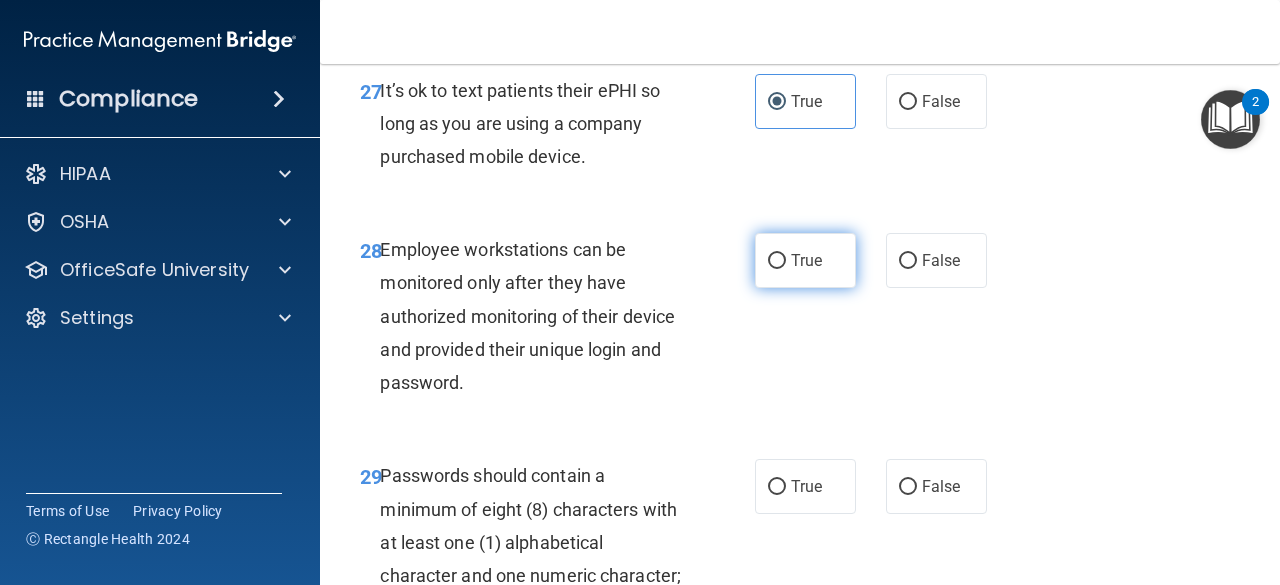 click on "True" at bounding box center (777, 261) 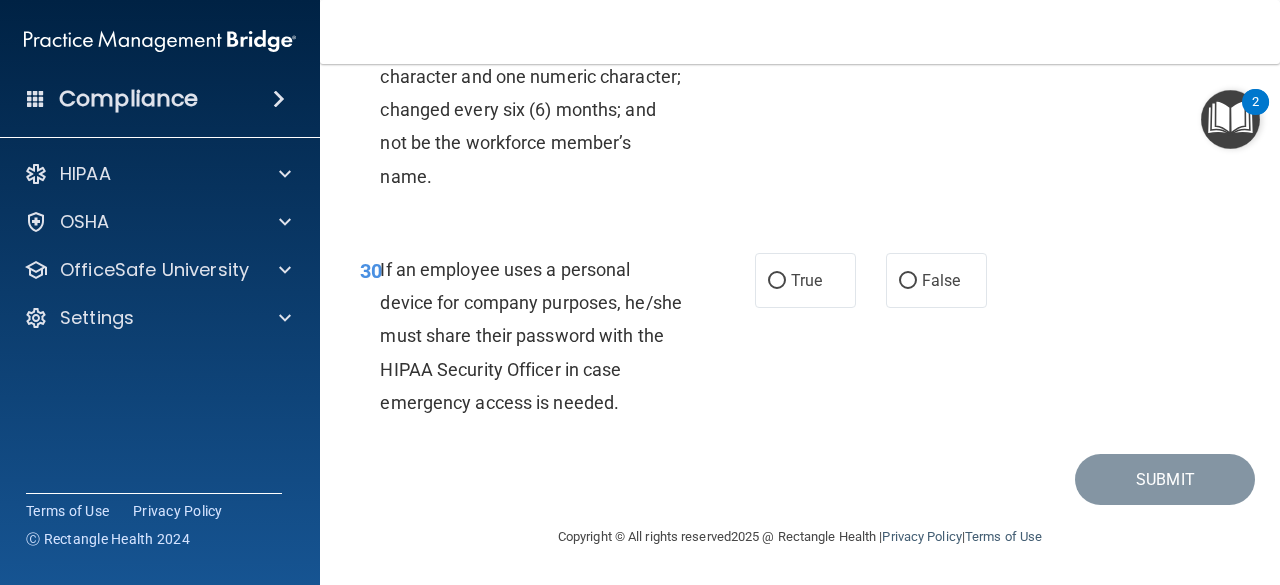 scroll, scrollTop: 6442, scrollLeft: 0, axis: vertical 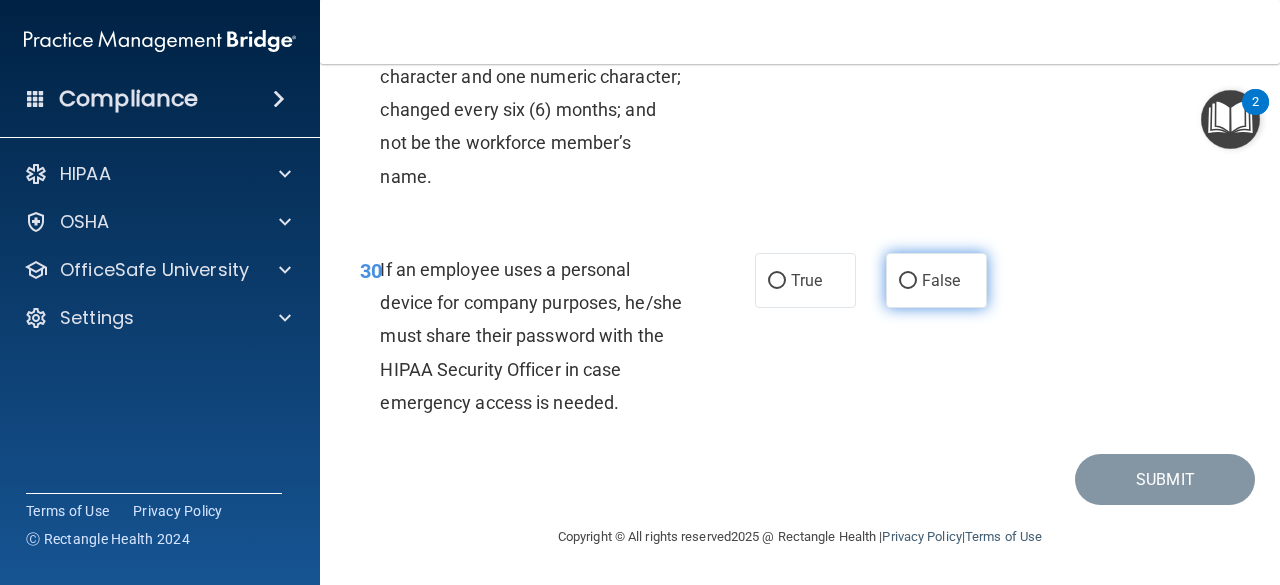 click on "False" at bounding box center [936, 280] 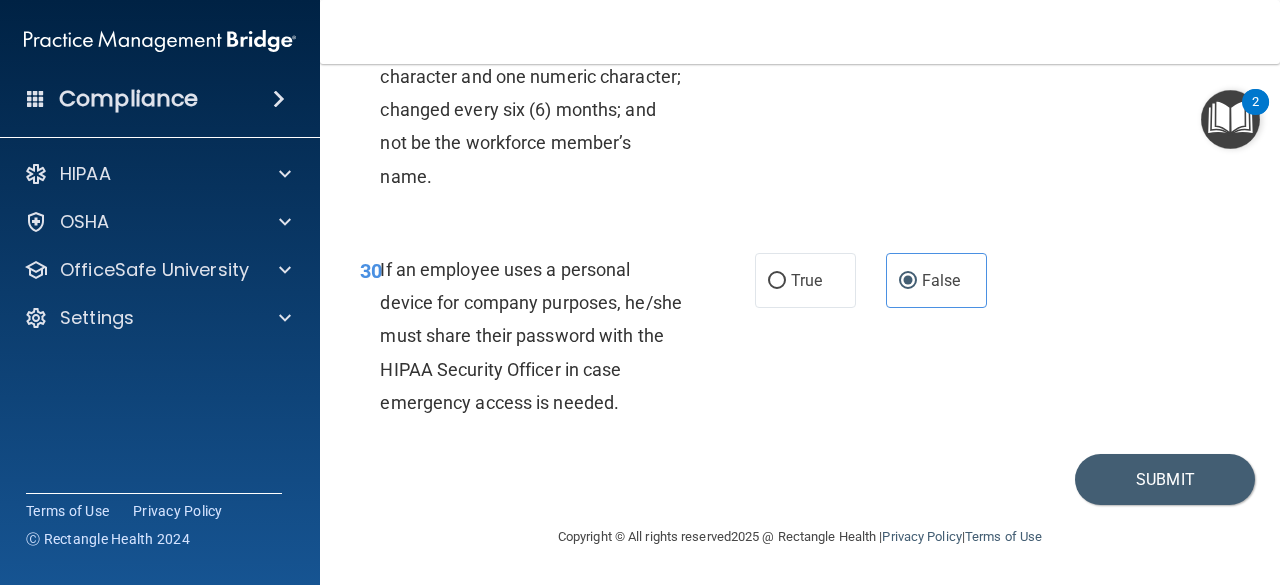 scroll, scrollTop: 6560, scrollLeft: 0, axis: vertical 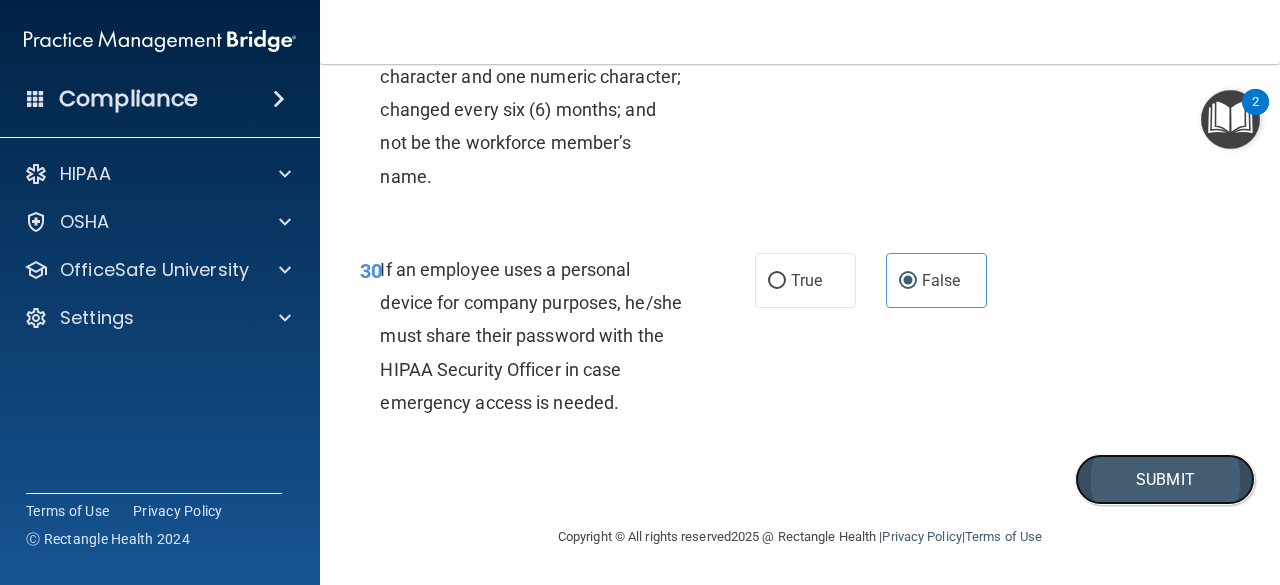click on "Submit" at bounding box center [1165, 479] 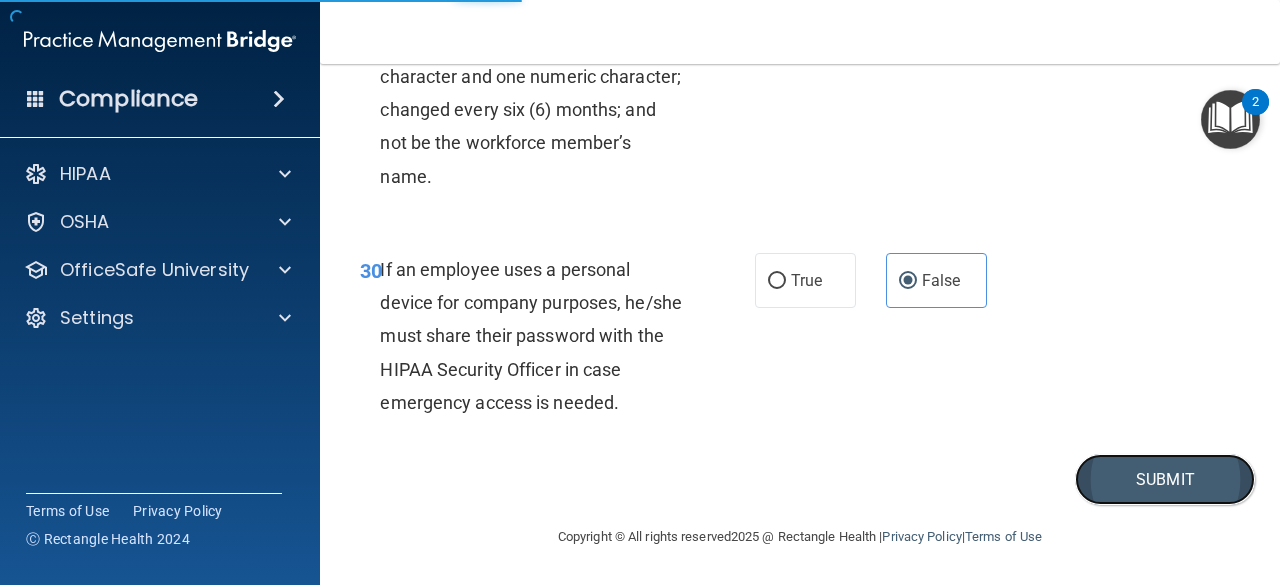 click on "Submit" at bounding box center (1165, 479) 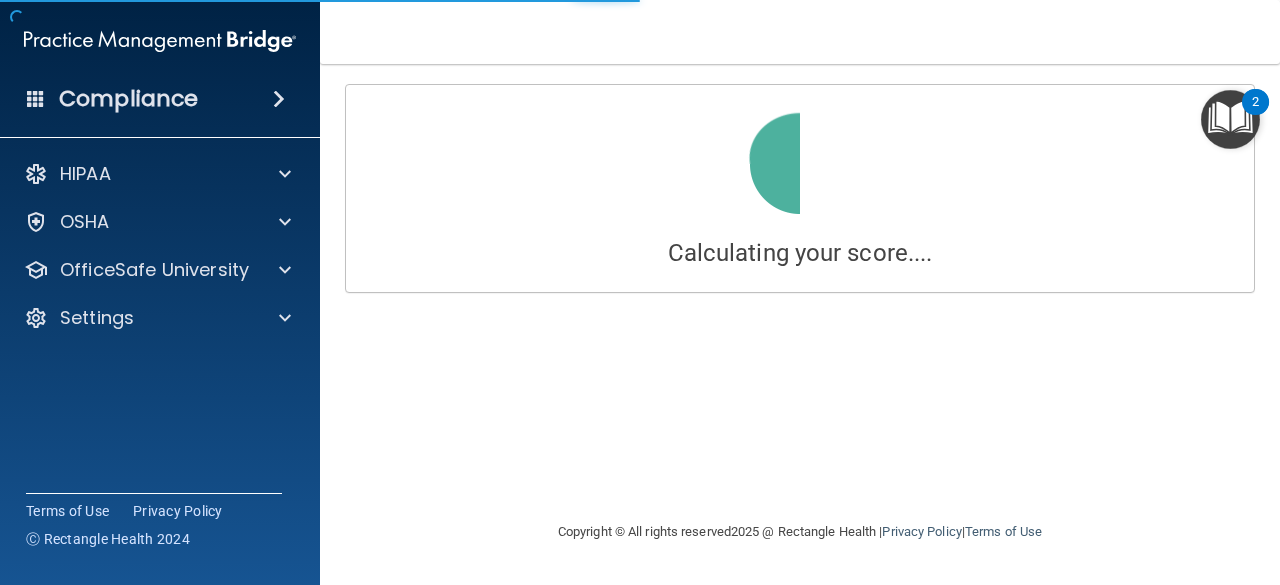 scroll, scrollTop: 0, scrollLeft: 0, axis: both 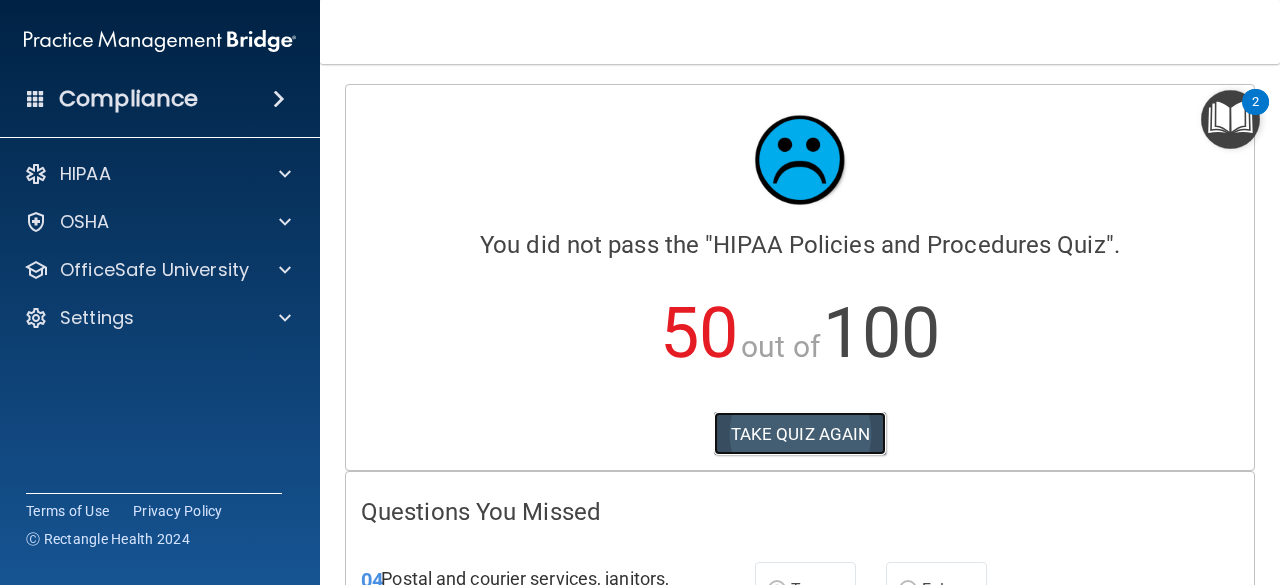 click on "TAKE QUIZ AGAIN" at bounding box center (800, 434) 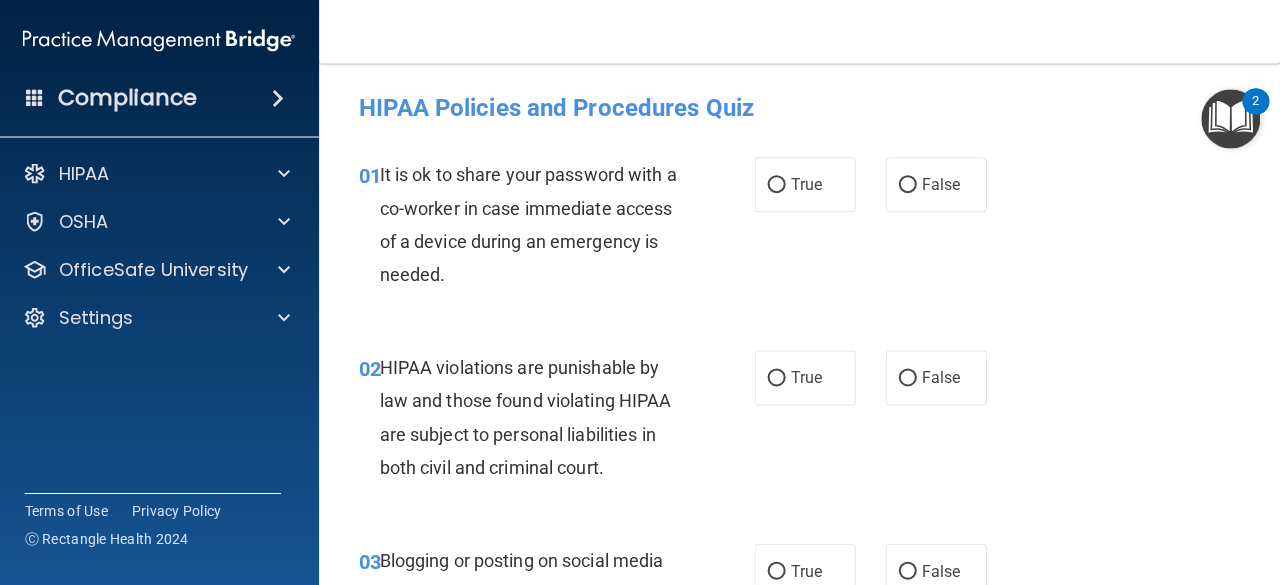 scroll, scrollTop: 0, scrollLeft: 0, axis: both 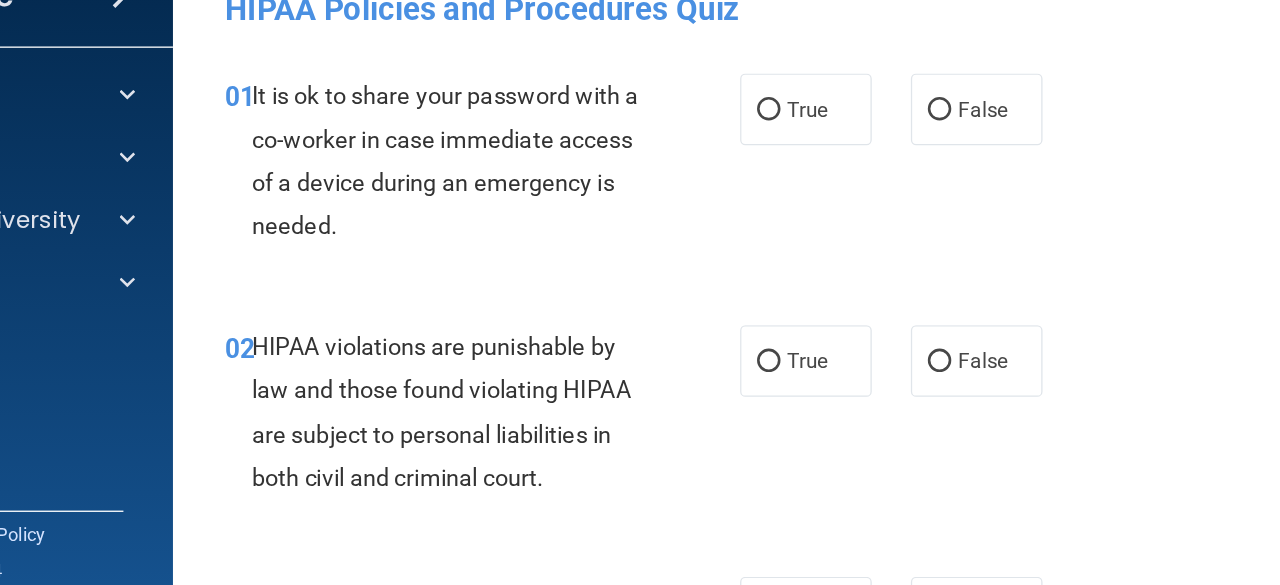 click on "02       HIPAA violations are punishable by law and those found violating HIPAA are subject to personal liabilities in both civil and criminal court.                  True           False" at bounding box center [800, 422] 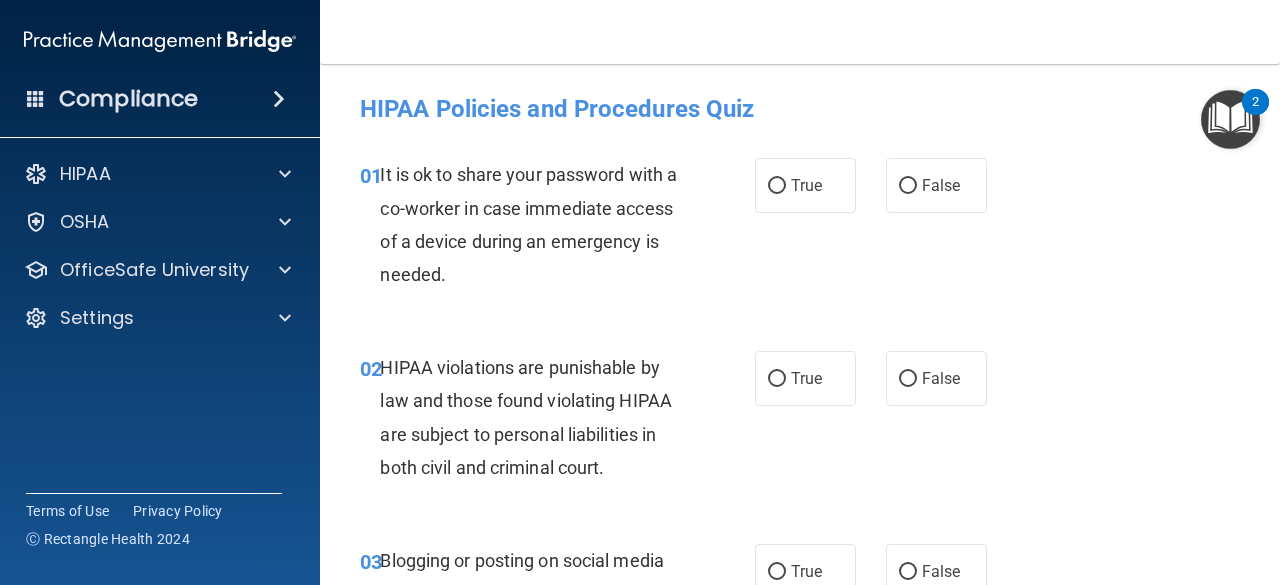 scroll, scrollTop: 0, scrollLeft: 0, axis: both 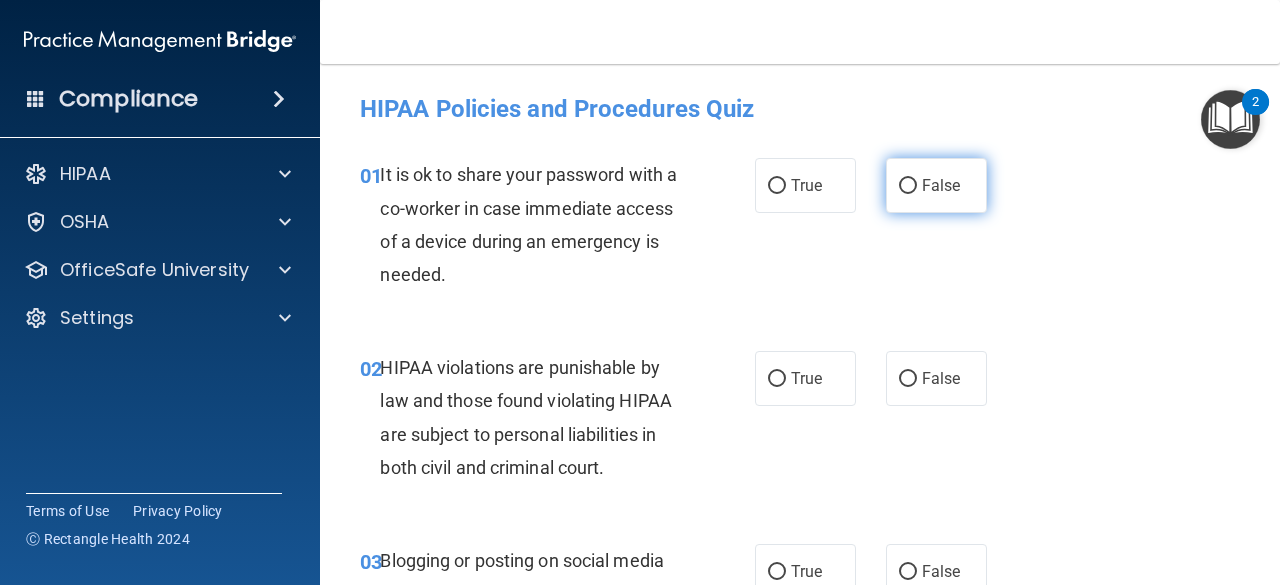 click on "False" at bounding box center (908, 186) 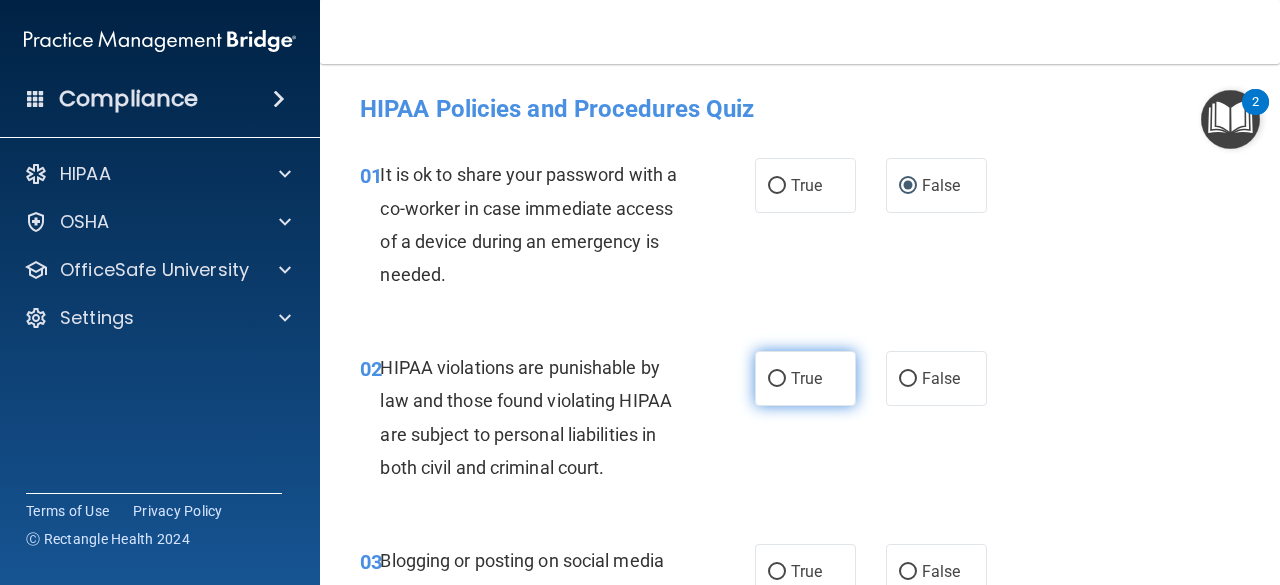 click on "True" at bounding box center [777, 379] 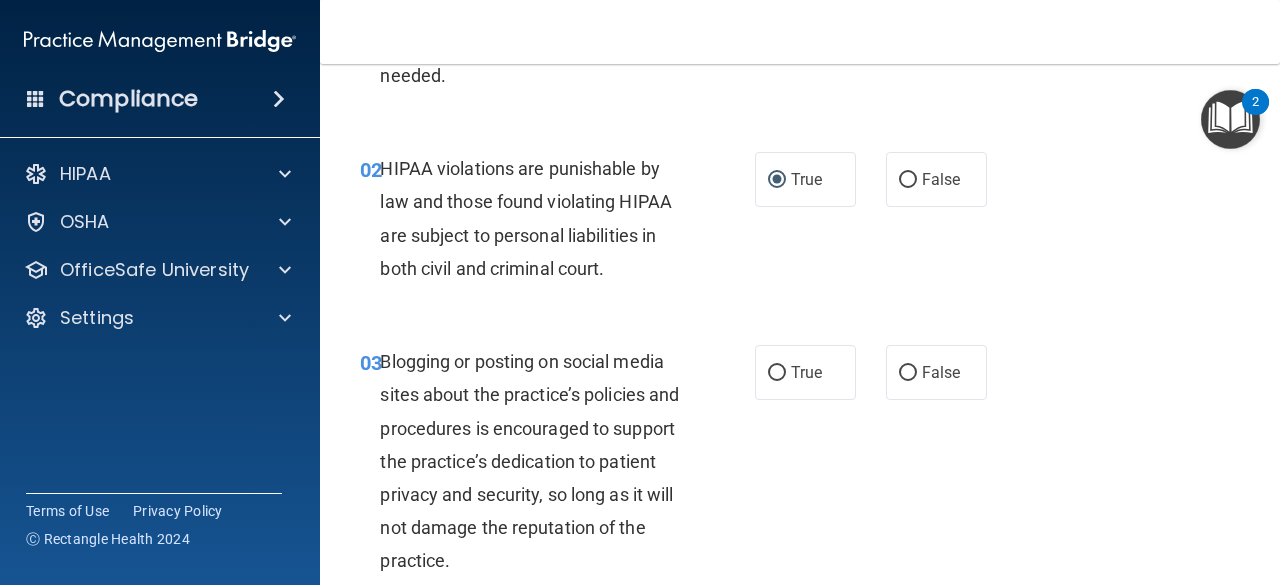 scroll, scrollTop: 190, scrollLeft: 0, axis: vertical 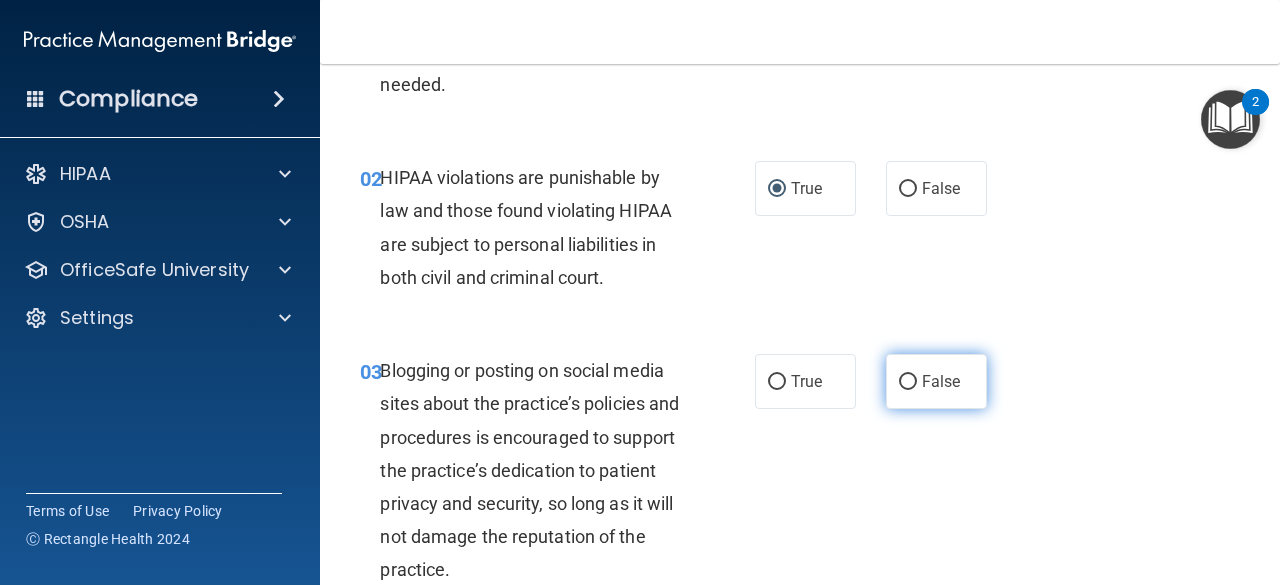 click on "False" at bounding box center (908, 382) 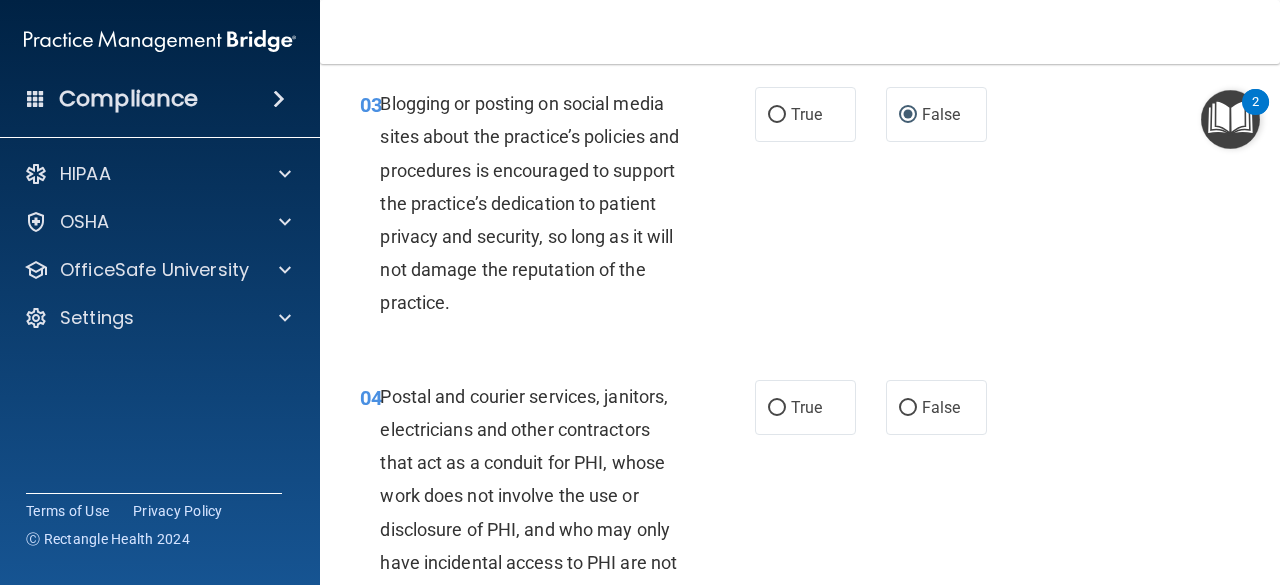 scroll, scrollTop: 470, scrollLeft: 0, axis: vertical 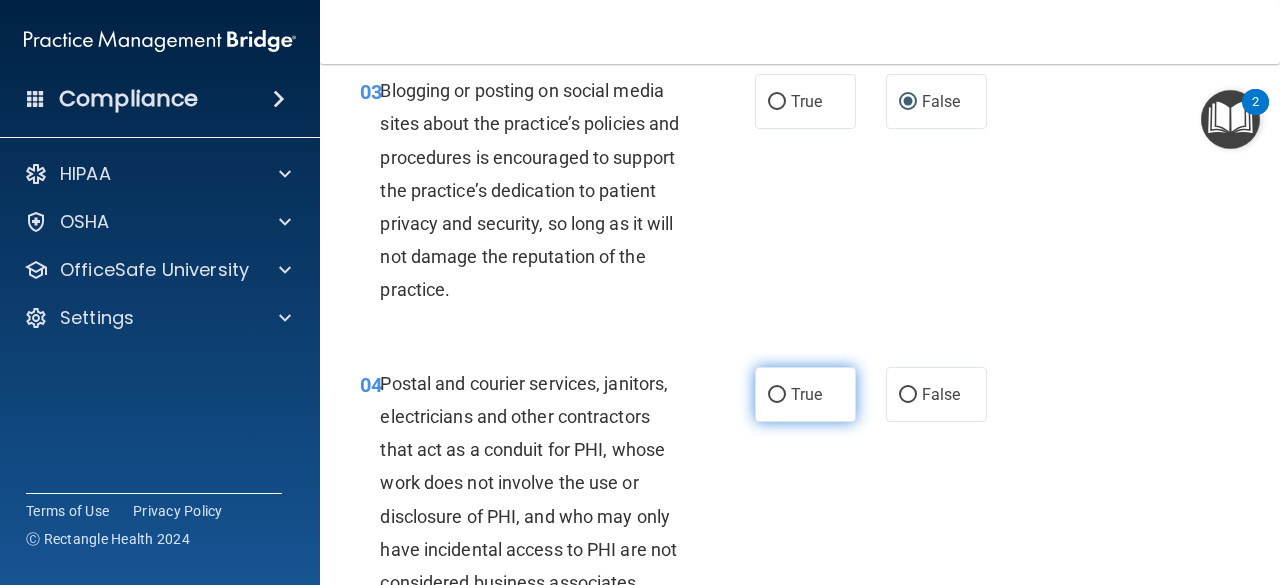 click on "True" at bounding box center [777, 395] 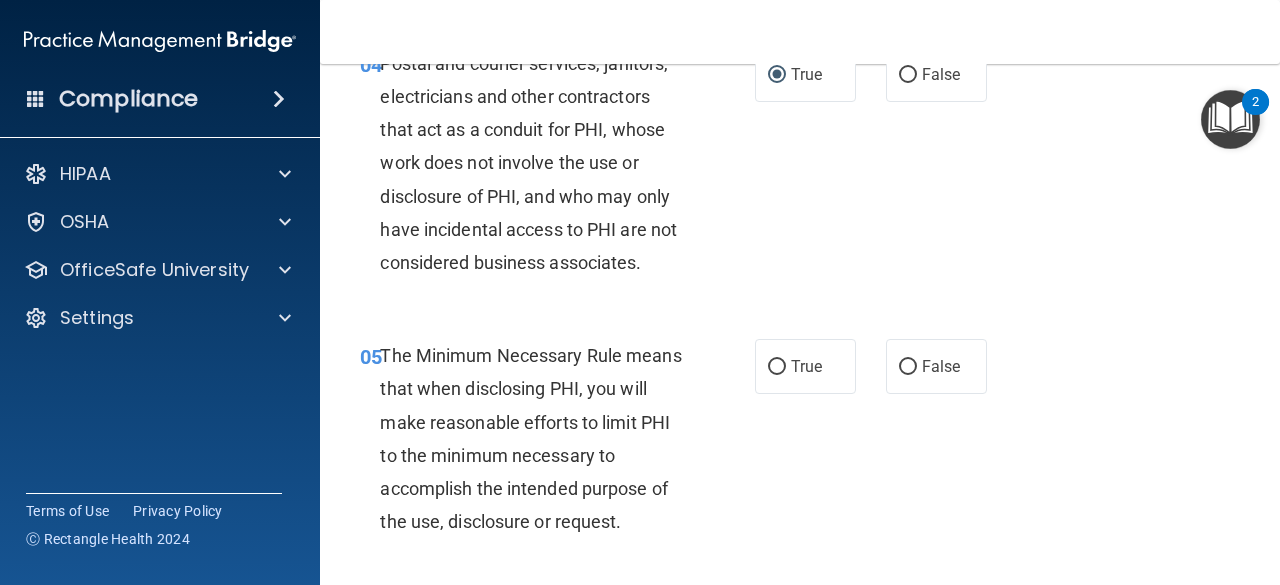 scroll, scrollTop: 804, scrollLeft: 0, axis: vertical 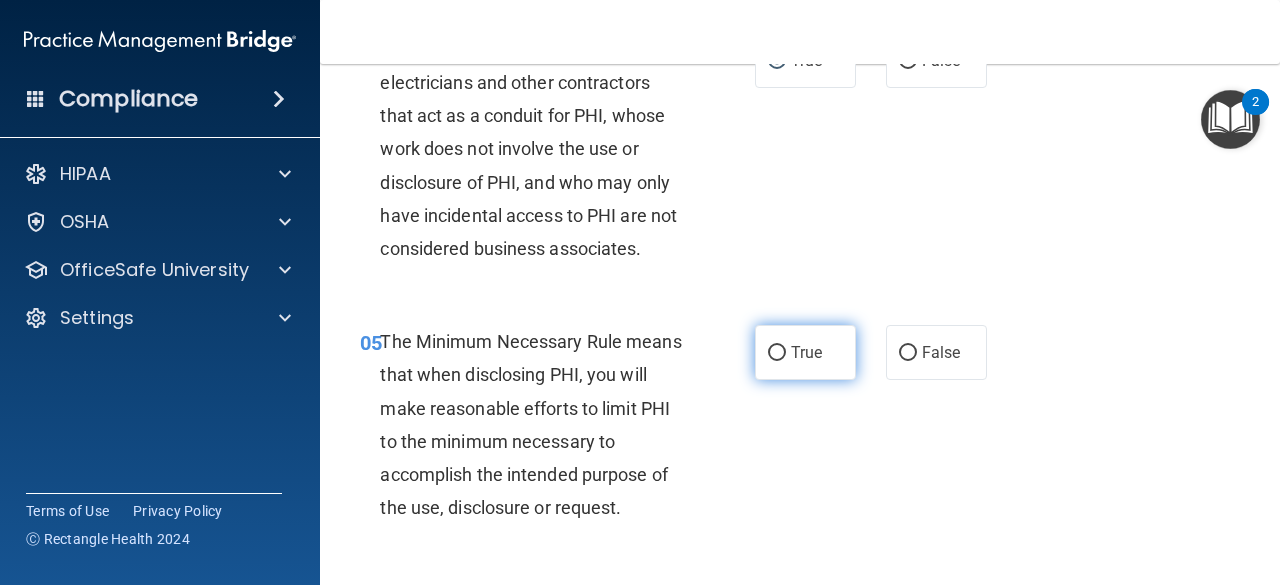 click on "True" at bounding box center (777, 353) 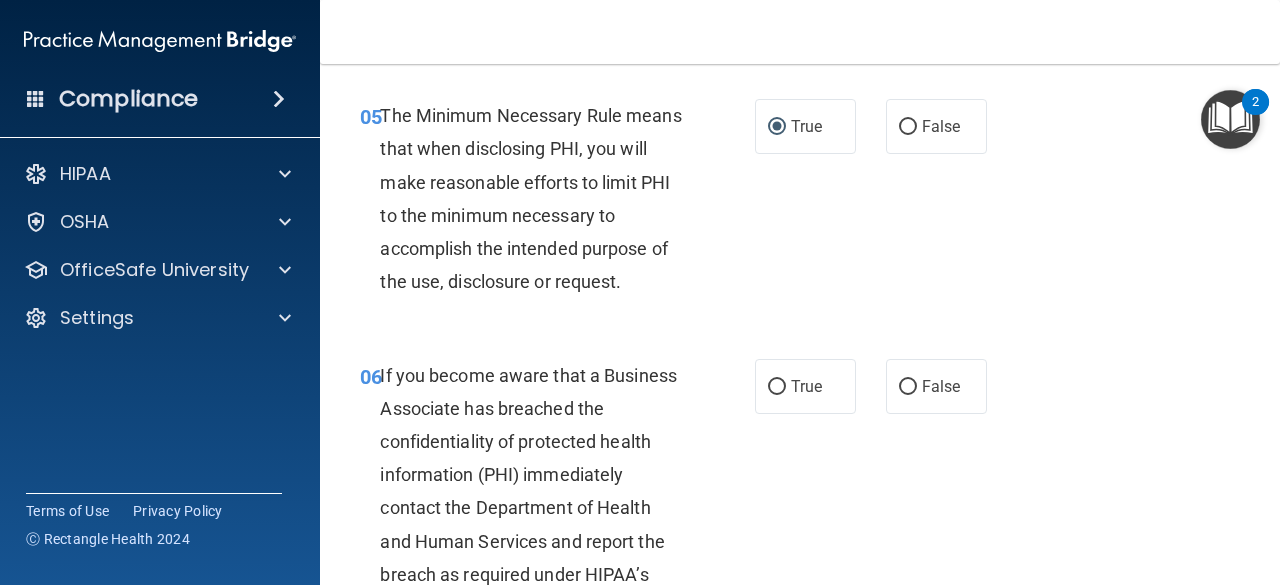 scroll, scrollTop: 1097, scrollLeft: 0, axis: vertical 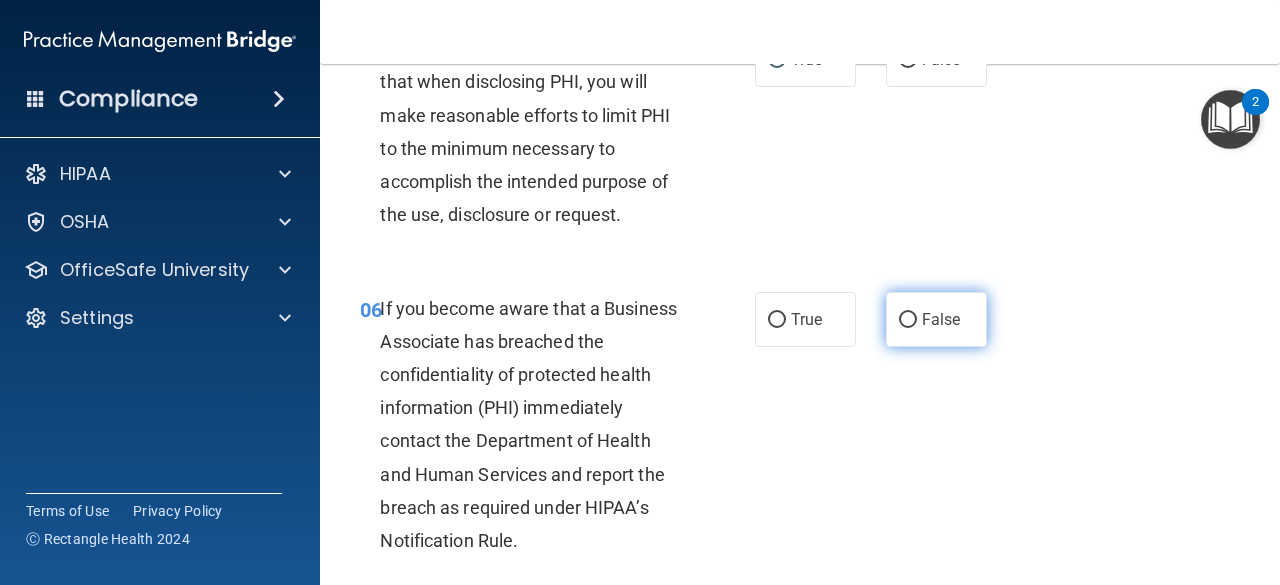 click on "False" at bounding box center [908, 320] 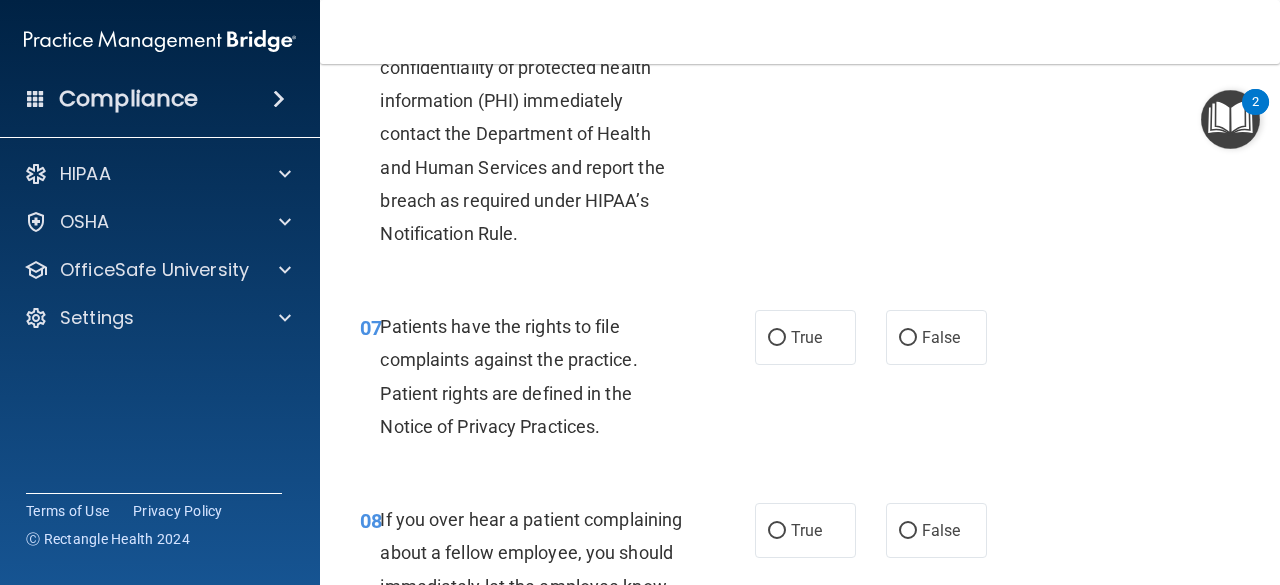 scroll, scrollTop: 1430, scrollLeft: 0, axis: vertical 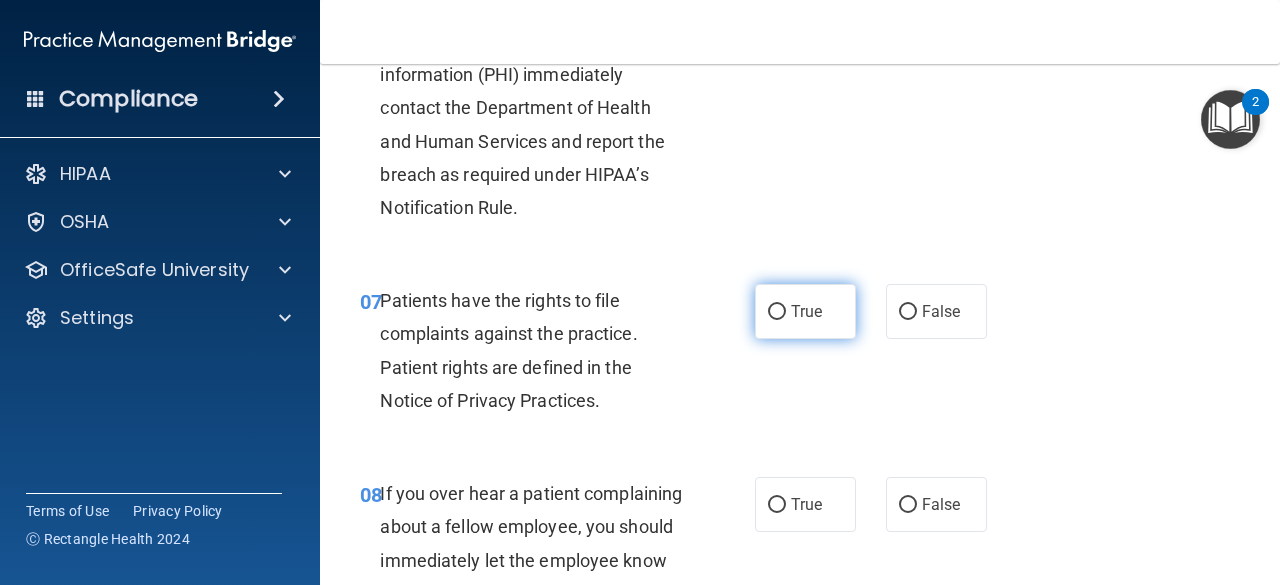 click on "True" at bounding box center (777, 312) 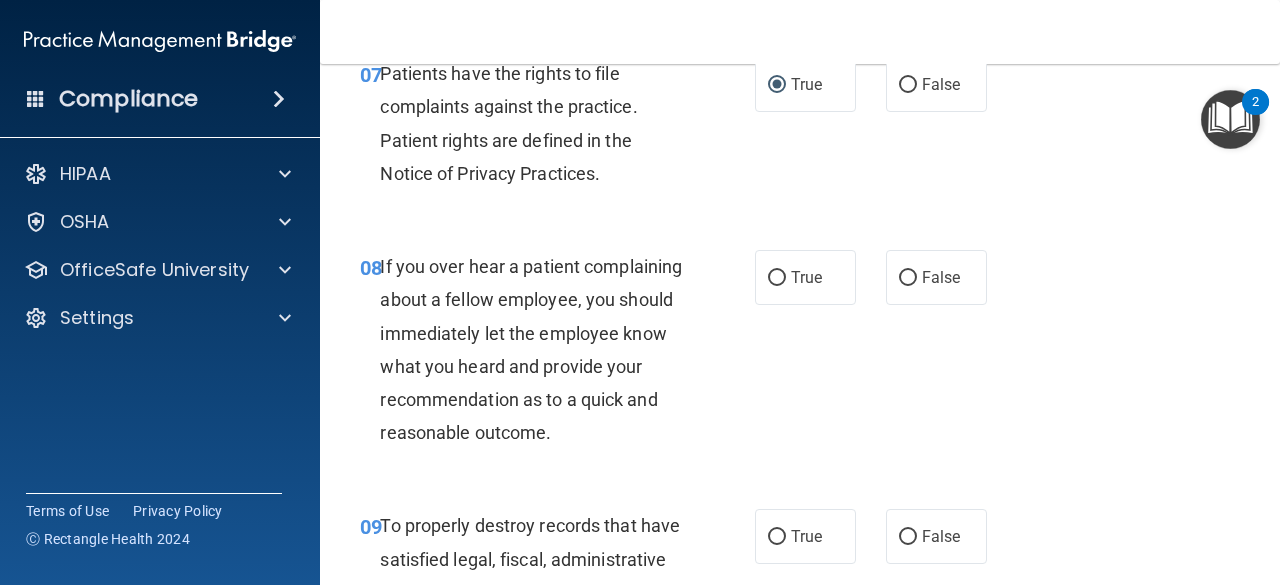 scroll, scrollTop: 1670, scrollLeft: 0, axis: vertical 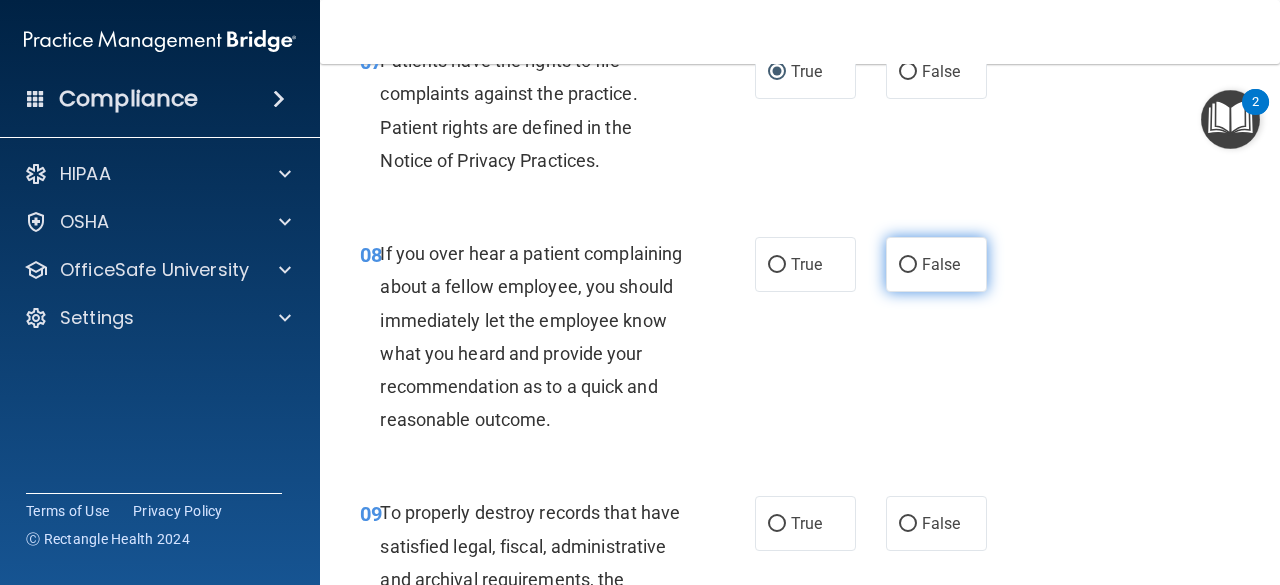 click on "False" at bounding box center (908, 265) 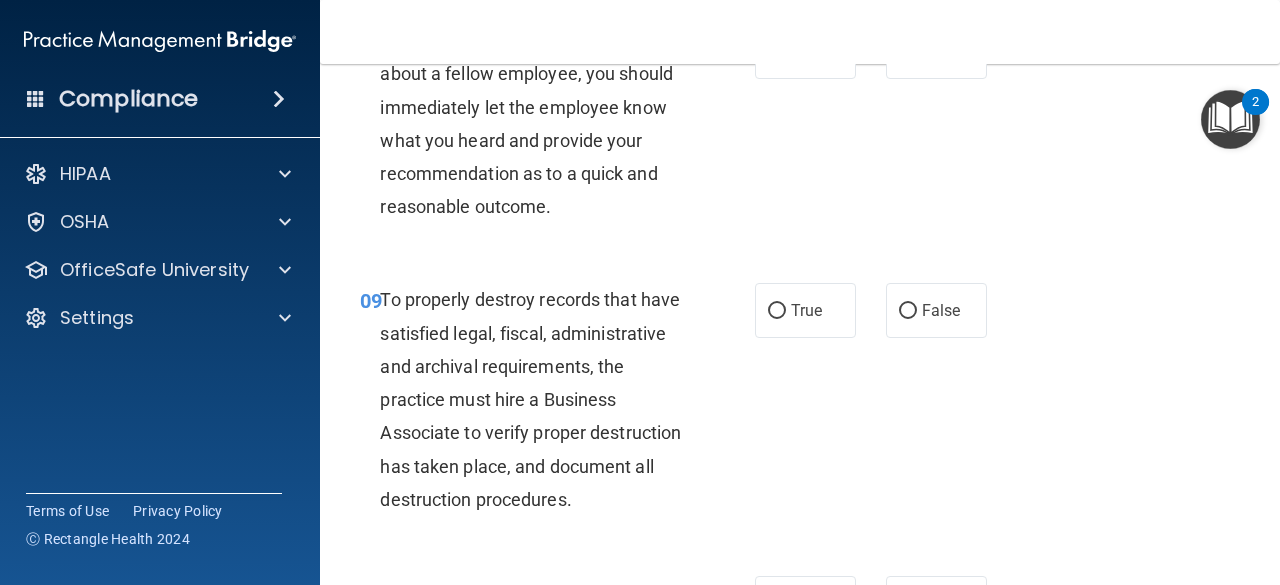 scroll, scrollTop: 1923, scrollLeft: 0, axis: vertical 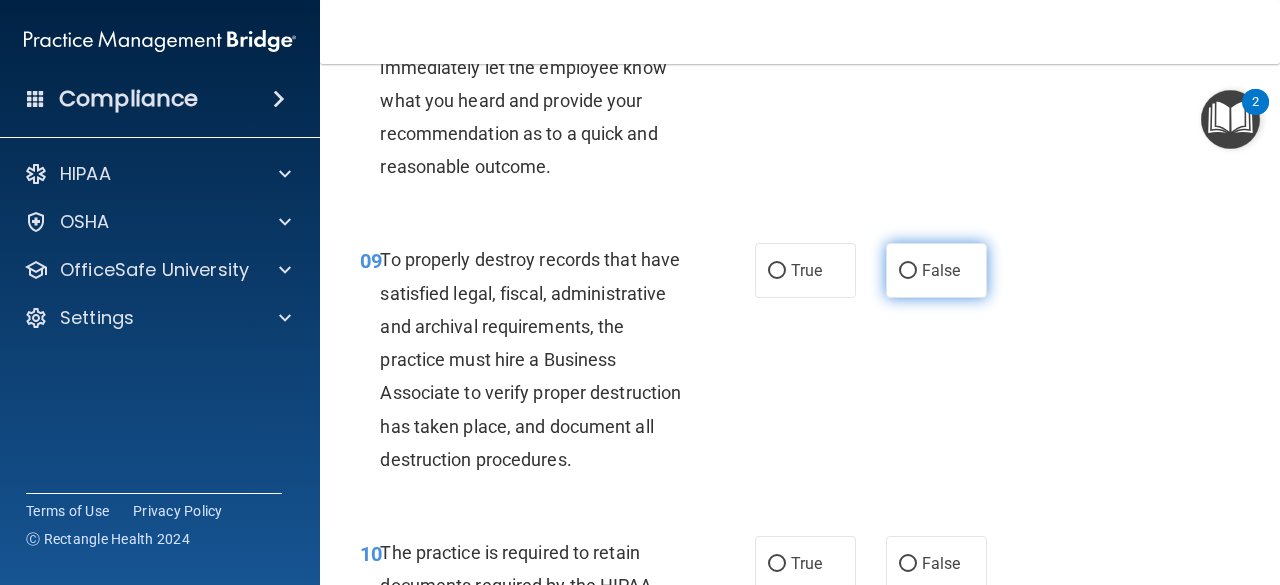 click on "False" at bounding box center (908, 271) 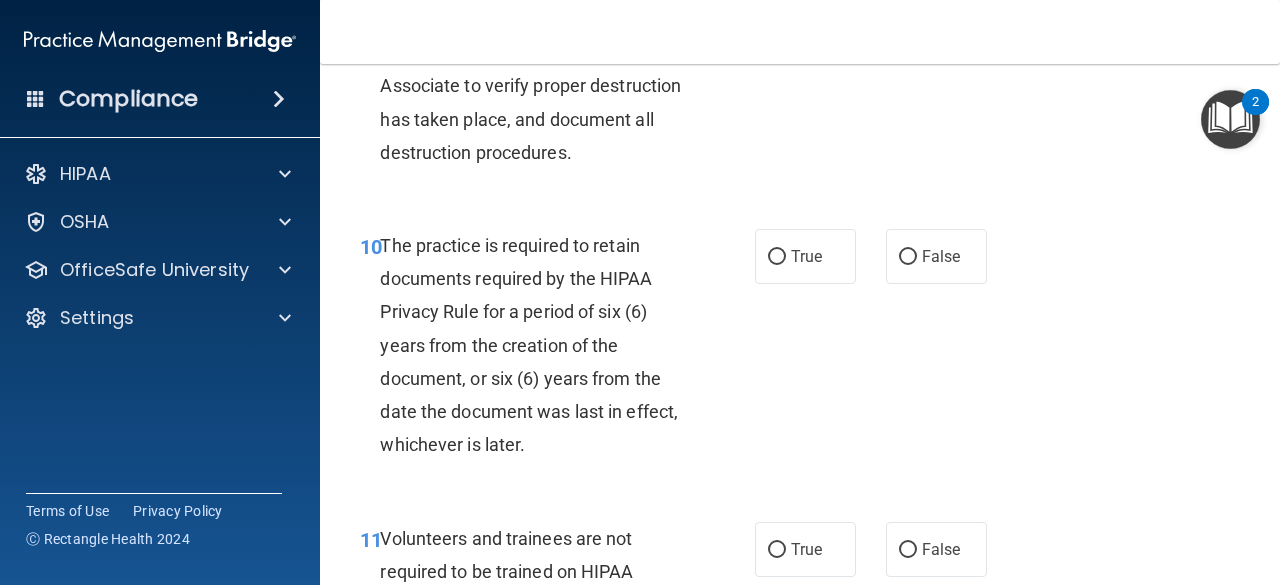 scroll, scrollTop: 2270, scrollLeft: 0, axis: vertical 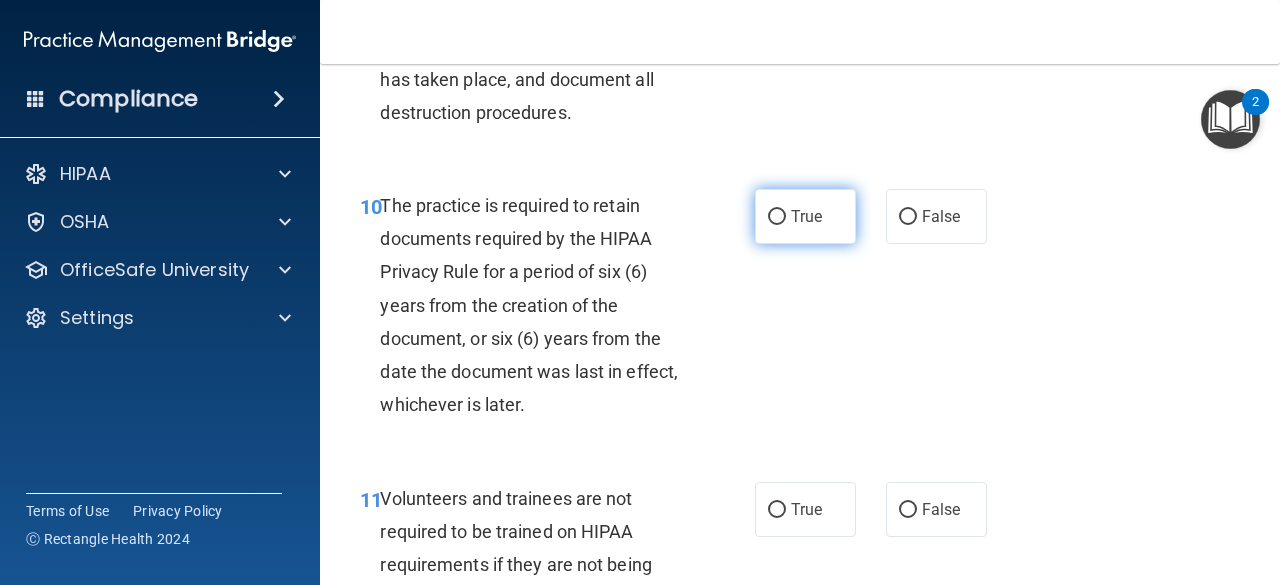 click on "True" at bounding box center [777, 217] 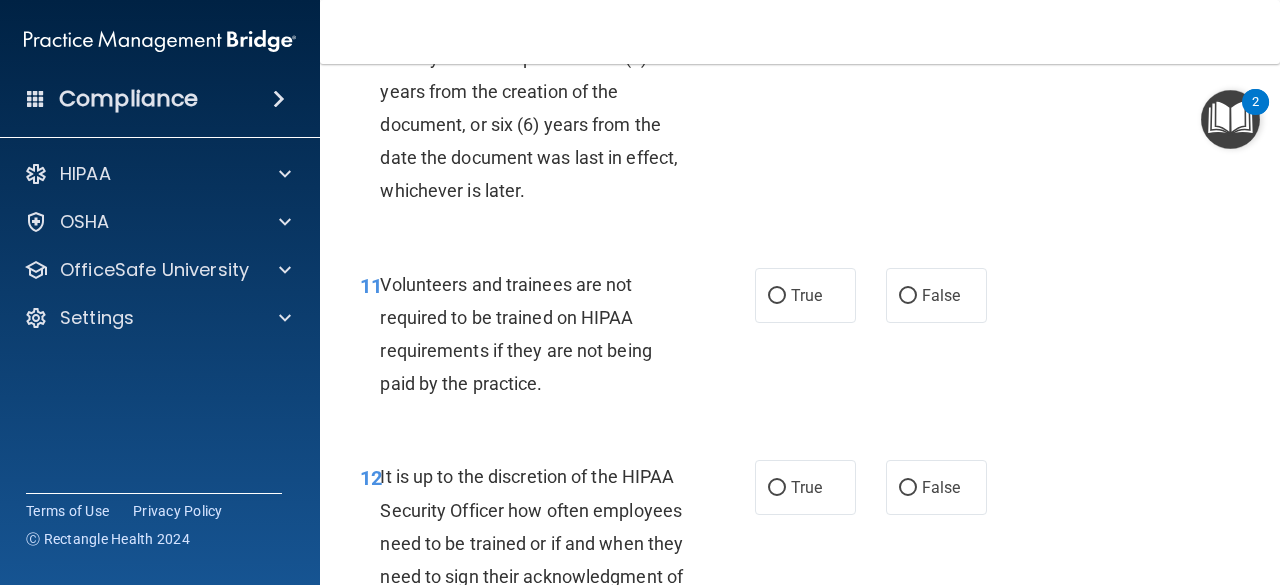 scroll, scrollTop: 2577, scrollLeft: 0, axis: vertical 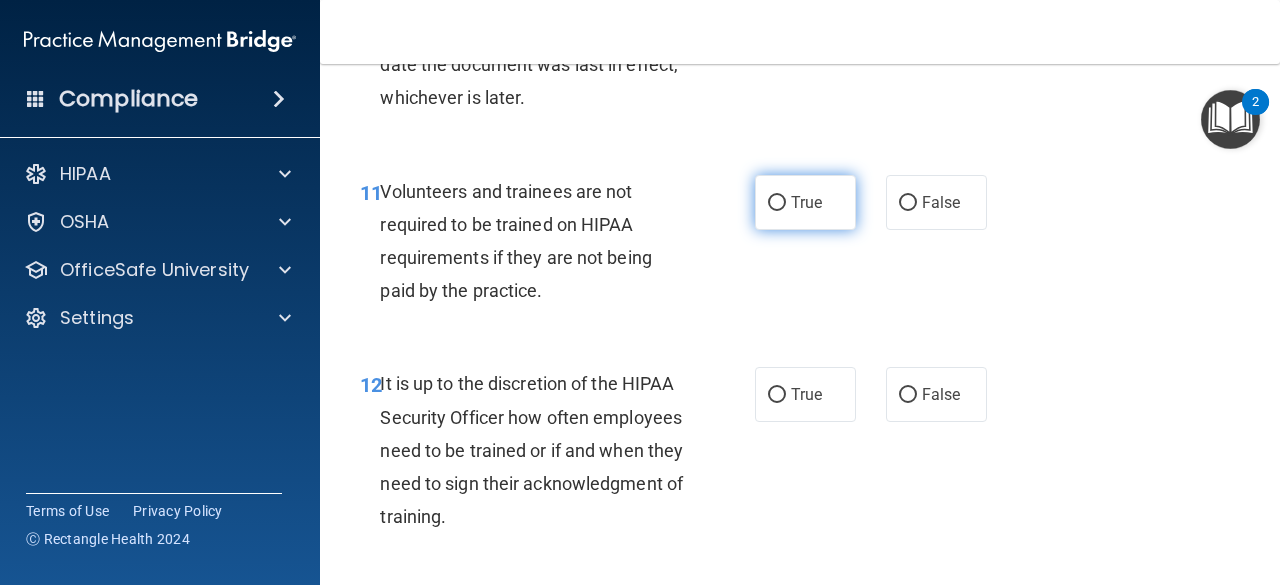 click on "True" at bounding box center [805, 202] 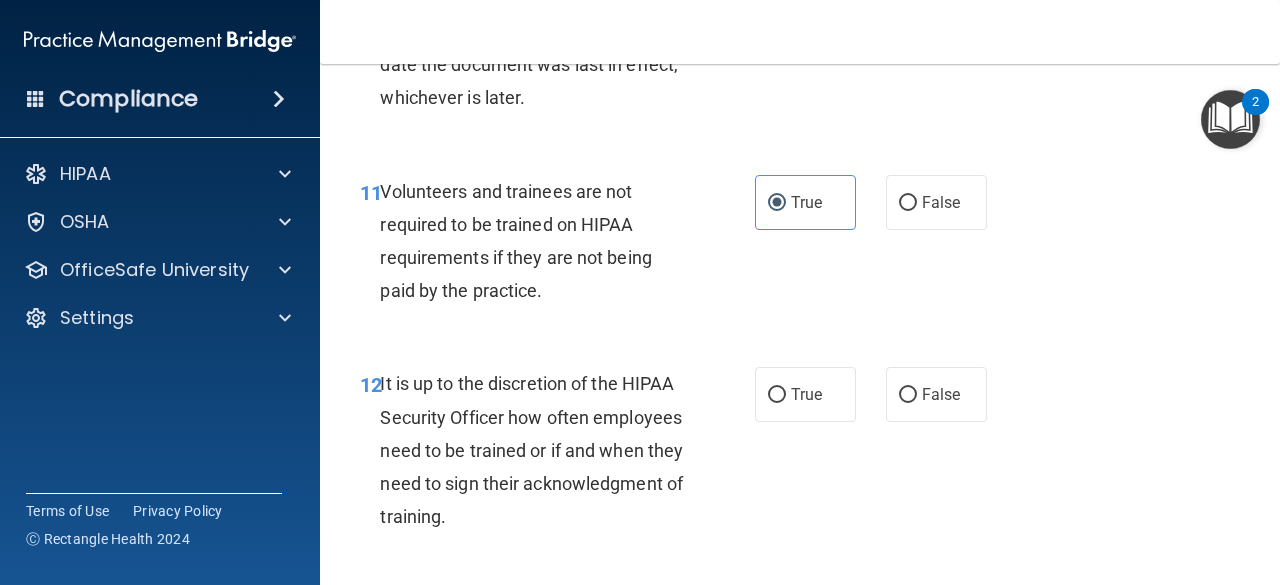 click on "-                HIPAA Policies and Procedures Quiz         This quiz doesn’t expire until 04/19/2025. Are you sure you want to take this quiz now?   Take the quiz anyway!                       01       It is ok to share your password with a co-worker in case immediate access of a device during an emergency is needed.                 True           False                       02       HIPAA violations are punishable by law and those found violating HIPAA are subject to personal liabilities in both civil and criminal court.                  True           False                       03       Blogging or posting on social media sites about the practice’s policies and procedures is encouraged to support the practice’s dedication to patient privacy and security, so long as it will not damage the reputation of the practice.                  True           False                       04                       True           False                       05                       True           False" at bounding box center (800, 324) 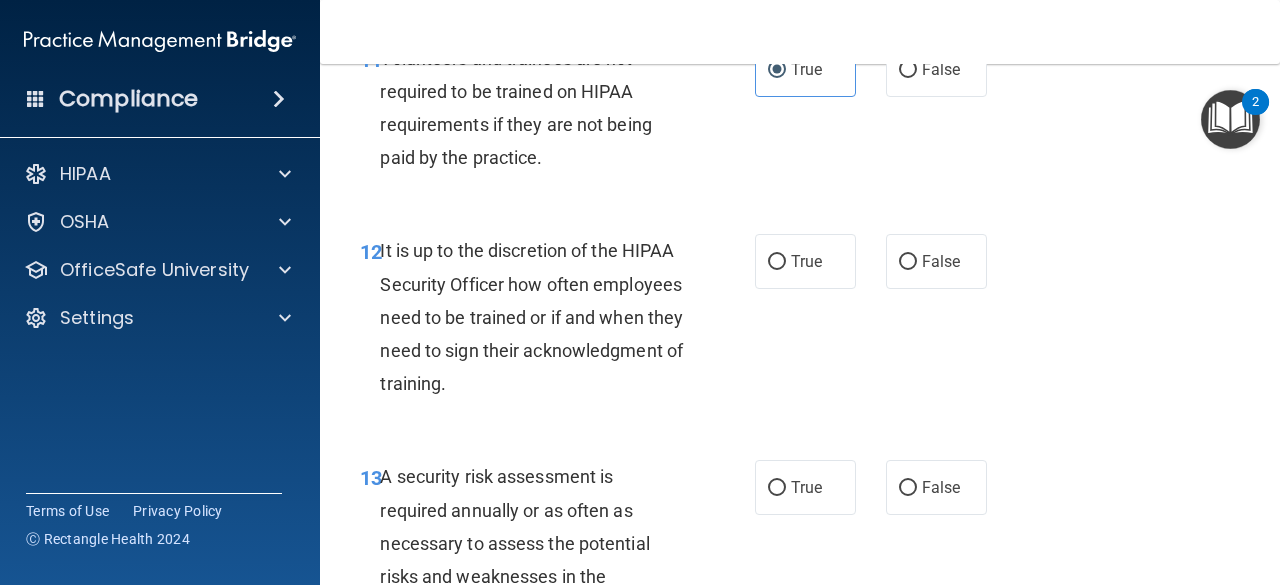scroll, scrollTop: 2803, scrollLeft: 0, axis: vertical 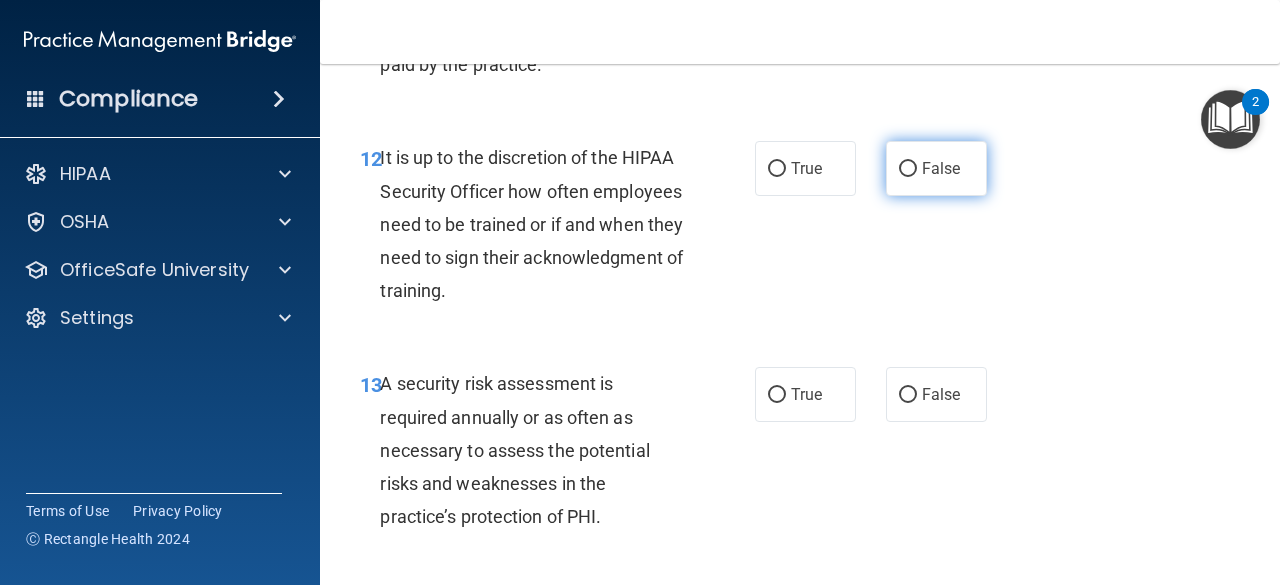 click on "False" at bounding box center (908, 169) 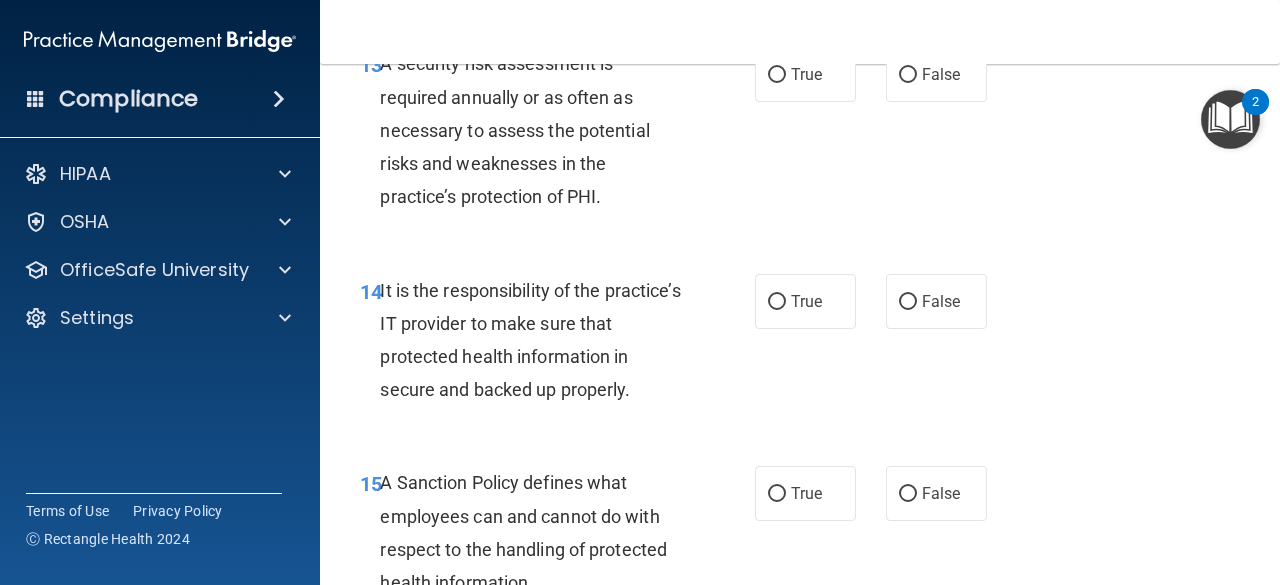 scroll, scrollTop: 3162, scrollLeft: 0, axis: vertical 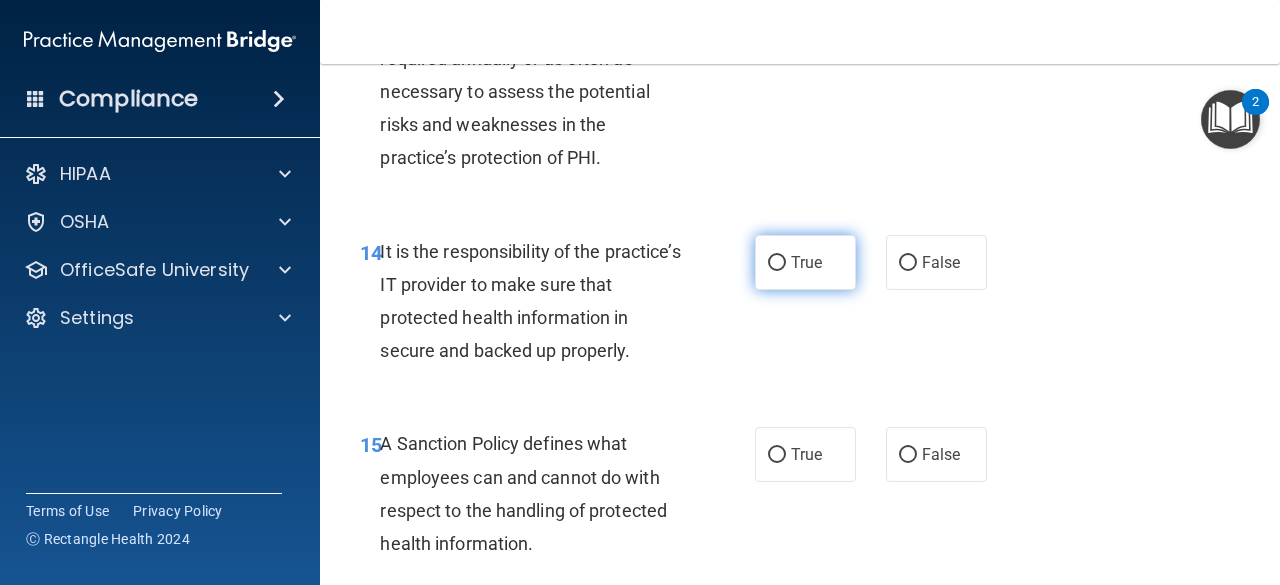 click on "True" at bounding box center [777, 263] 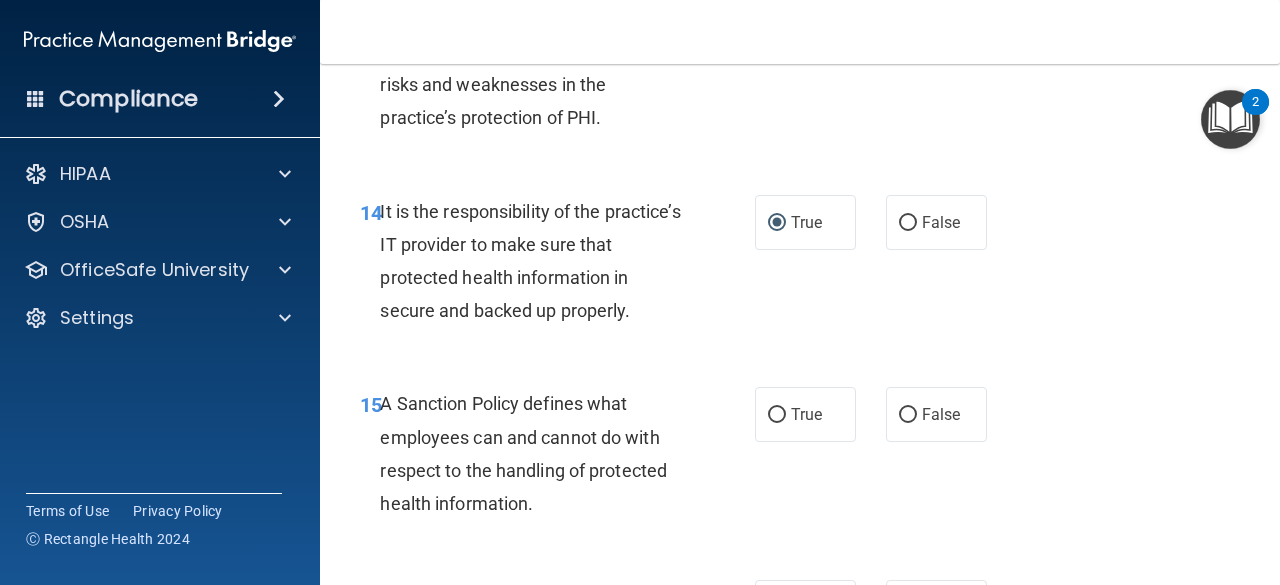 scroll, scrollTop: 3363, scrollLeft: 0, axis: vertical 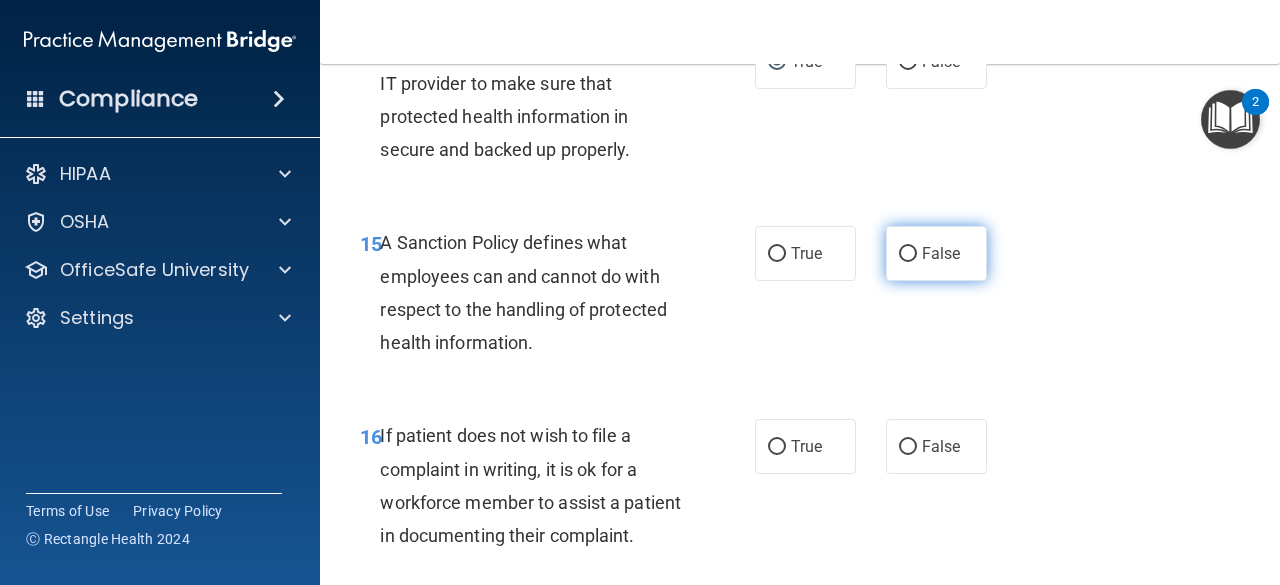 click on "False" at bounding box center (936, 253) 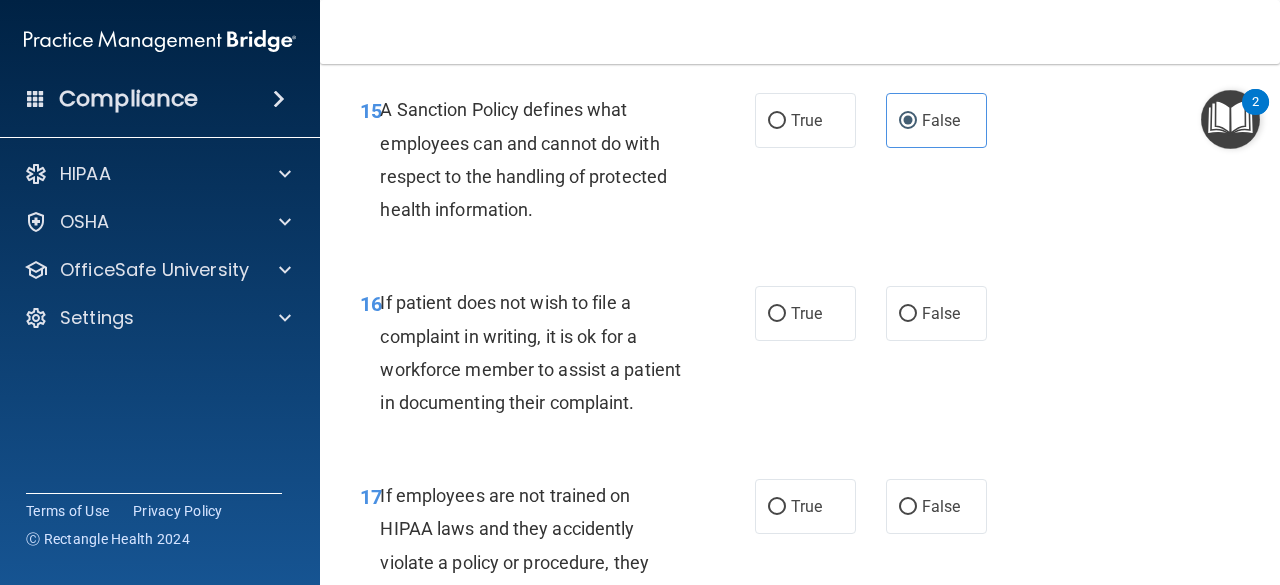 scroll, scrollTop: 3536, scrollLeft: 0, axis: vertical 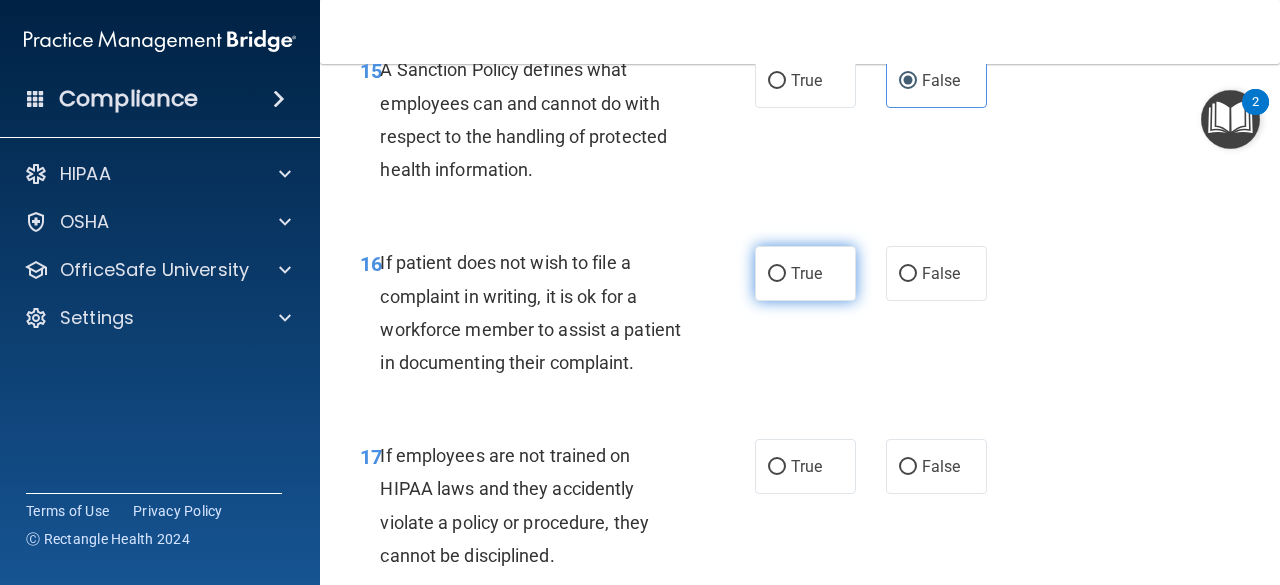 click on "True" at bounding box center (777, 274) 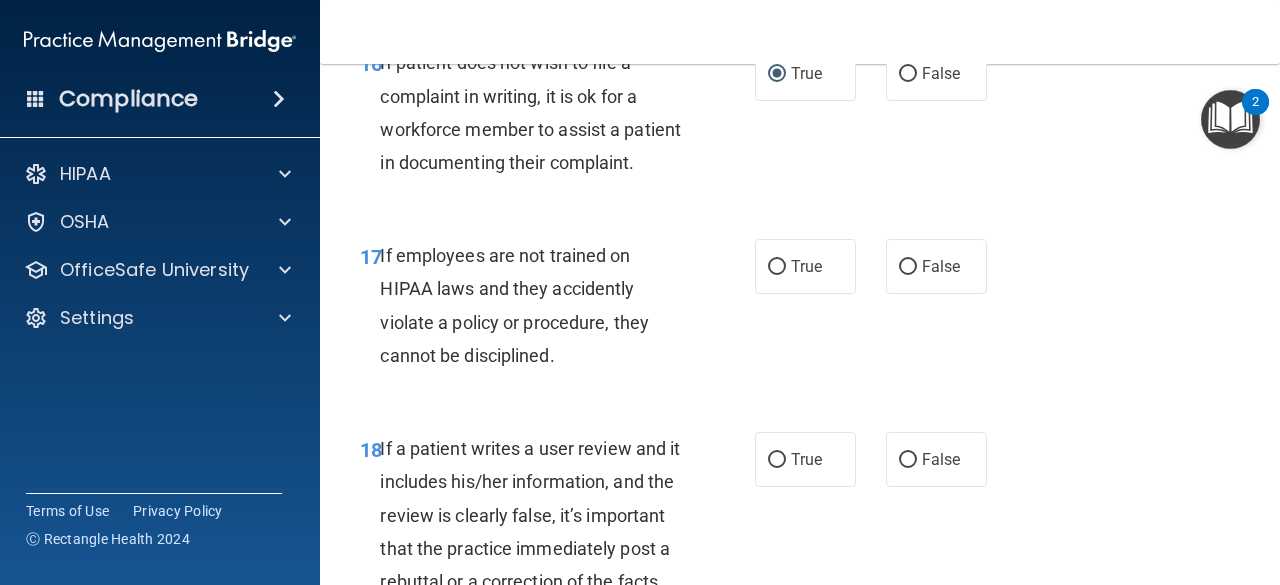 scroll, scrollTop: 3749, scrollLeft: 0, axis: vertical 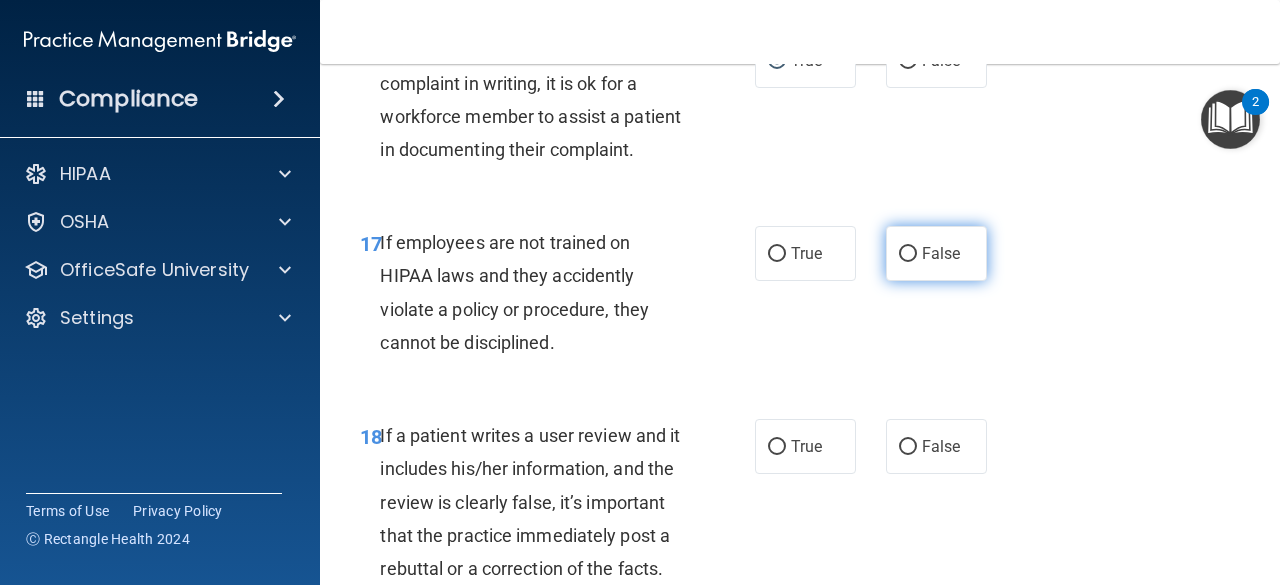 click on "False" at bounding box center (908, 254) 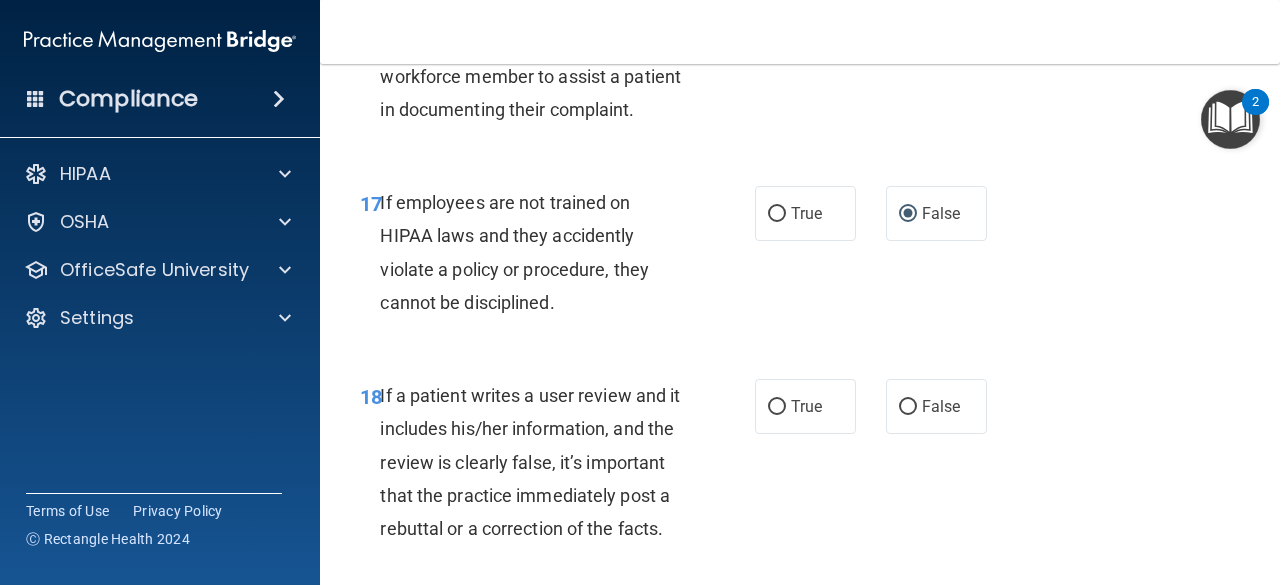 scroll, scrollTop: 3963, scrollLeft: 0, axis: vertical 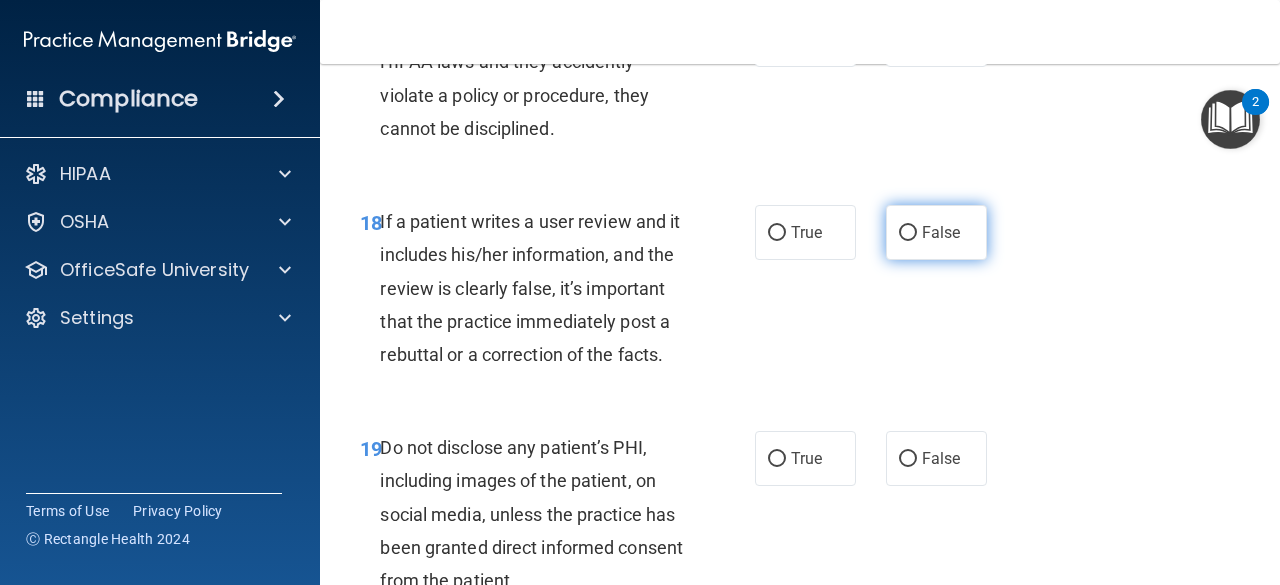 click on "False" at bounding box center [936, 232] 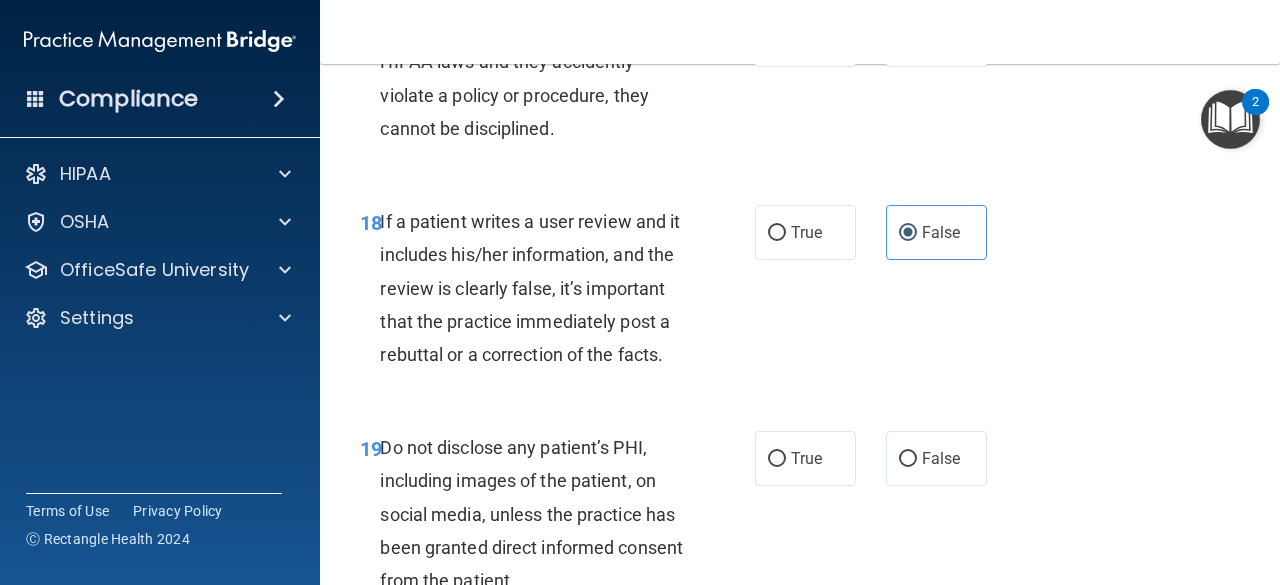 click on "-                HIPAA Policies and Procedures Quiz         This quiz doesn’t expire until 04/19/2025. Are you sure you want to take this quiz now?   Take the quiz anyway!                       01       It is ok to share your password with a co-worker in case immediate access of a device during an emergency is needed.                 True           False                       02       HIPAA violations are punishable by law and those found violating HIPAA are subject to personal liabilities in both civil and criminal court.                  True           False                       03       Blogging or posting on social media sites about the practice’s policies and procedures is encouraged to support the practice’s dedication to patient privacy and security, so long as it will not damage the reputation of the practice.                  True           False                       04                       True           False                       05                       True           False" at bounding box center [800, 324] 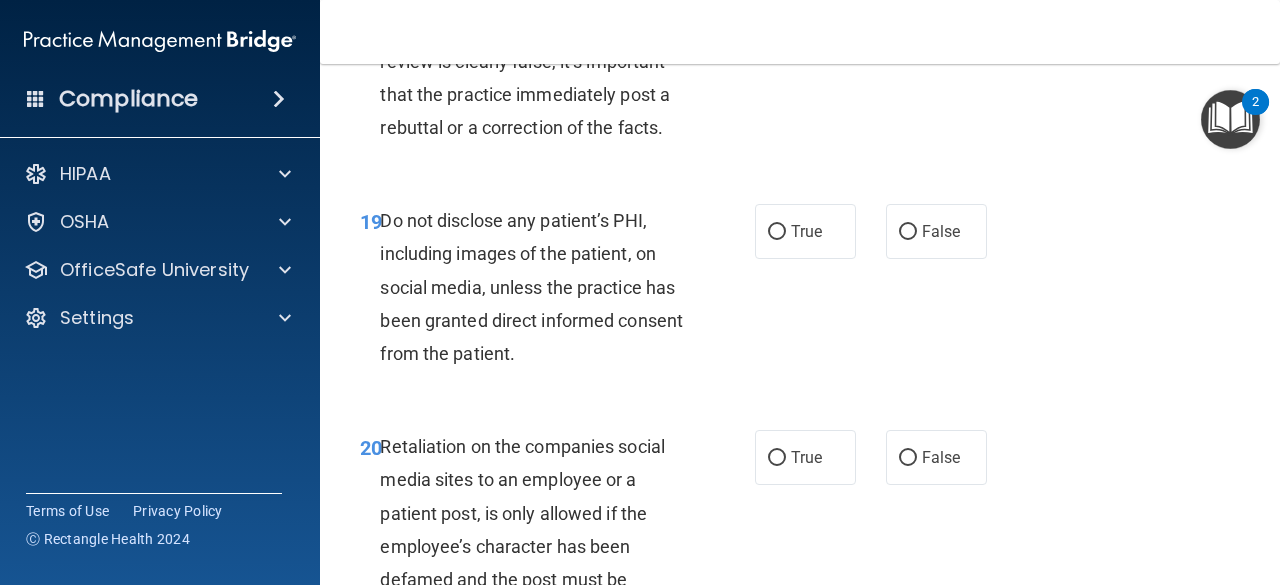 scroll, scrollTop: 4230, scrollLeft: 0, axis: vertical 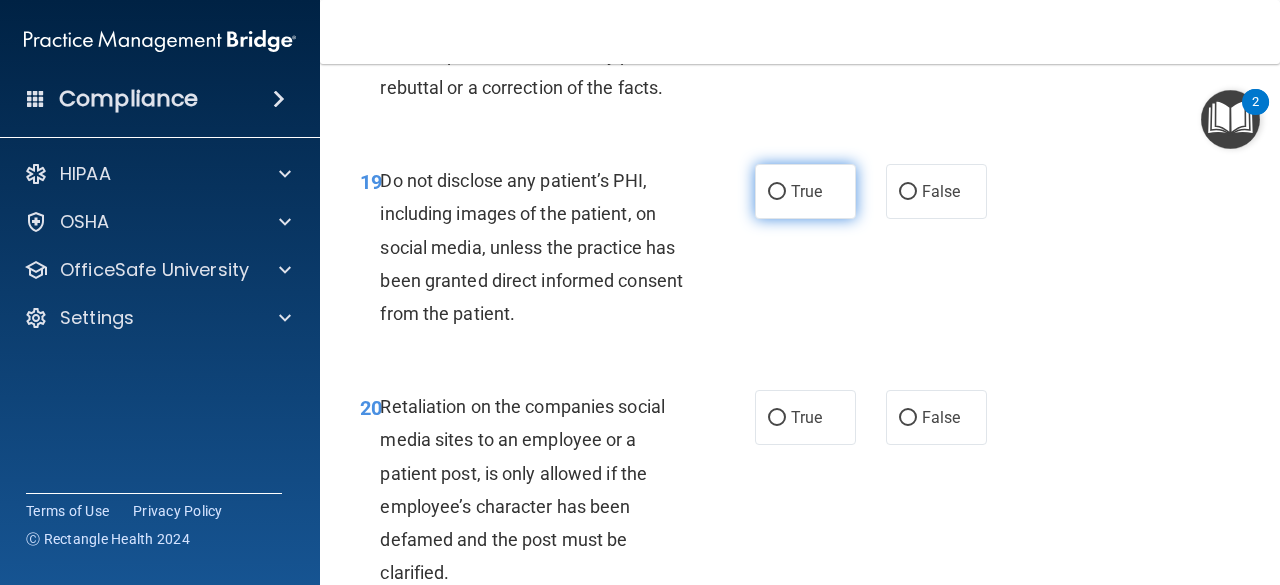 click on "True" at bounding box center (777, 192) 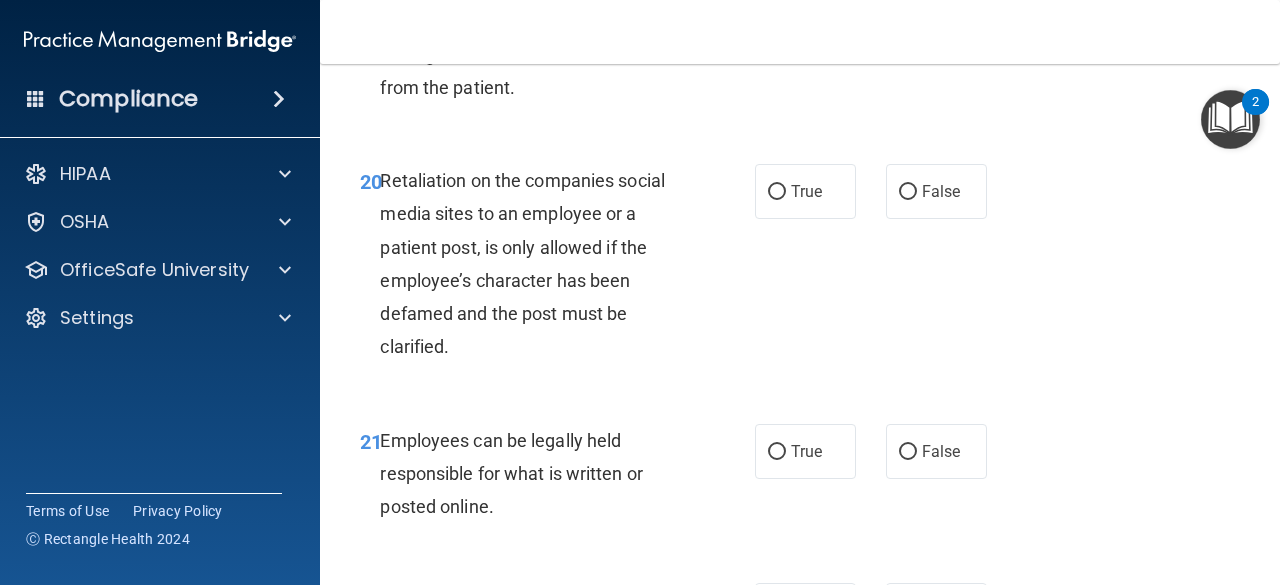 scroll, scrollTop: 4536, scrollLeft: 0, axis: vertical 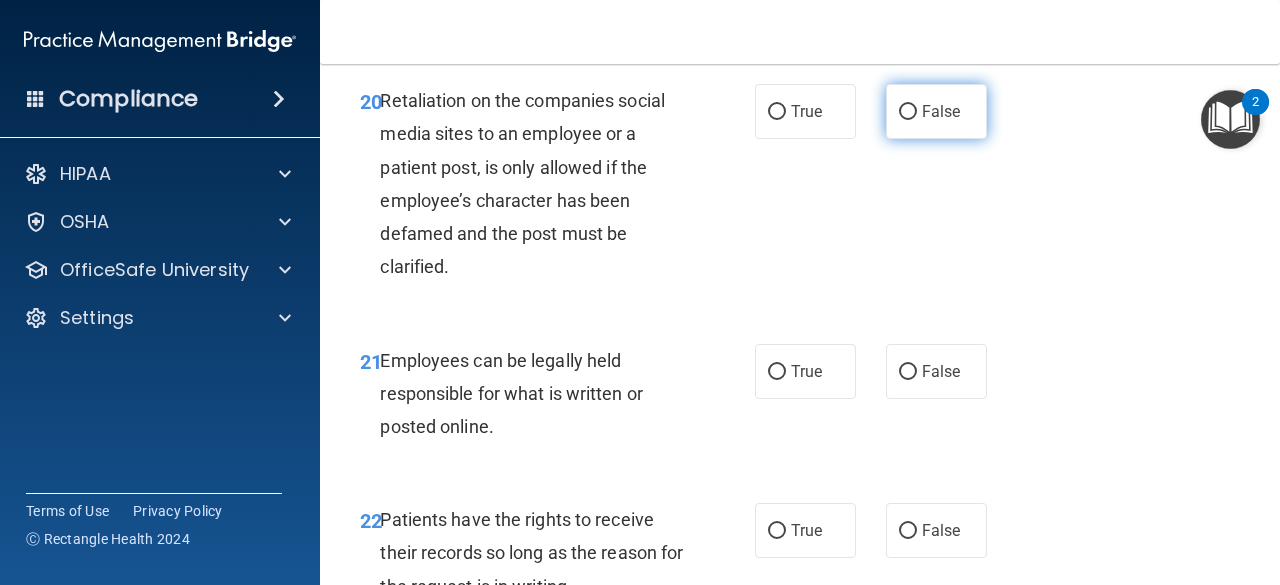 click on "False" at bounding box center (908, 112) 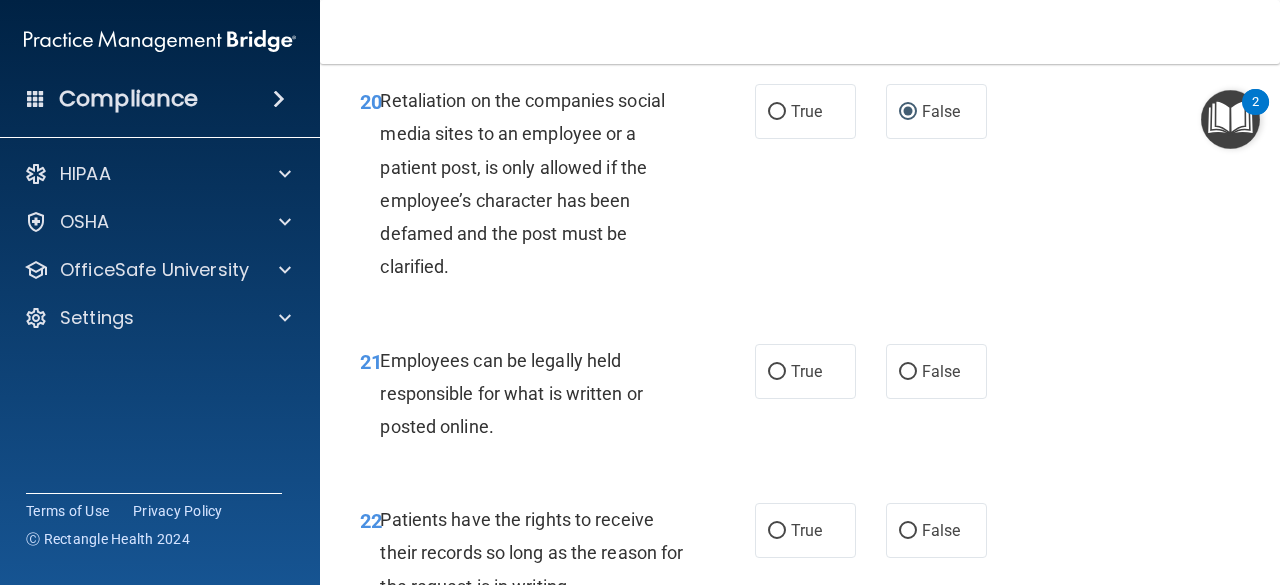 click on "-                HIPAA Policies and Procedures Quiz         This quiz doesn’t expire until 04/19/2025. Are you sure you want to take this quiz now?   Take the quiz anyway!                       01       It is ok to share your password with a co-worker in case immediate access of a device during an emergency is needed.                 True           False                       02       HIPAA violations are punishable by law and those found violating HIPAA are subject to personal liabilities in both civil and criminal court.                  True           False                       03       Blogging or posting on social media sites about the practice’s policies and procedures is encouraged to support the practice’s dedication to patient privacy and security, so long as it will not damage the reputation of the practice.                  True           False                       04                       True           False                       05                       True           False" at bounding box center [800, 324] 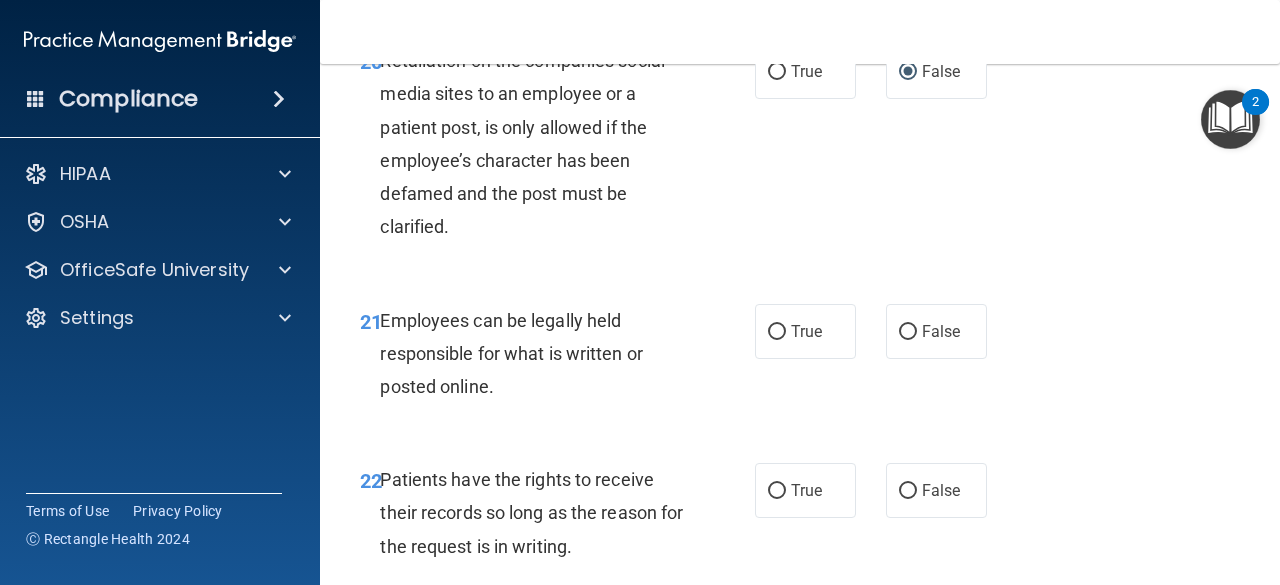 scroll, scrollTop: 4750, scrollLeft: 0, axis: vertical 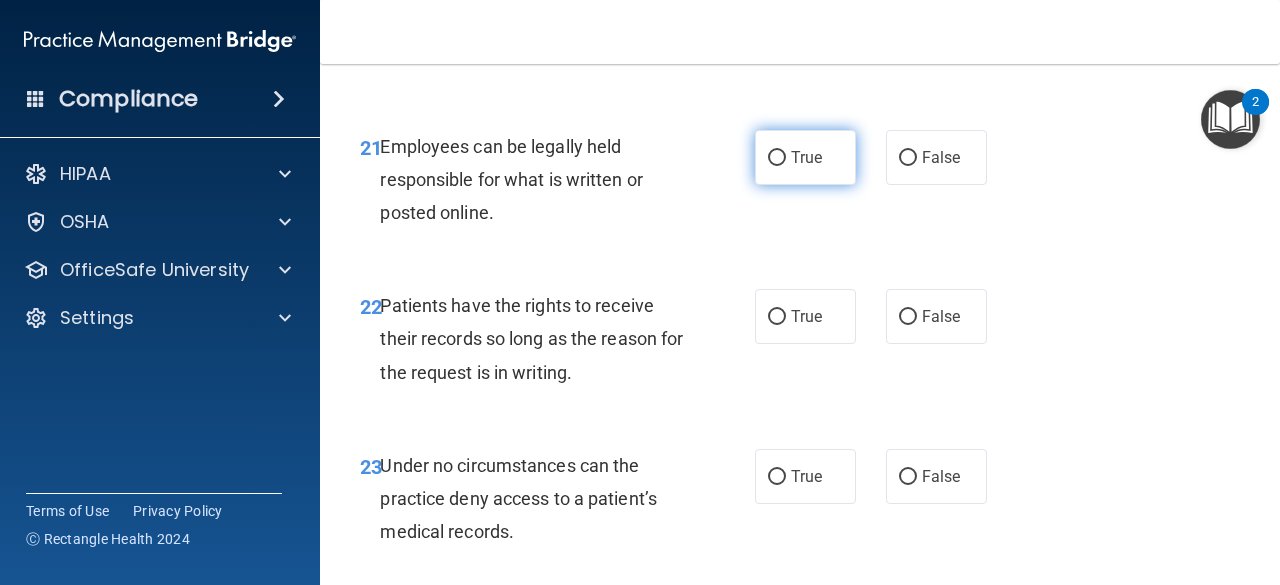 click on "True" at bounding box center (777, 158) 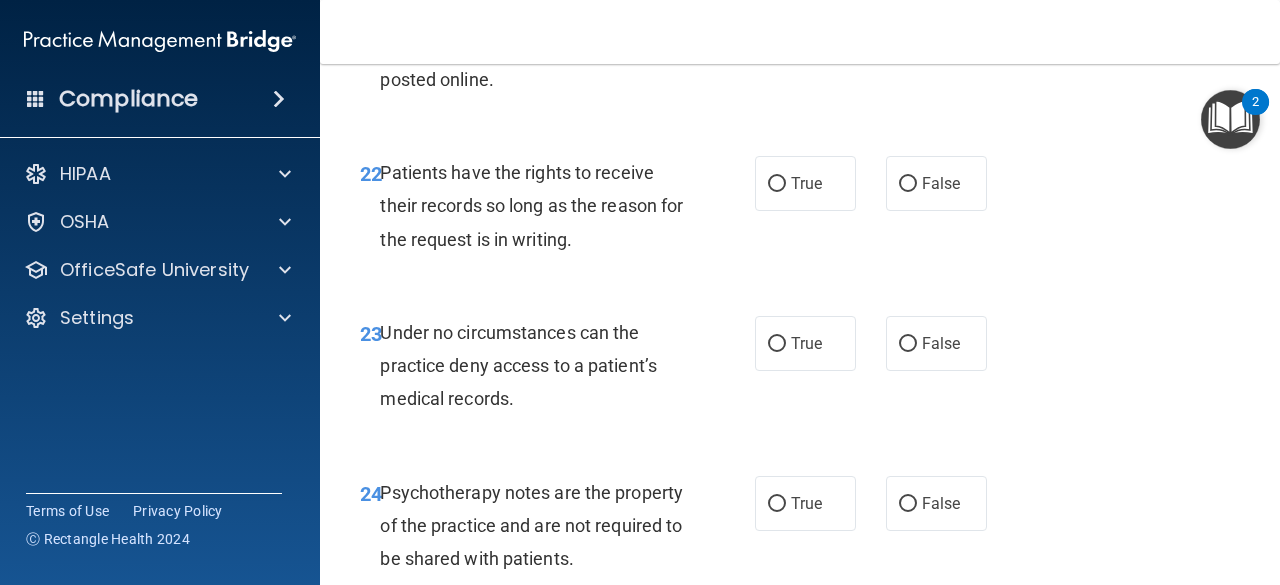scroll, scrollTop: 4936, scrollLeft: 0, axis: vertical 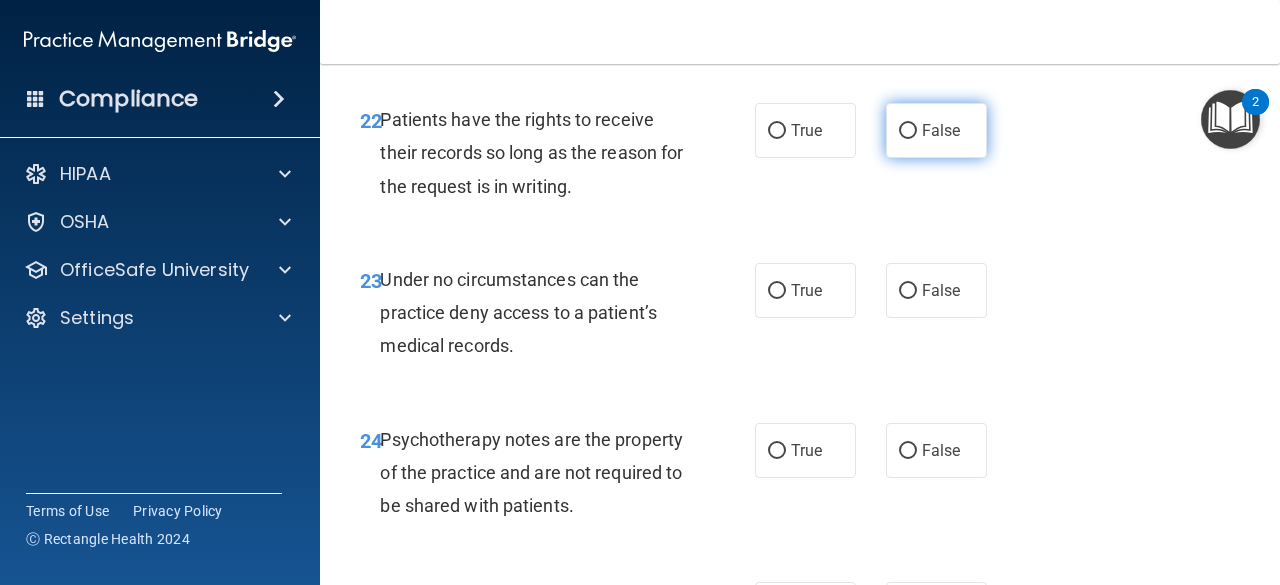 click on "False" at bounding box center [908, 131] 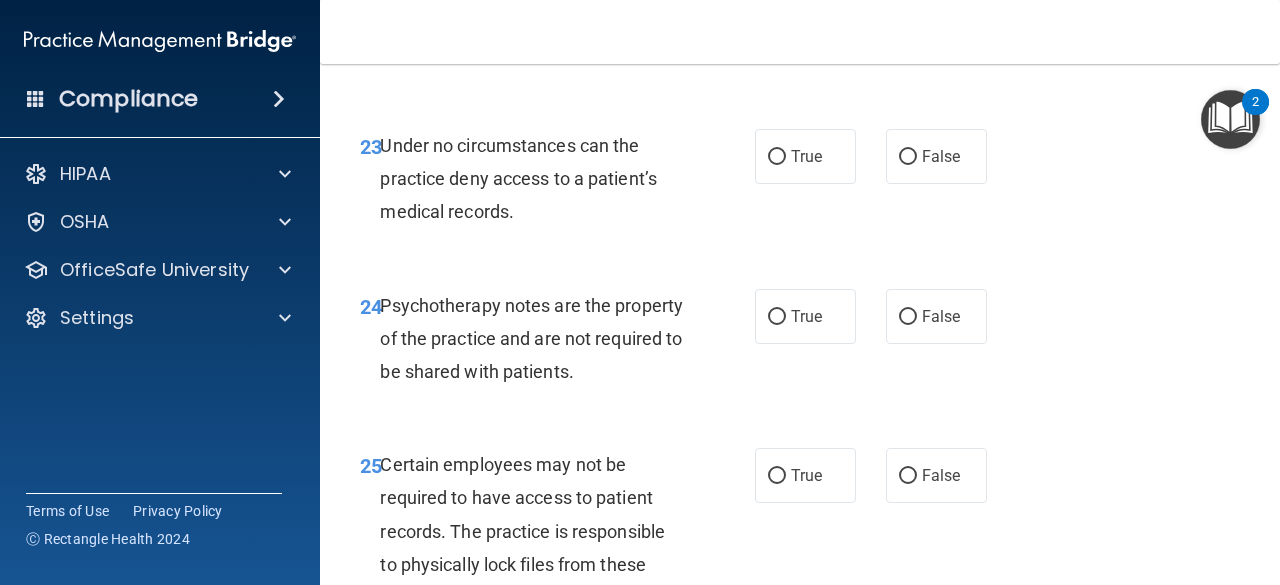 scroll, scrollTop: 5110, scrollLeft: 0, axis: vertical 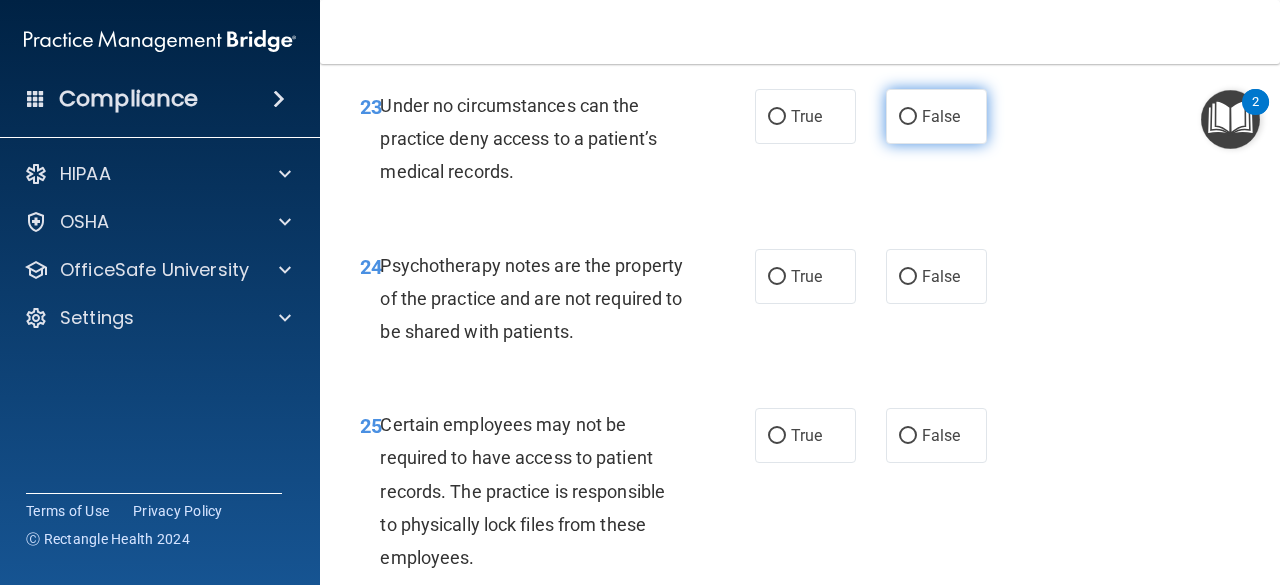 click on "False" at bounding box center (908, 117) 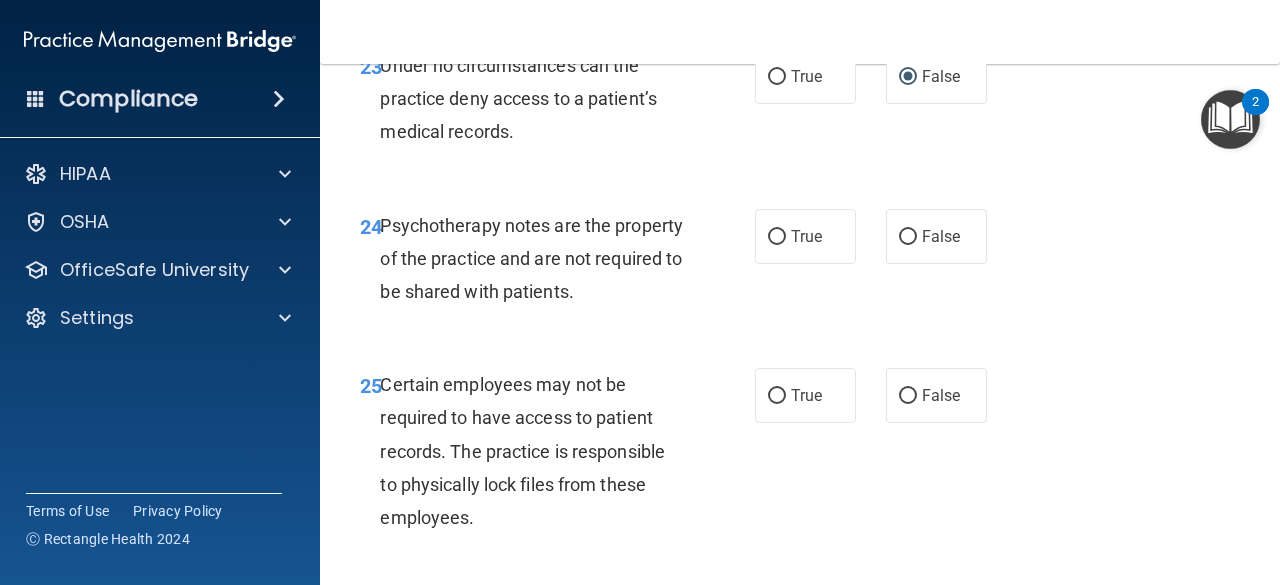 scroll, scrollTop: 5270, scrollLeft: 0, axis: vertical 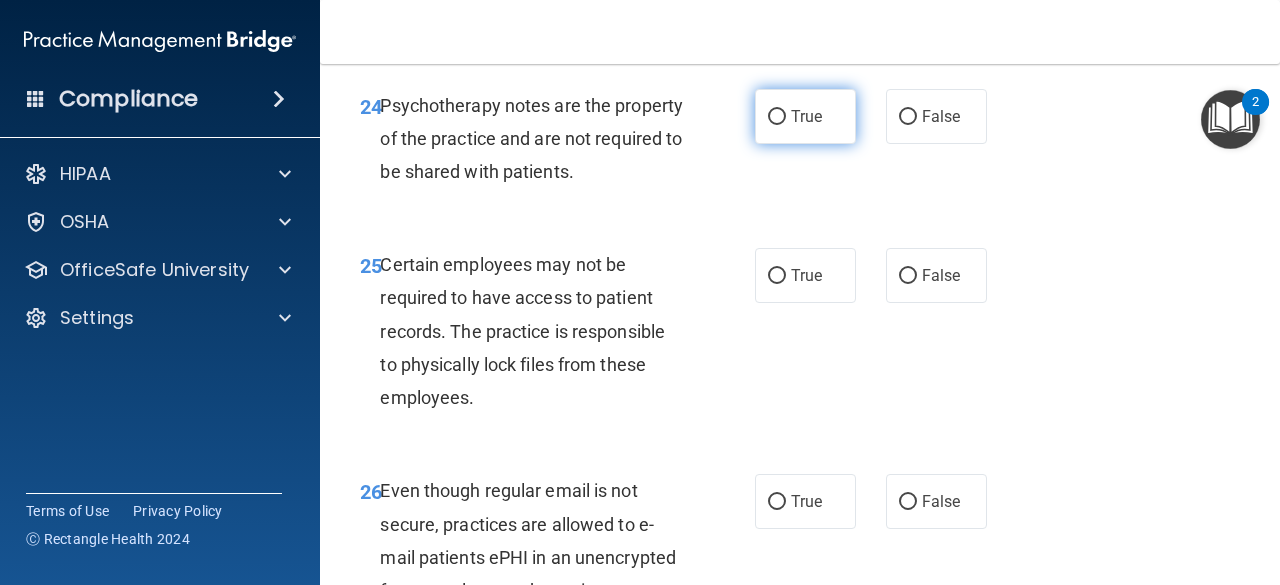 click on "True" at bounding box center [777, 117] 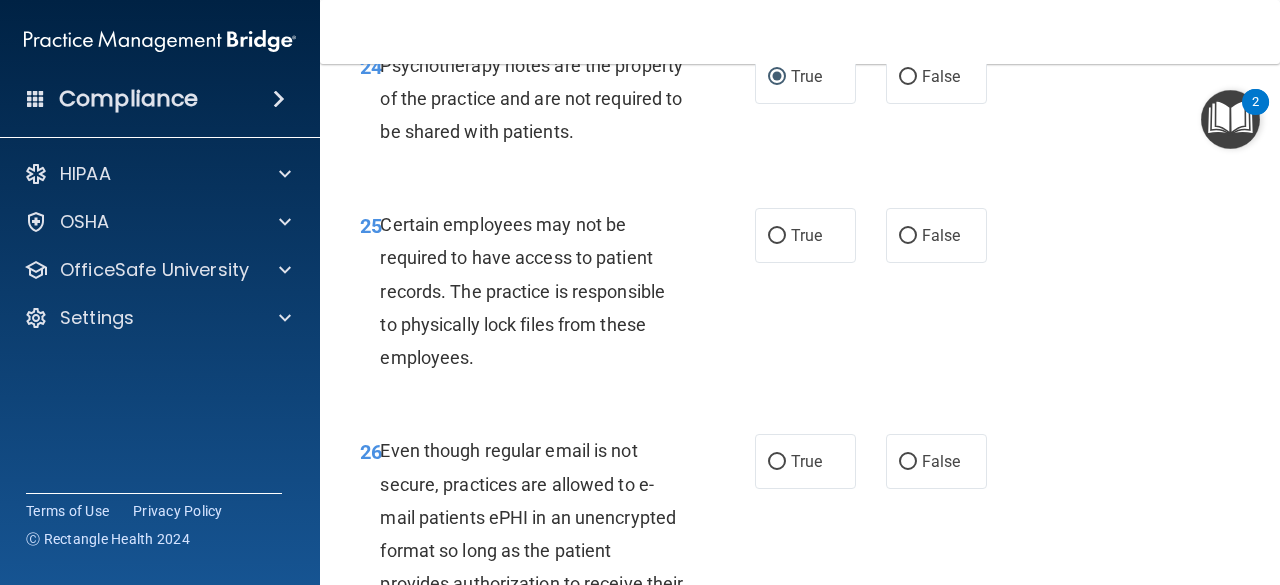 scroll, scrollTop: 5323, scrollLeft: 0, axis: vertical 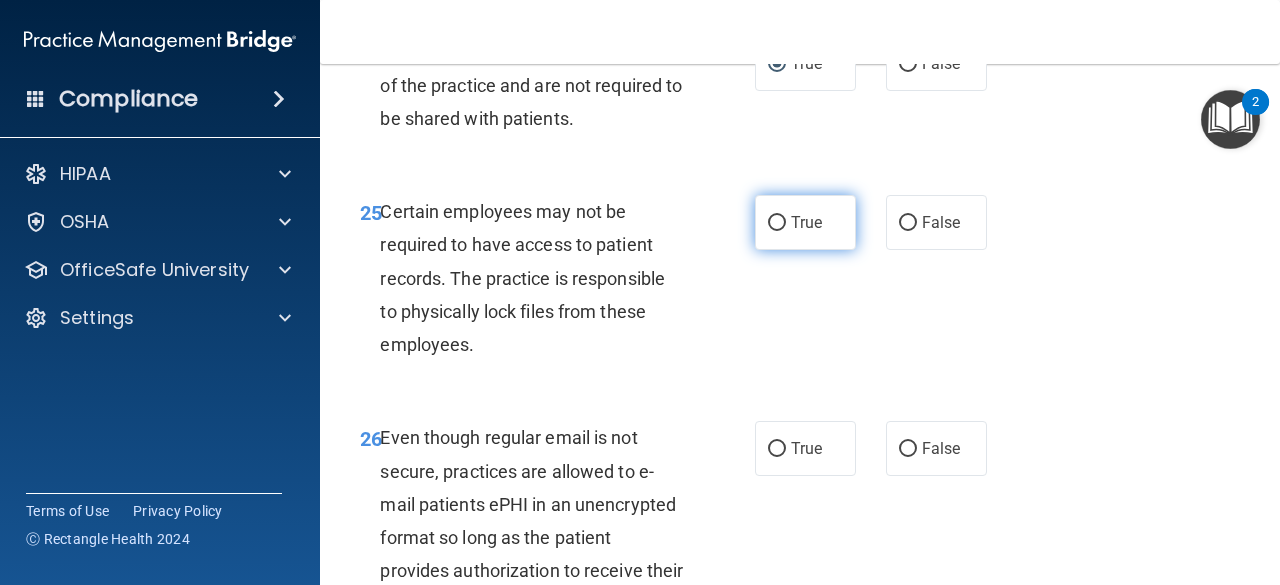 click on "True" at bounding box center (777, 223) 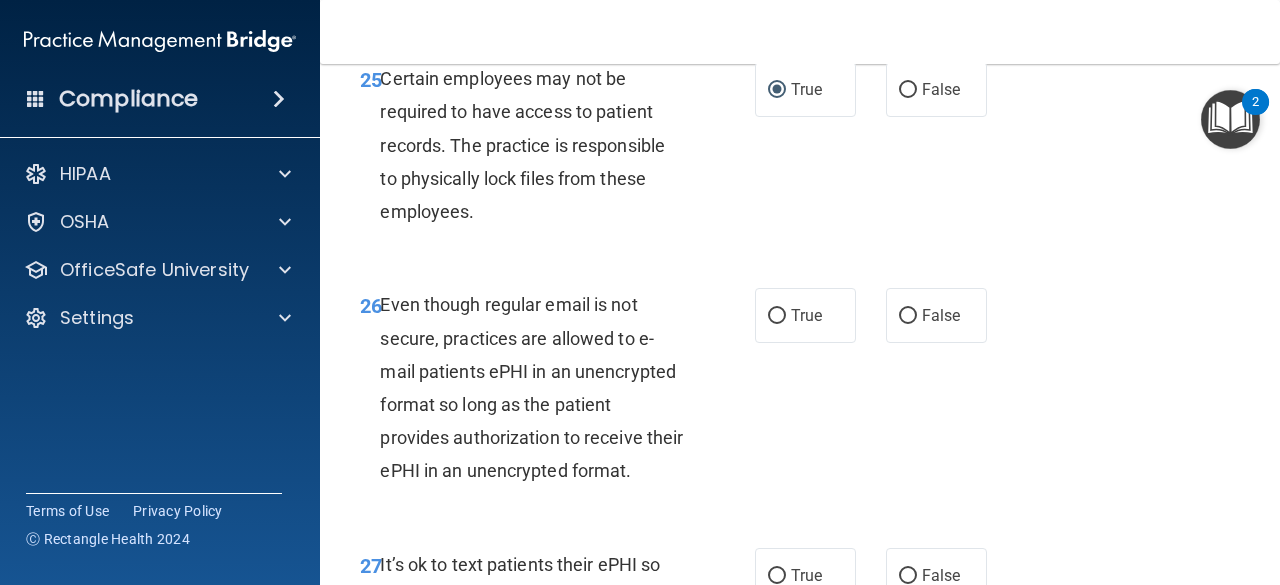scroll, scrollTop: 5523, scrollLeft: 0, axis: vertical 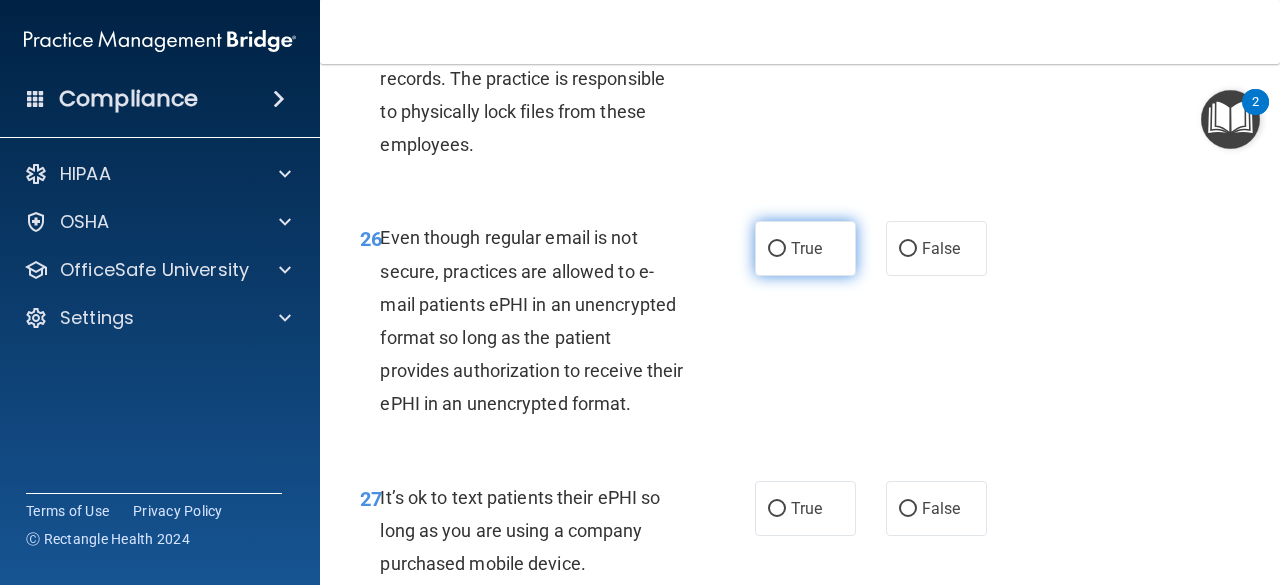 click on "True" at bounding box center [777, 249] 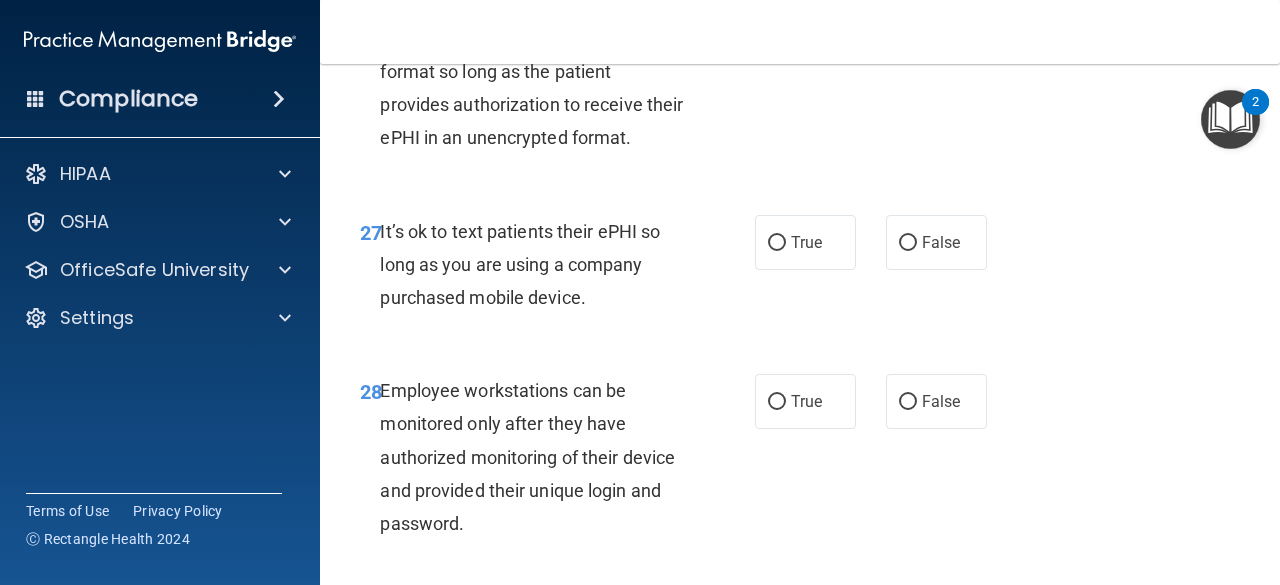 scroll, scrollTop: 5816, scrollLeft: 0, axis: vertical 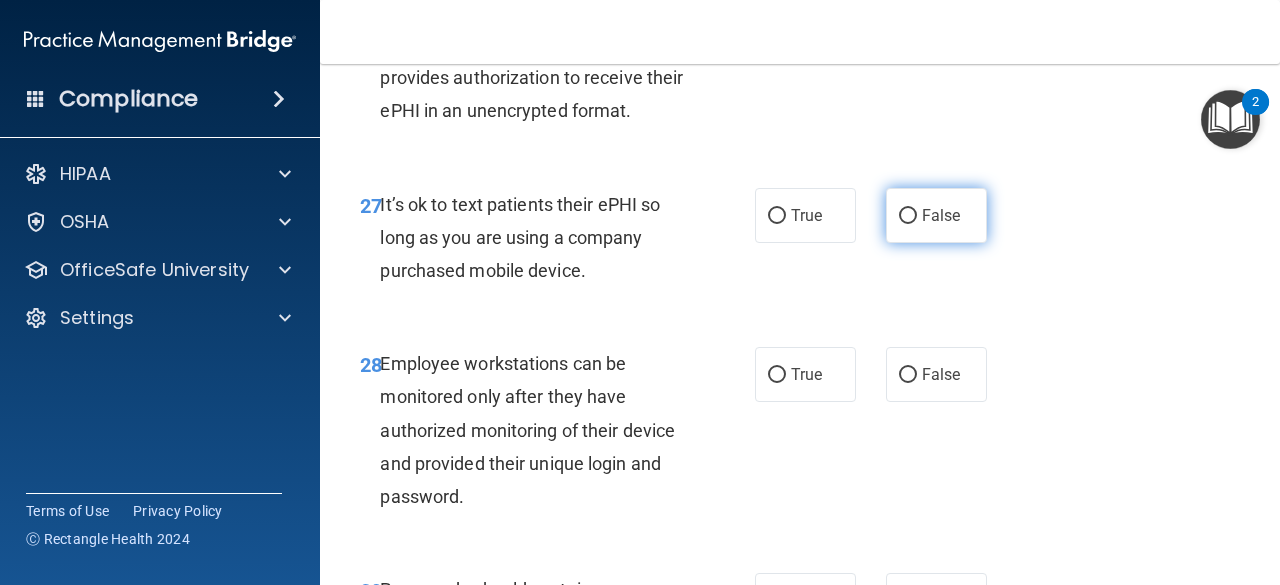 click on "False" at bounding box center [908, 216] 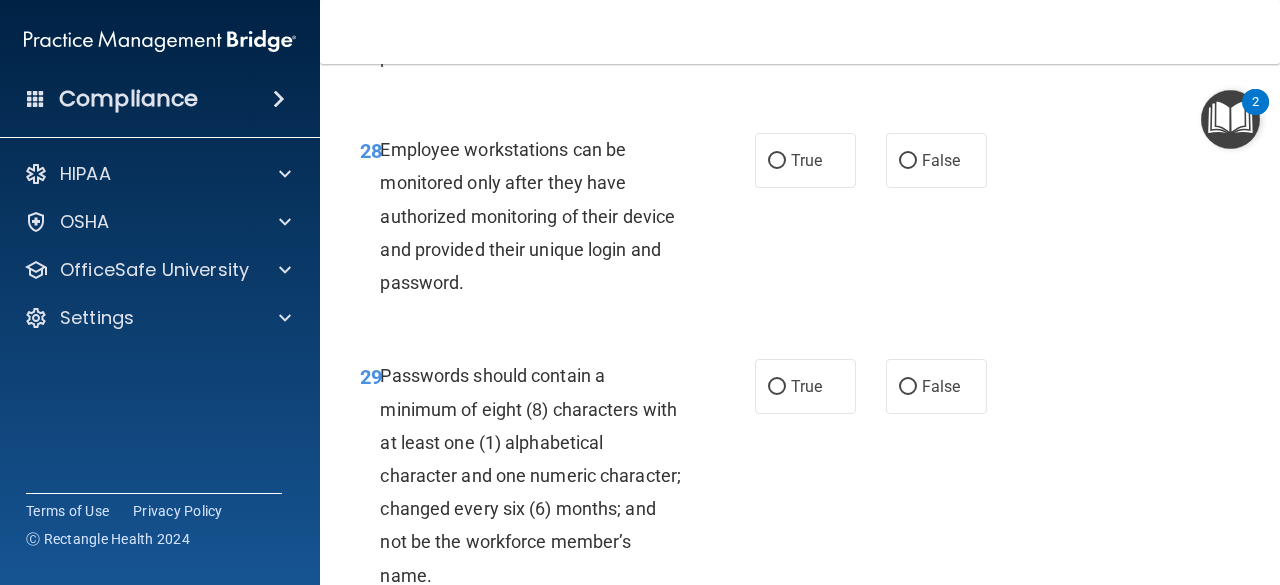 scroll, scrollTop: 6056, scrollLeft: 0, axis: vertical 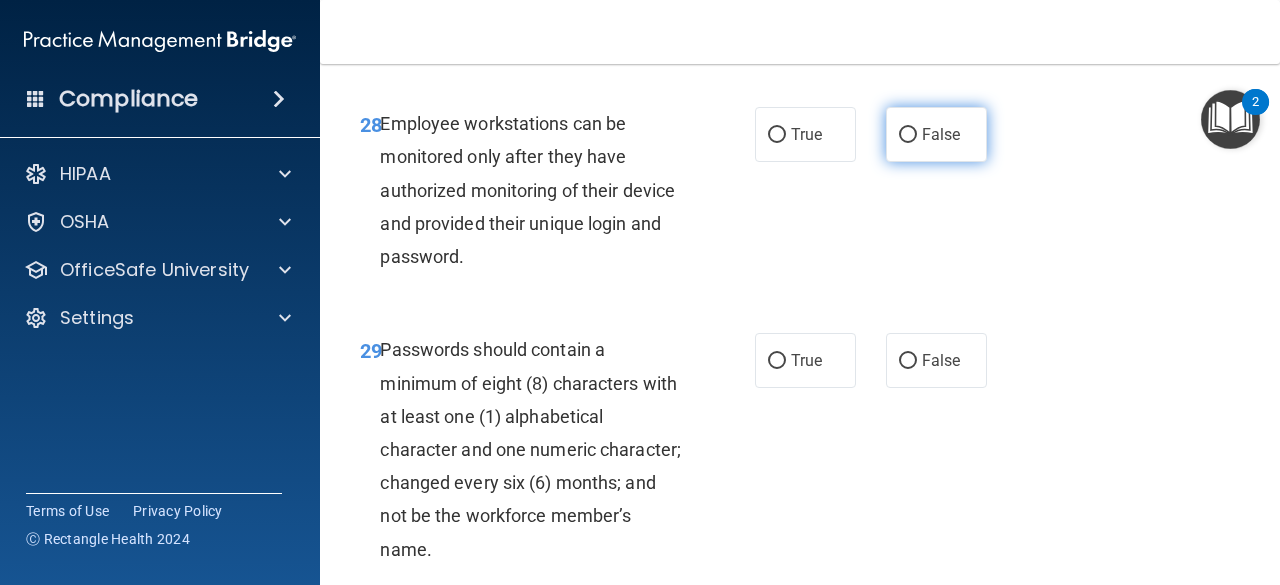 click on "False" at bounding box center [941, 134] 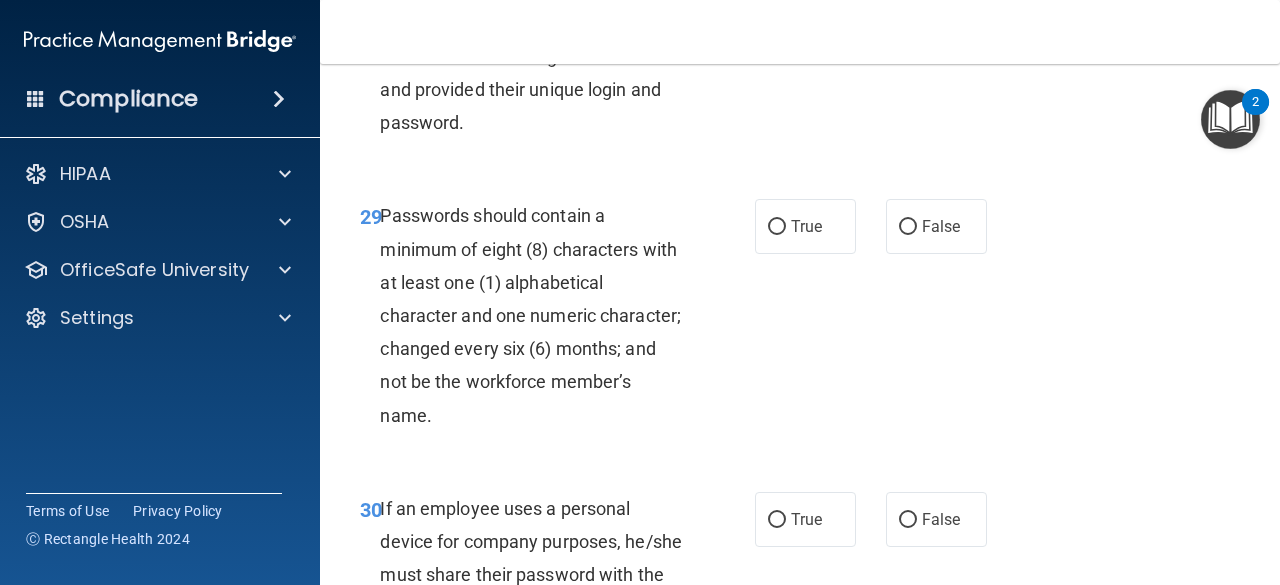scroll, scrollTop: 6270, scrollLeft: 0, axis: vertical 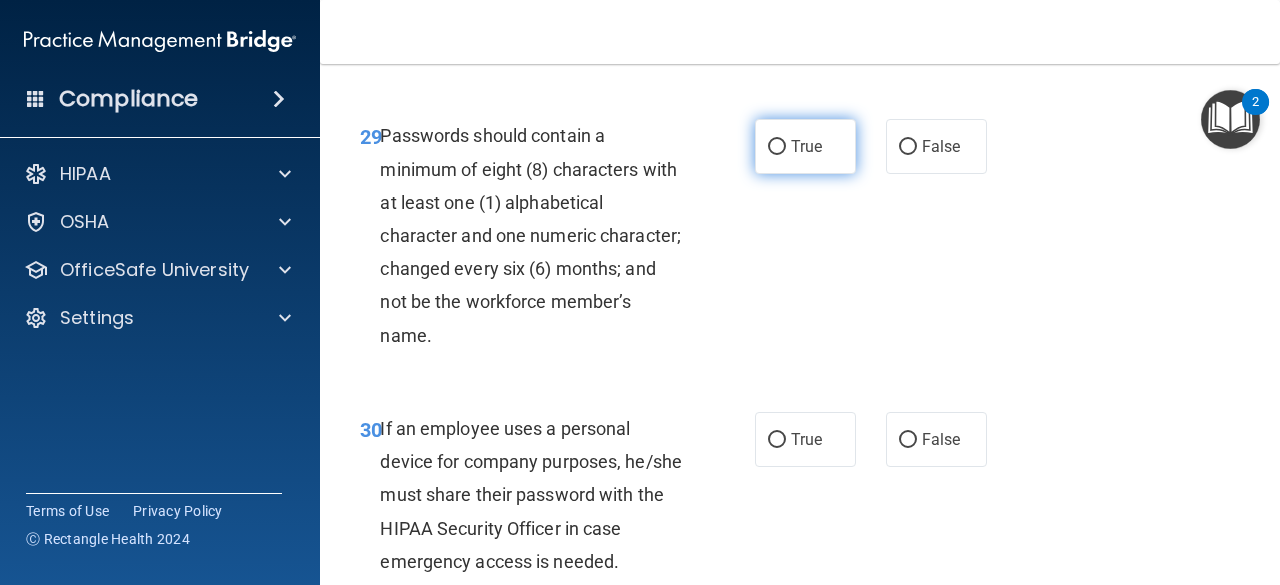 click on "True" at bounding box center [777, 147] 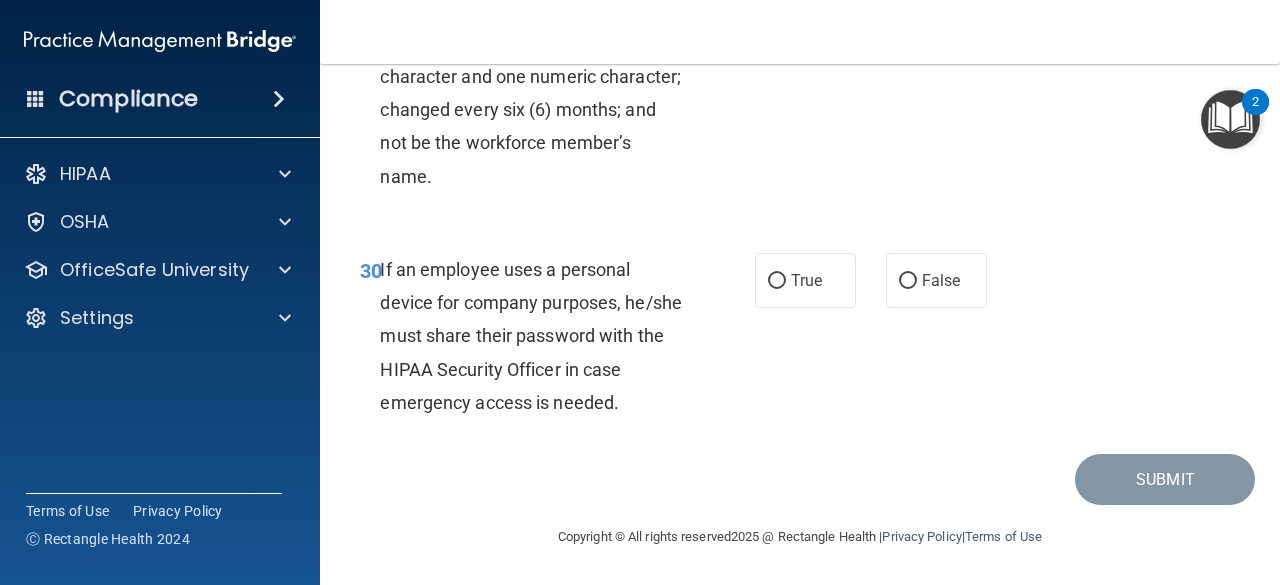 scroll, scrollTop: 6510, scrollLeft: 0, axis: vertical 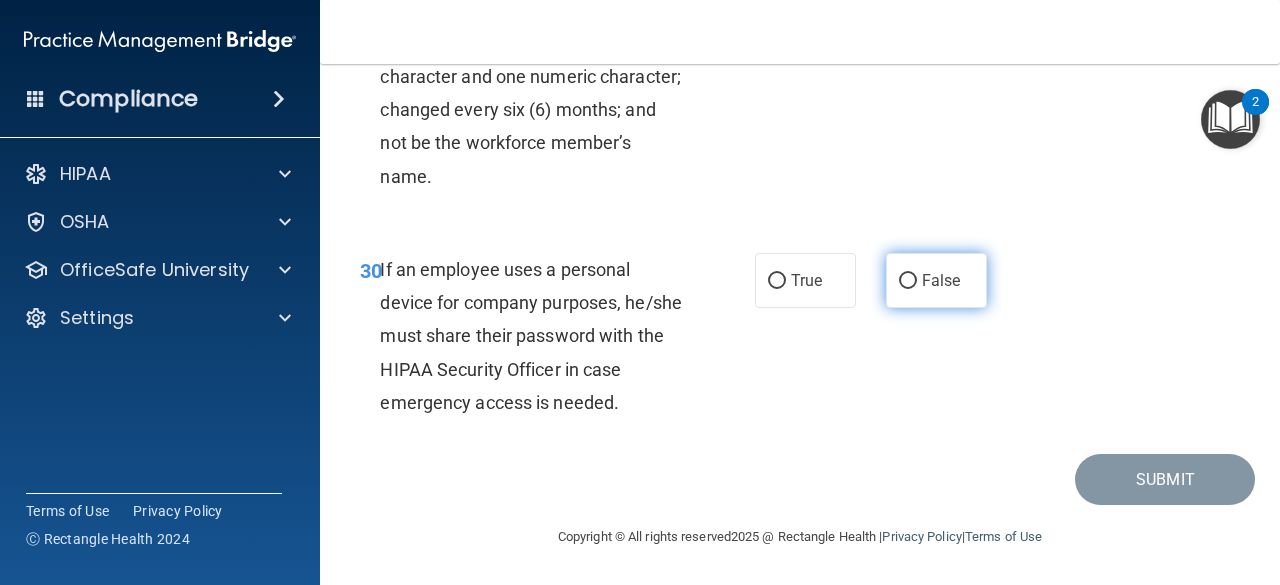 click on "False" at bounding box center [908, 281] 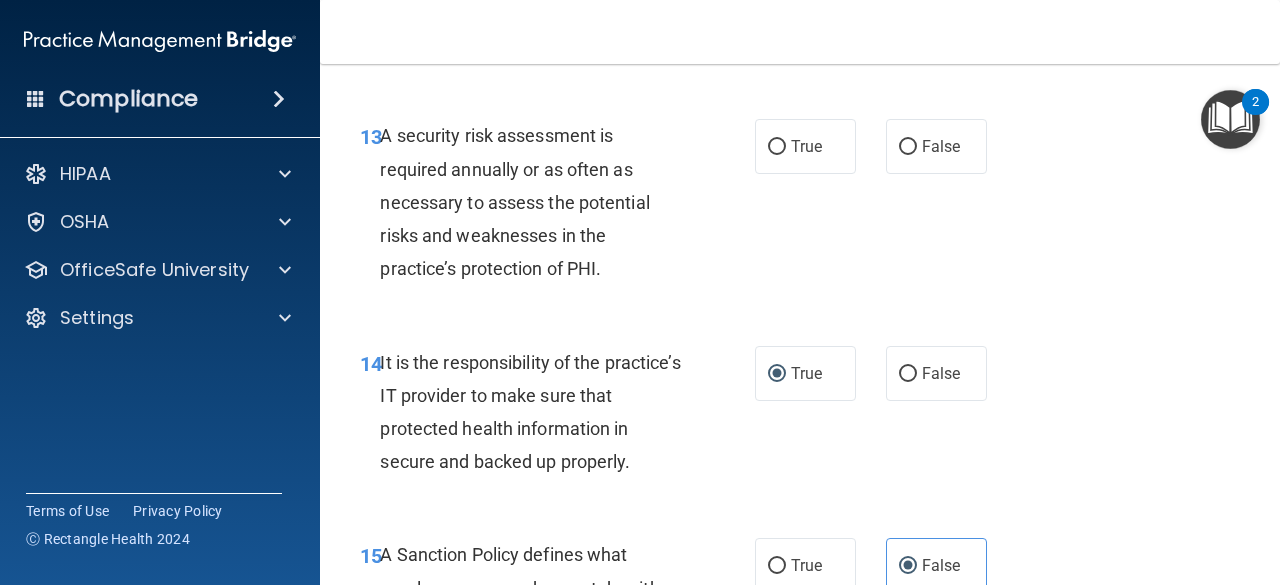 scroll, scrollTop: 3032, scrollLeft: 0, axis: vertical 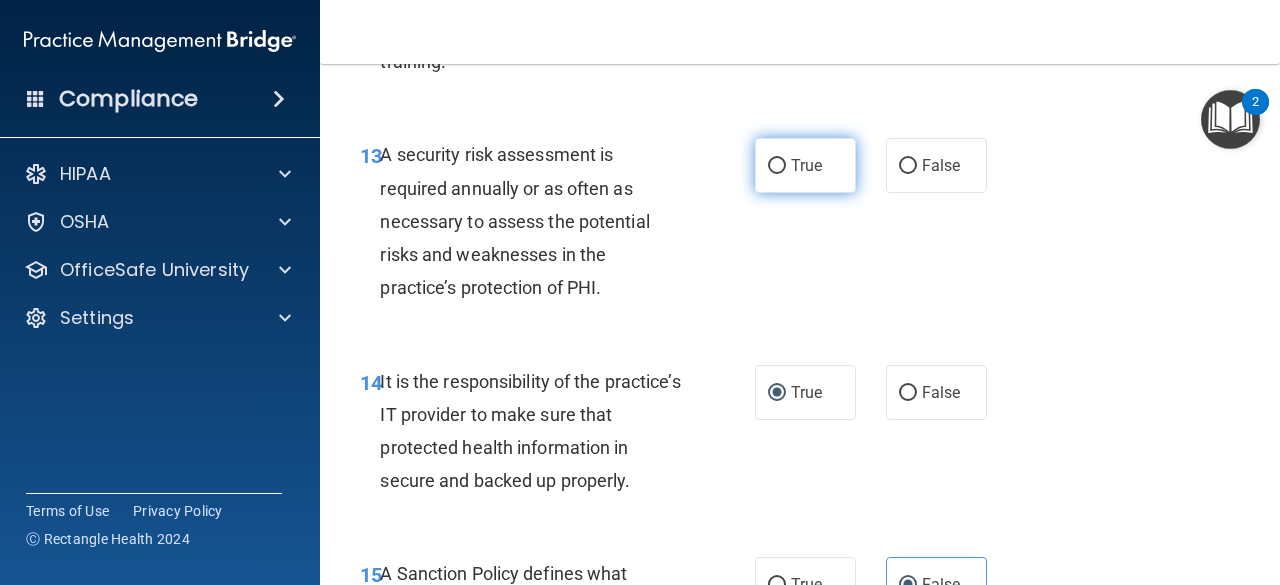 click on "True" at bounding box center (777, 166) 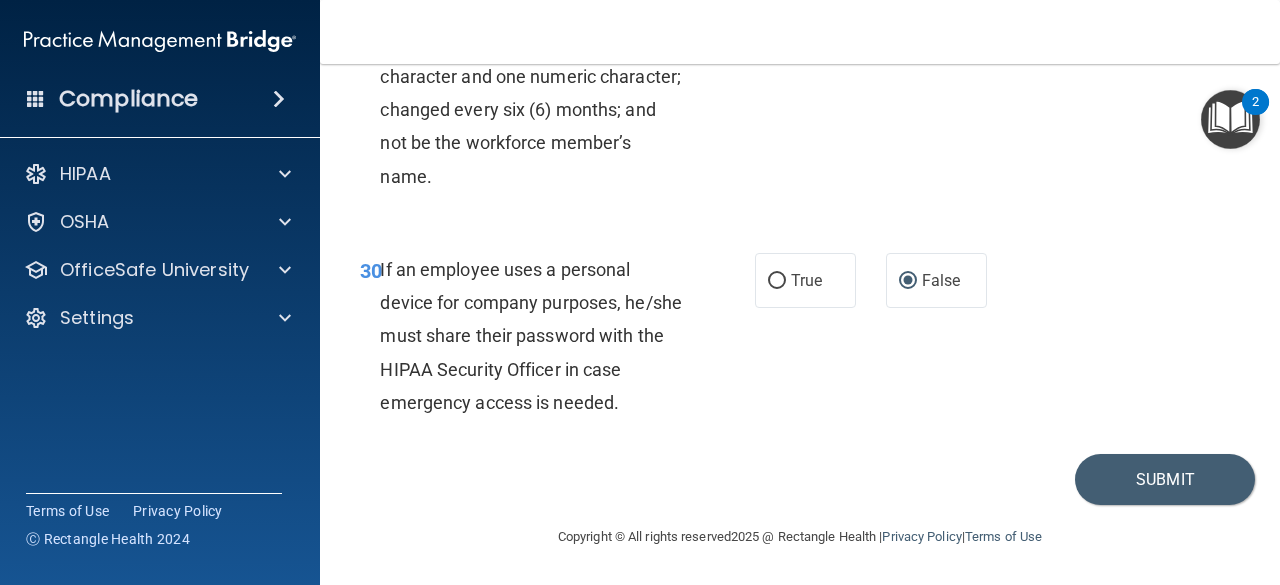scroll, scrollTop: 6560, scrollLeft: 0, axis: vertical 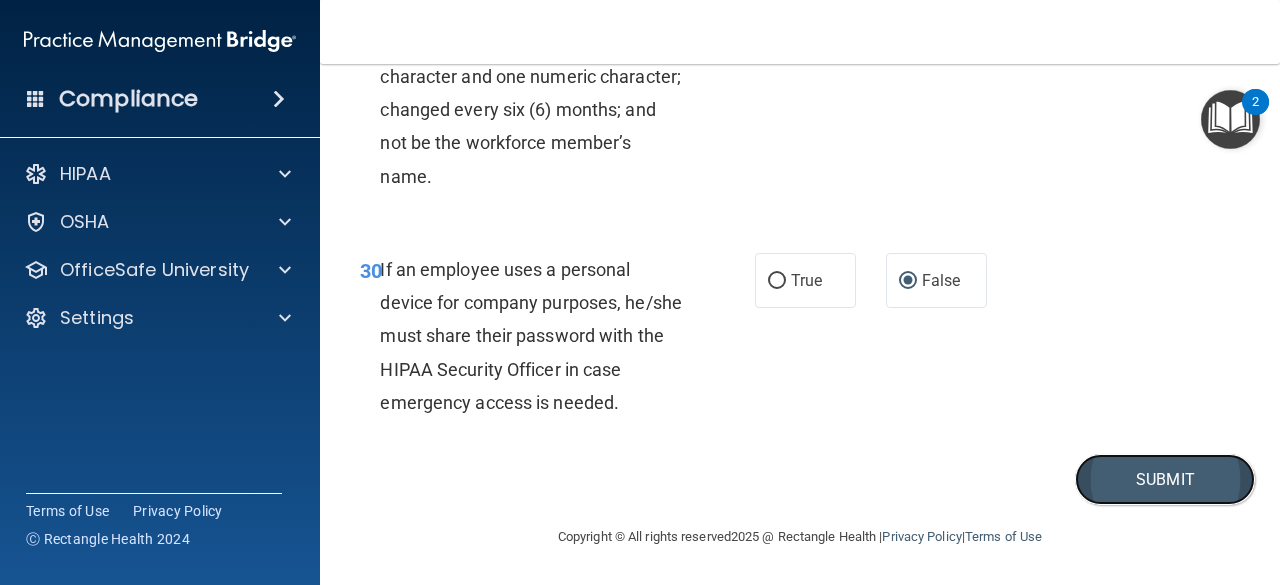 click on "Submit" at bounding box center [1165, 479] 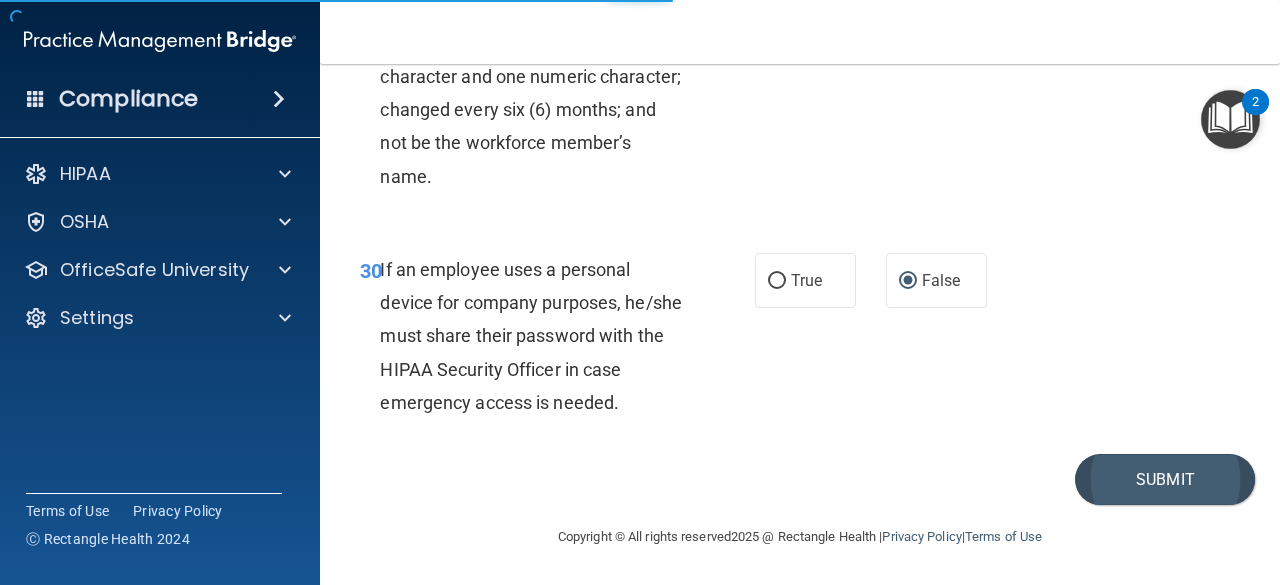 scroll, scrollTop: 0, scrollLeft: 0, axis: both 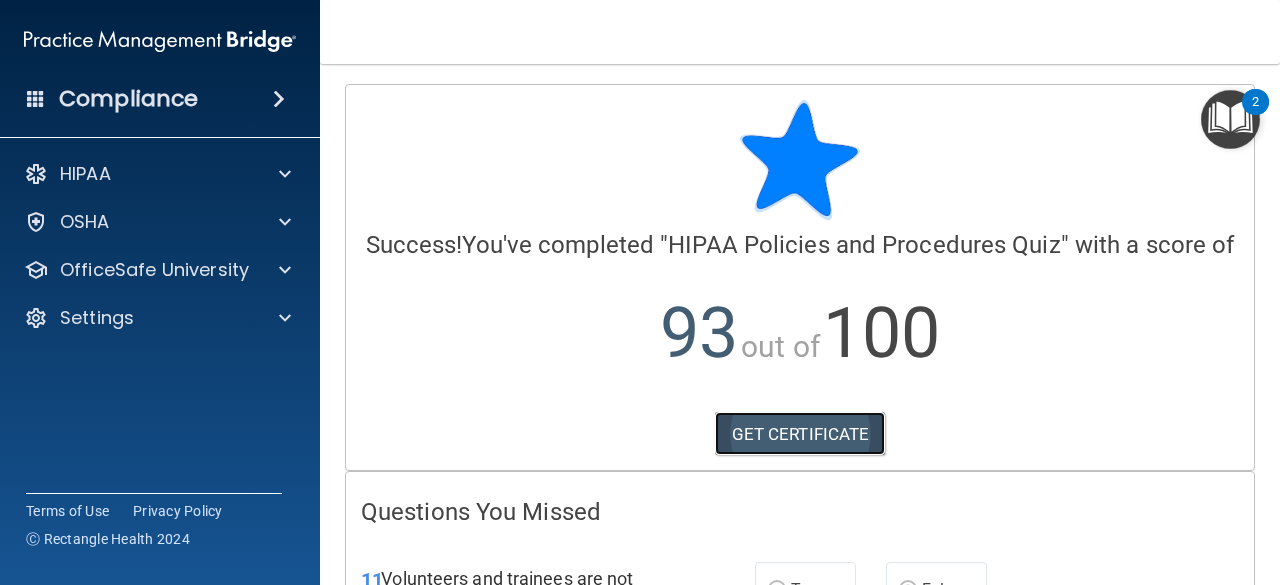 click on "GET CERTIFICATE" at bounding box center (800, 434) 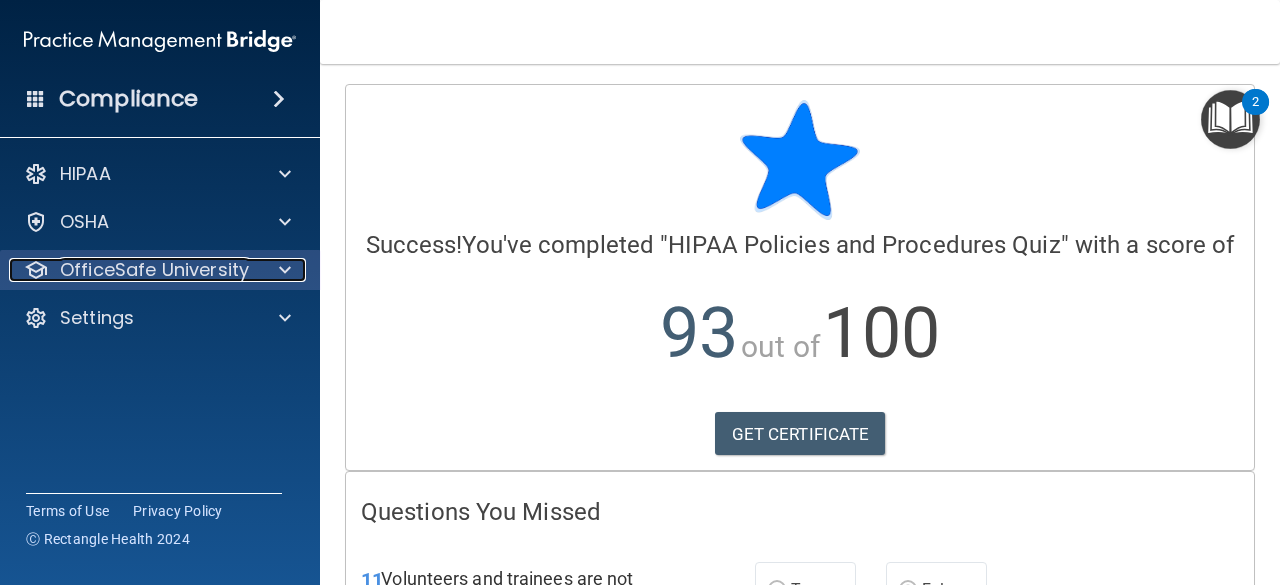 click at bounding box center [285, 270] 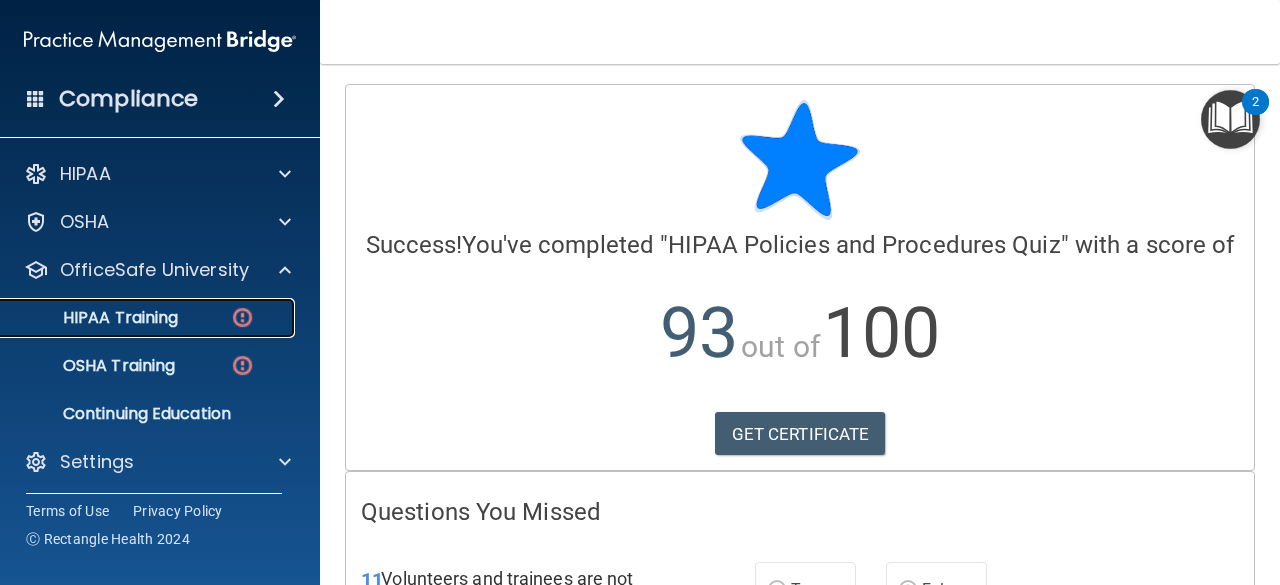 click at bounding box center (242, 317) 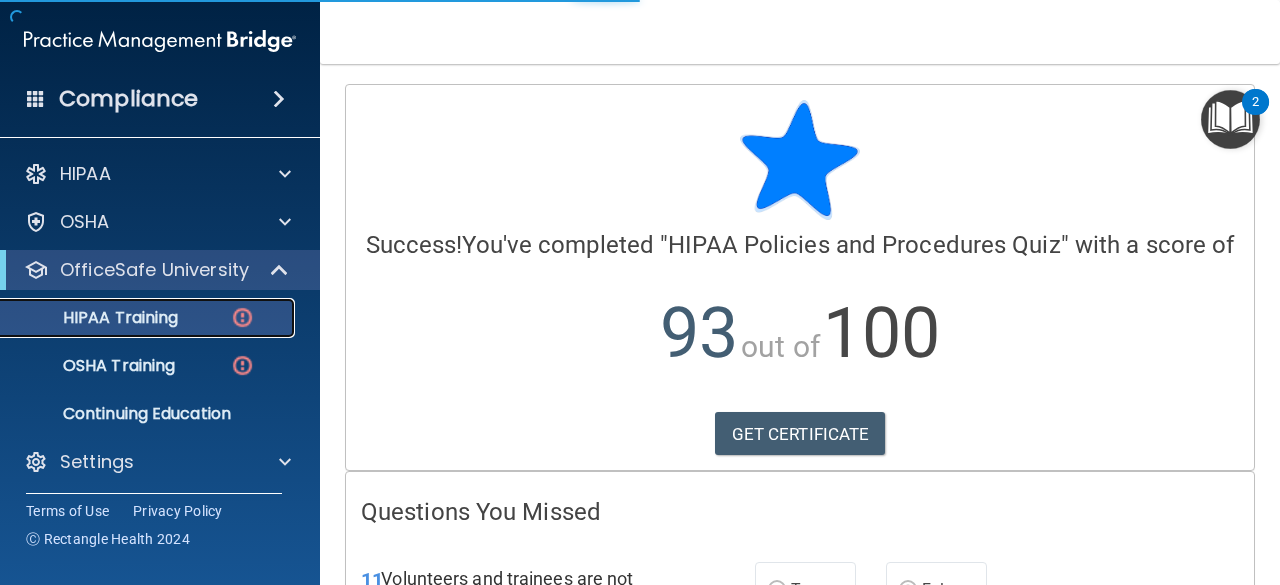click on "HIPAA Training" at bounding box center (149, 318) 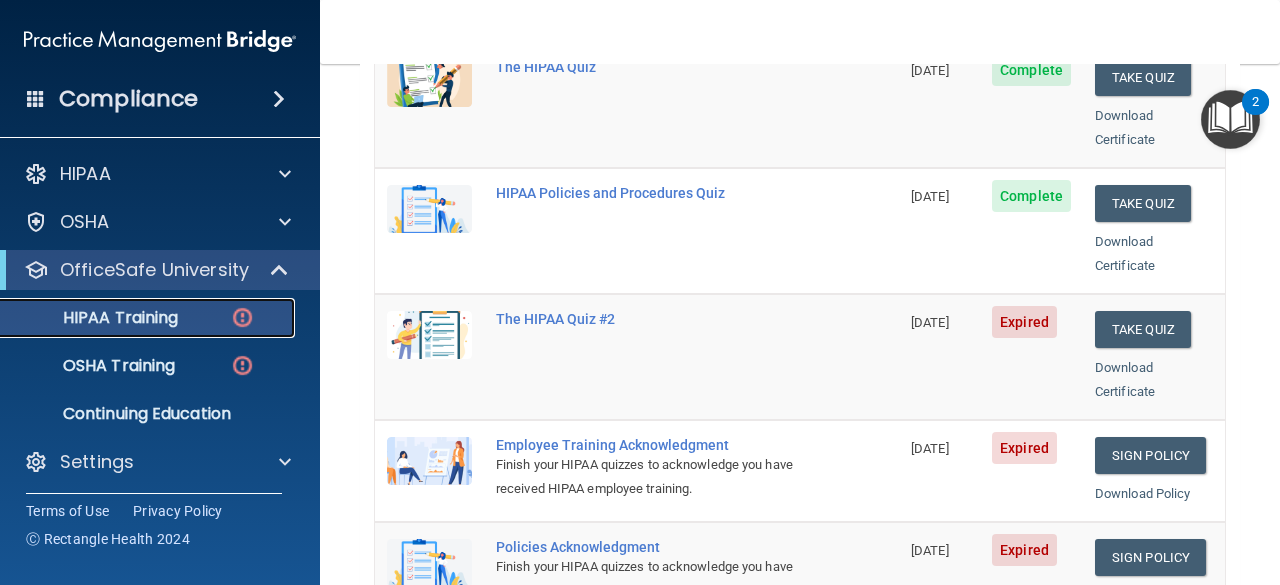 scroll, scrollTop: 338, scrollLeft: 0, axis: vertical 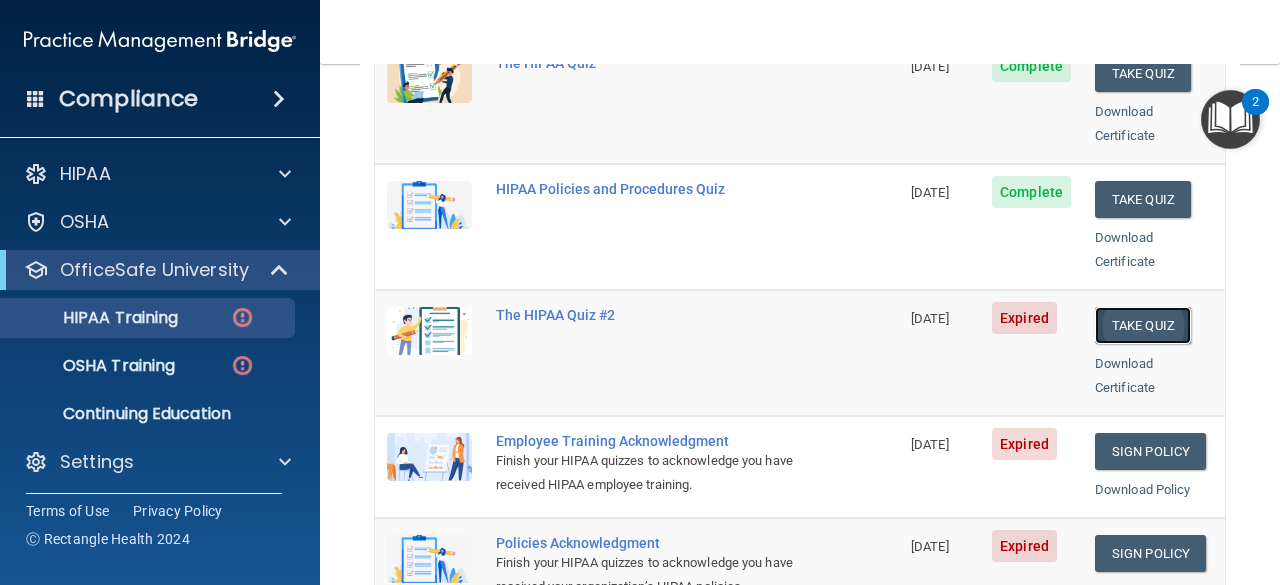 click on "Take Quiz" at bounding box center (1143, 325) 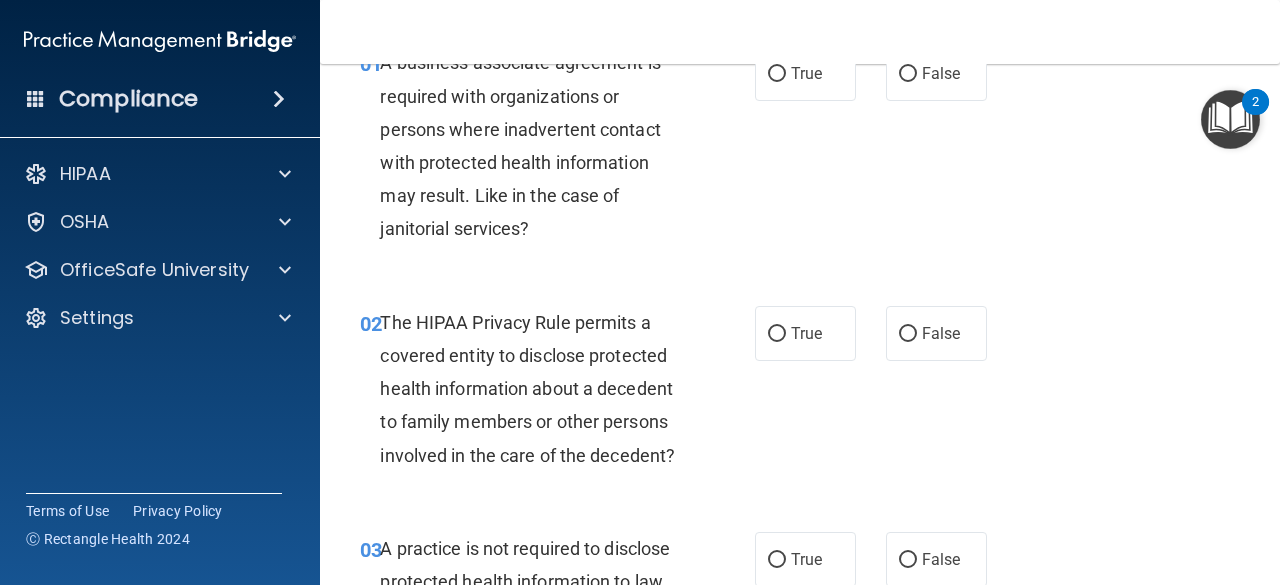 scroll, scrollTop: 18, scrollLeft: 0, axis: vertical 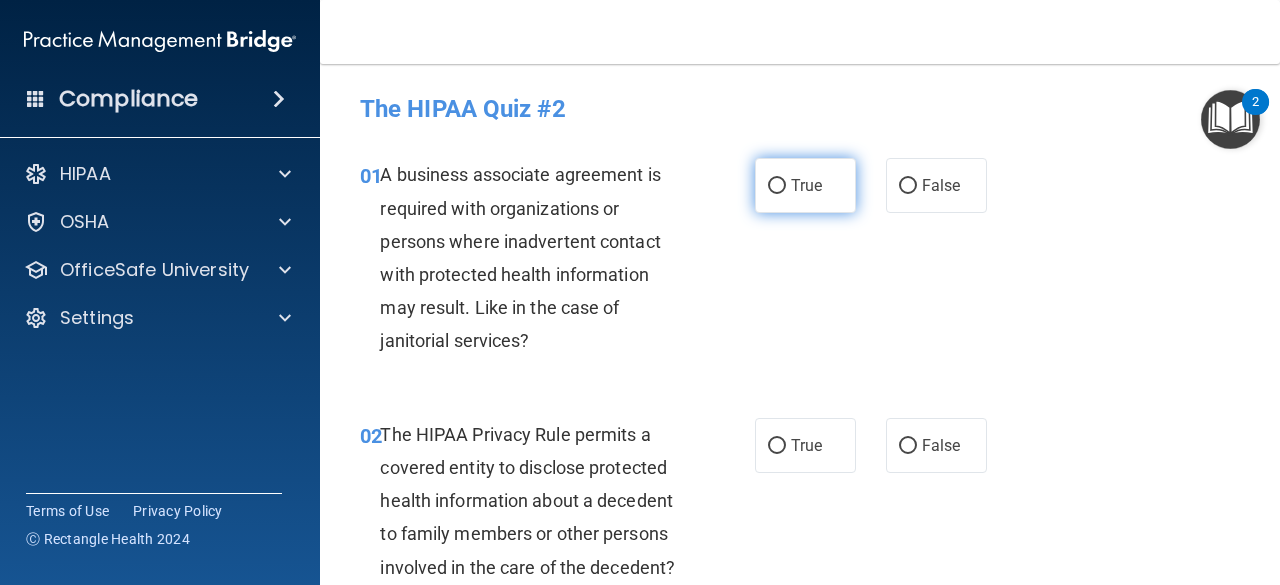 click on "True" at bounding box center [777, 186] 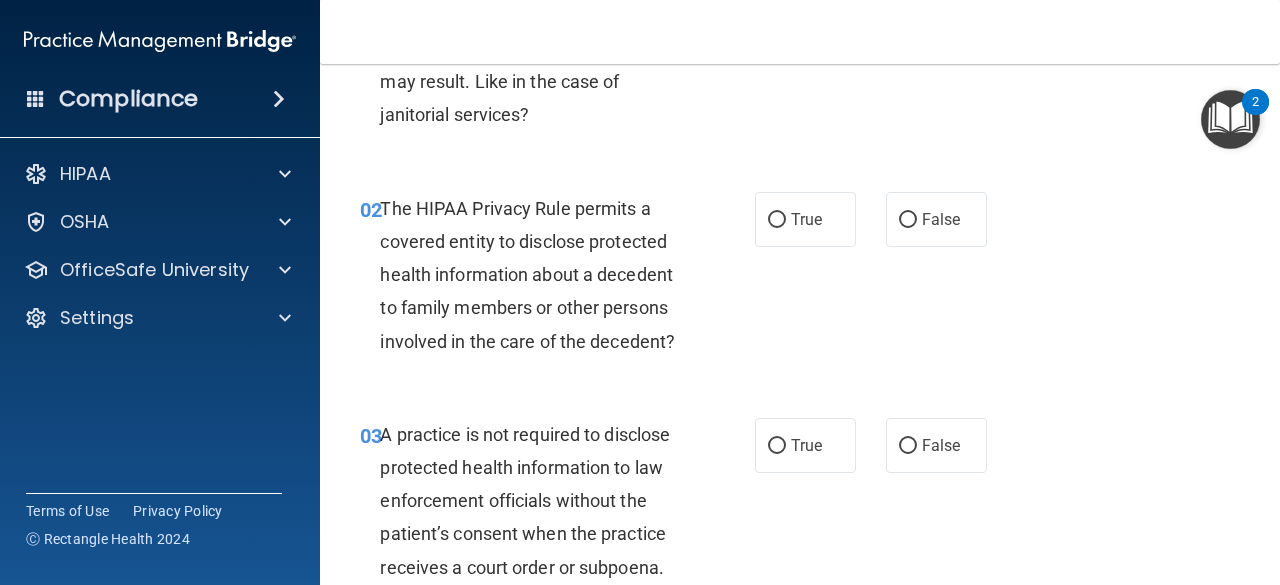 scroll, scrollTop: 217, scrollLeft: 0, axis: vertical 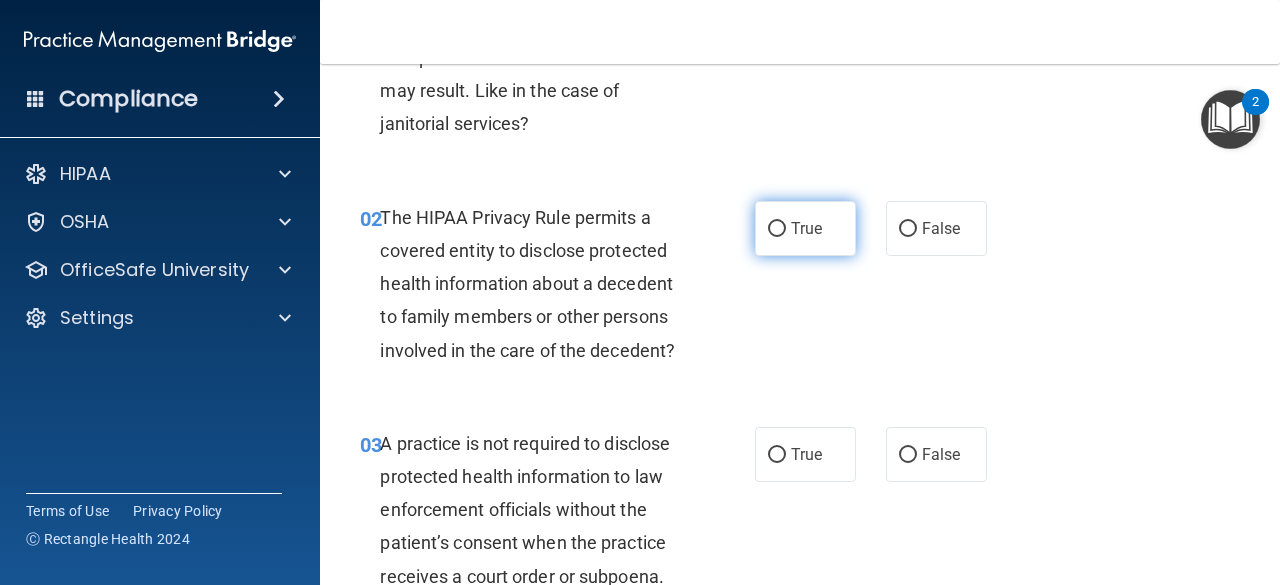 click on "True" at bounding box center [777, 229] 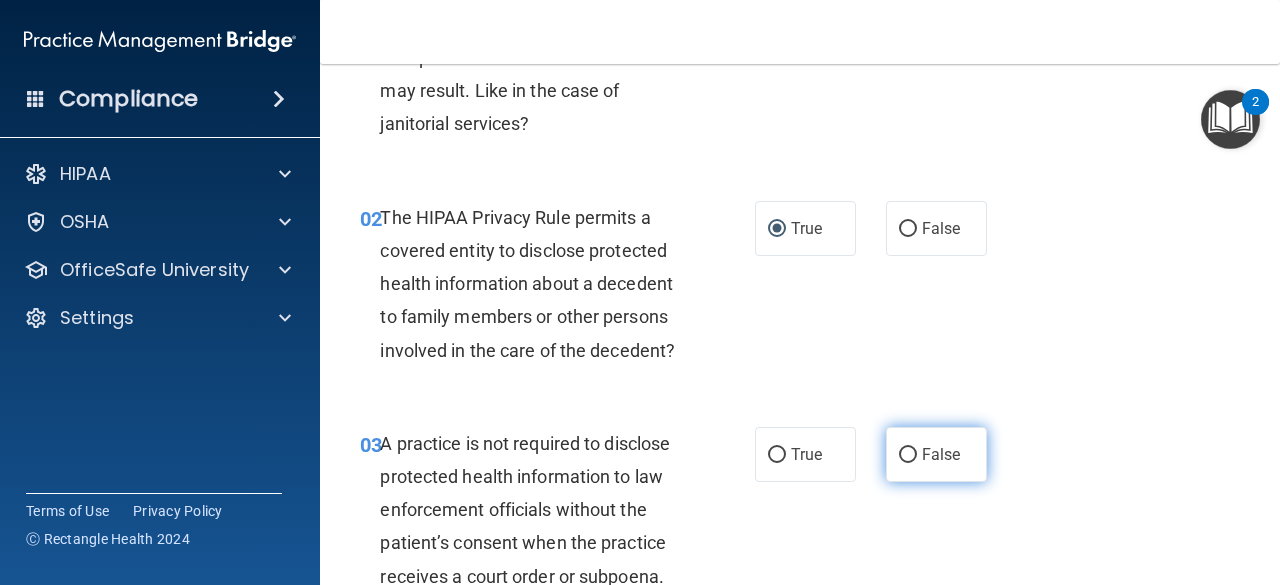 click on "False" at bounding box center (908, 455) 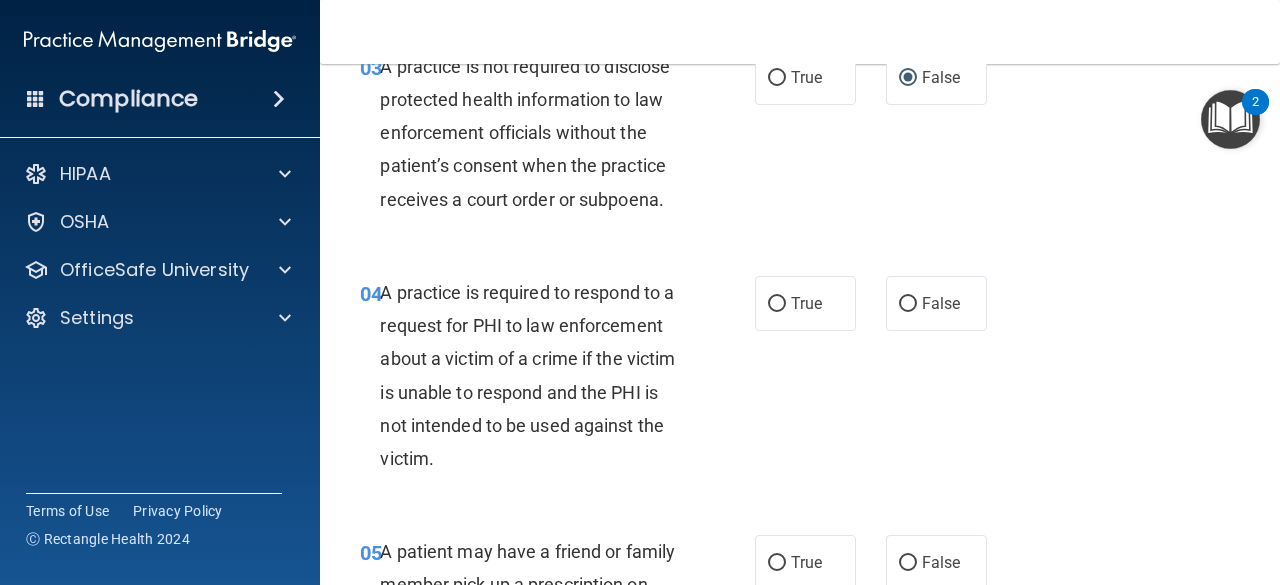 scroll, scrollTop: 0, scrollLeft: 0, axis: both 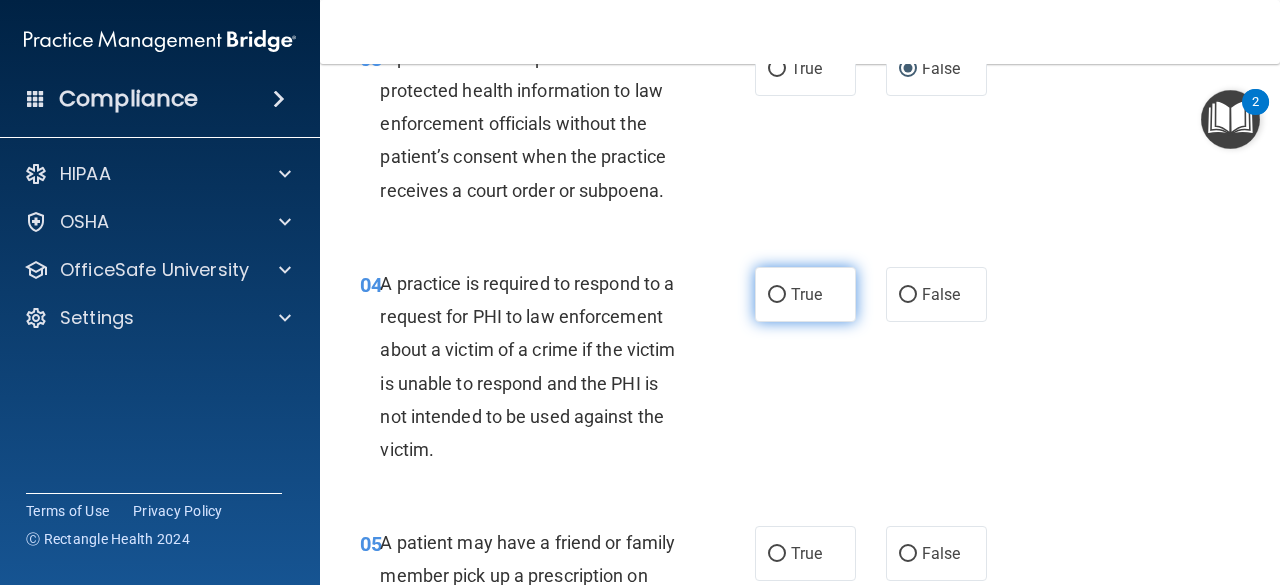click on "True" at bounding box center [777, 295] 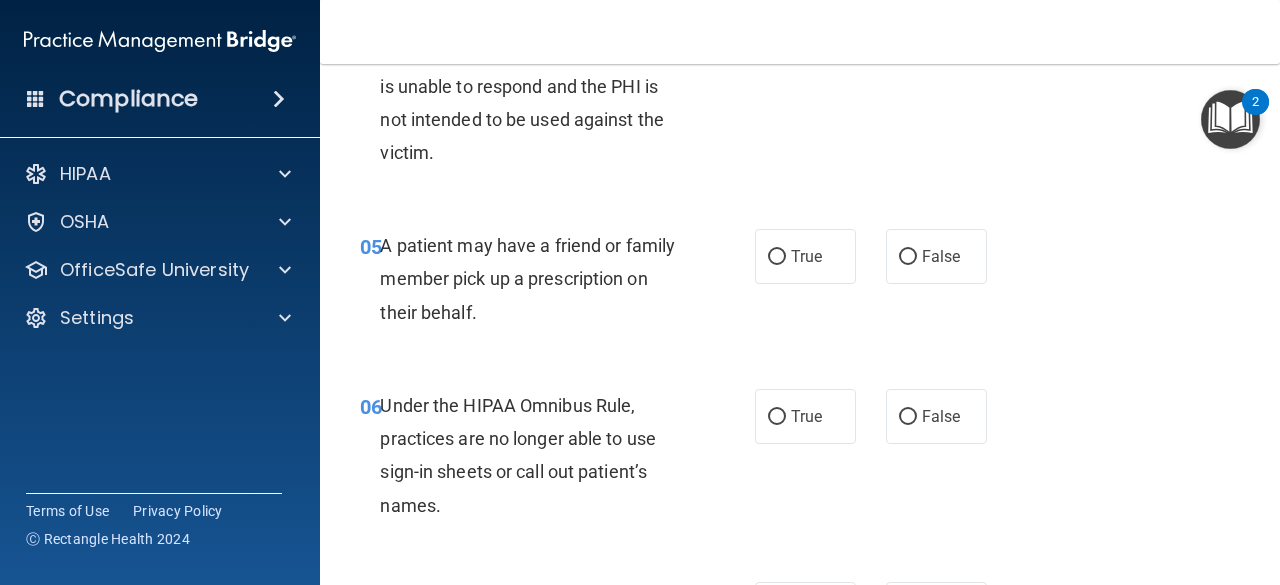 scroll, scrollTop: 944, scrollLeft: 0, axis: vertical 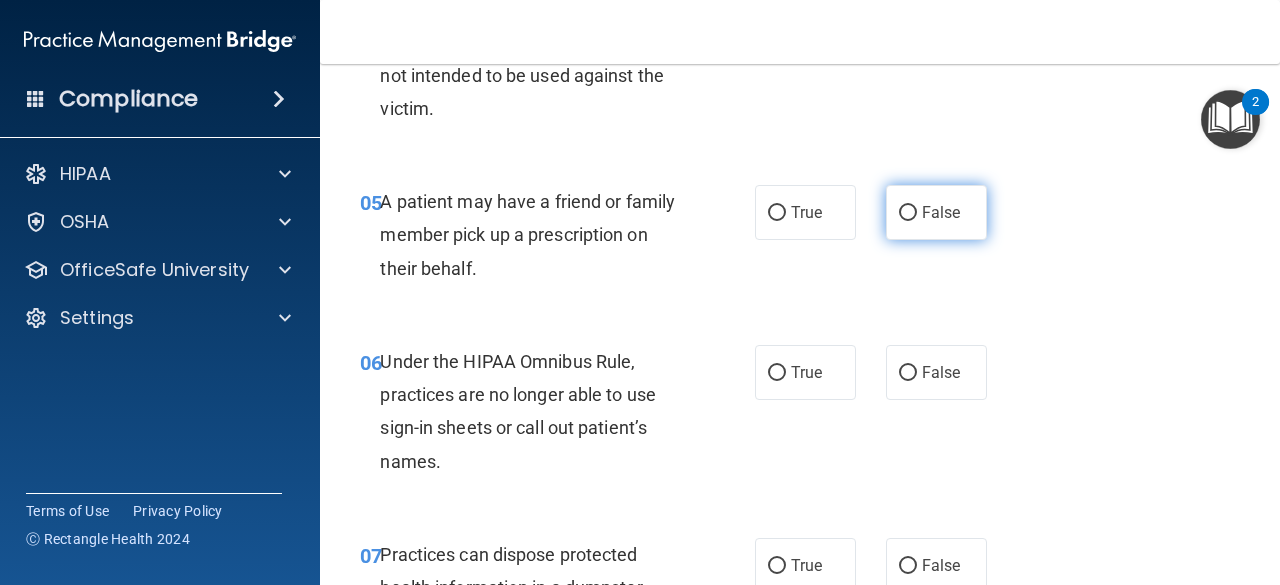 click on "False" at bounding box center (908, 213) 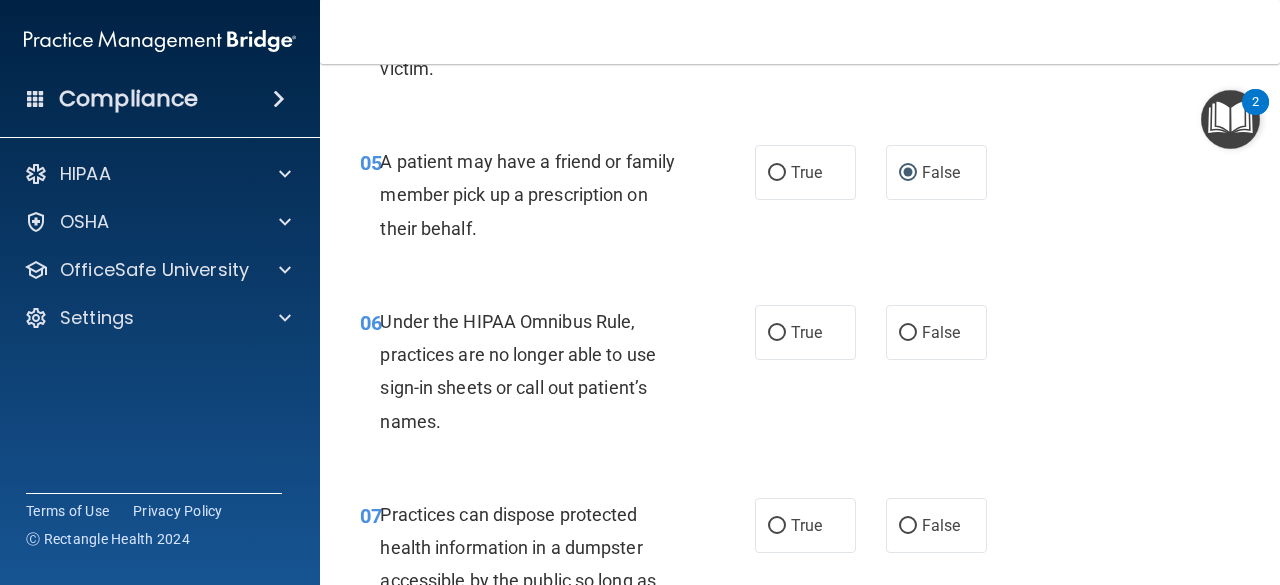 scroll, scrollTop: 1020, scrollLeft: 0, axis: vertical 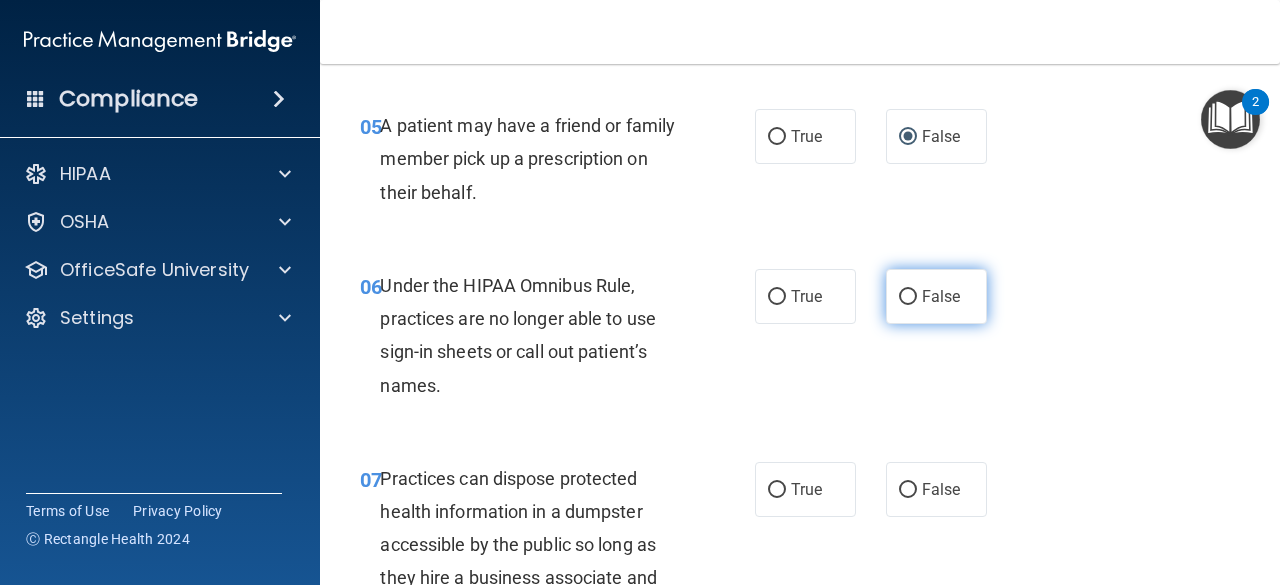 click on "False" at bounding box center [936, 296] 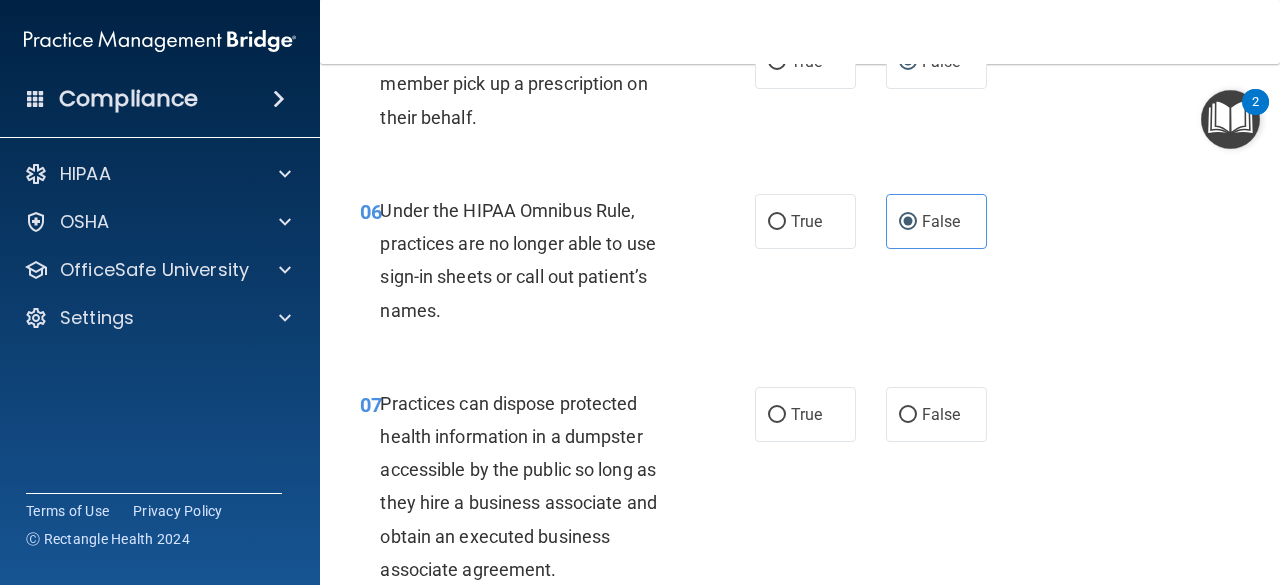 scroll, scrollTop: 1201, scrollLeft: 0, axis: vertical 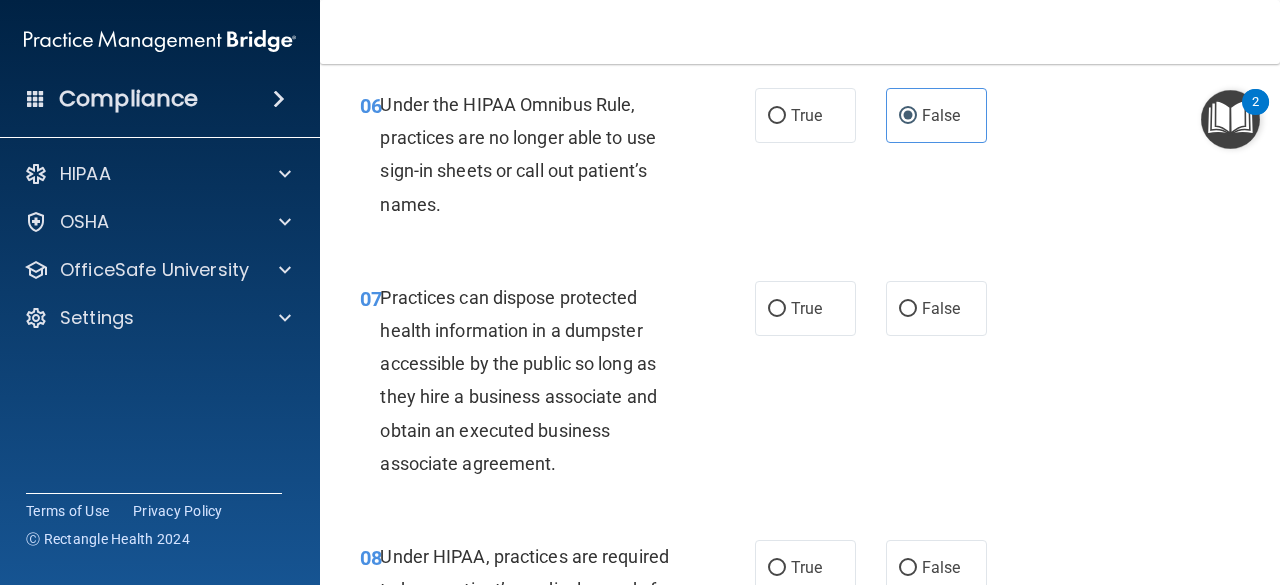 drag, startPoint x: 791, startPoint y: 421, endPoint x: 914, endPoint y: 466, distance: 130.97328 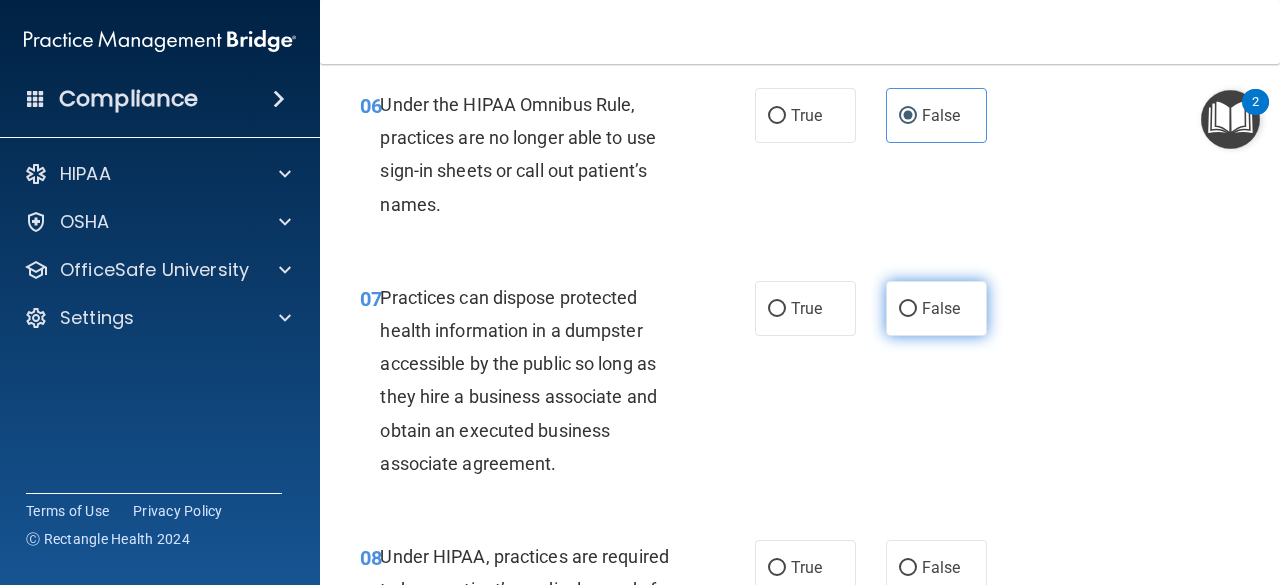 click on "False" at bounding box center [908, 309] 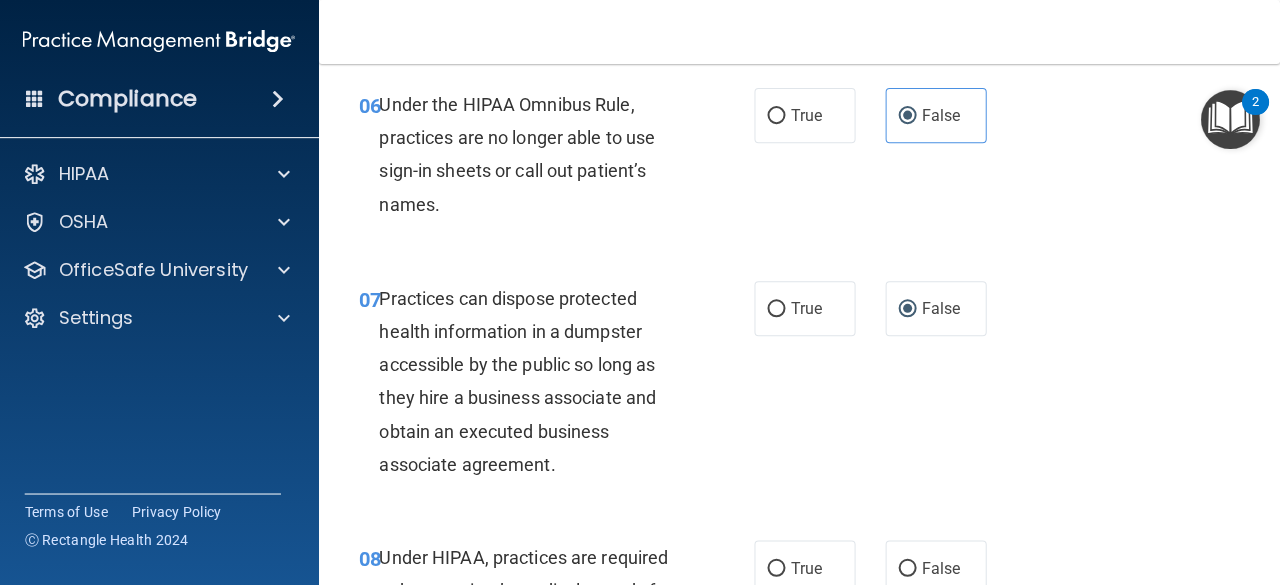 scroll, scrollTop: 0, scrollLeft: 0, axis: both 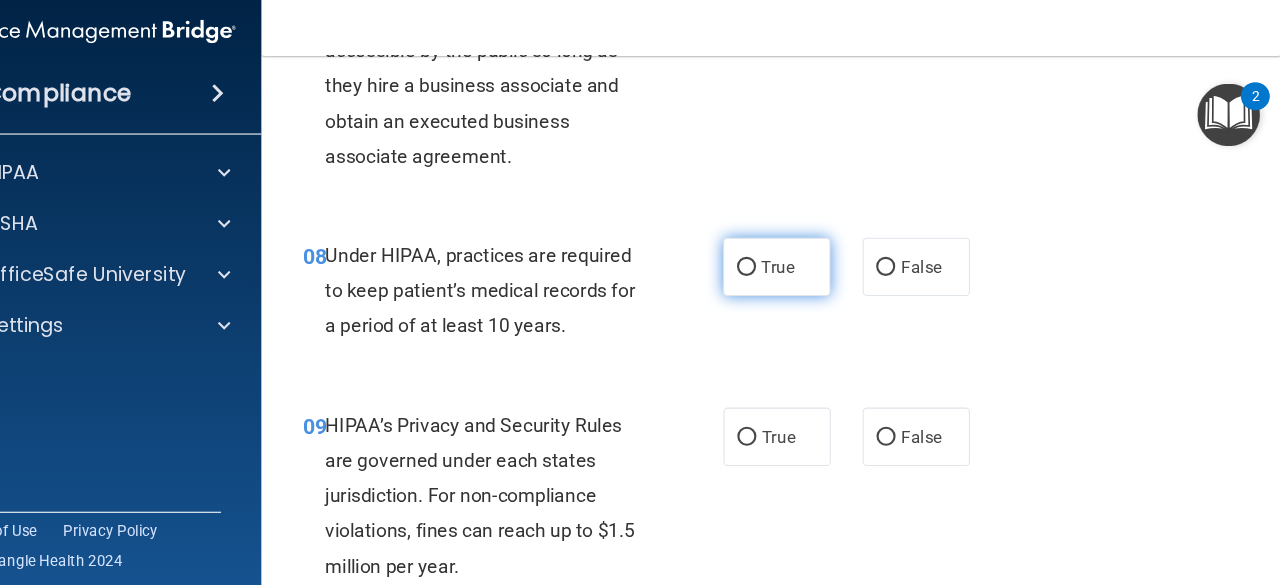 click on "True" at bounding box center (777, 263) 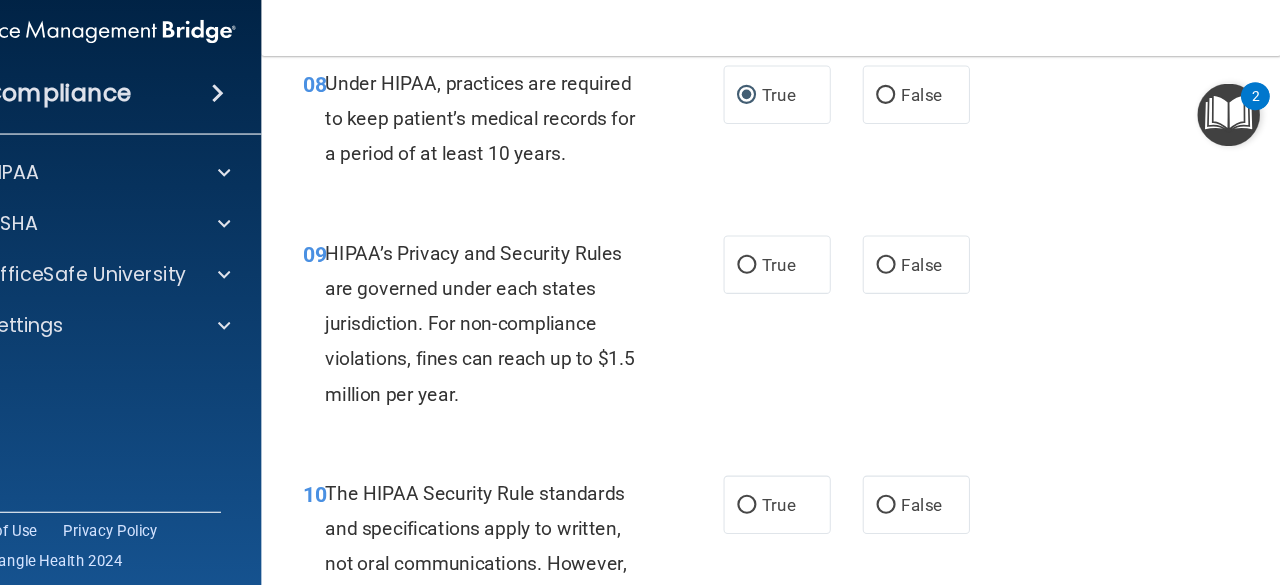 scroll, scrollTop: 1794, scrollLeft: 0, axis: vertical 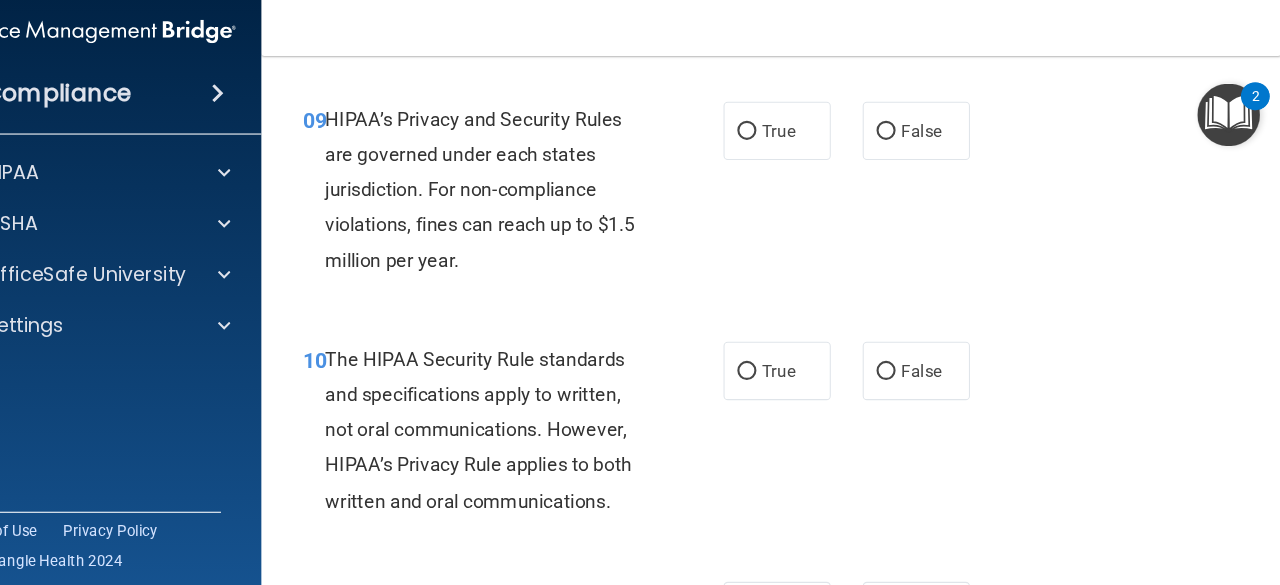 click on "09       HIPAA’s Privacy and Security Rules are governed under each states jurisdiction.  For non-compliance violations, fines can reach up to $1.5 million per year.                 True           False" at bounding box center (800, 195) 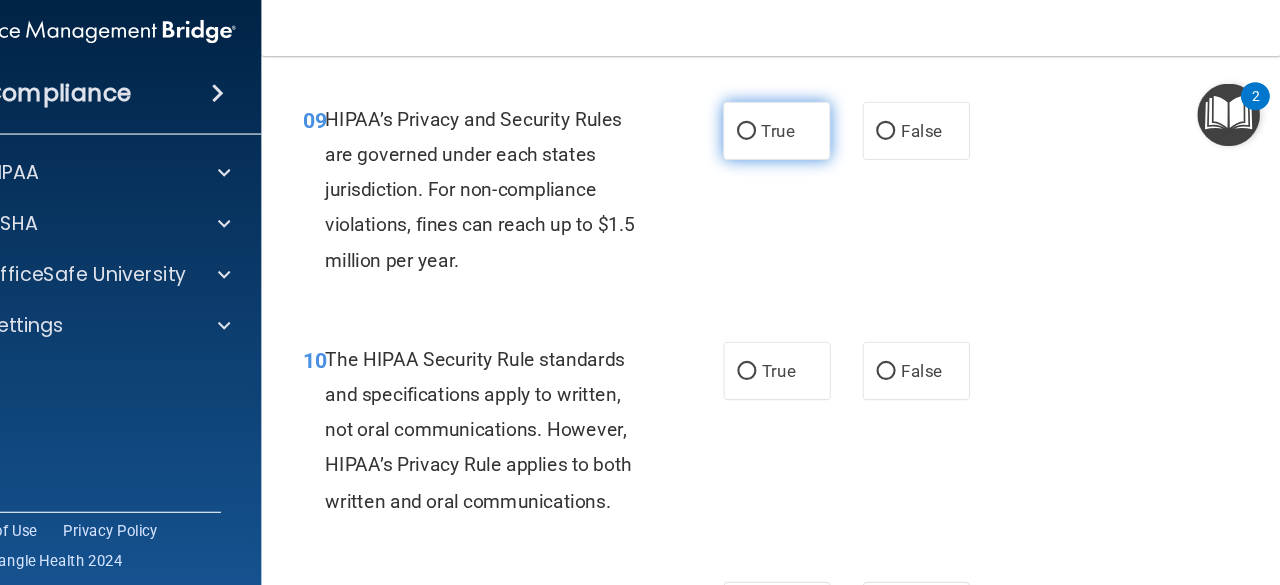 click on "True" at bounding box center (777, 135) 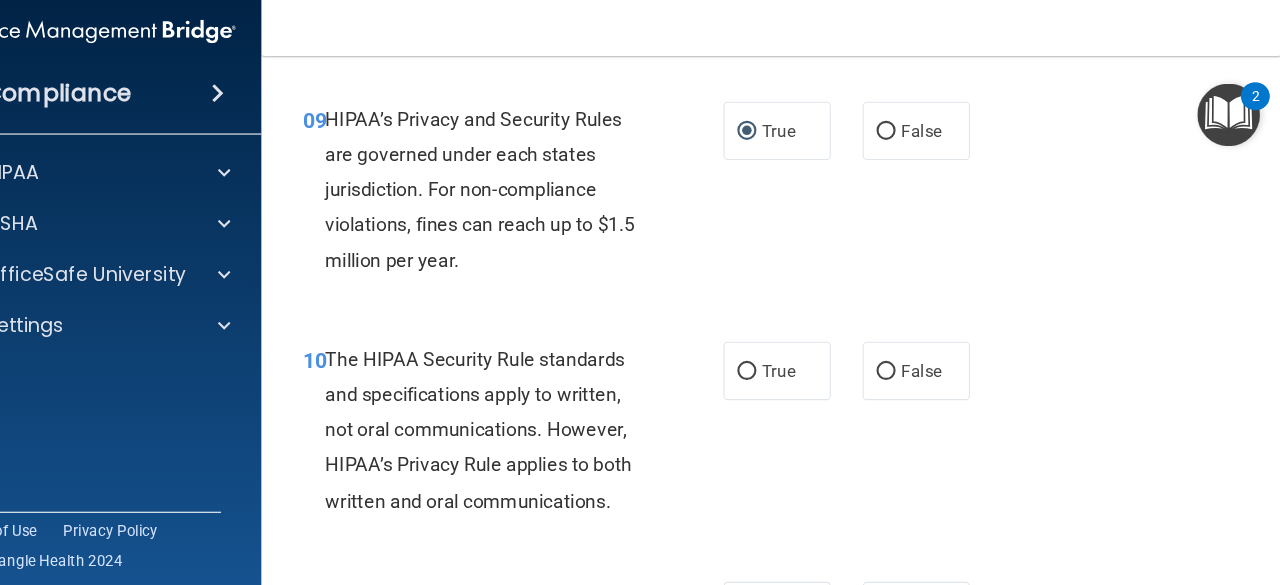 scroll, scrollTop: 1881, scrollLeft: 0, axis: vertical 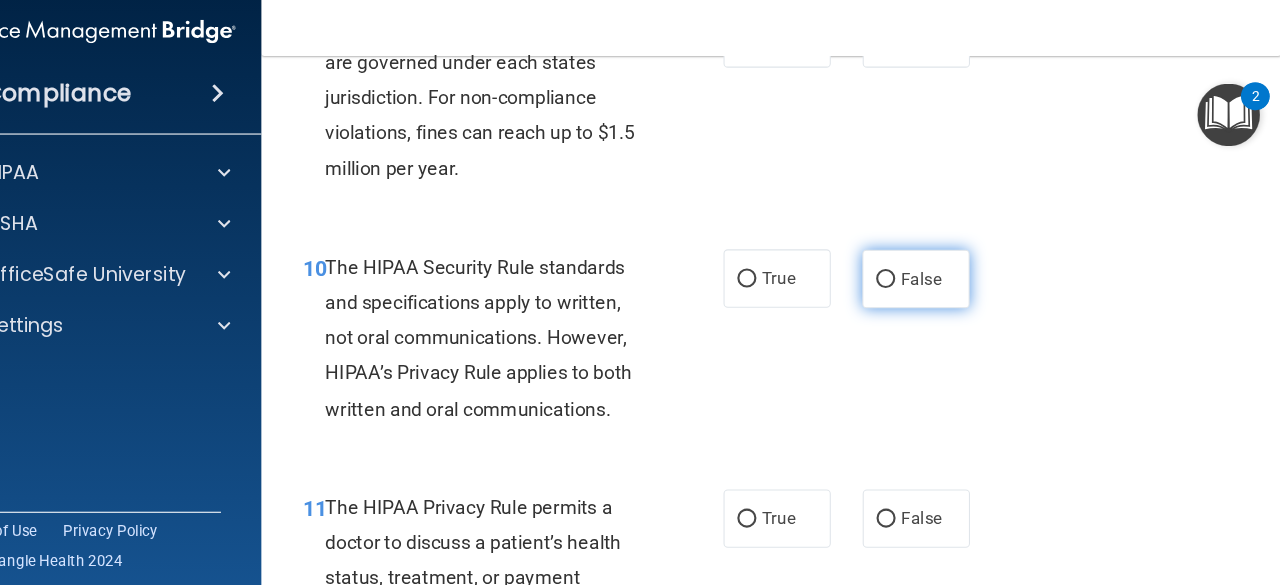 click on "False" at bounding box center (908, 274) 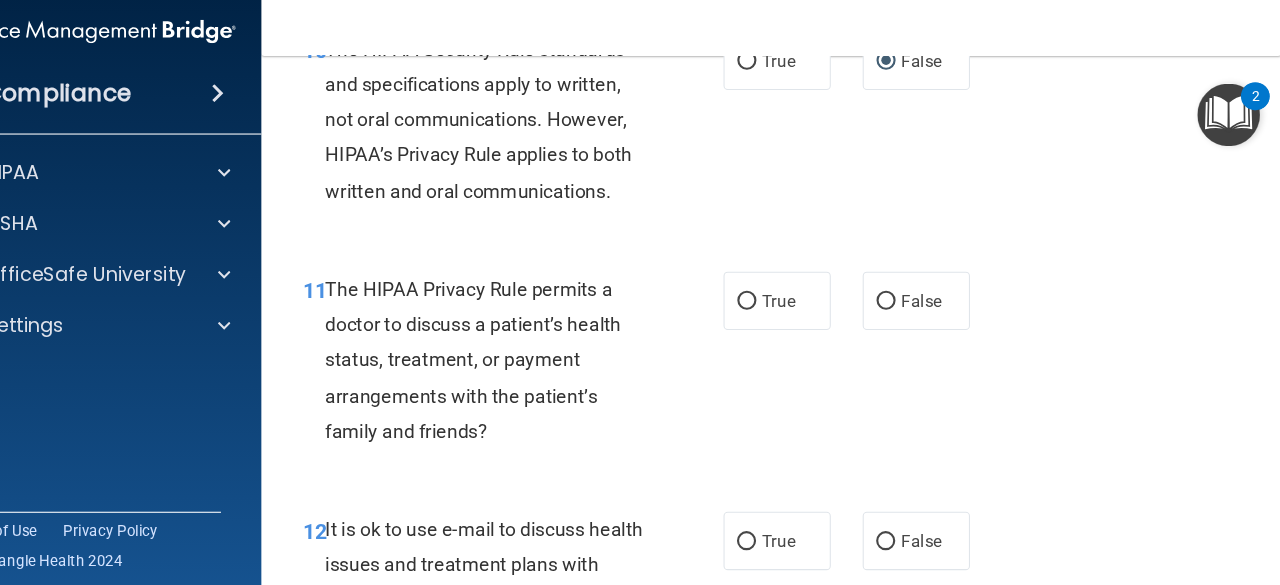 scroll, scrollTop: 2169, scrollLeft: 0, axis: vertical 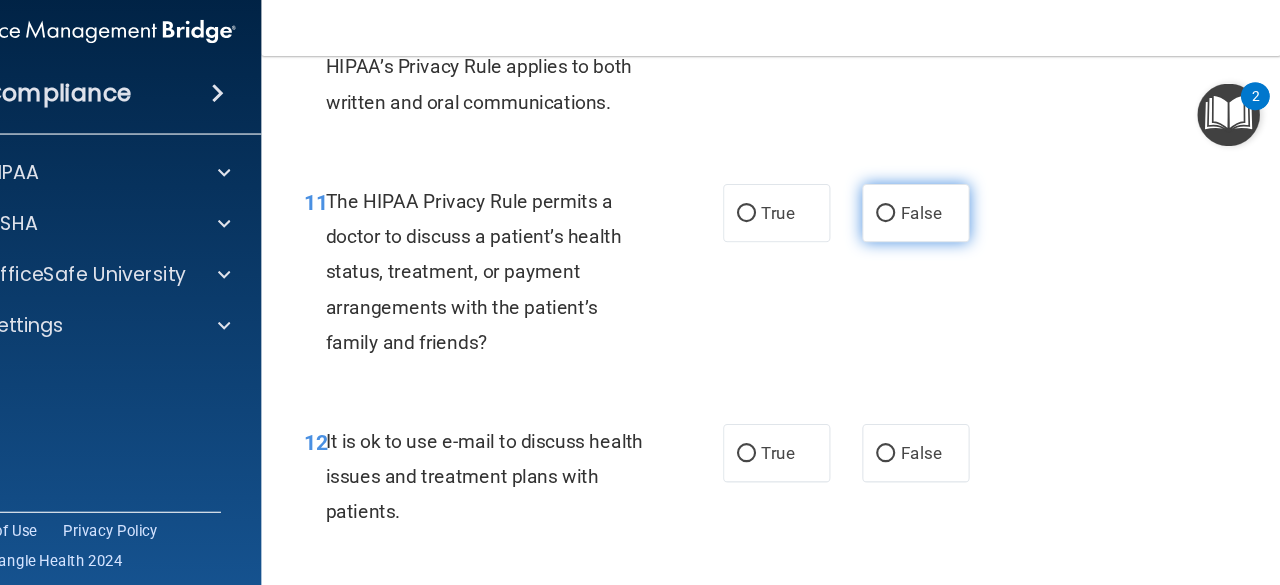 click on "False" at bounding box center (936, 211) 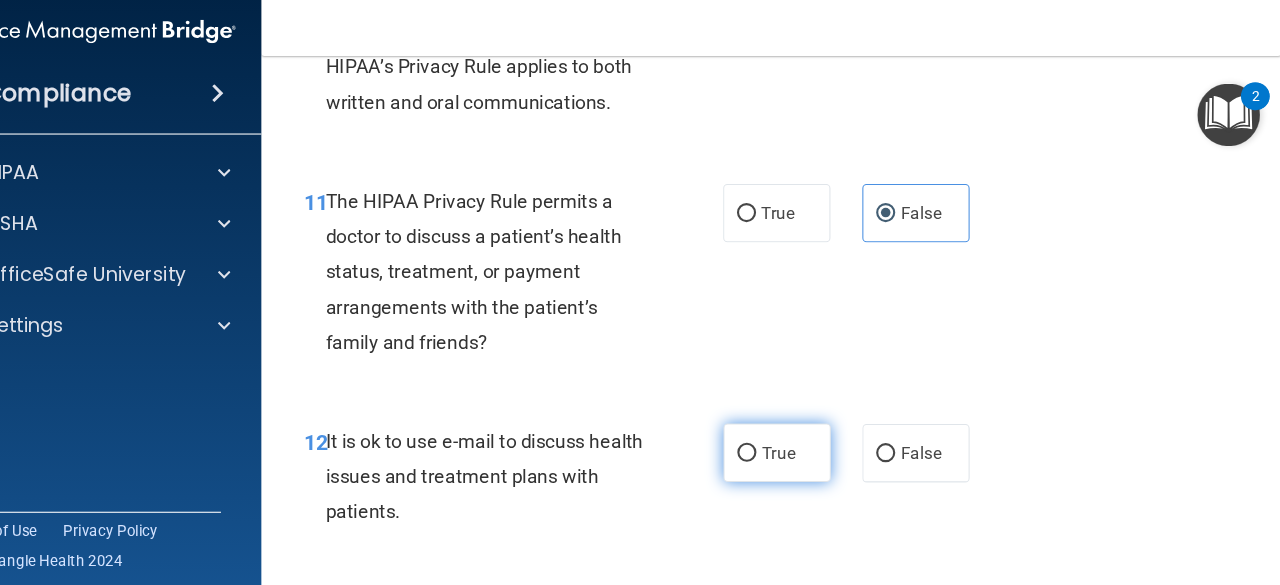 click on "True" at bounding box center (777, 438) 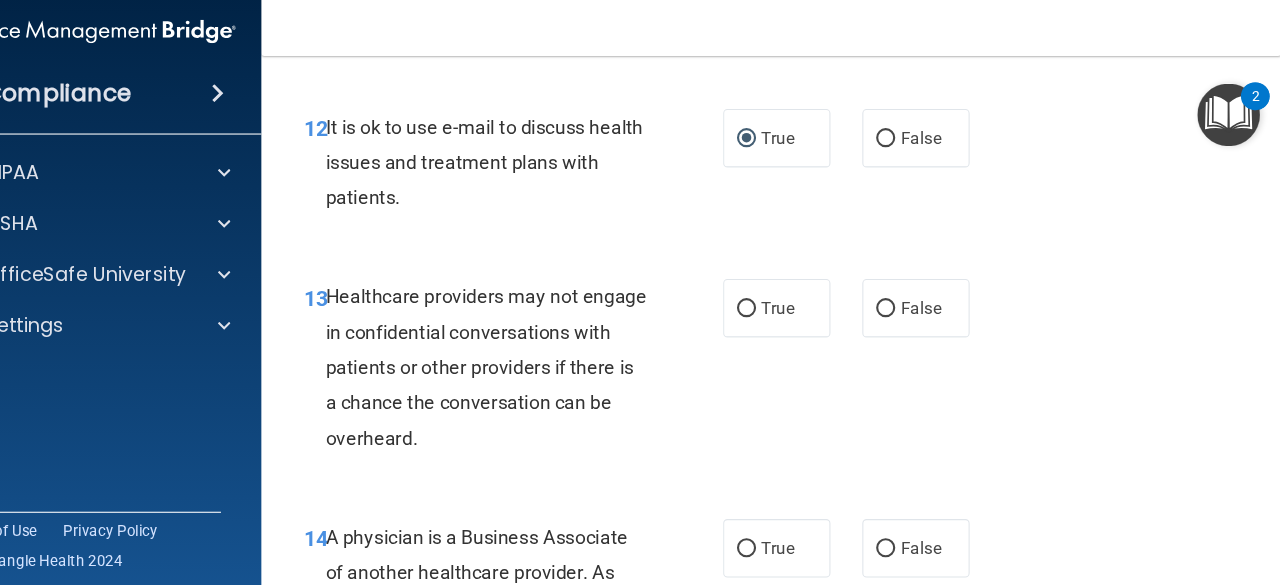 scroll, scrollTop: 2523, scrollLeft: 0, axis: vertical 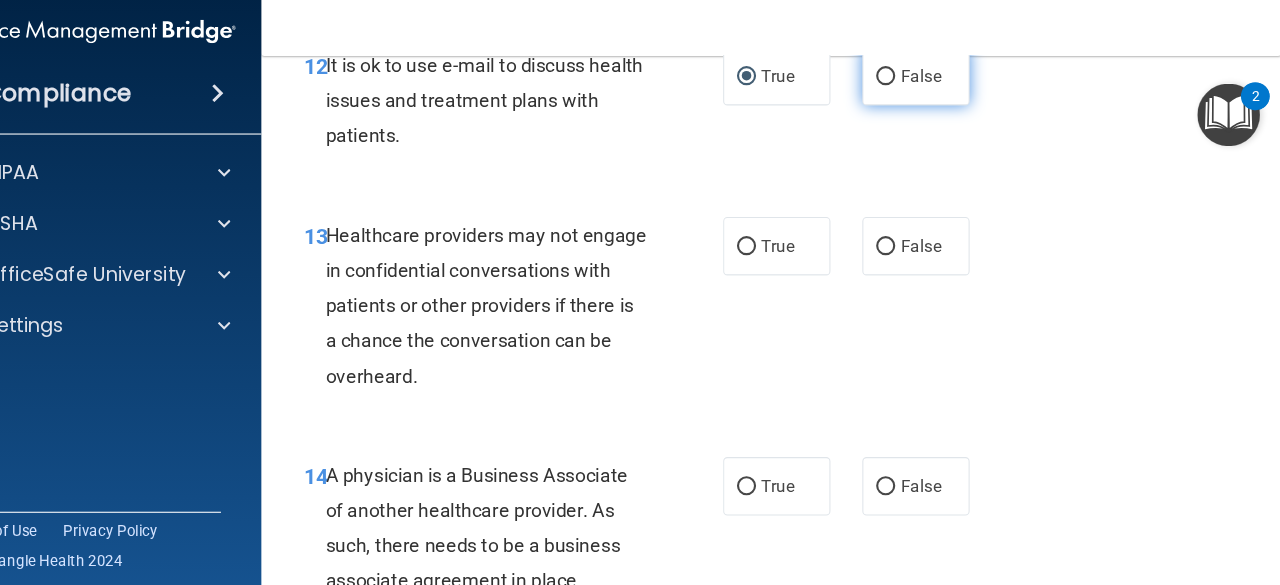 click on "False" at bounding box center (908, 84) 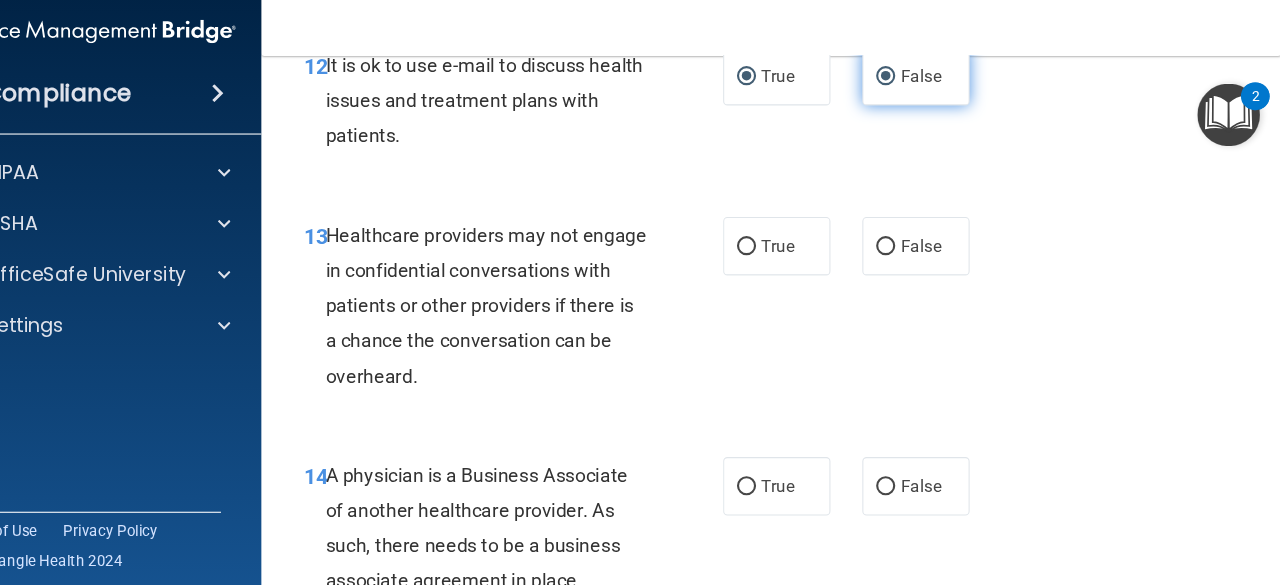 radio on "false" 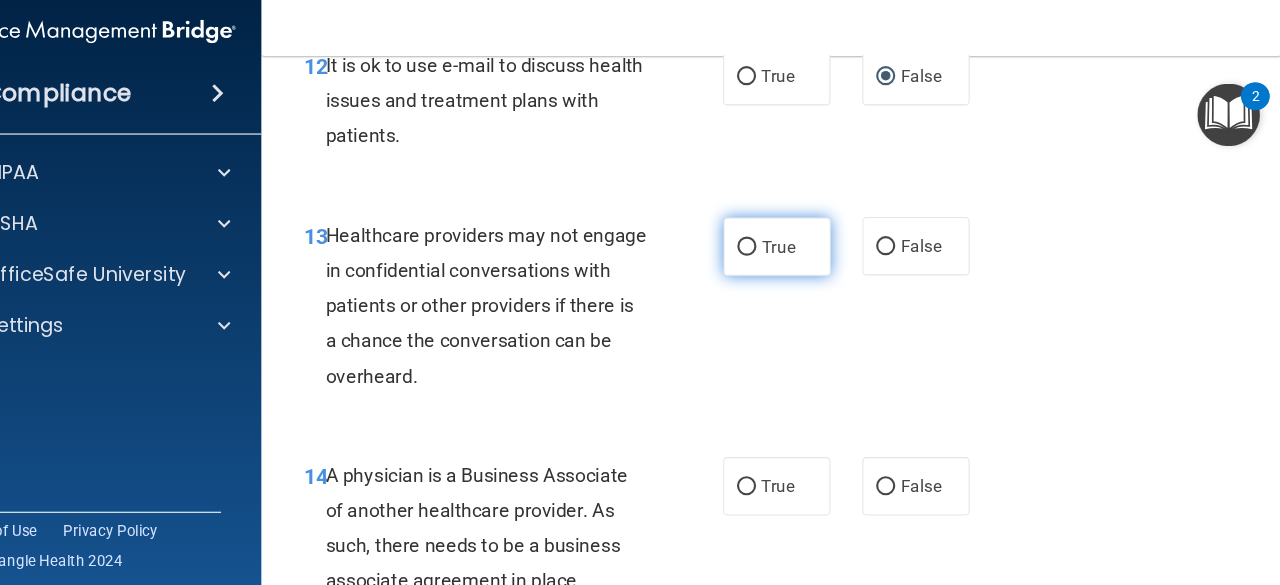 click on "True" at bounding box center [777, 244] 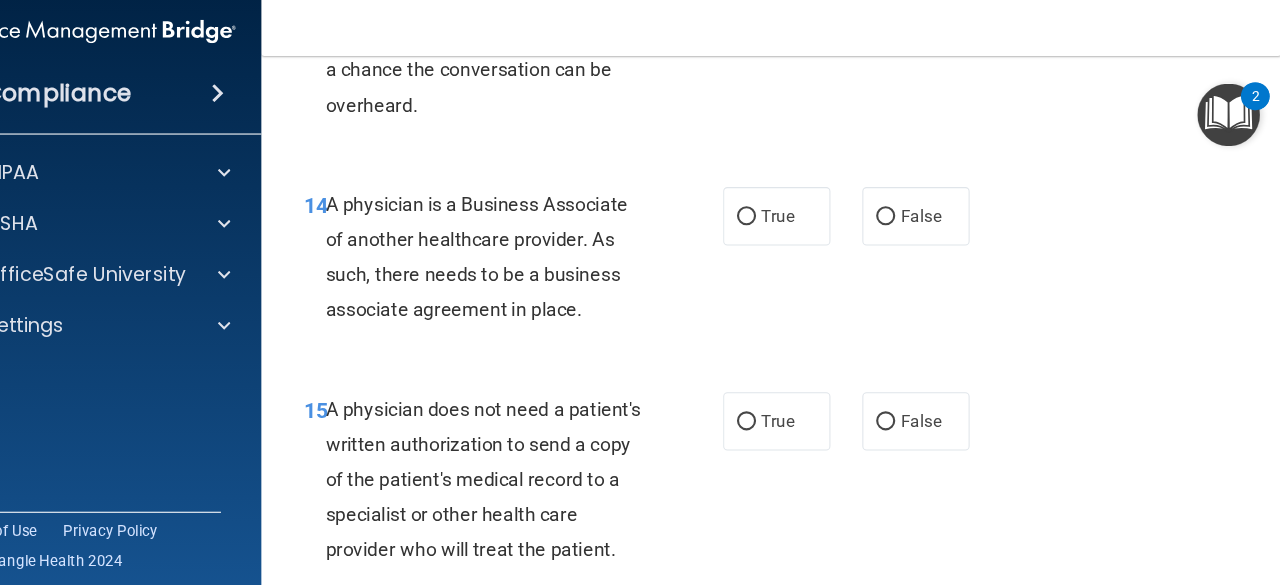 scroll, scrollTop: 2786, scrollLeft: 0, axis: vertical 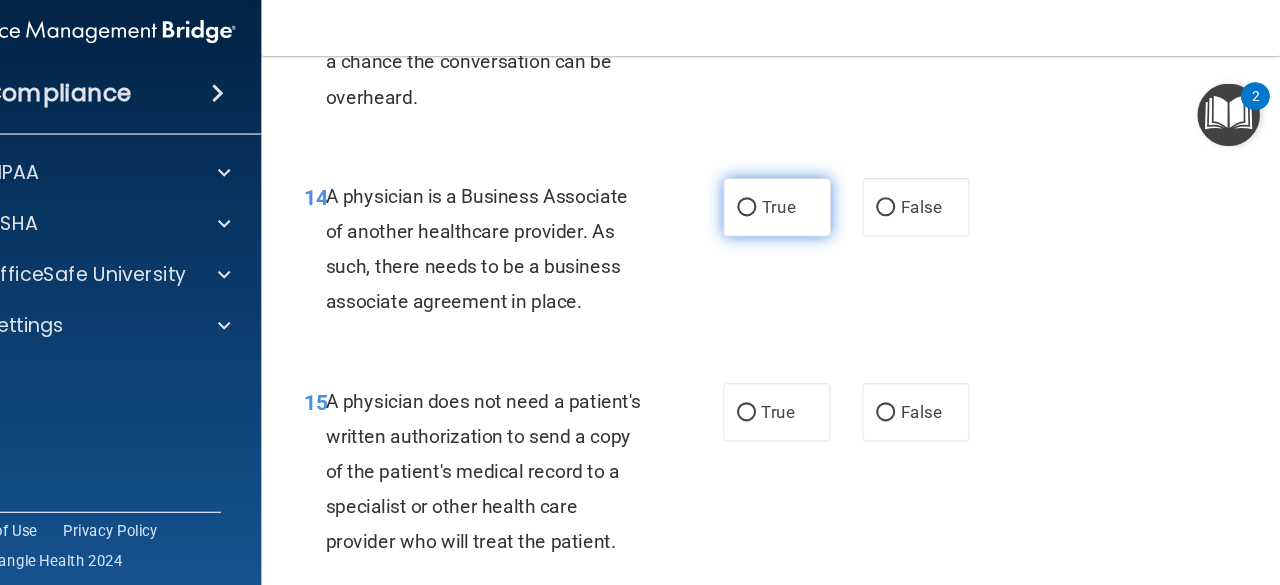 click on "True" at bounding box center (777, 207) 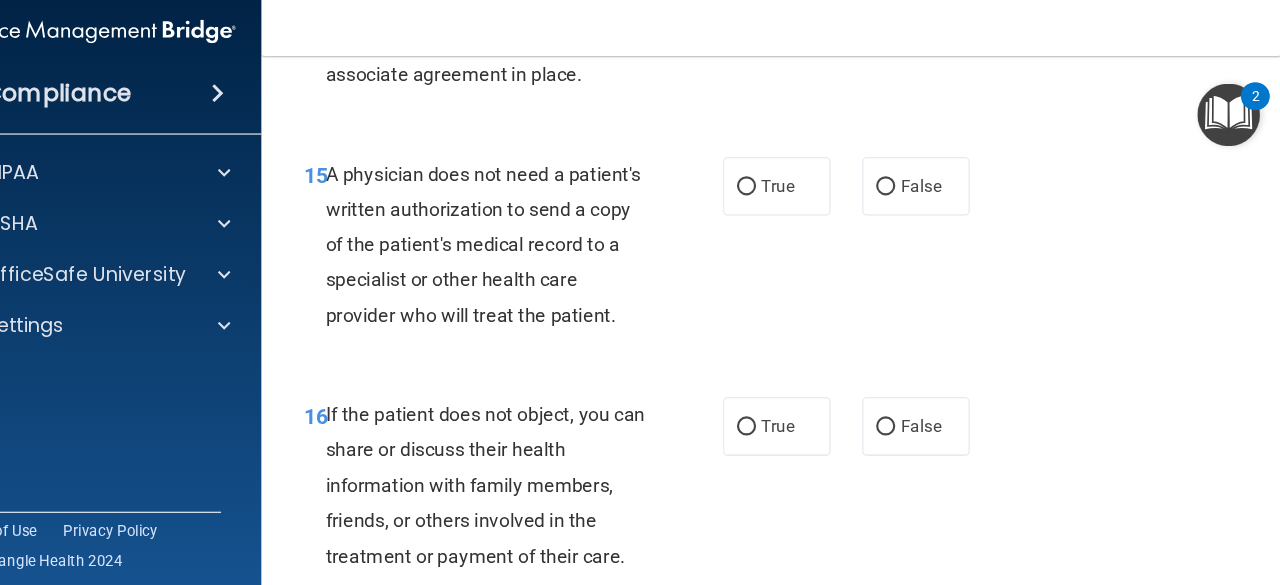 scroll, scrollTop: 3099, scrollLeft: 0, axis: vertical 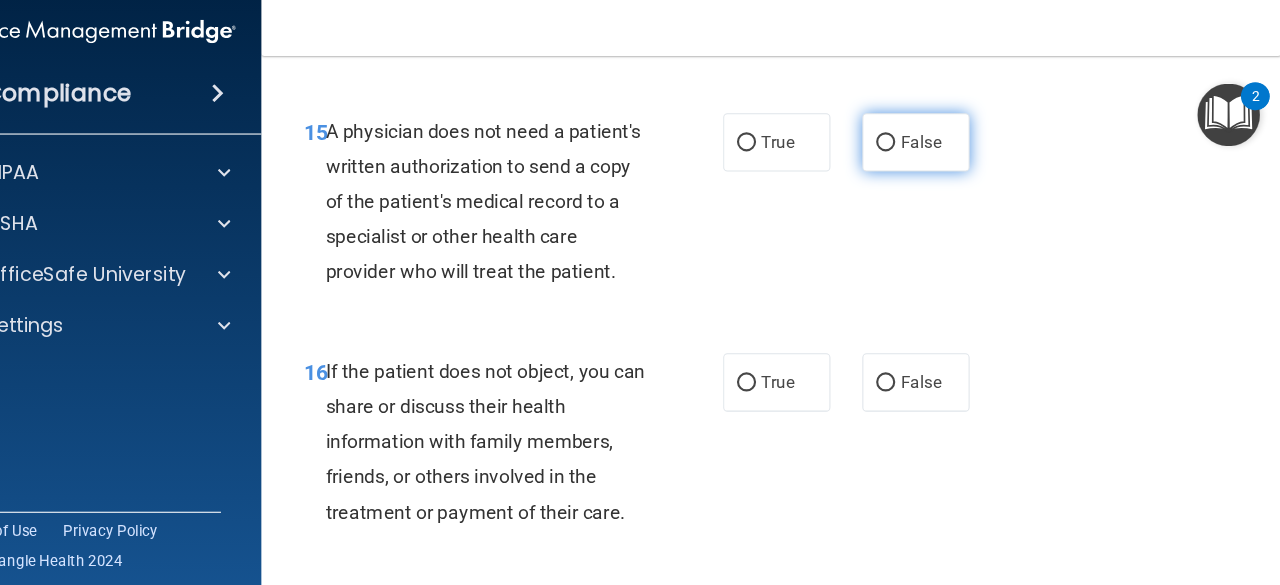 click on "False" at bounding box center (908, 146) 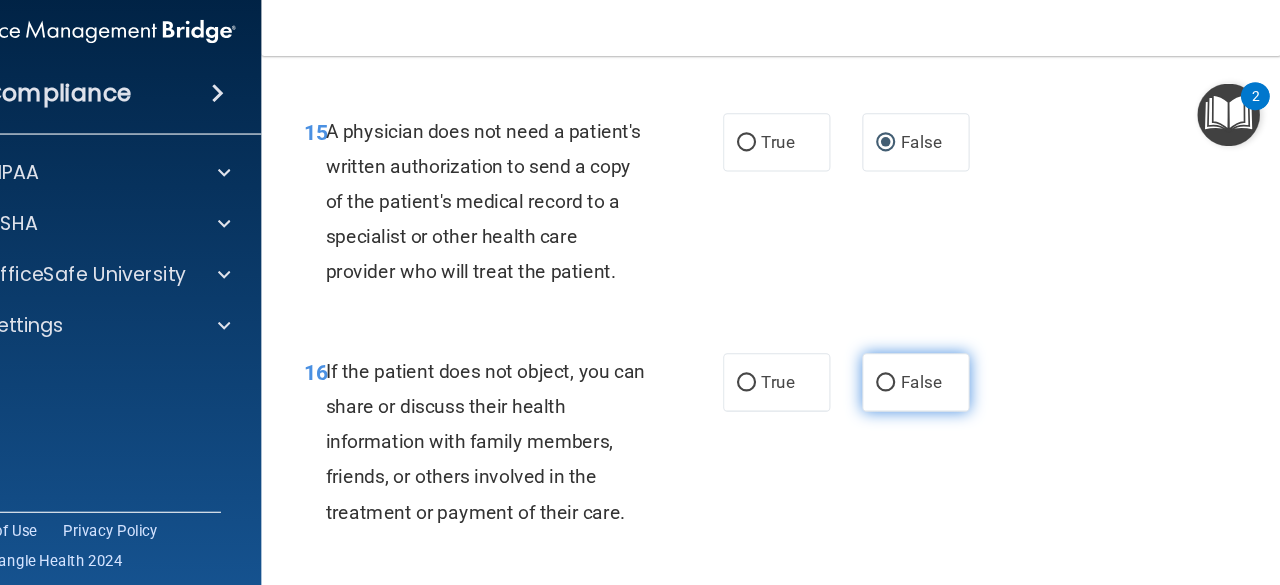click on "False" at bounding box center (908, 372) 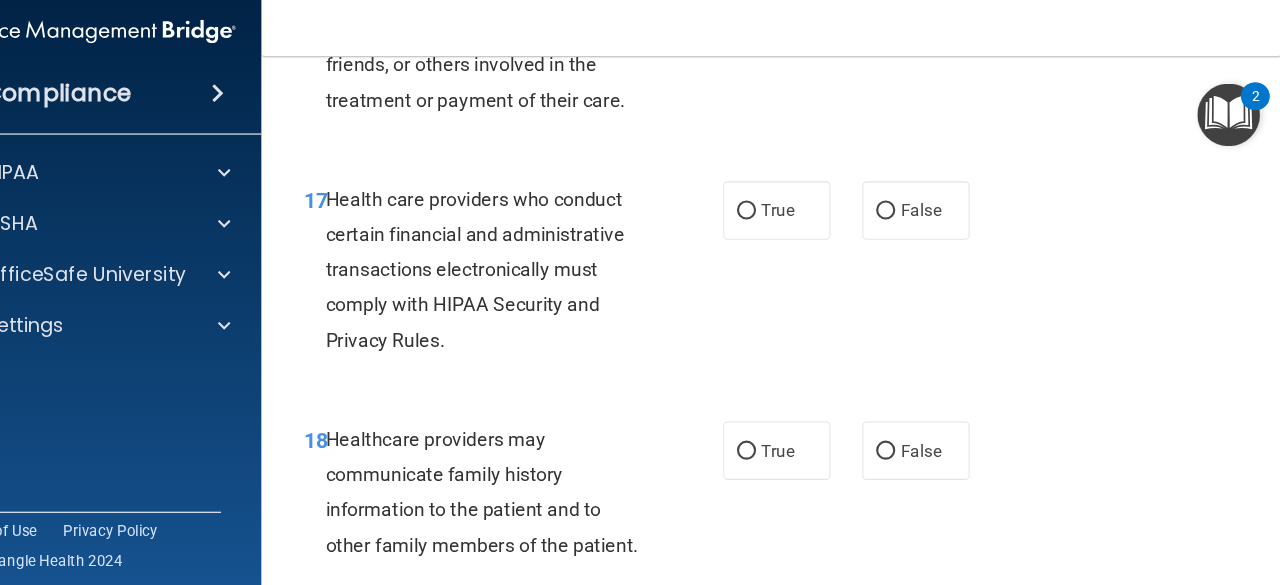 scroll, scrollTop: 3445, scrollLeft: 0, axis: vertical 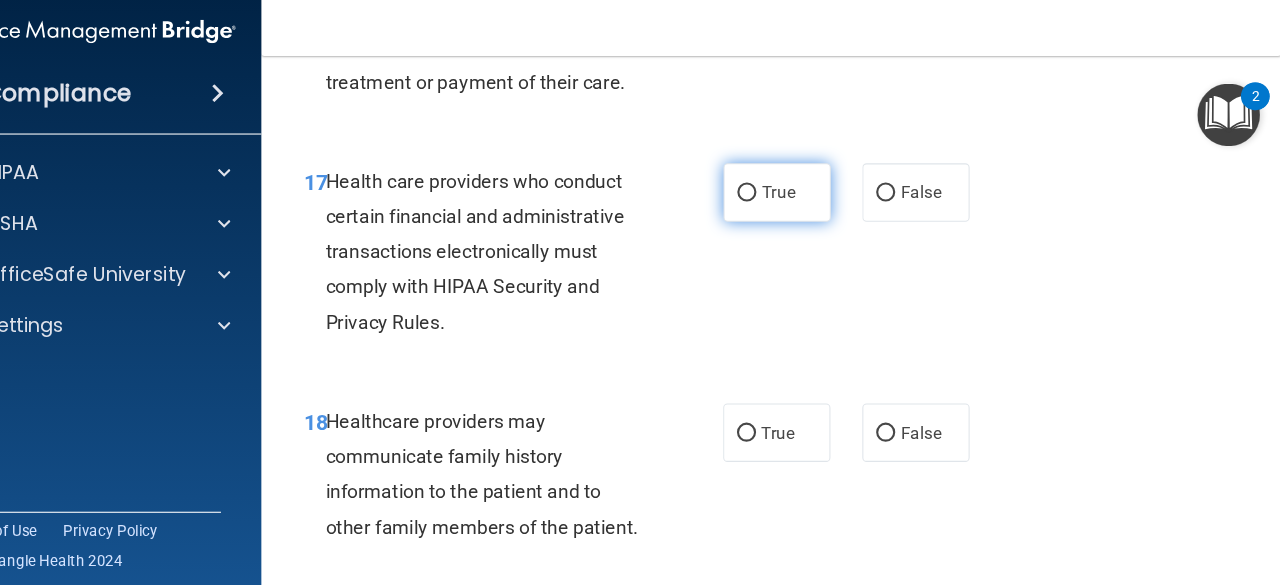 click on "True" at bounding box center (777, 193) 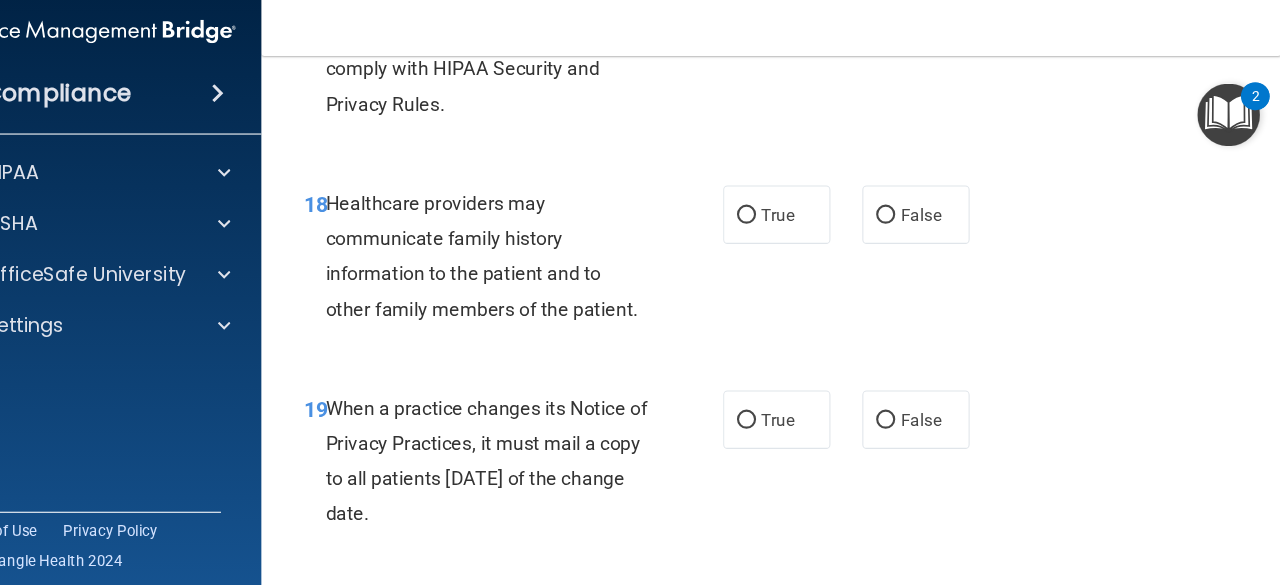 scroll, scrollTop: 3658, scrollLeft: 0, axis: vertical 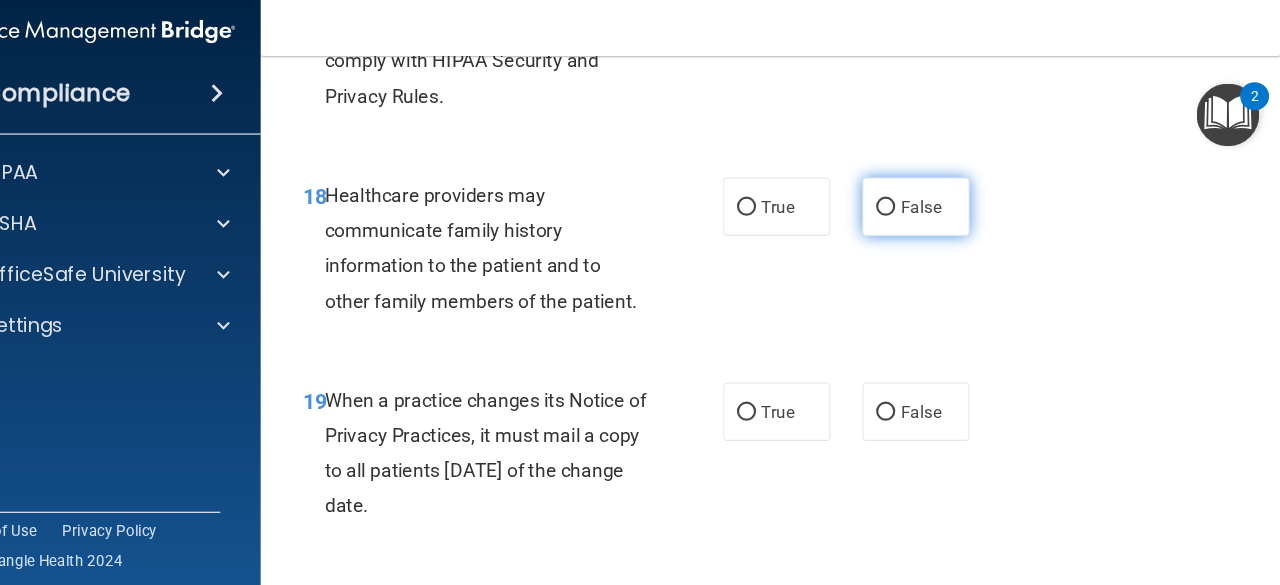 click on "False" at bounding box center [908, 206] 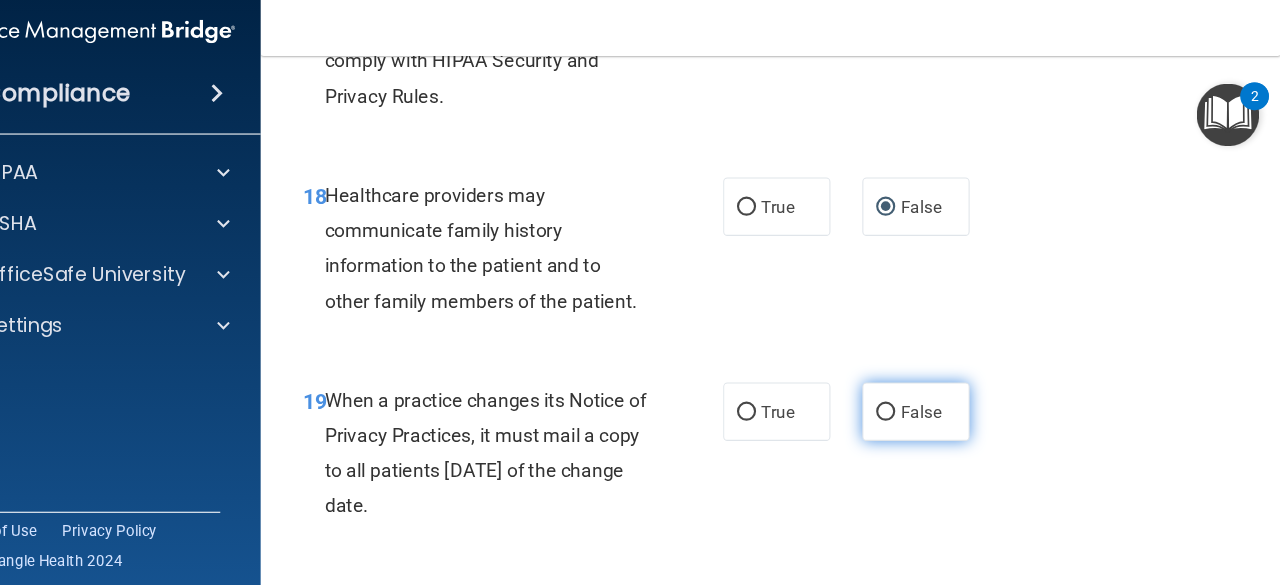 click on "False" at bounding box center (908, 399) 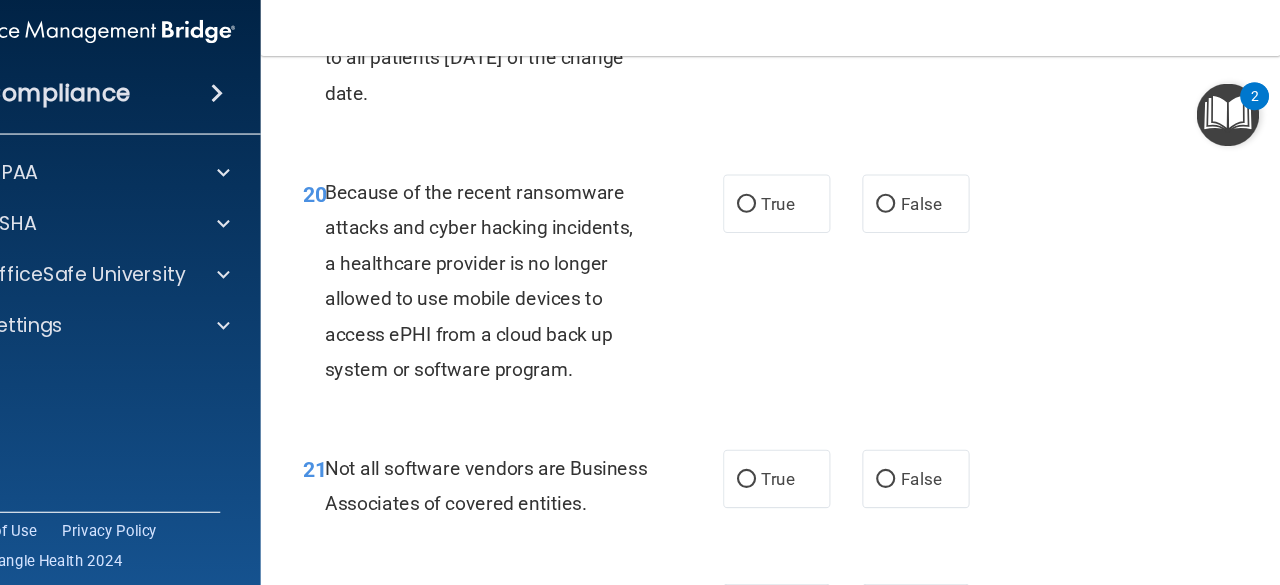 scroll, scrollTop: 4112, scrollLeft: 0, axis: vertical 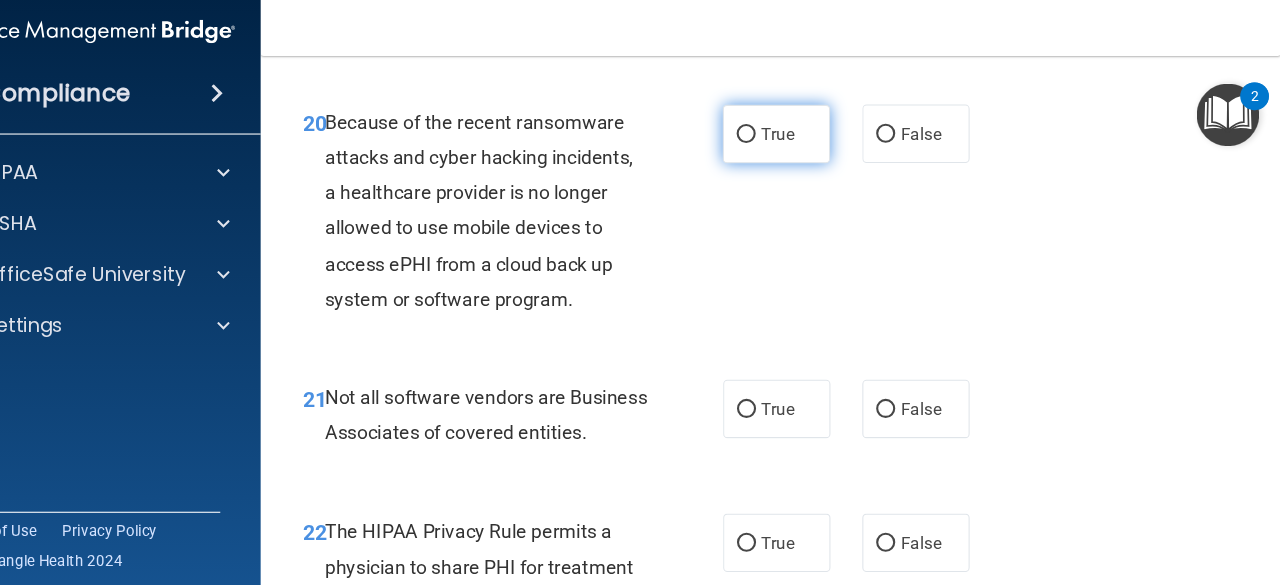 click on "True" at bounding box center (777, 138) 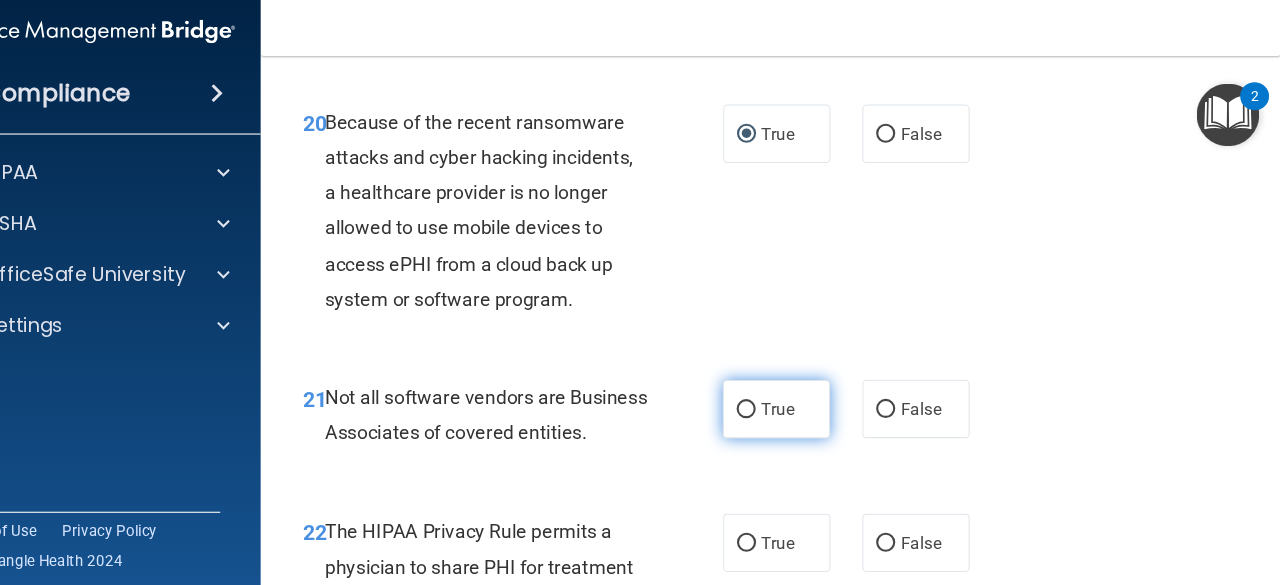 click on "True" at bounding box center (777, 397) 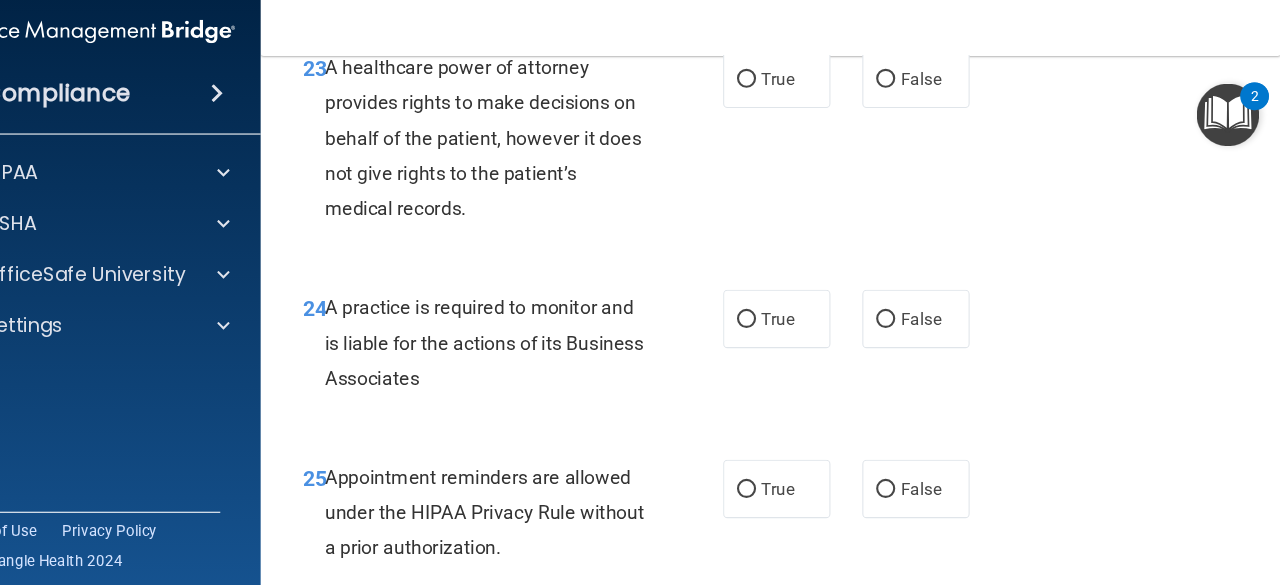 scroll, scrollTop: 4567, scrollLeft: 0, axis: vertical 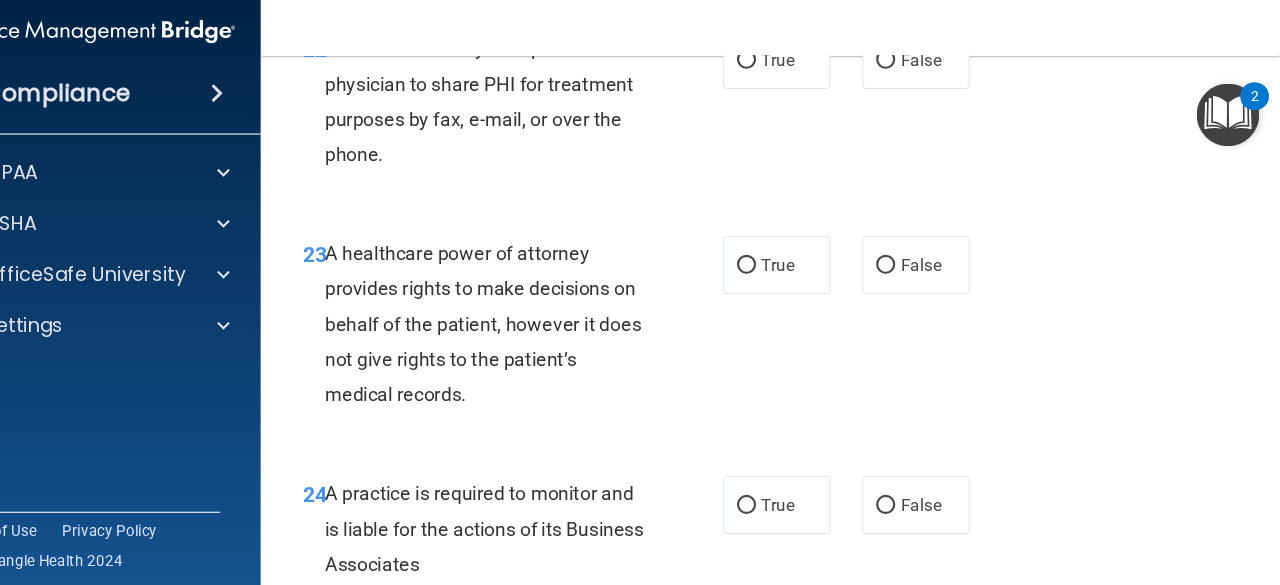 click on "22       The HIPAA Privacy Rule permits a physician to share PHI for treatment purposes by fax, e-mail, or over the phone." at bounding box center (557, 111) 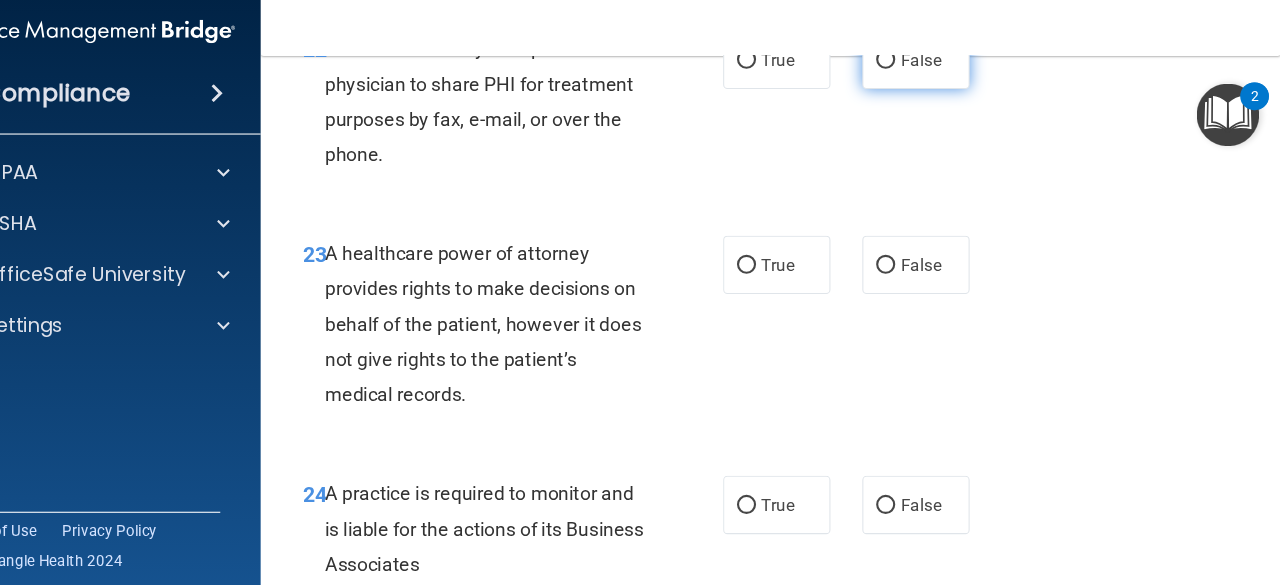 click on "False" at bounding box center [908, 68] 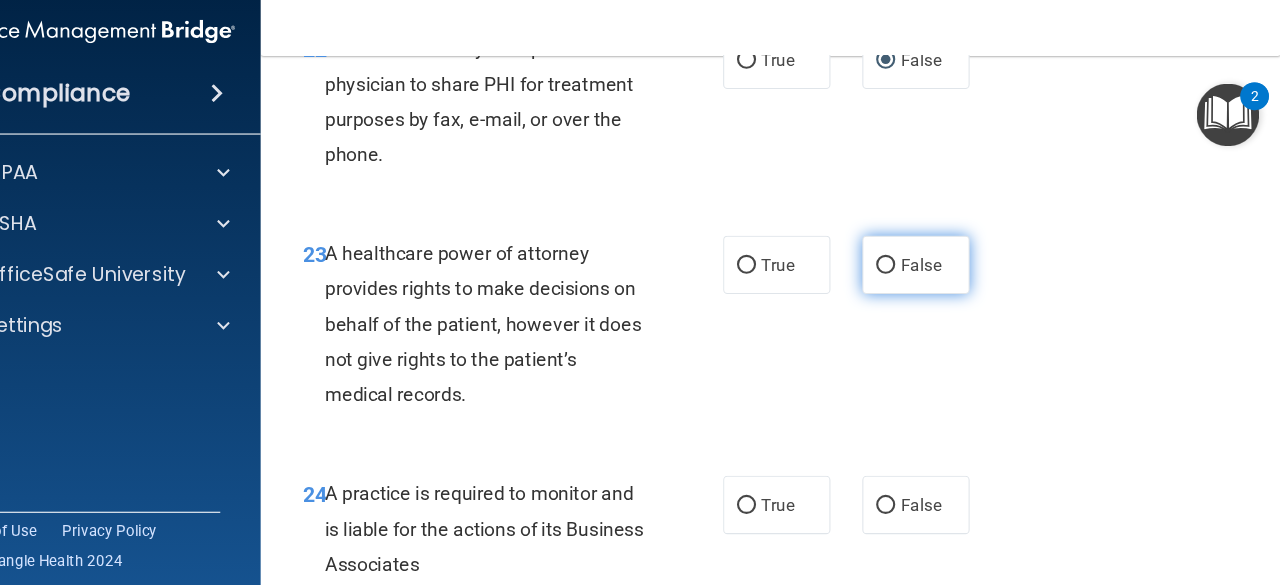 click on "False" at bounding box center [908, 261] 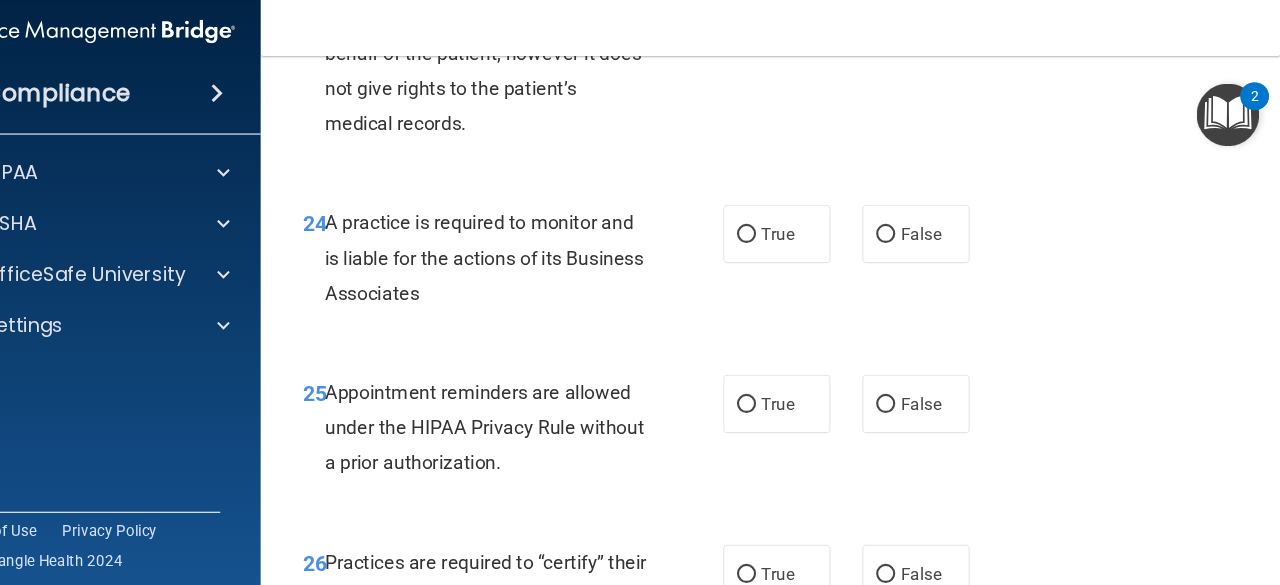 scroll, scrollTop: 4830, scrollLeft: 0, axis: vertical 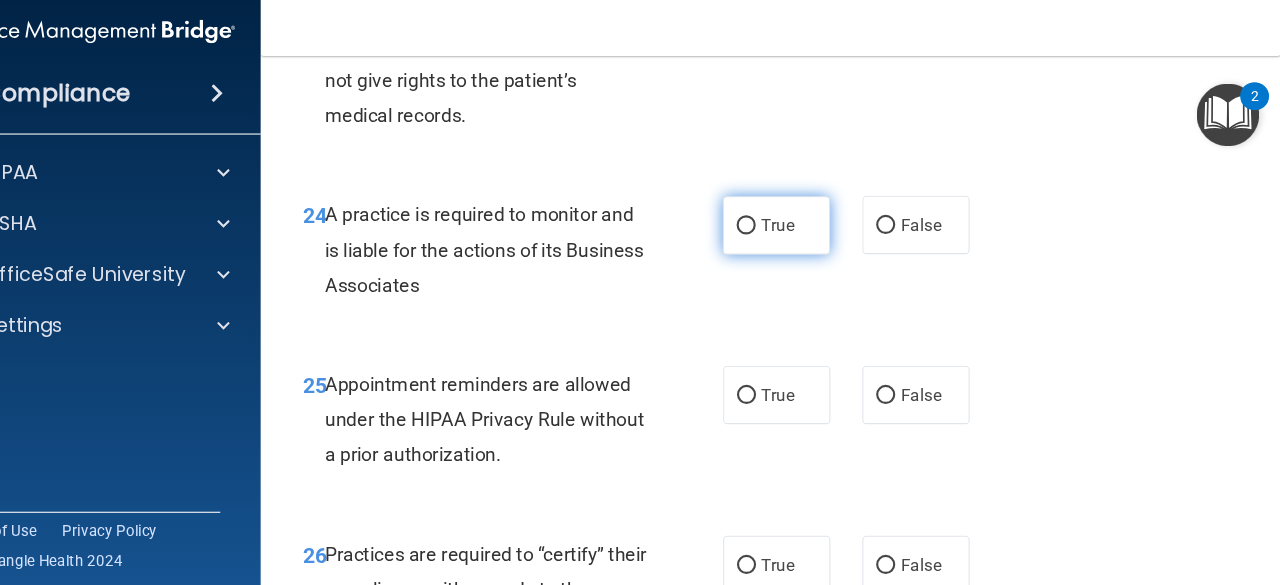 click on "True" at bounding box center [777, 224] 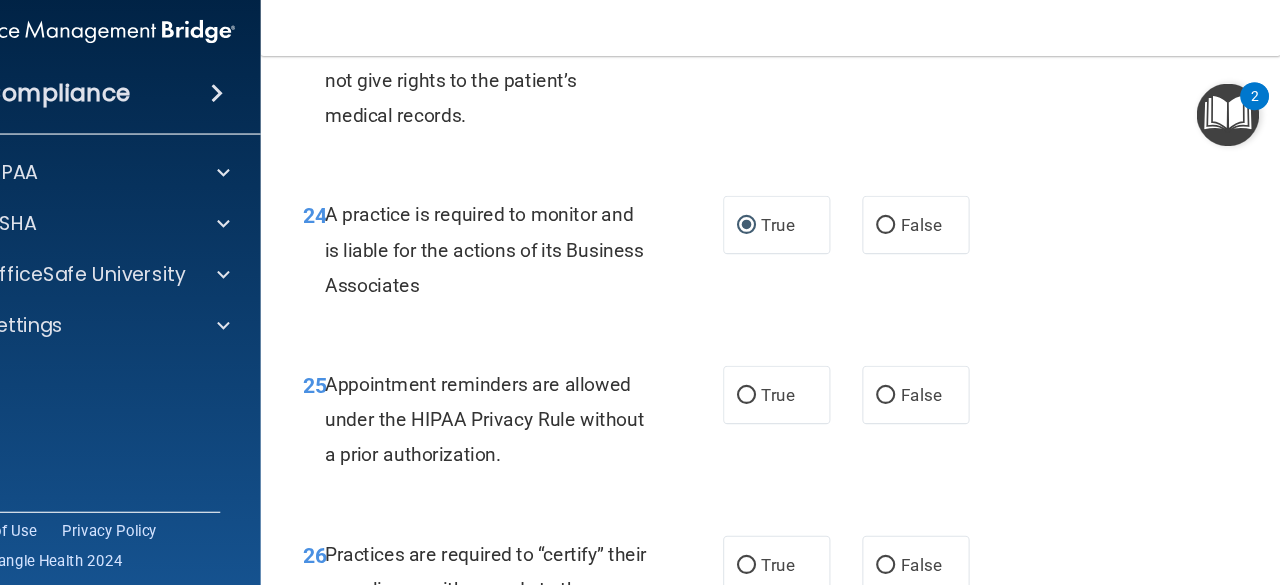 scroll, scrollTop: 4401, scrollLeft: 0, axis: vertical 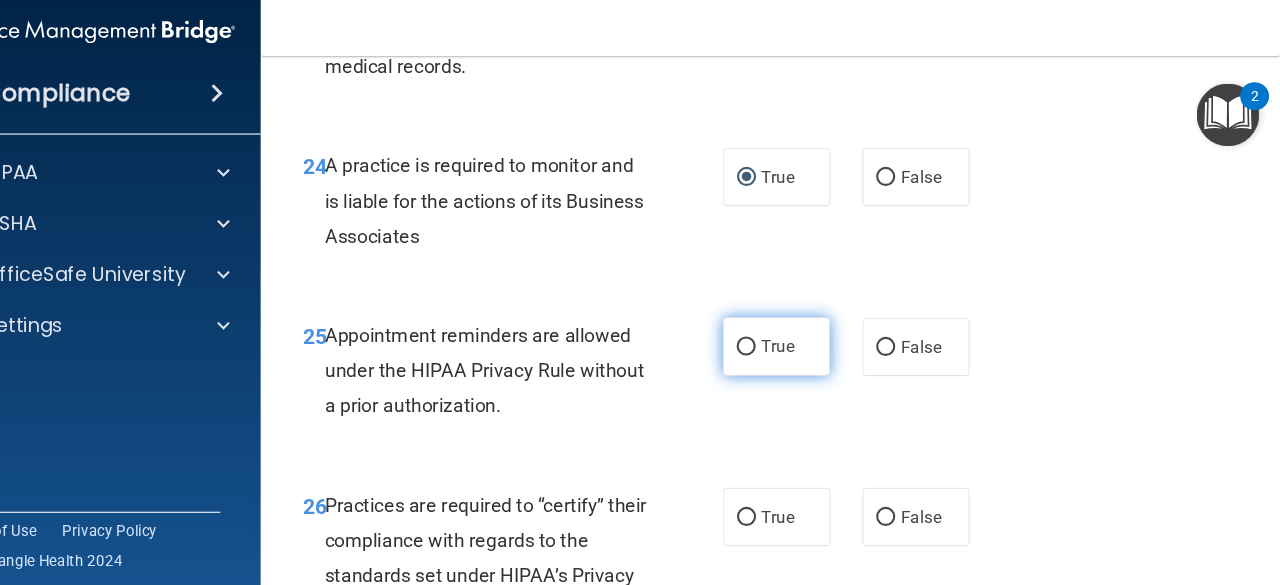 click on "True" at bounding box center (777, 338) 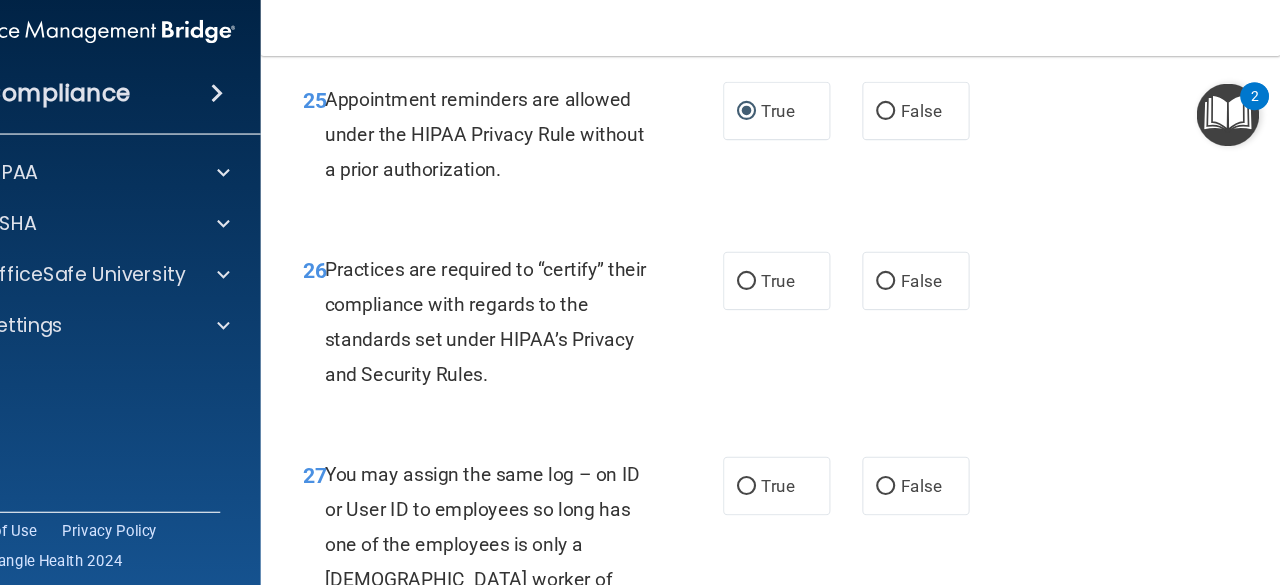 scroll, scrollTop: 5106, scrollLeft: 0, axis: vertical 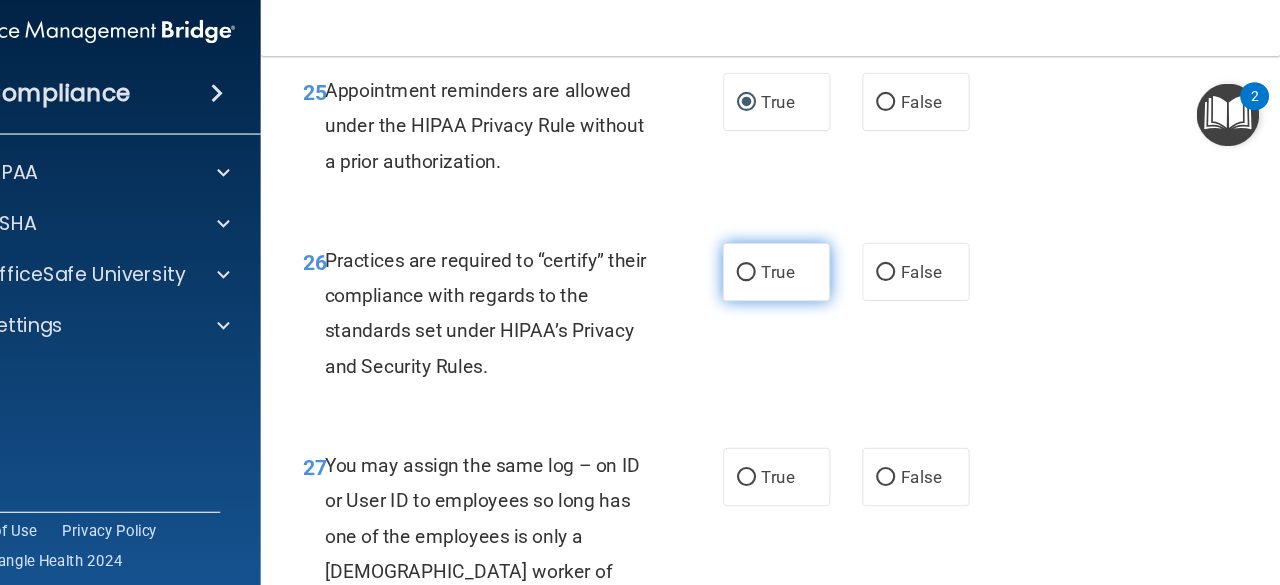 click on "True" at bounding box center (777, 268) 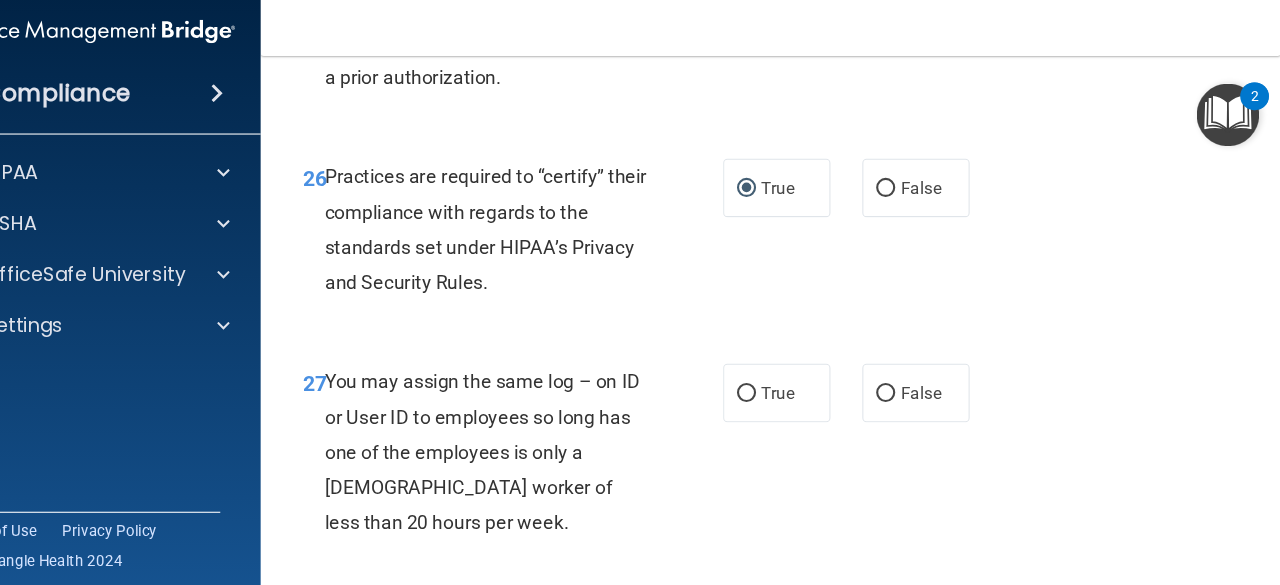 scroll, scrollTop: 5335, scrollLeft: 0, axis: vertical 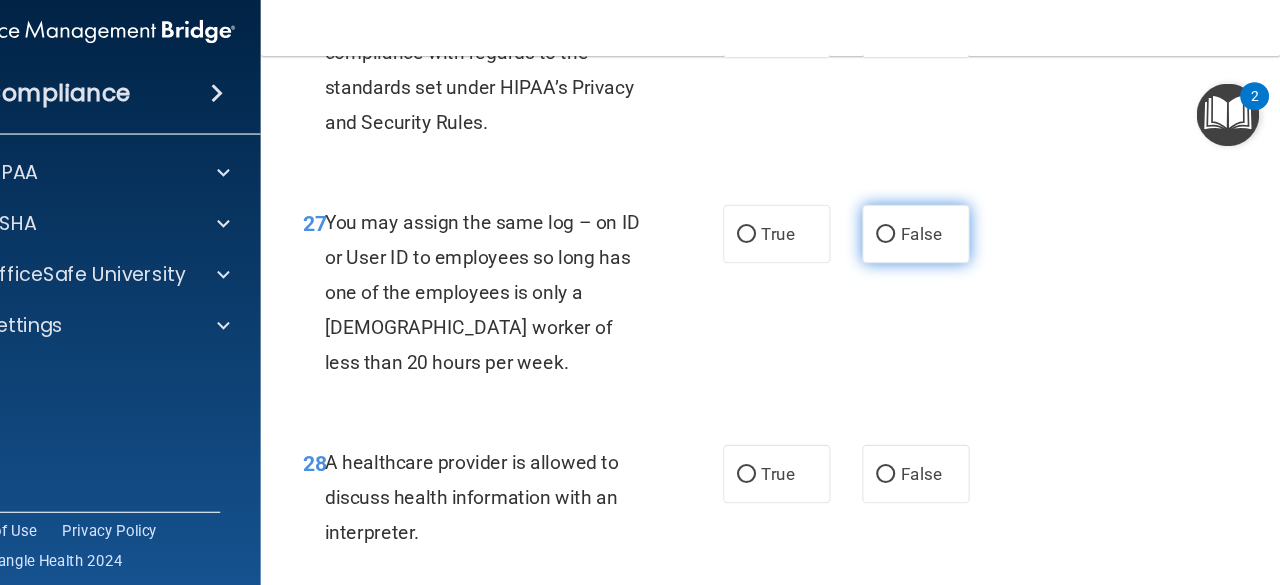 click on "False" at bounding box center (908, 232) 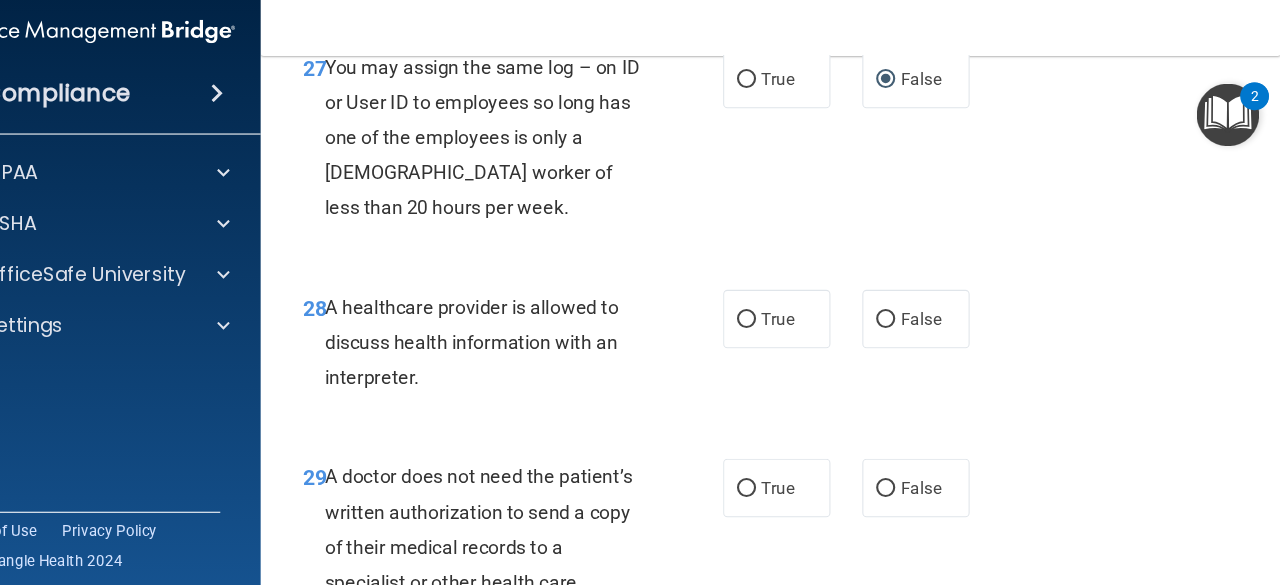 scroll, scrollTop: 5490, scrollLeft: 0, axis: vertical 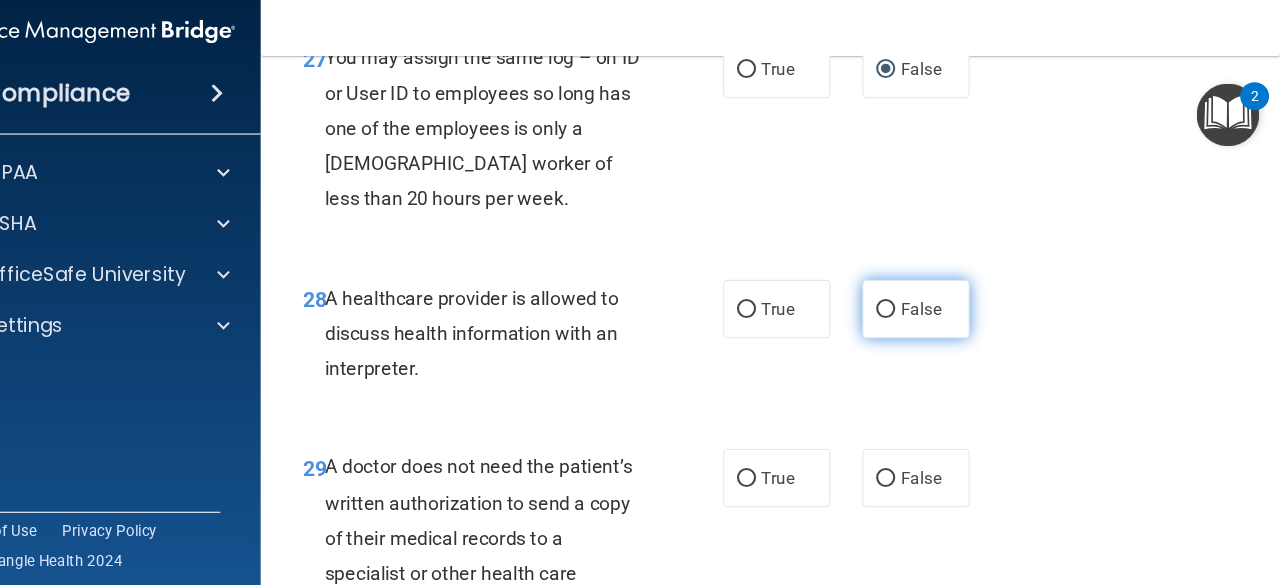 click on "False" at bounding box center [908, 303] 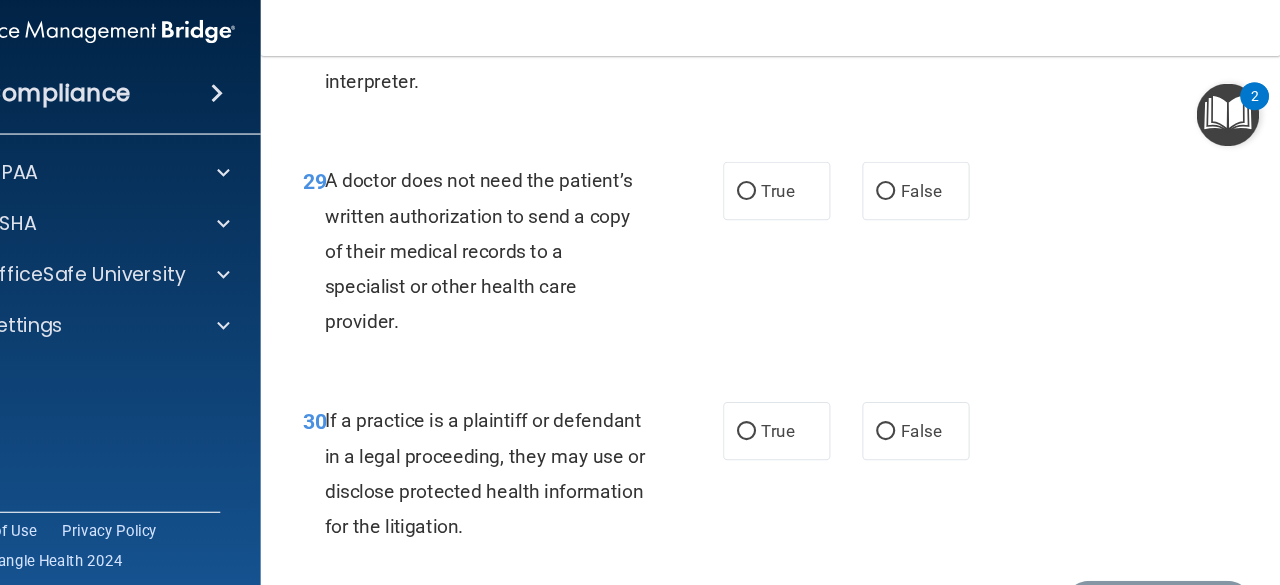 scroll, scrollTop: 5488, scrollLeft: 0, axis: vertical 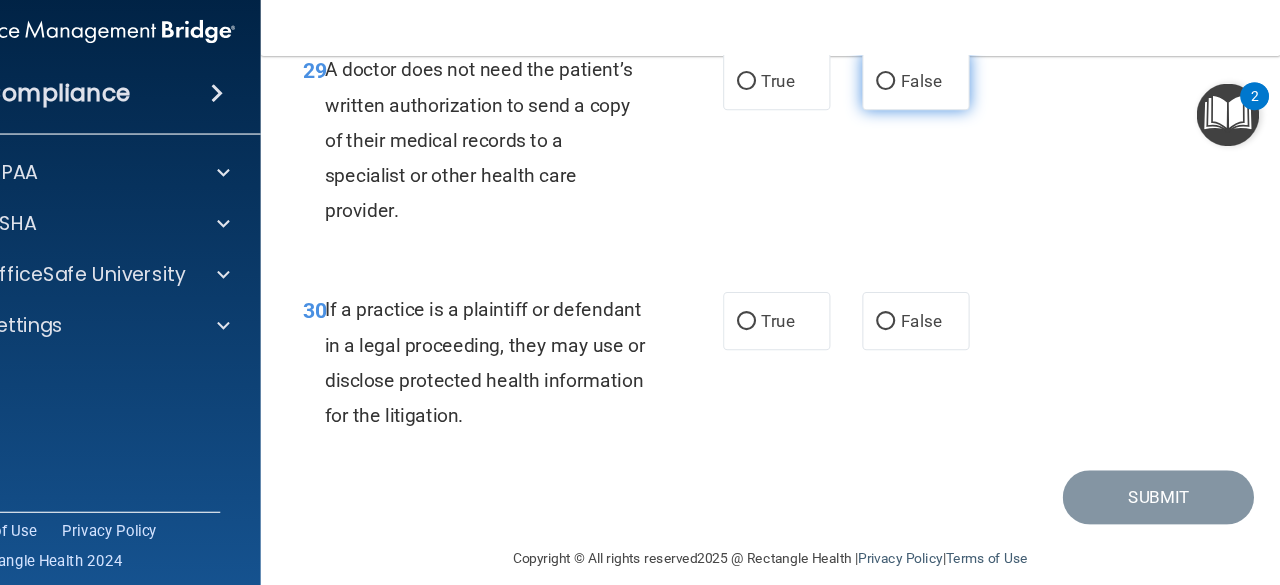 click on "False" at bounding box center (908, 88) 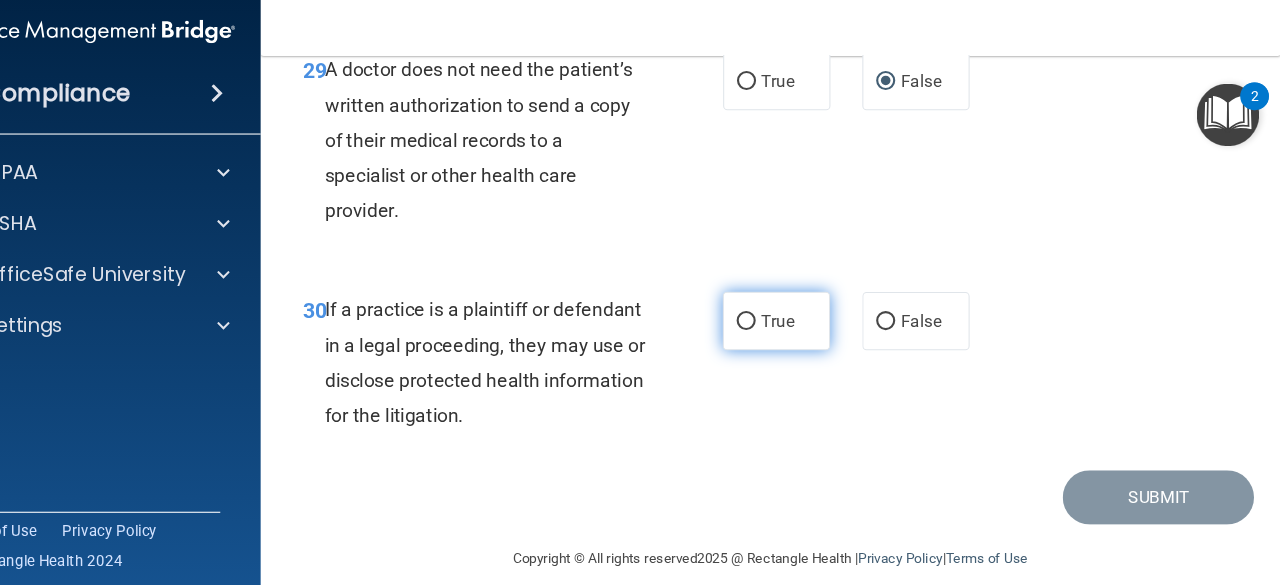 click on "True" at bounding box center (777, 314) 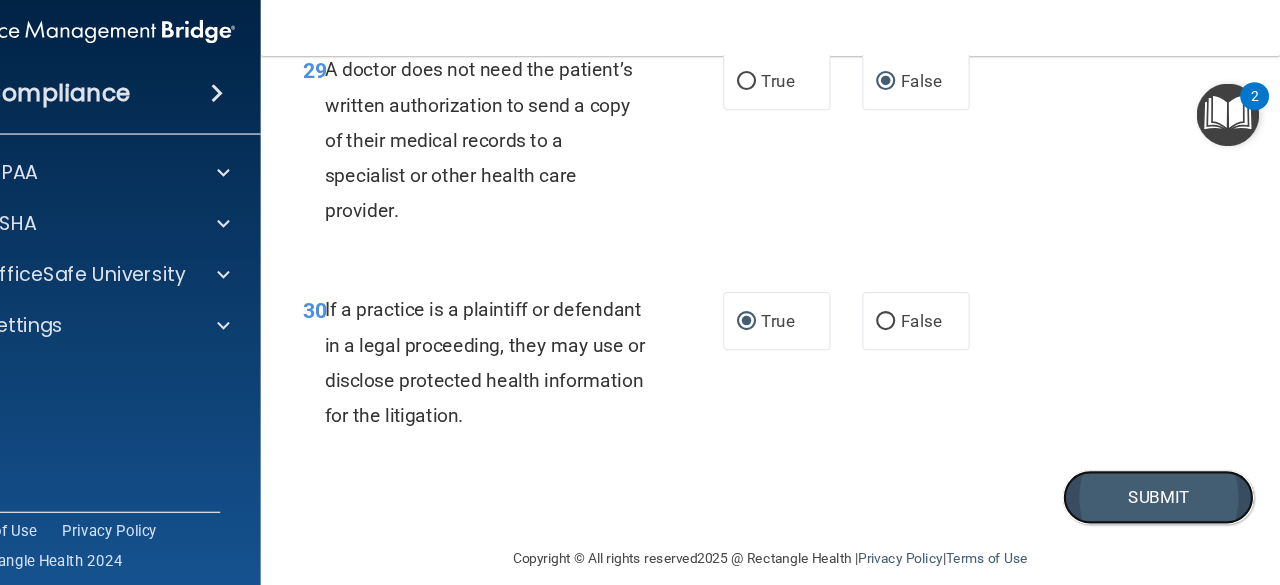 click on "Submit" at bounding box center (1165, 479) 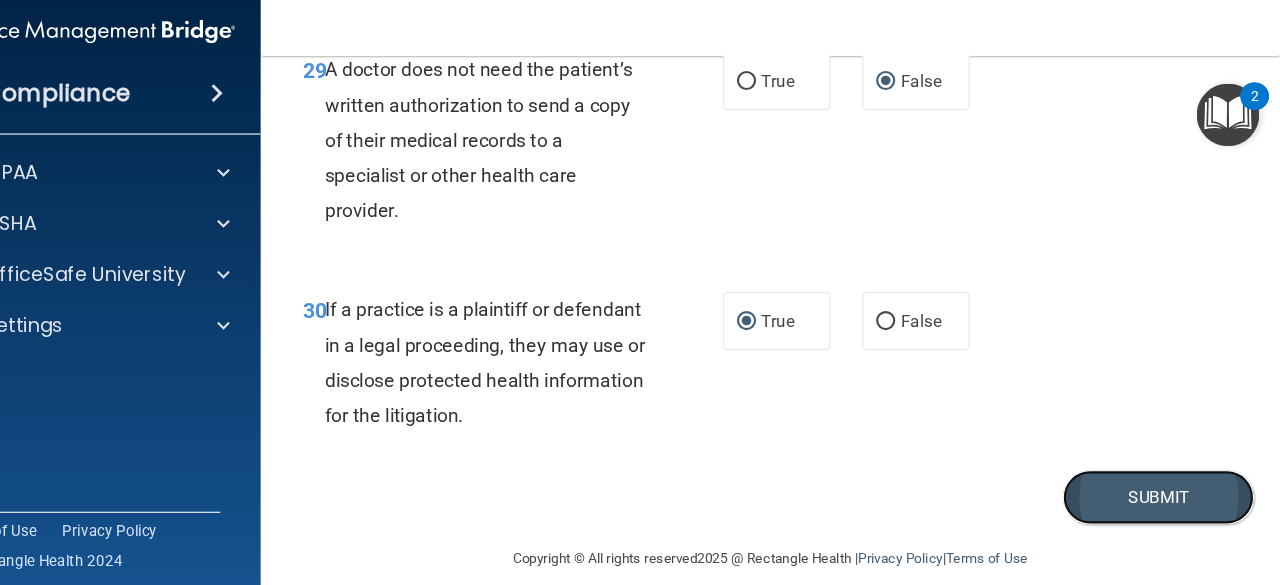 click on "Submit" at bounding box center (1165, 479) 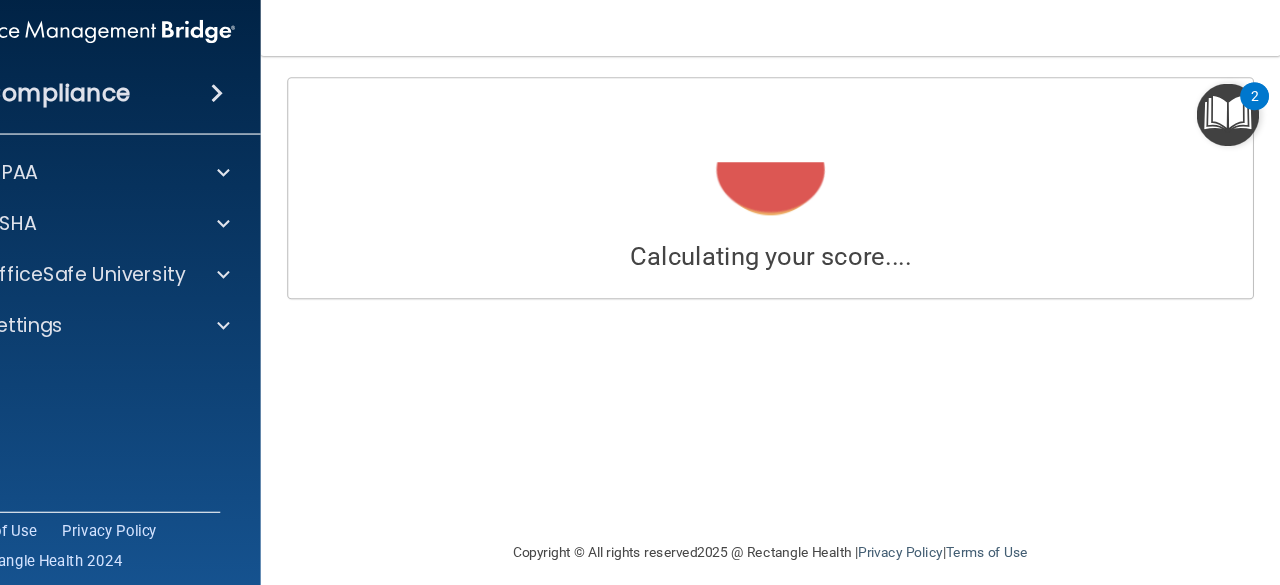 scroll, scrollTop: 0, scrollLeft: 0, axis: both 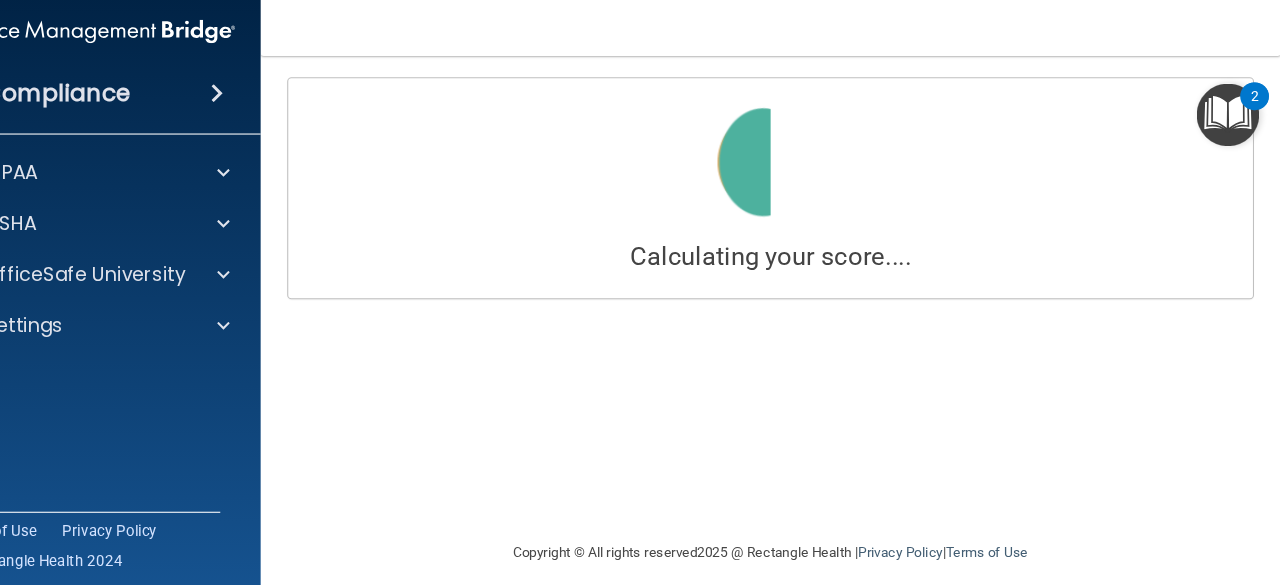 drag, startPoint x: 1272, startPoint y: 546, endPoint x: 1264, endPoint y: 435, distance: 111.28792 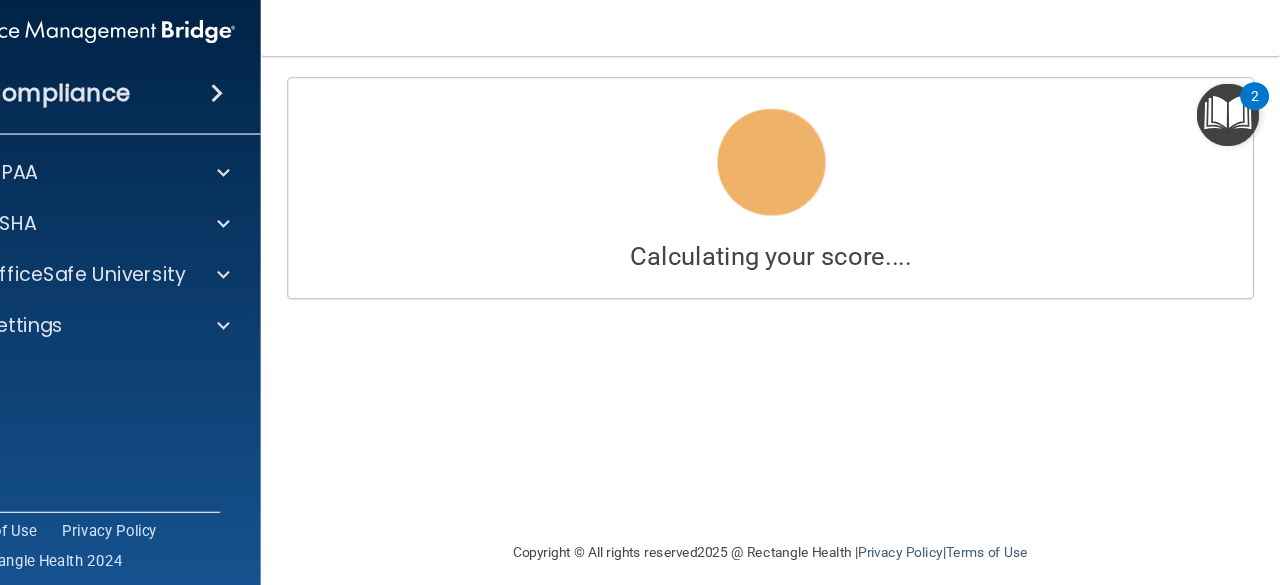click on "Calculating your score....                      You did not pass the " The HIPAA Quiz #2 ".        43     out of     100         TAKE QUIZ AGAIN                Questions You Missed              01       A business associate agreement is required with organizations or persons where inadvertent contact with protected health information may result.  Like in the case of janitorial services?                 True           False                       False.  A business associate contract is not required with persons or organizations whose functions, activities, or services do not involve the use or disclosure of protected health information, and where any access to protected health information by such persons would be incidental, if at all                 05       A patient may have a friend or family member pick up a prescription on their behalf.                 True           False                                       08                       True           False" at bounding box center (800, 324) 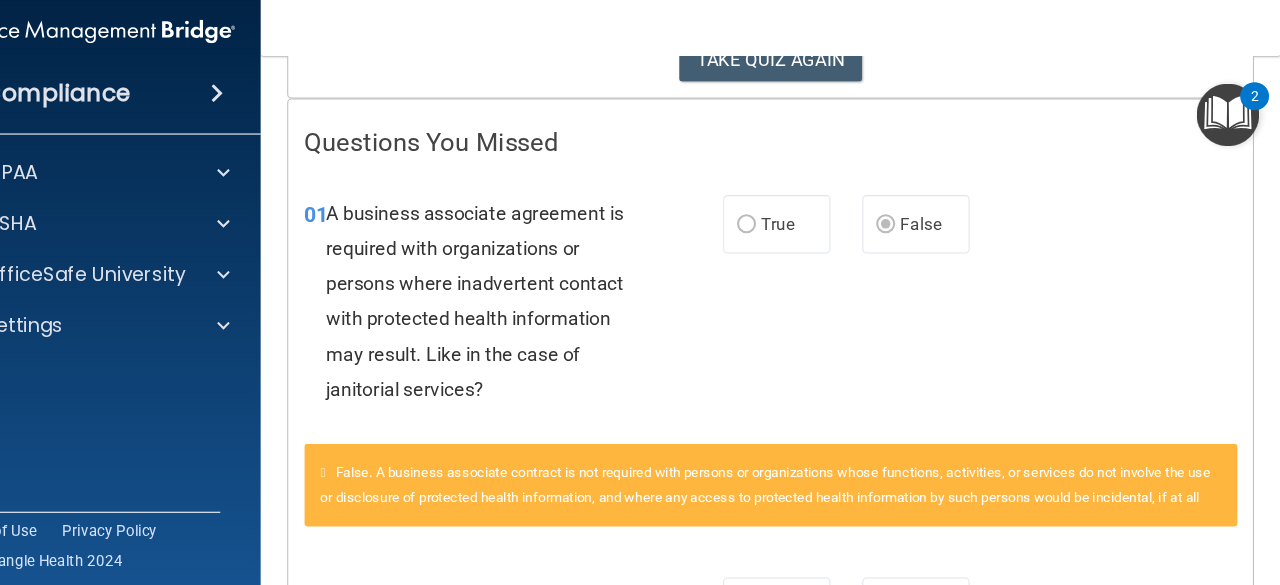 scroll, scrollTop: 376, scrollLeft: 0, axis: vertical 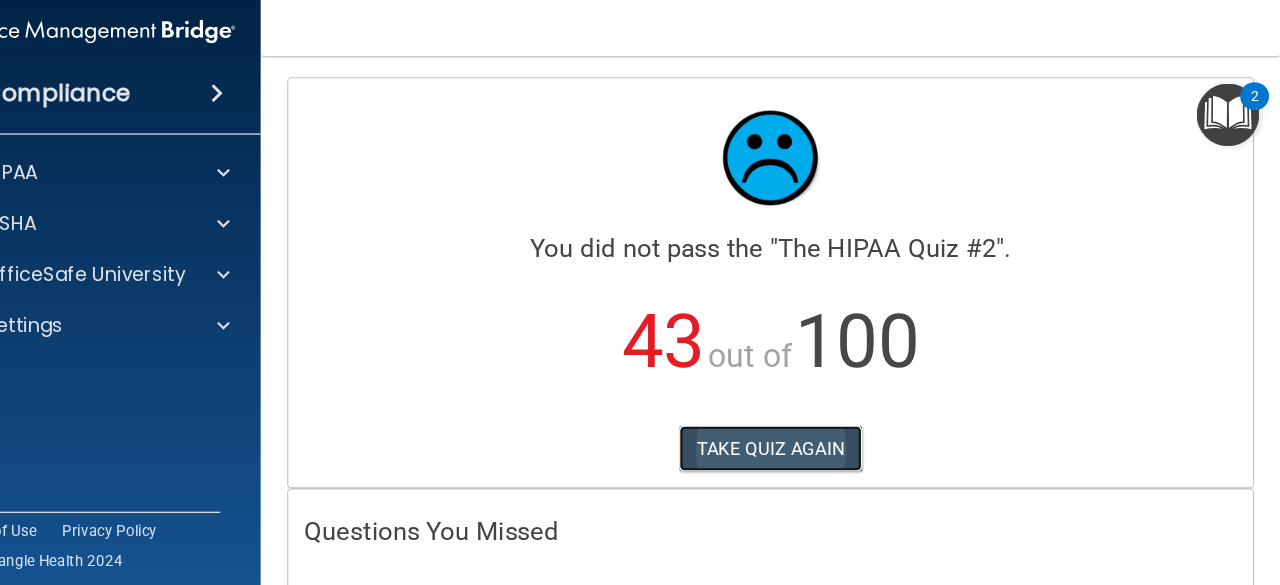 click on "TAKE QUIZ AGAIN" at bounding box center [800, 434] 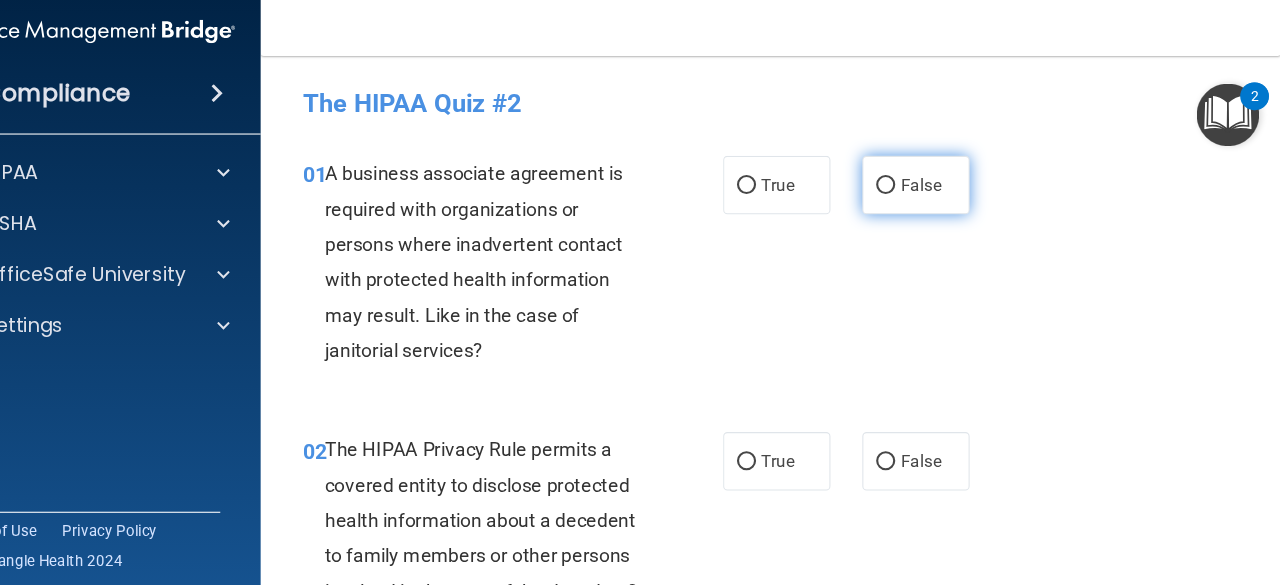 click on "False" at bounding box center (908, 186) 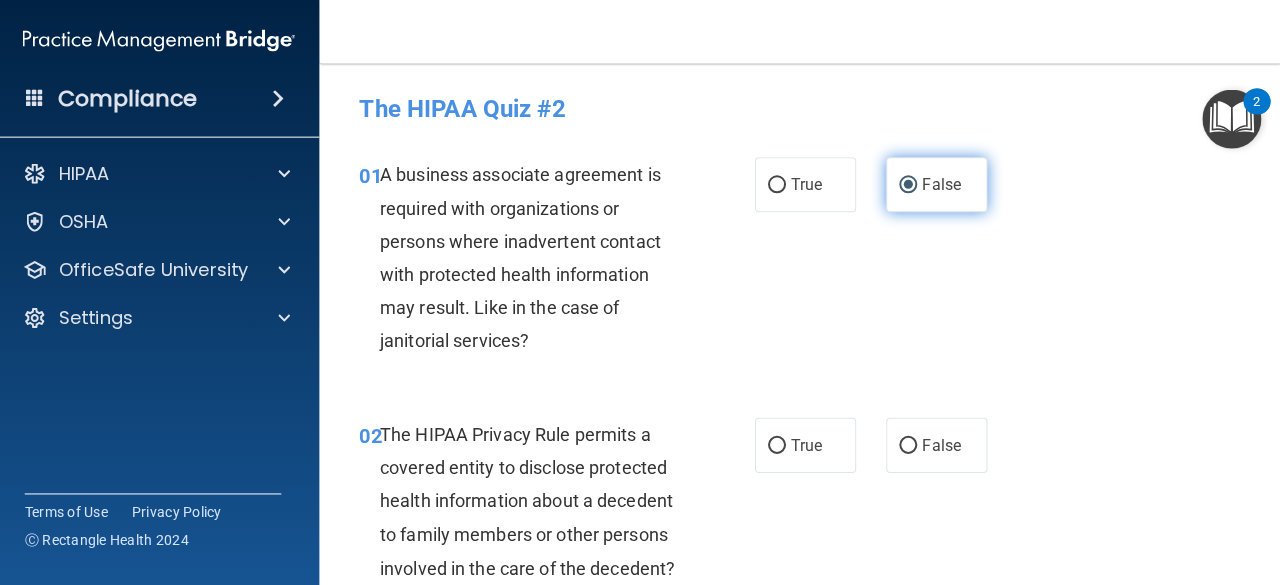 scroll, scrollTop: 0, scrollLeft: 0, axis: both 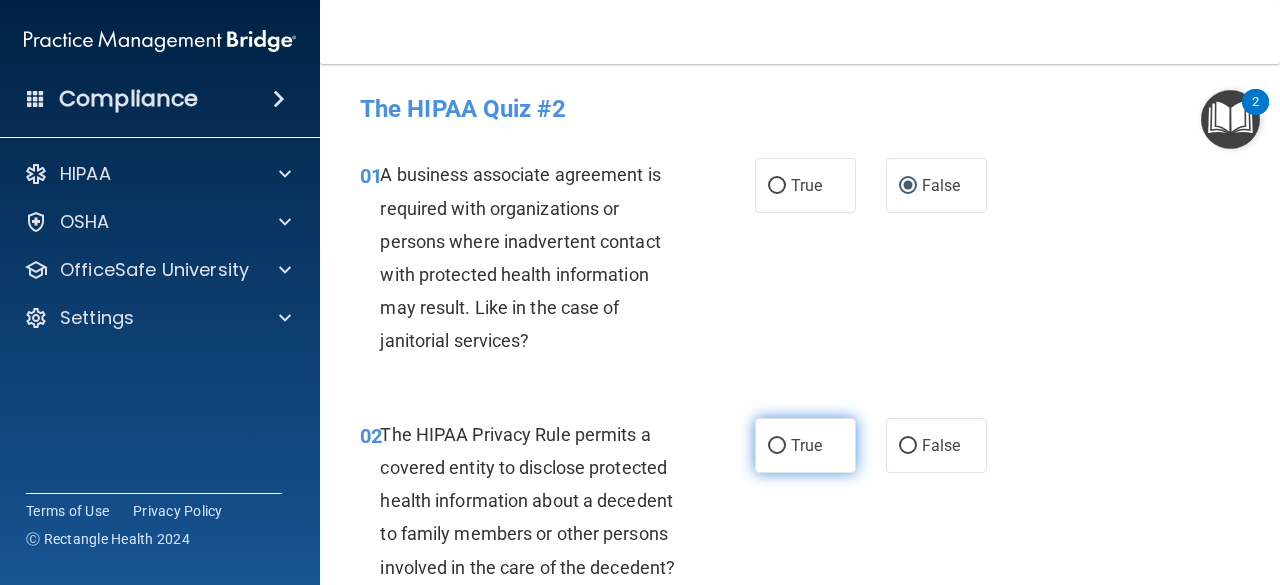 click on "True" at bounding box center [805, 445] 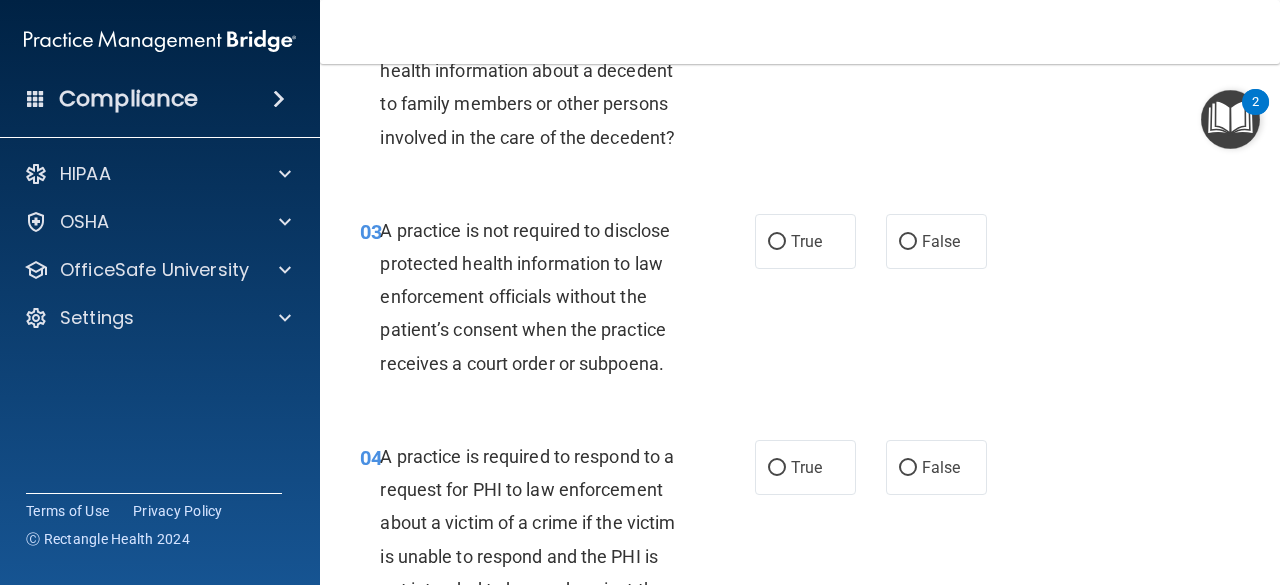 scroll, scrollTop: 438, scrollLeft: 0, axis: vertical 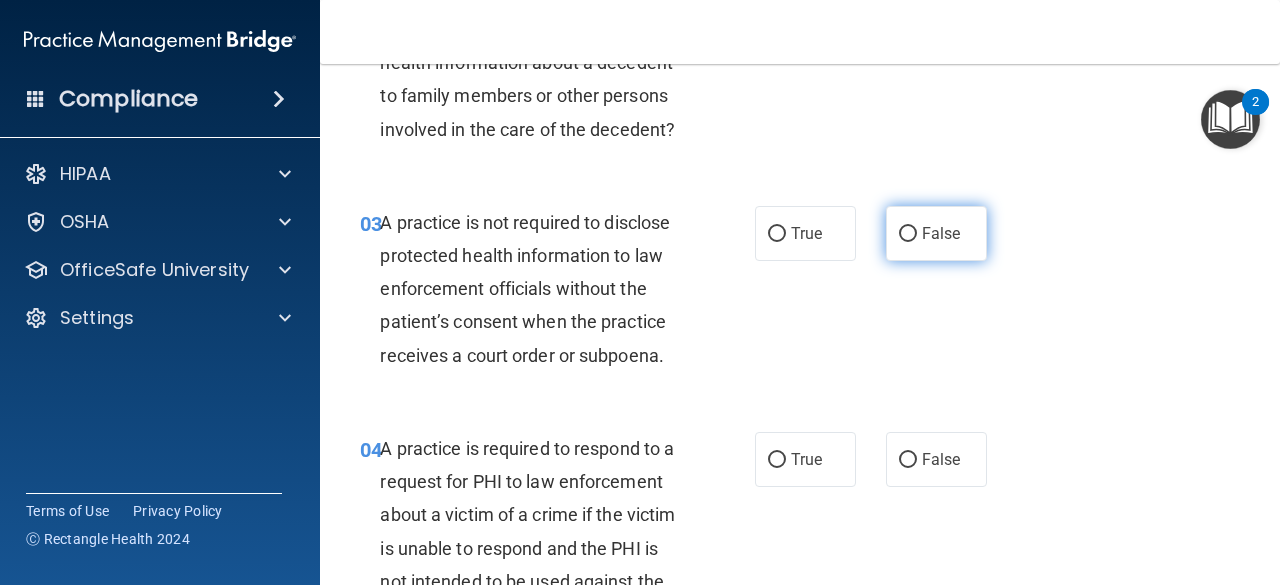 click on "False" at bounding box center (908, 234) 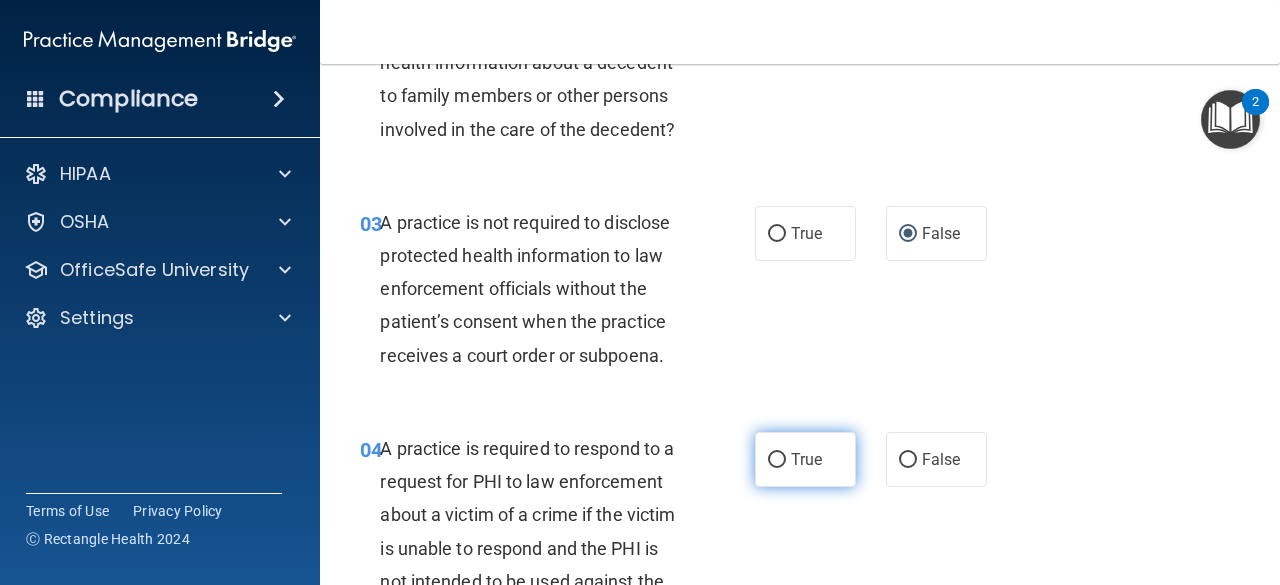 click on "True" at bounding box center [777, 460] 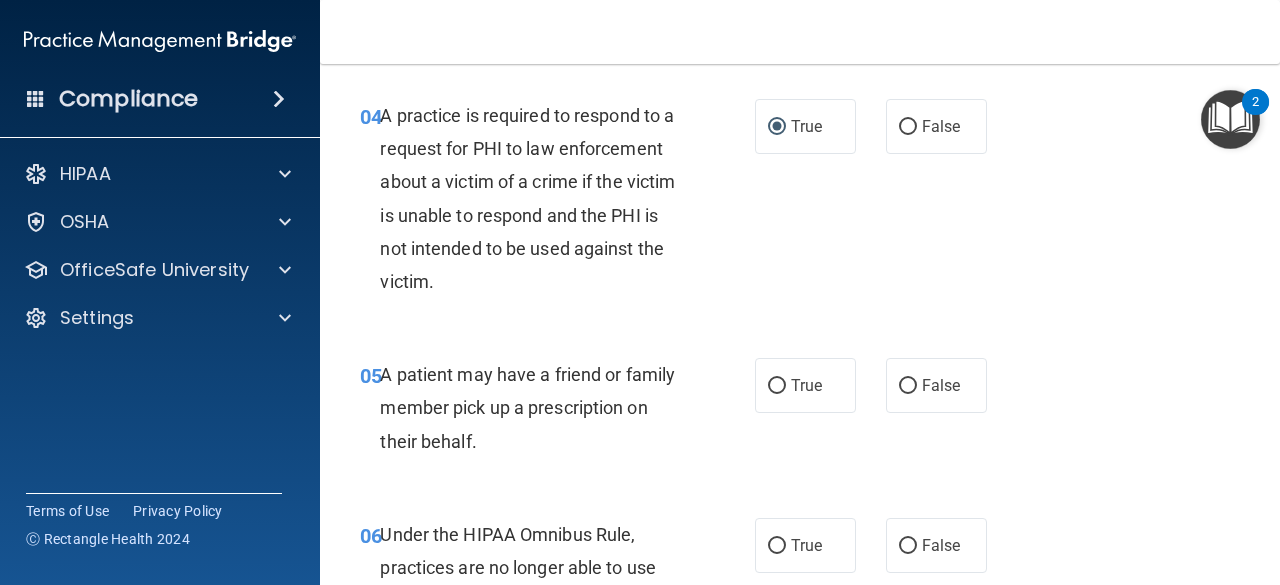 scroll, scrollTop: 815, scrollLeft: 0, axis: vertical 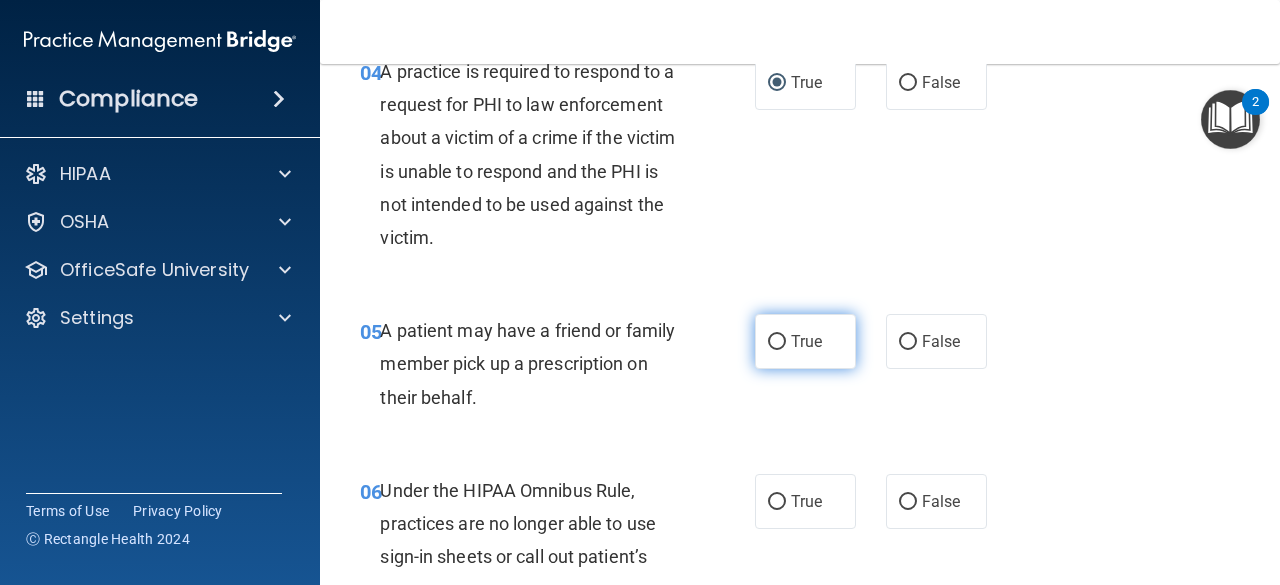 click on "True" at bounding box center (777, 342) 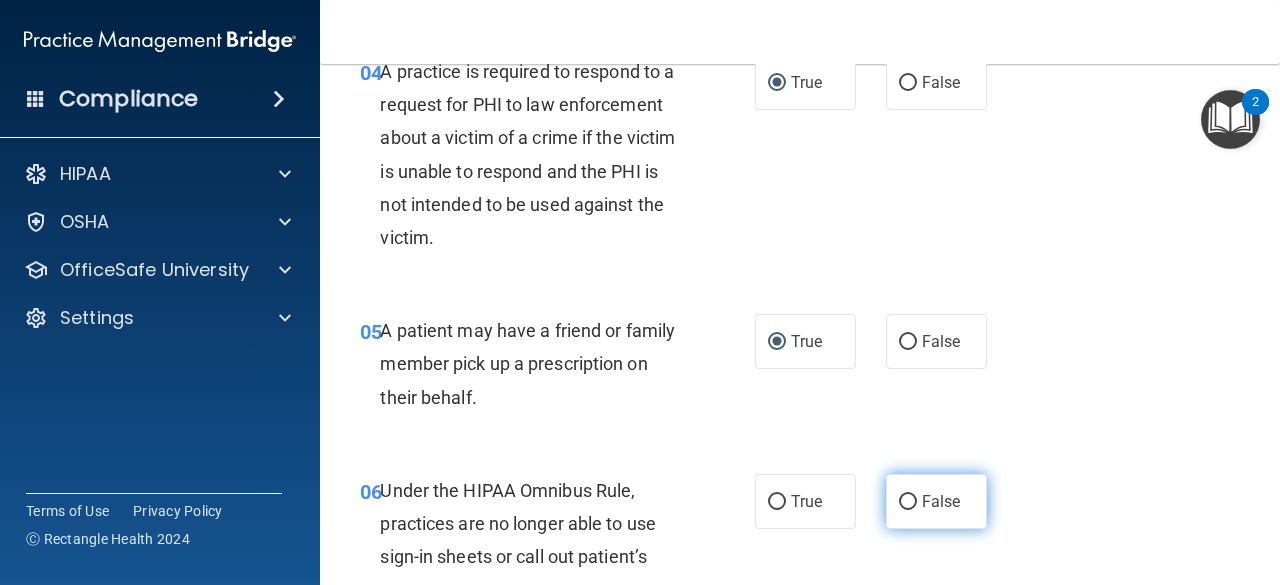 click on "False" at bounding box center (908, 502) 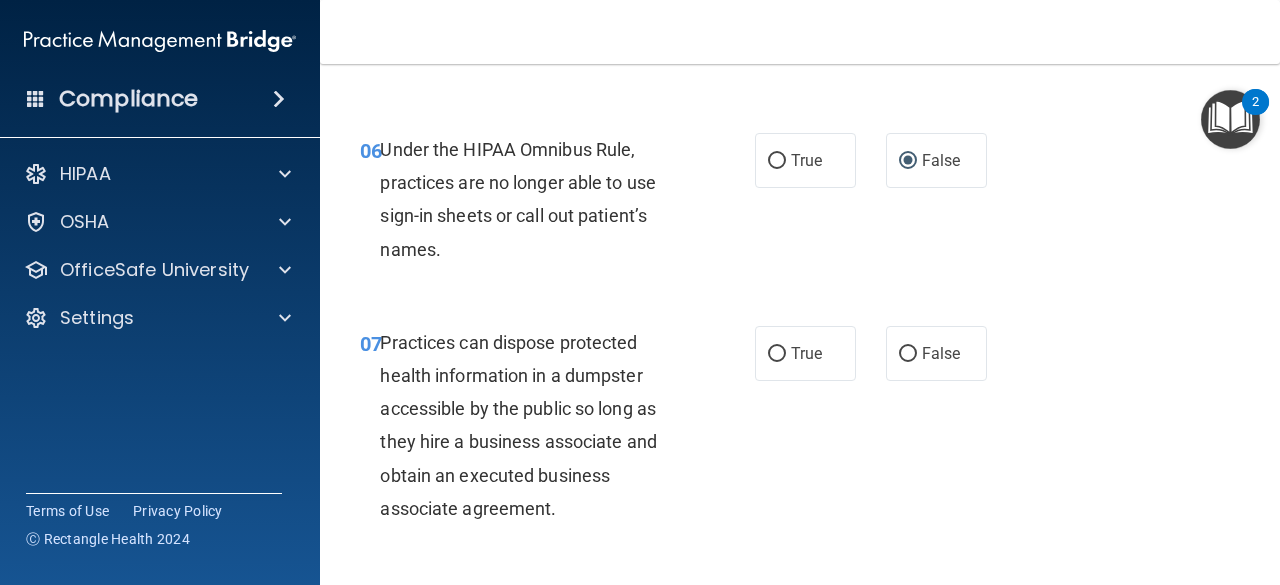 scroll, scrollTop: 1192, scrollLeft: 0, axis: vertical 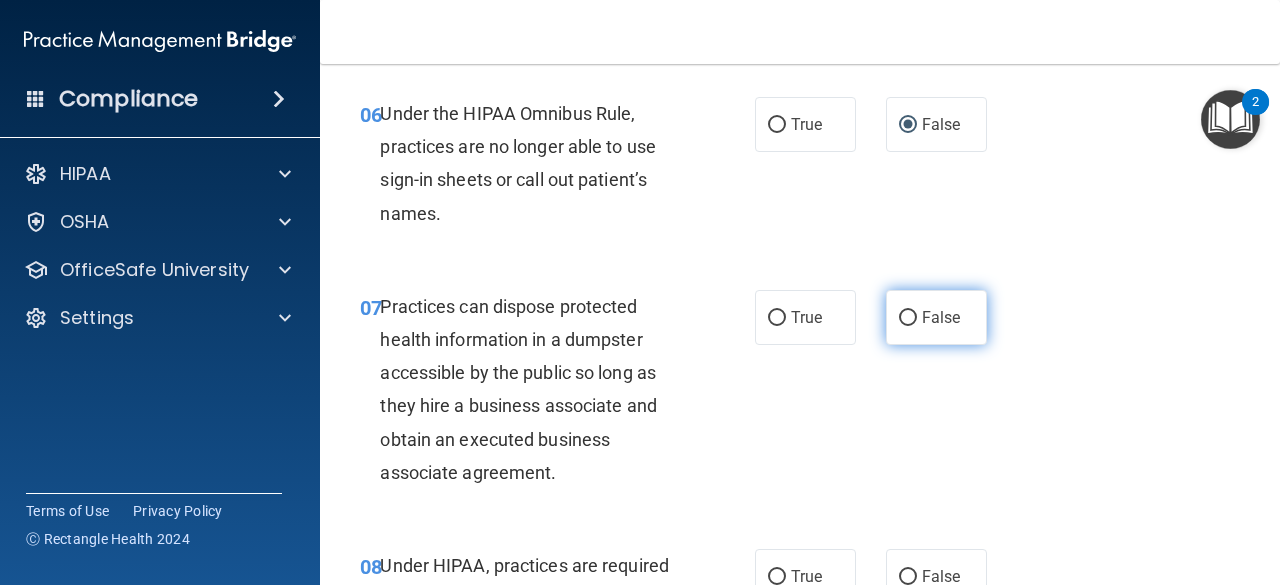 click on "False" at bounding box center (908, 318) 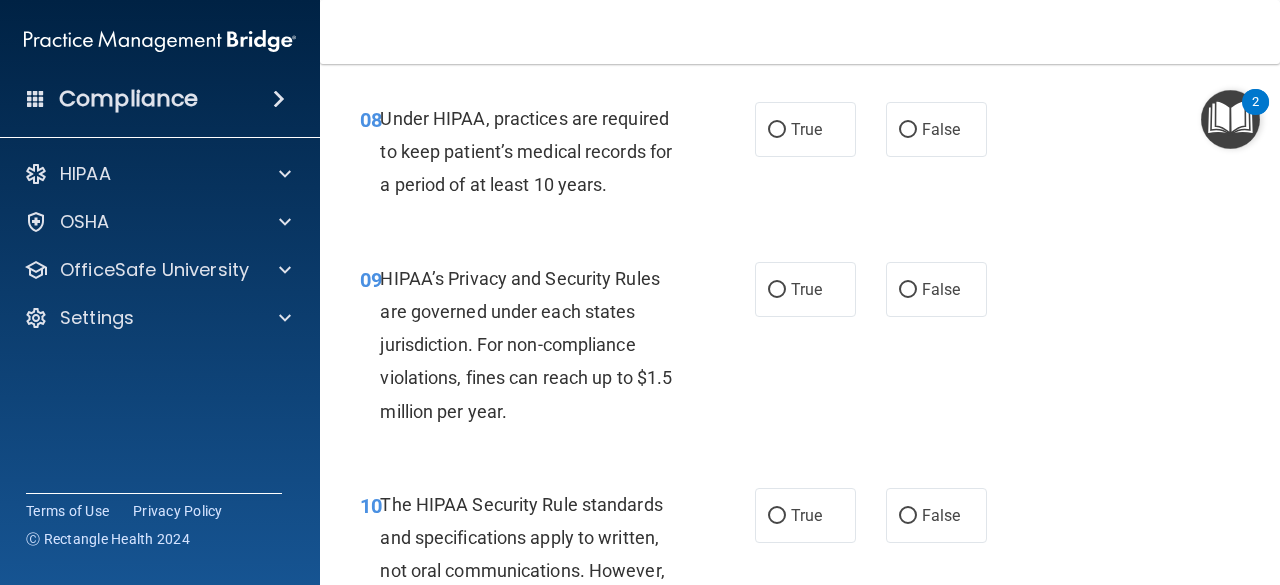 scroll, scrollTop: 1684, scrollLeft: 0, axis: vertical 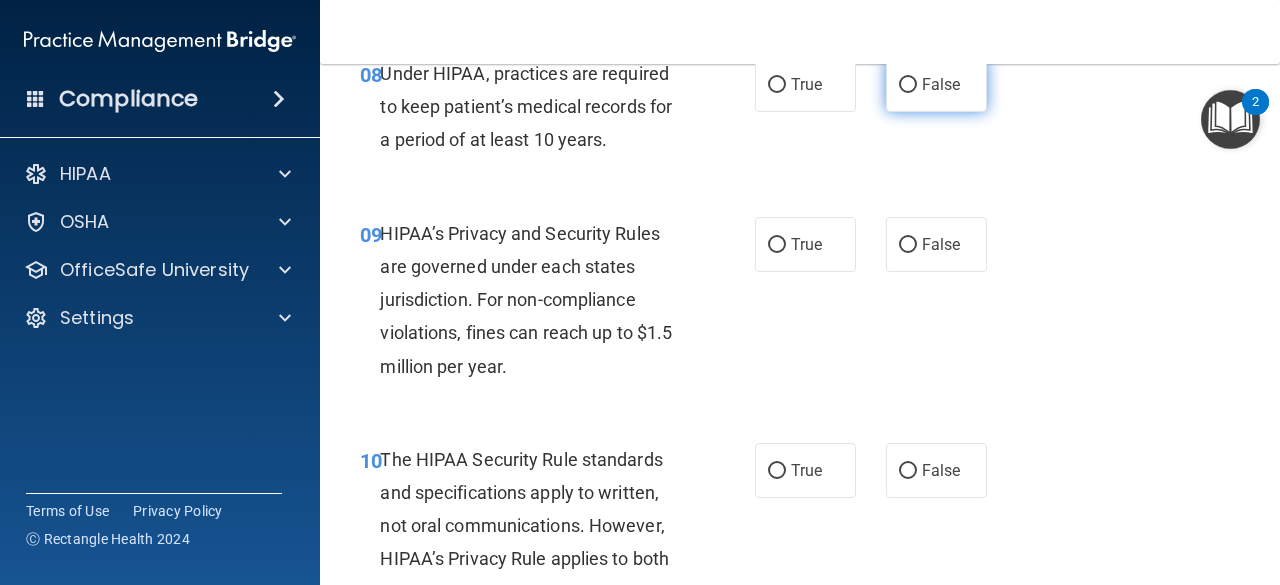 click on "False" at bounding box center (936, 84) 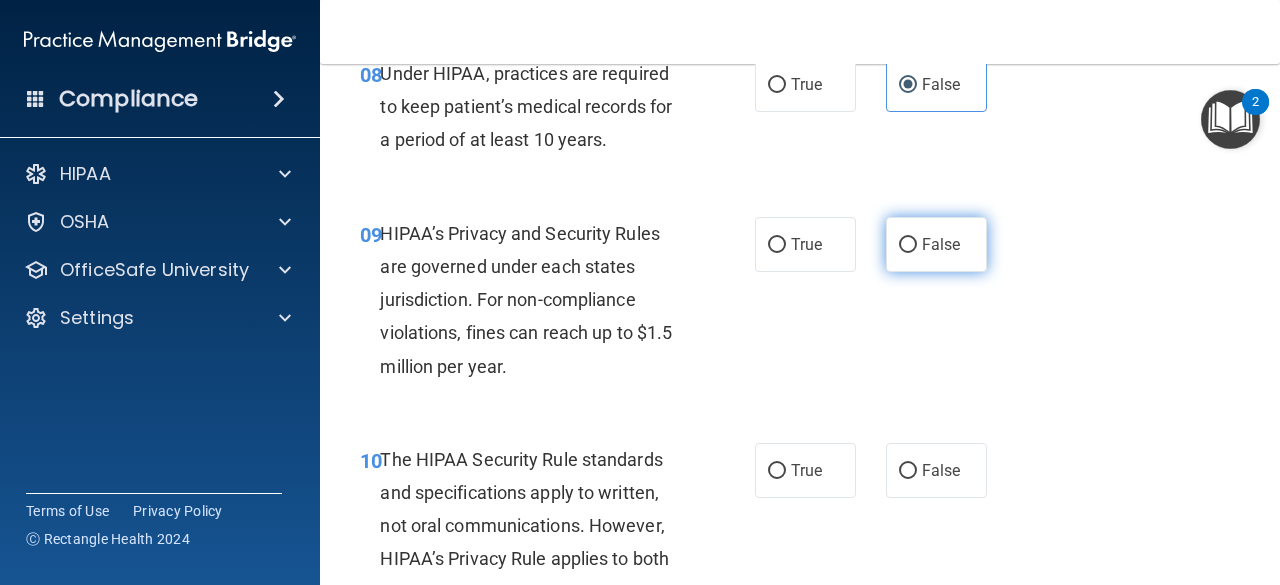 click on "False" at bounding box center (908, 245) 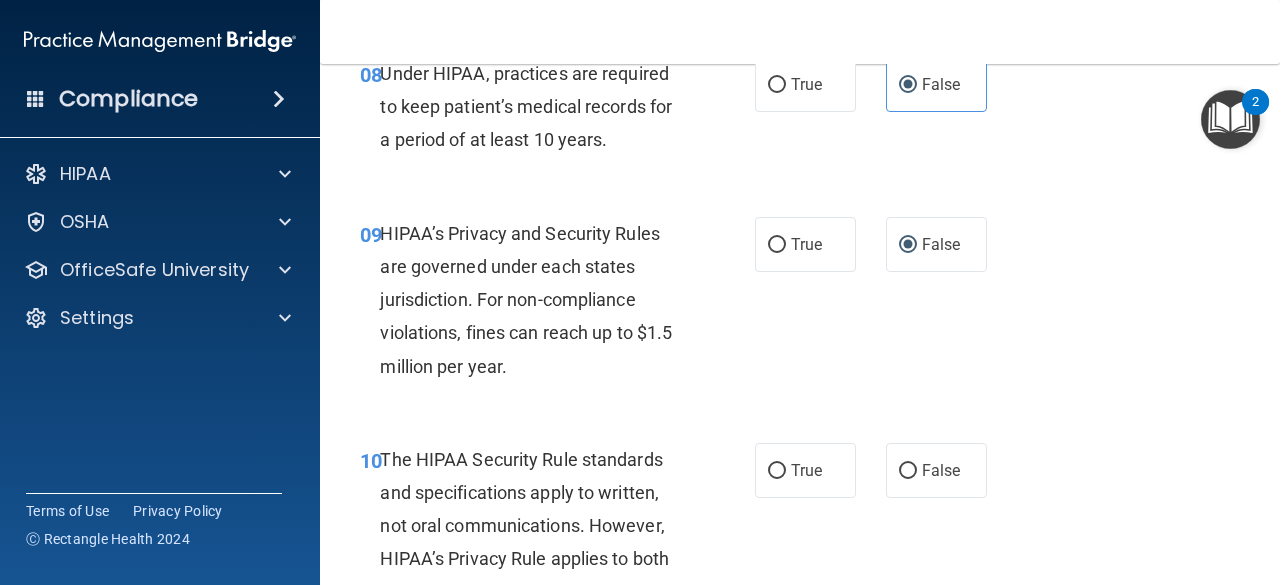 scroll, scrollTop: 1714, scrollLeft: 0, axis: vertical 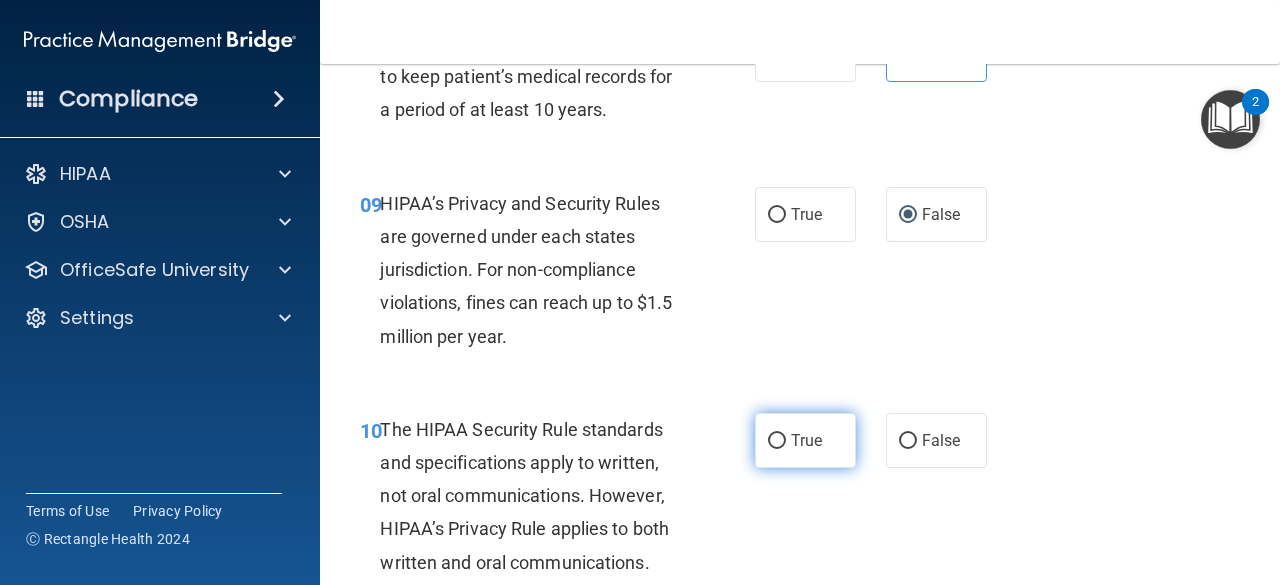 click on "True" at bounding box center (777, 441) 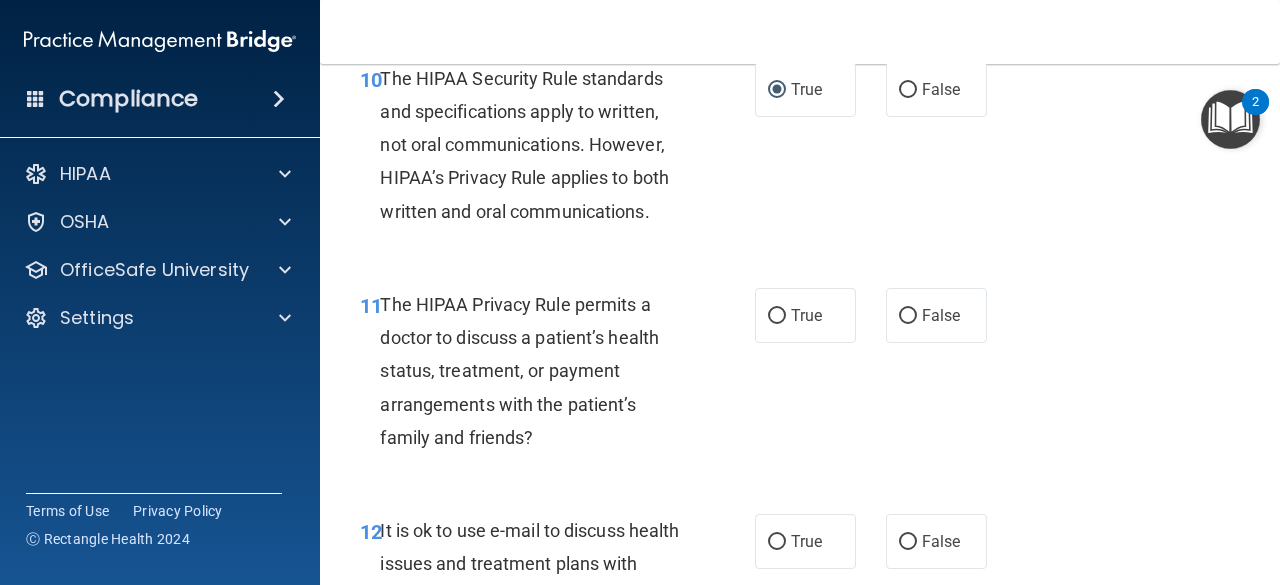 scroll, scrollTop: 2082, scrollLeft: 0, axis: vertical 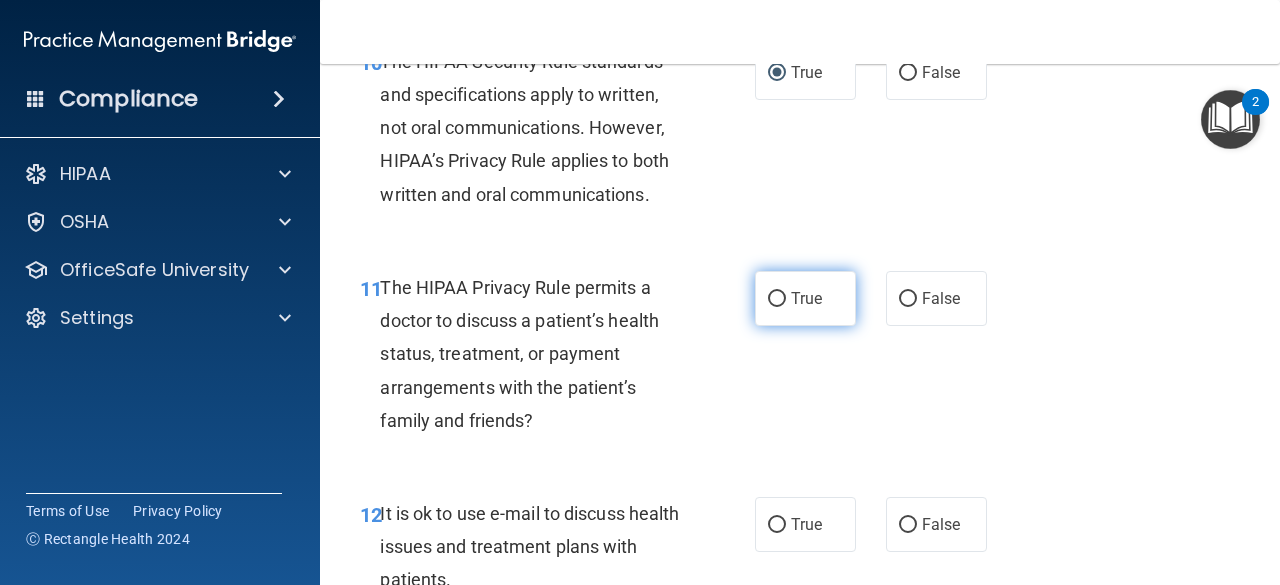 click on "True" at bounding box center [806, 298] 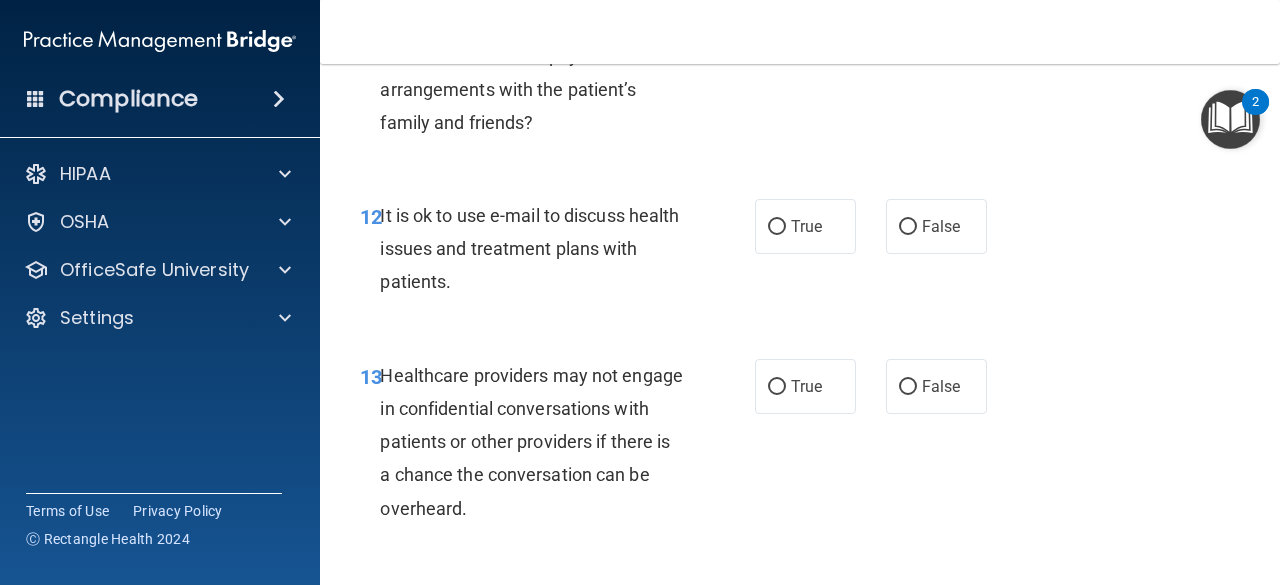 scroll, scrollTop: 2370, scrollLeft: 0, axis: vertical 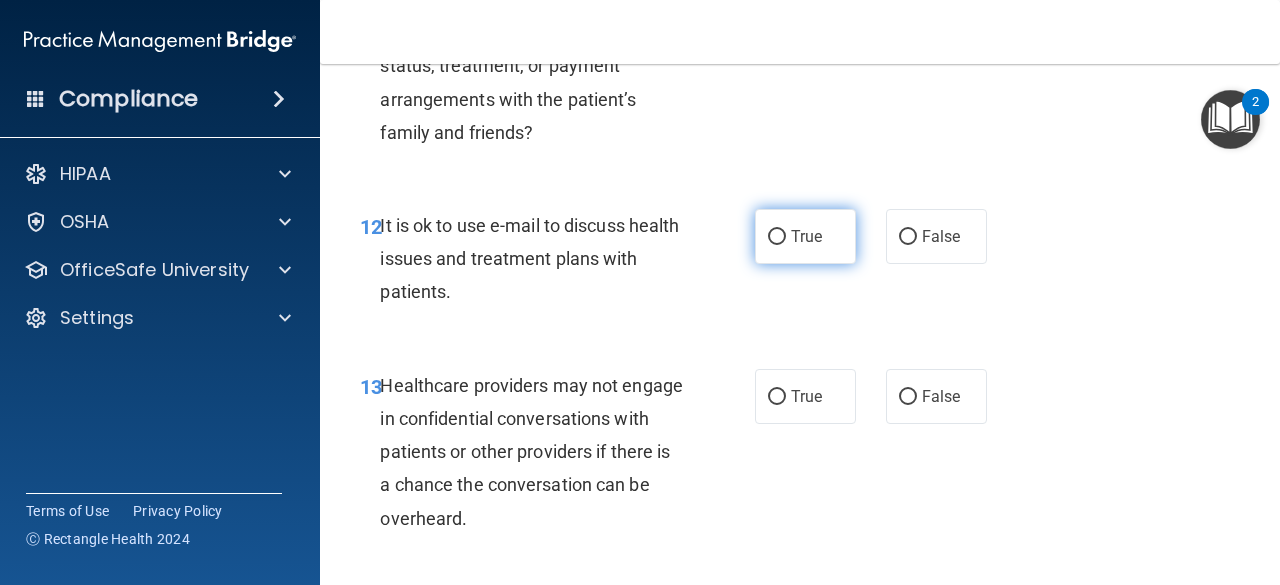 click on "True" at bounding box center [805, 236] 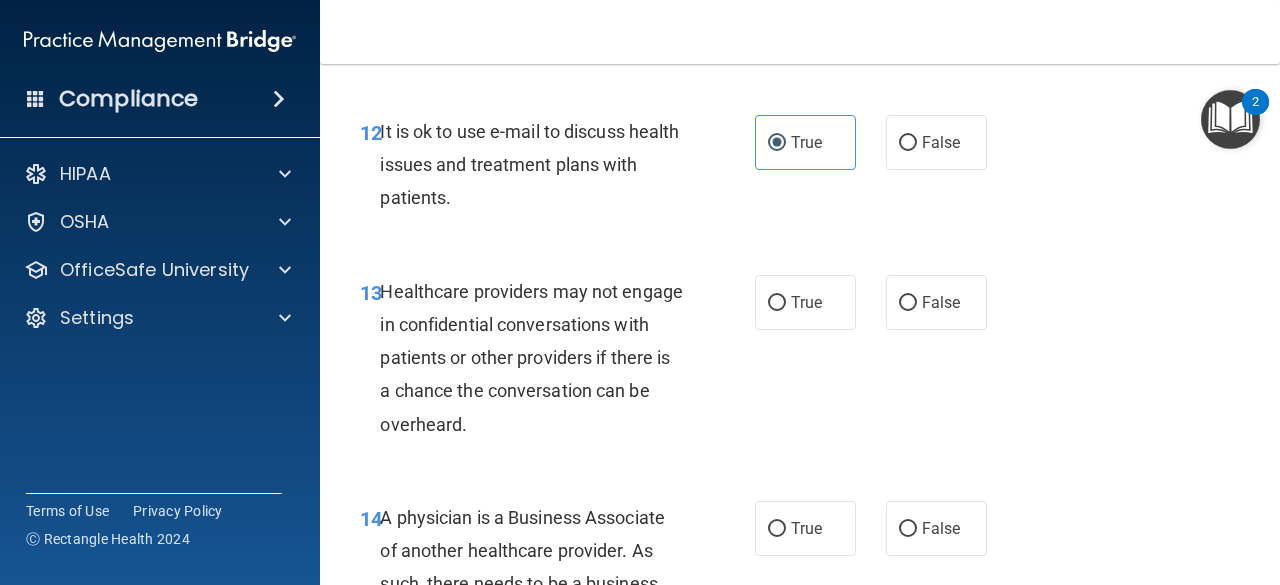 scroll, scrollTop: 2472, scrollLeft: 0, axis: vertical 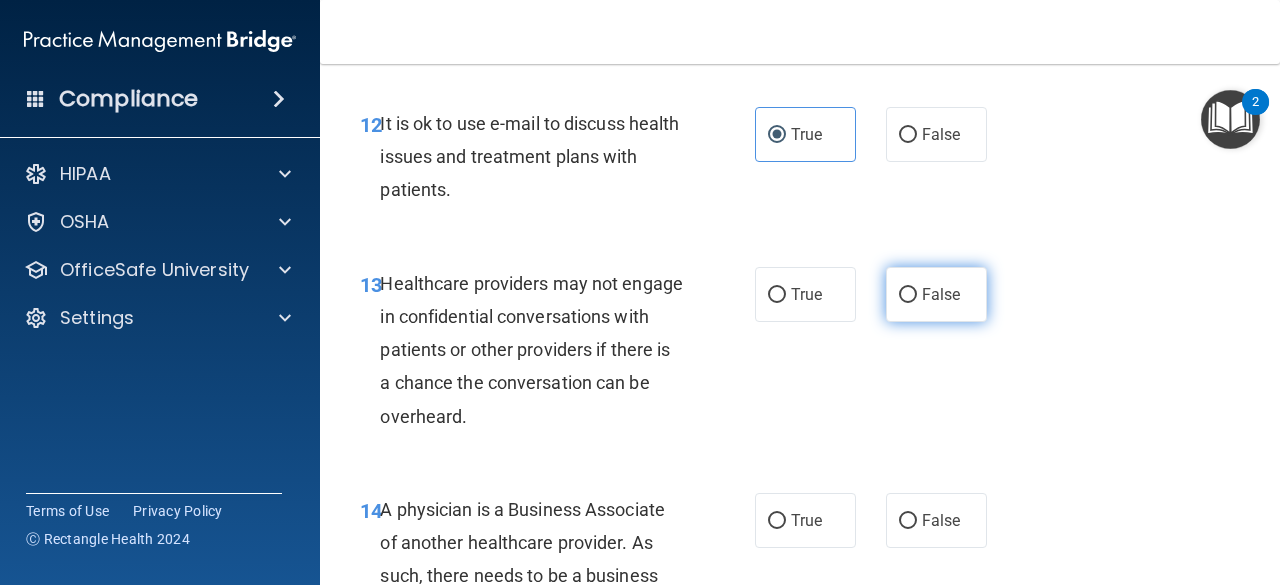 click on "False" at bounding box center (936, 294) 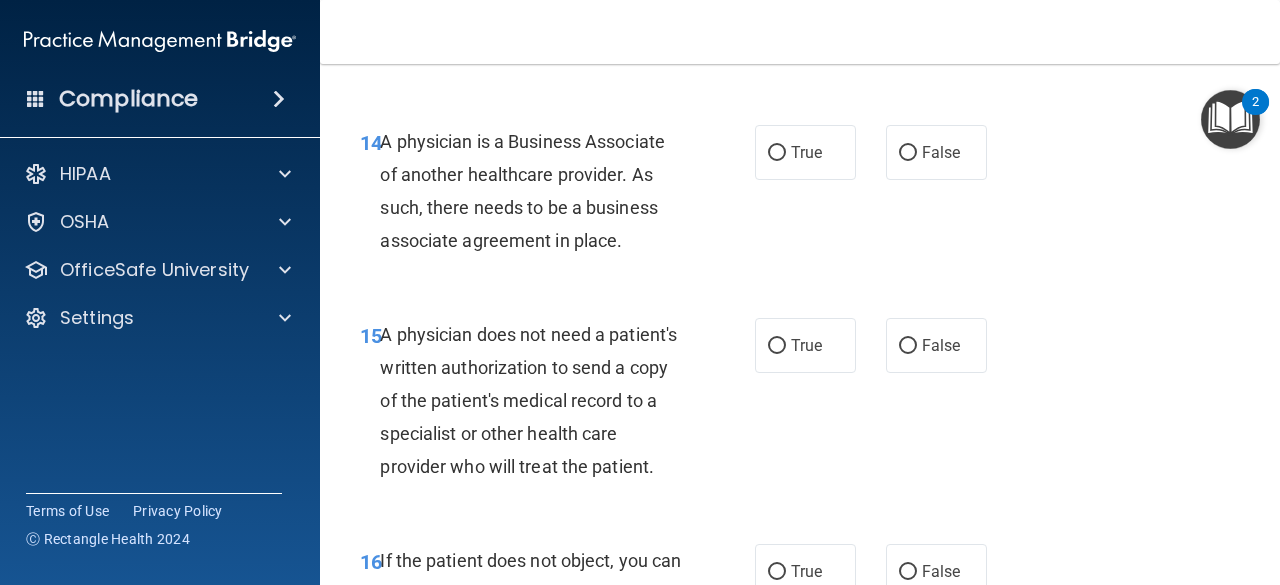 scroll, scrollTop: 2849, scrollLeft: 0, axis: vertical 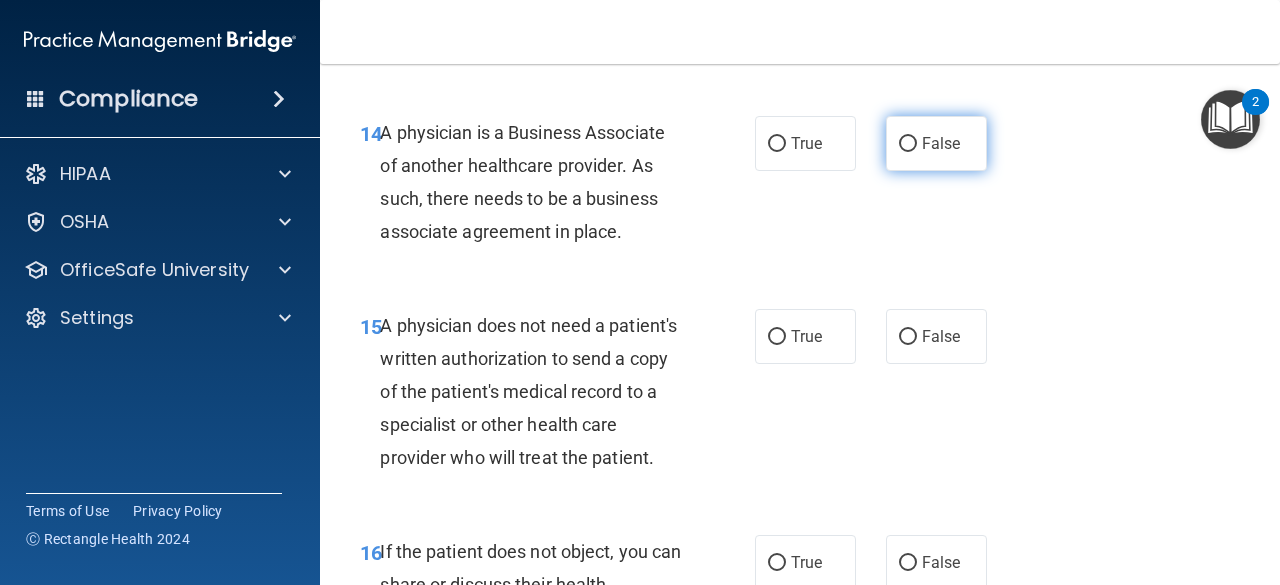 click on "False" at bounding box center (908, 144) 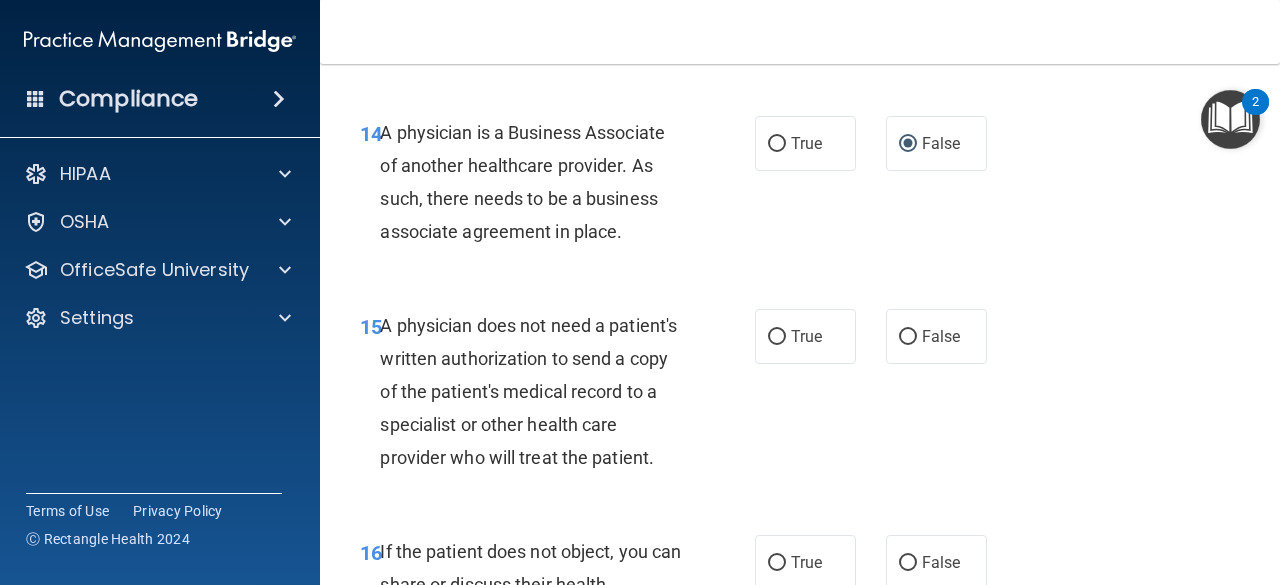 scroll, scrollTop: 2907, scrollLeft: 0, axis: vertical 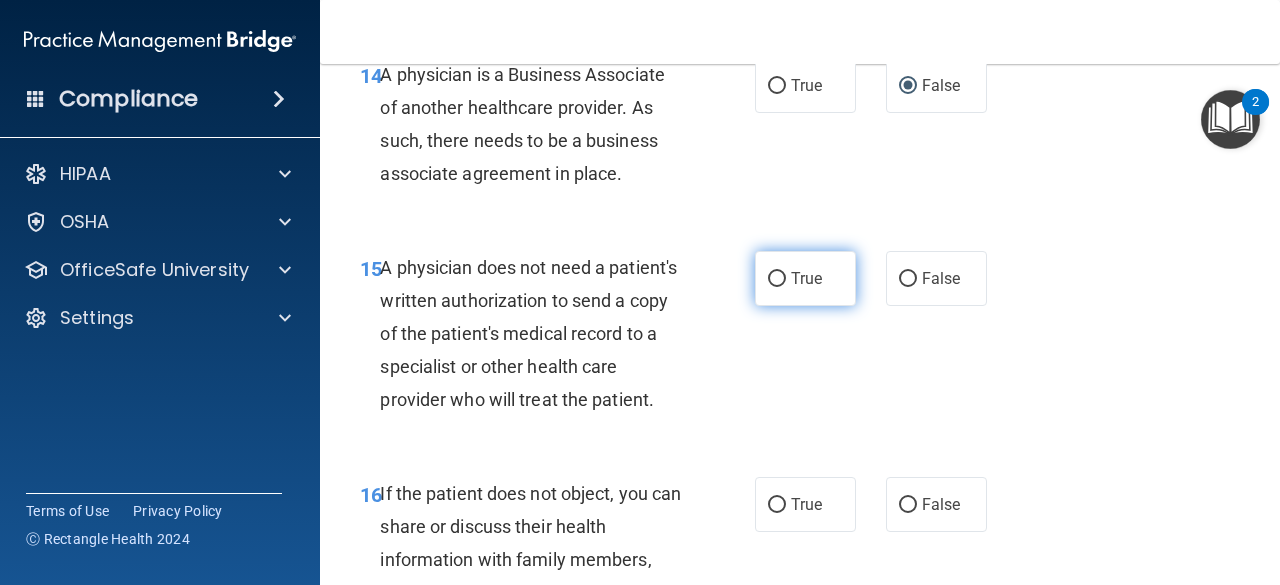 click on "True" at bounding box center (777, 279) 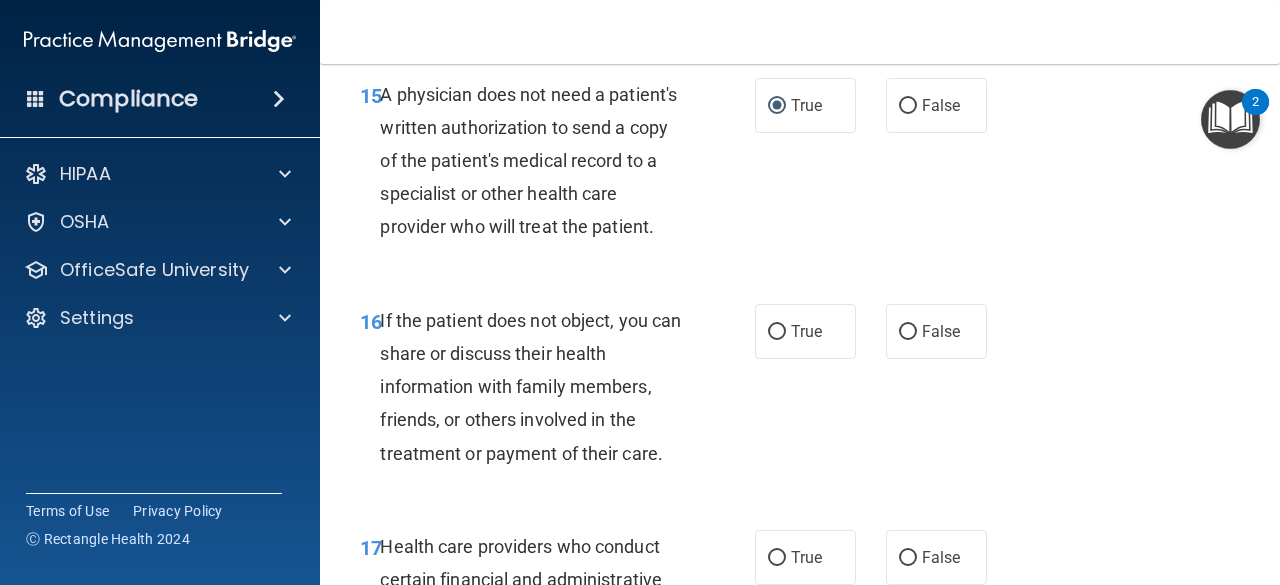 scroll, scrollTop: 3088, scrollLeft: 0, axis: vertical 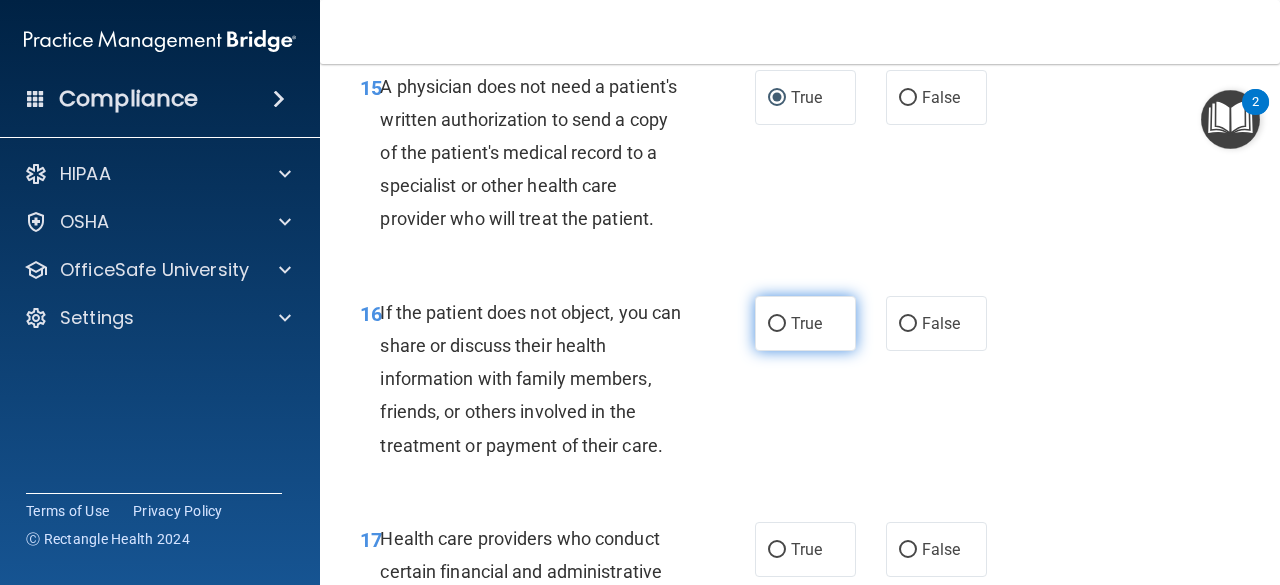 click on "True" at bounding box center (777, 324) 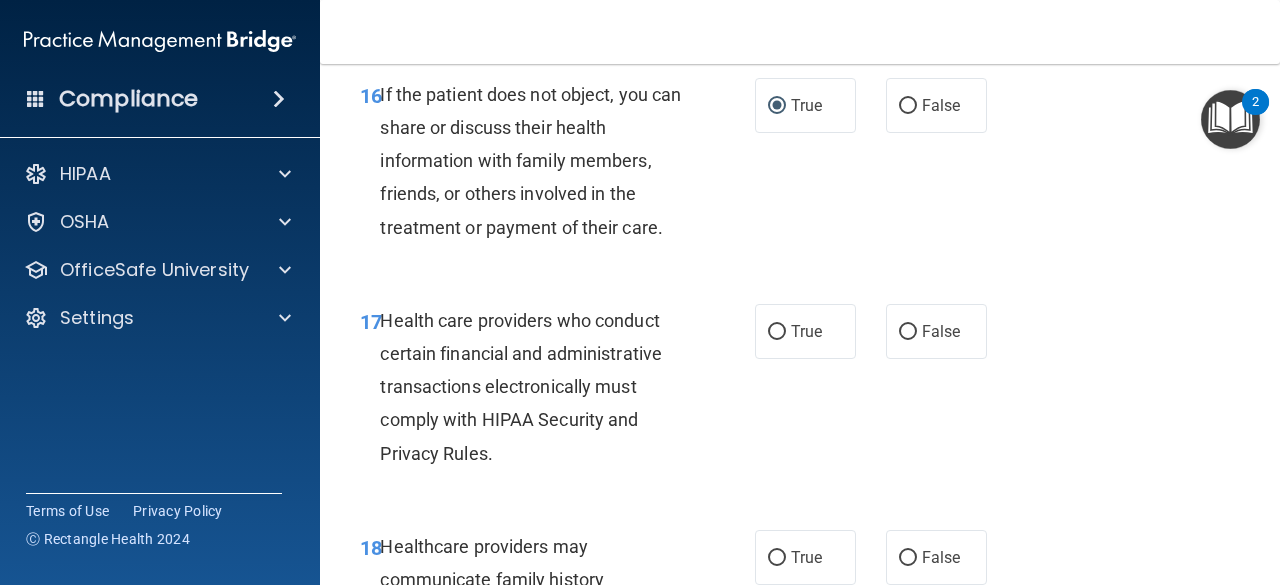 scroll, scrollTop: 3297, scrollLeft: 0, axis: vertical 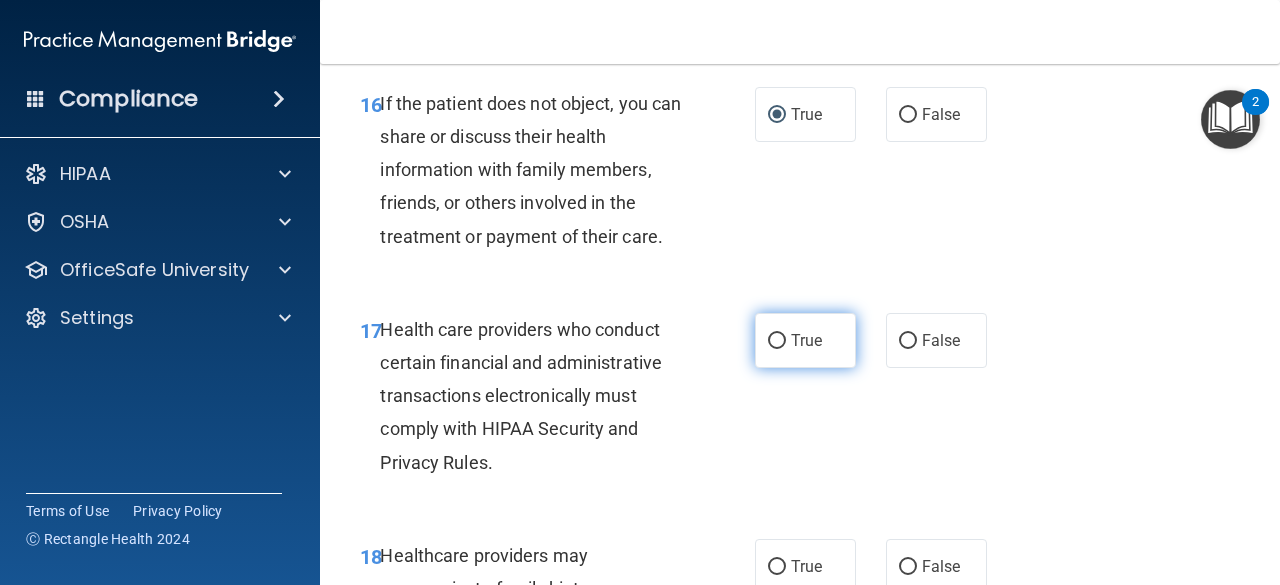 click on "True" at bounding box center [806, 340] 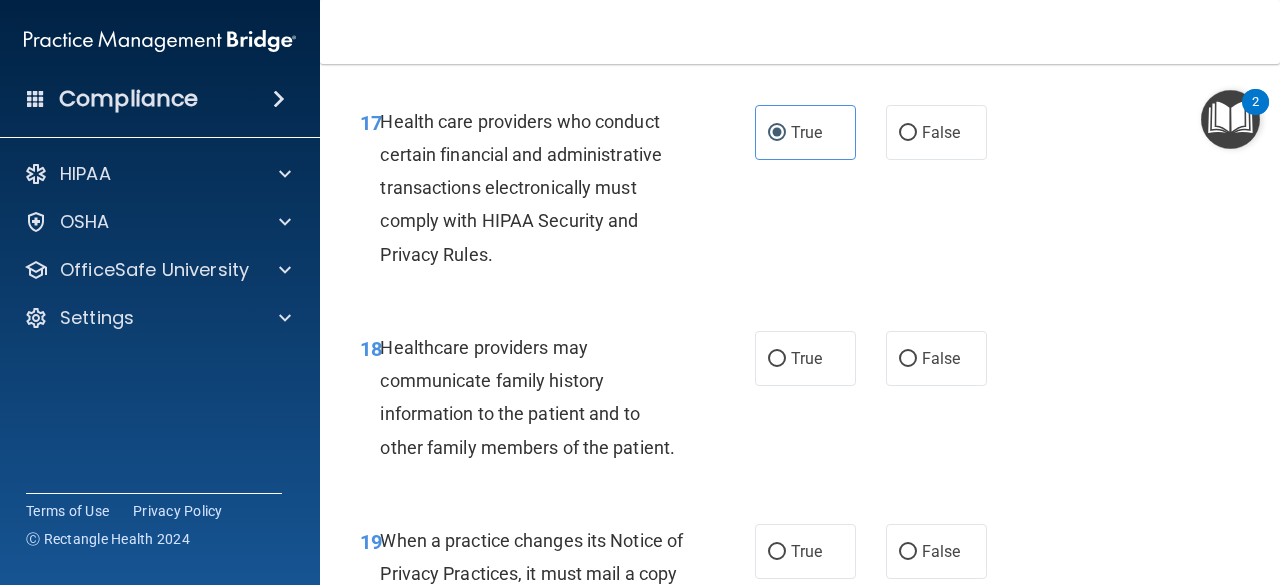 scroll, scrollTop: 3540, scrollLeft: 0, axis: vertical 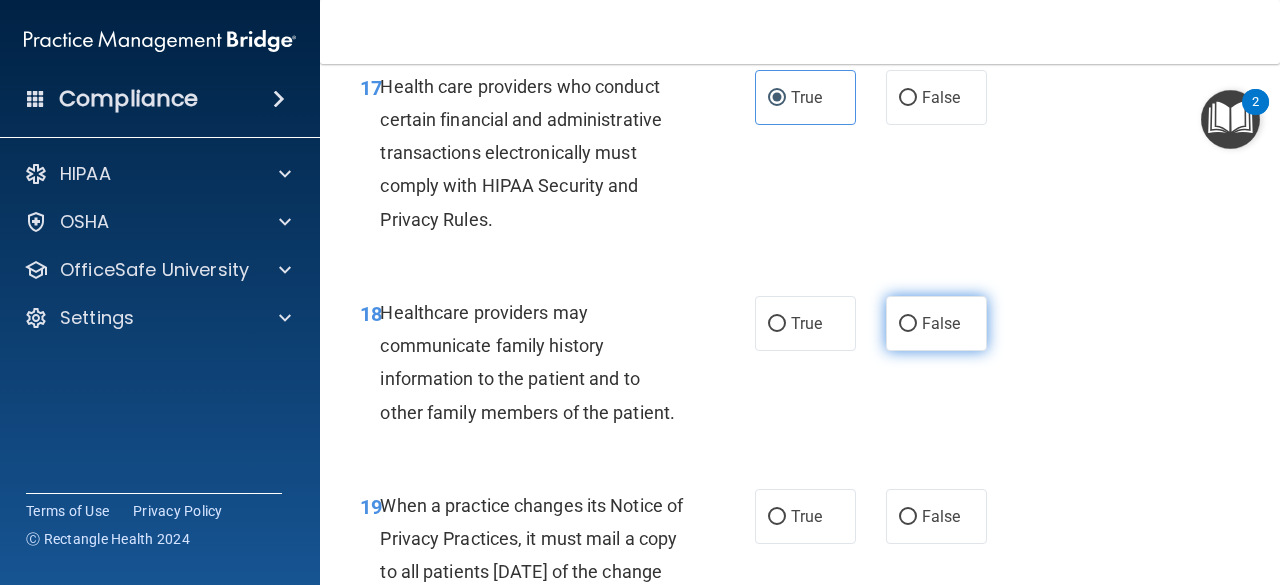 click on "False" at bounding box center (908, 324) 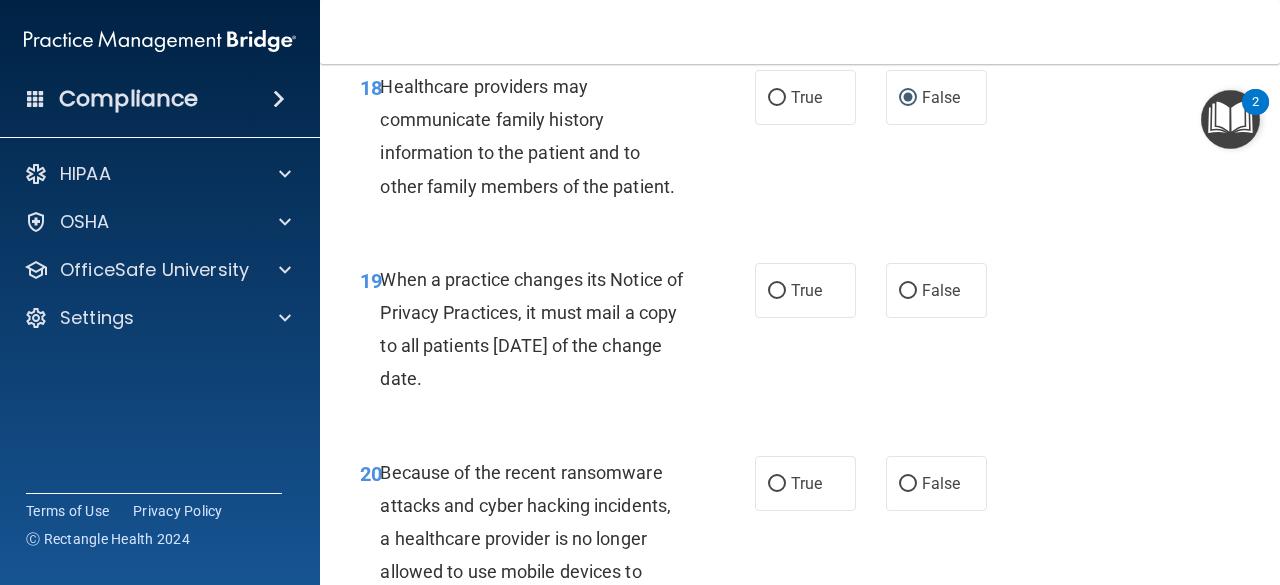 scroll, scrollTop: 3766, scrollLeft: 0, axis: vertical 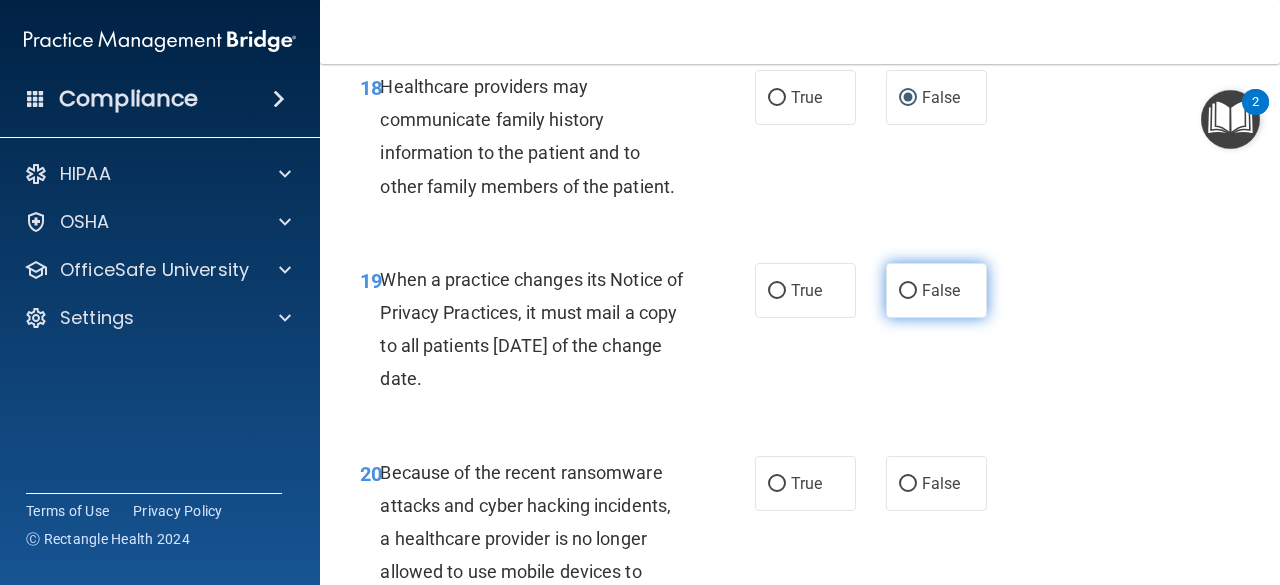 click on "False" at bounding box center (936, 290) 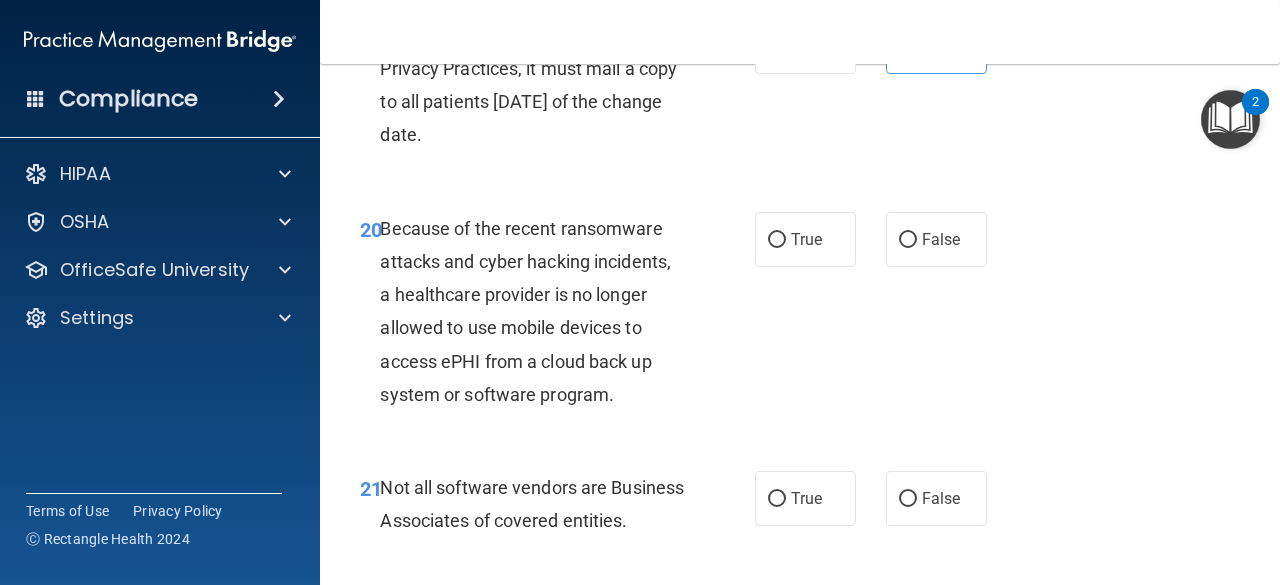 scroll, scrollTop: 4019, scrollLeft: 0, axis: vertical 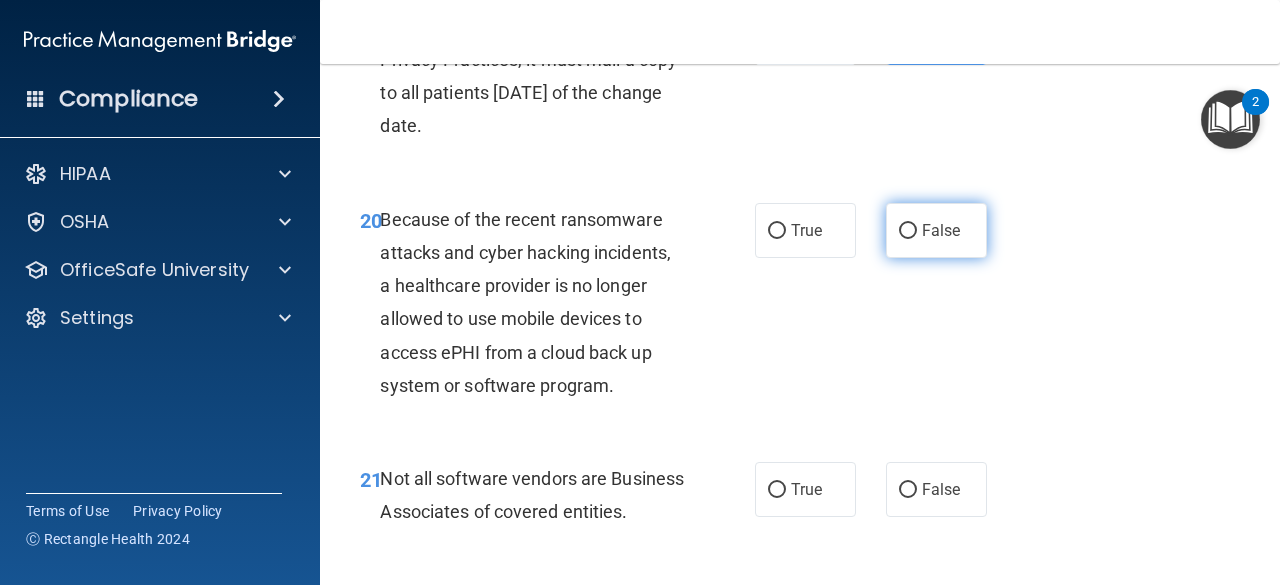 click on "False" at bounding box center (908, 231) 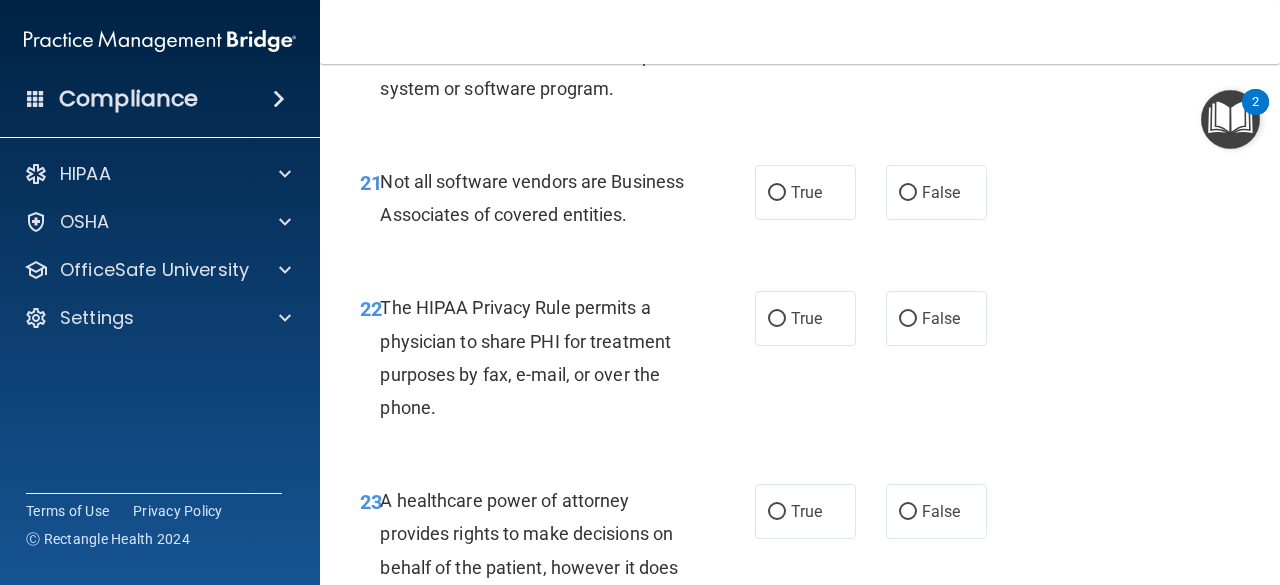 scroll, scrollTop: 4342, scrollLeft: 0, axis: vertical 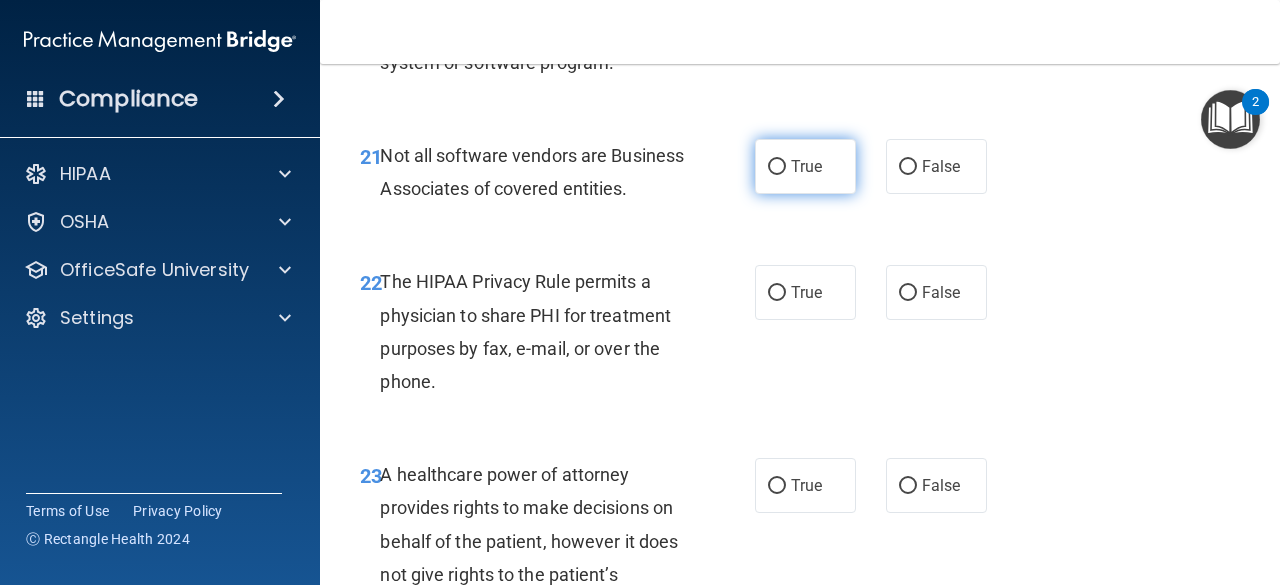 click on "True" at bounding box center [805, 166] 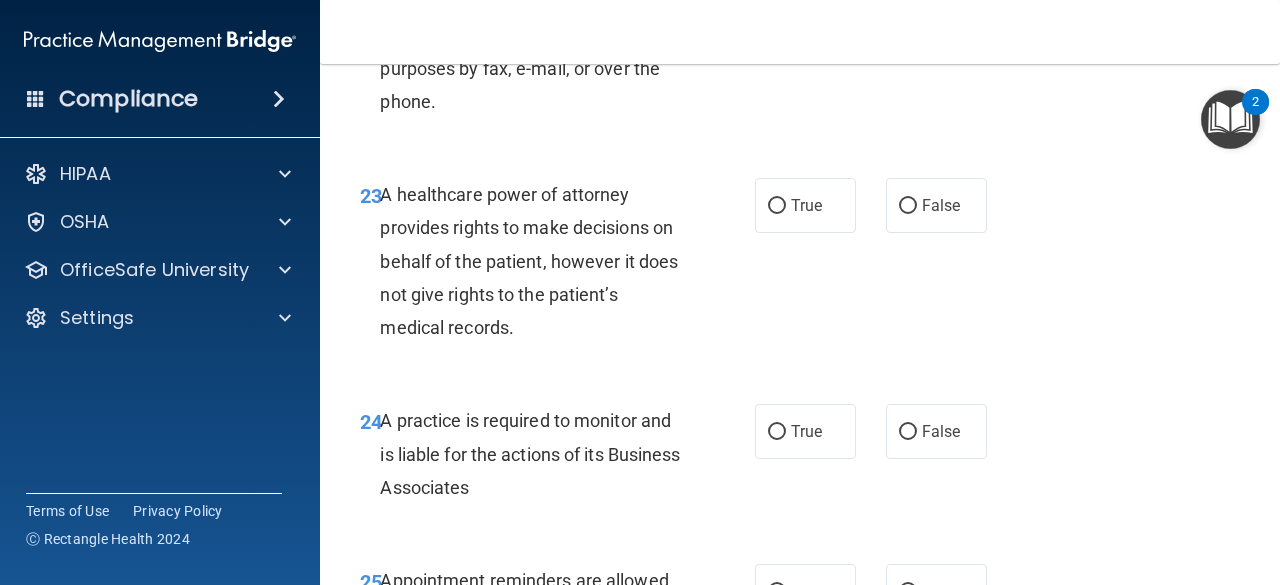 scroll, scrollTop: 4578, scrollLeft: 0, axis: vertical 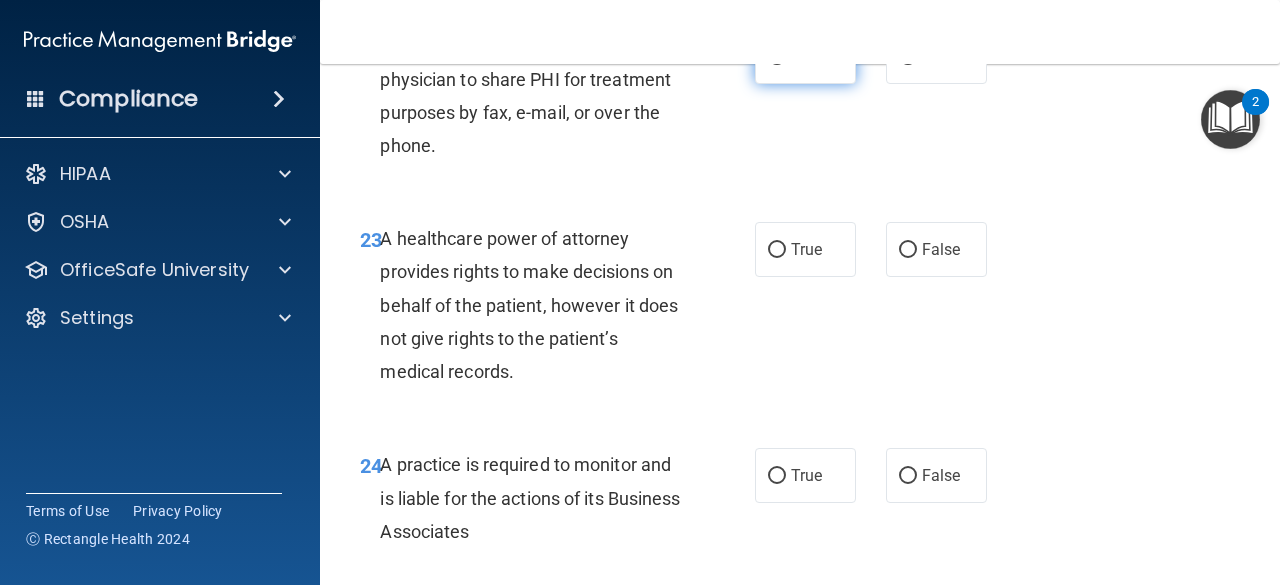 click on "True" at bounding box center [777, 57] 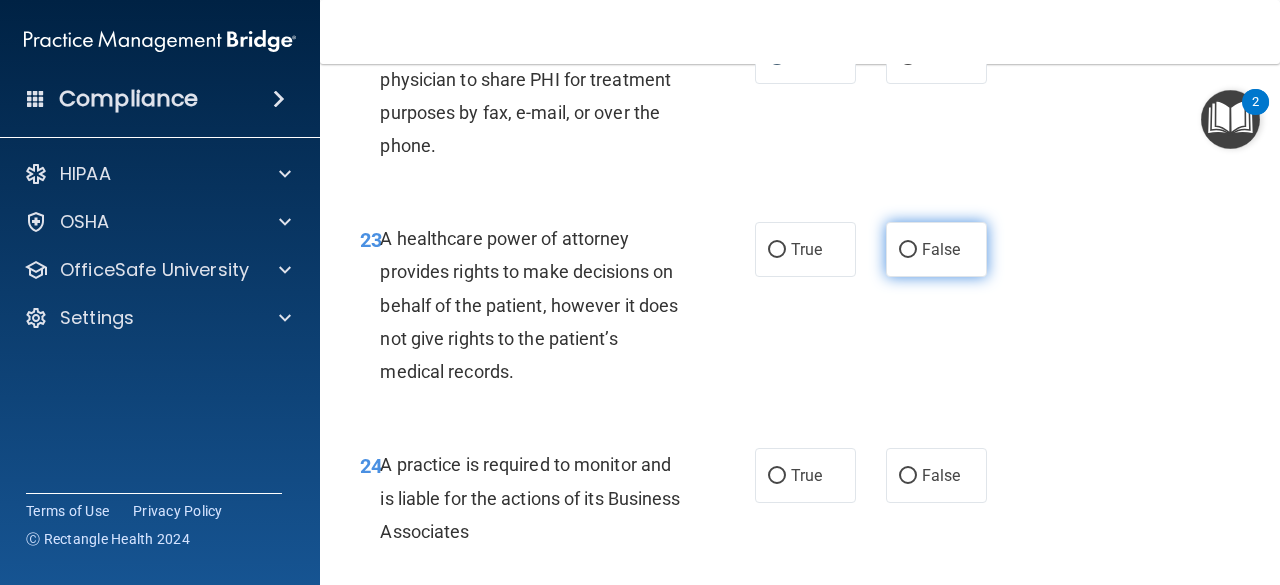click on "False" at bounding box center [936, 249] 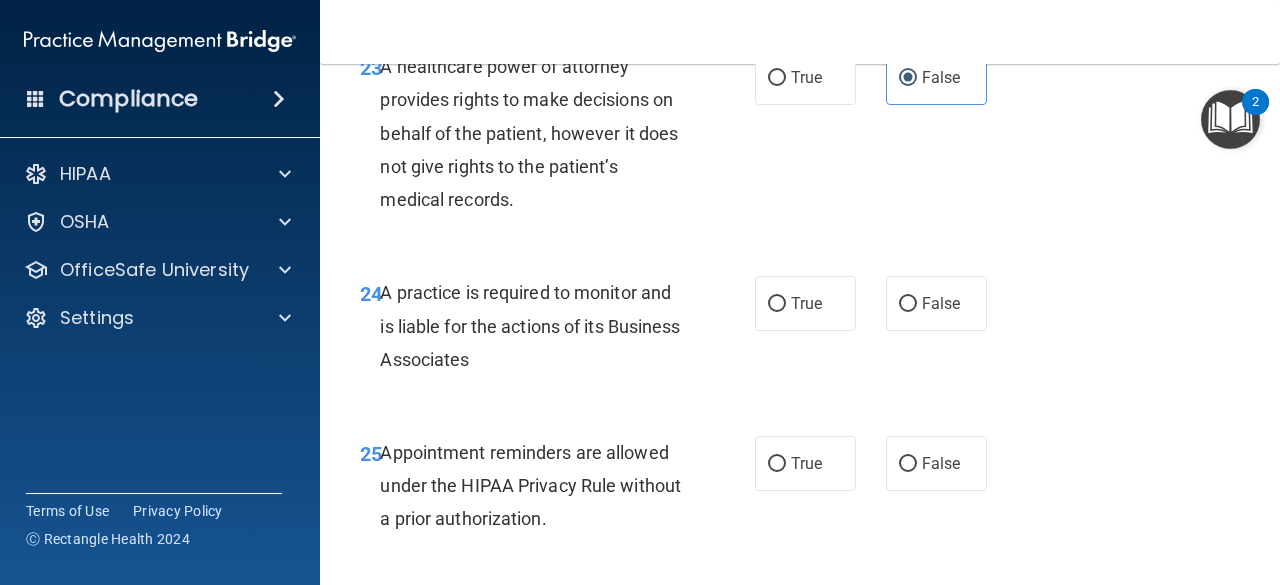 scroll, scrollTop: 4794, scrollLeft: 0, axis: vertical 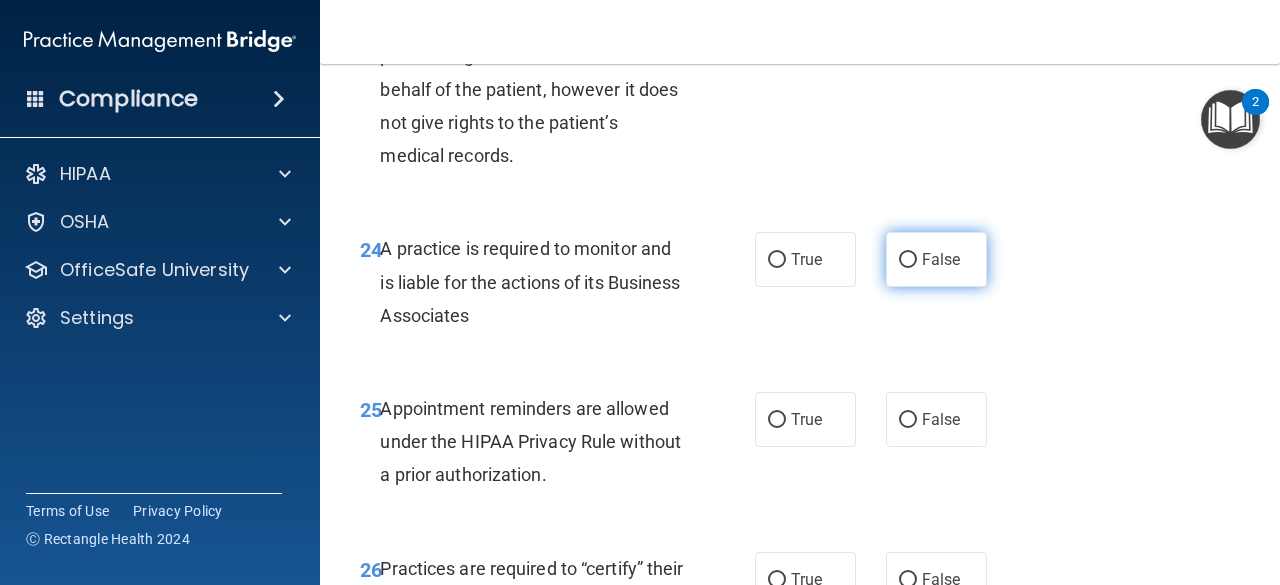 click on "False" at bounding box center (908, 260) 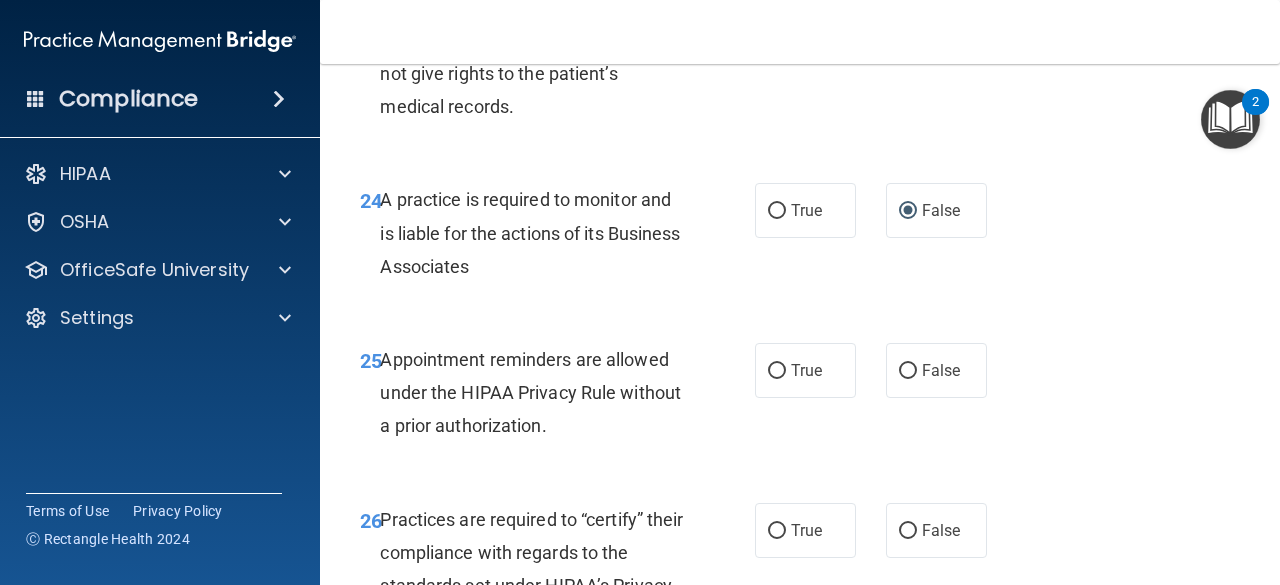 scroll, scrollTop: 4834, scrollLeft: 0, axis: vertical 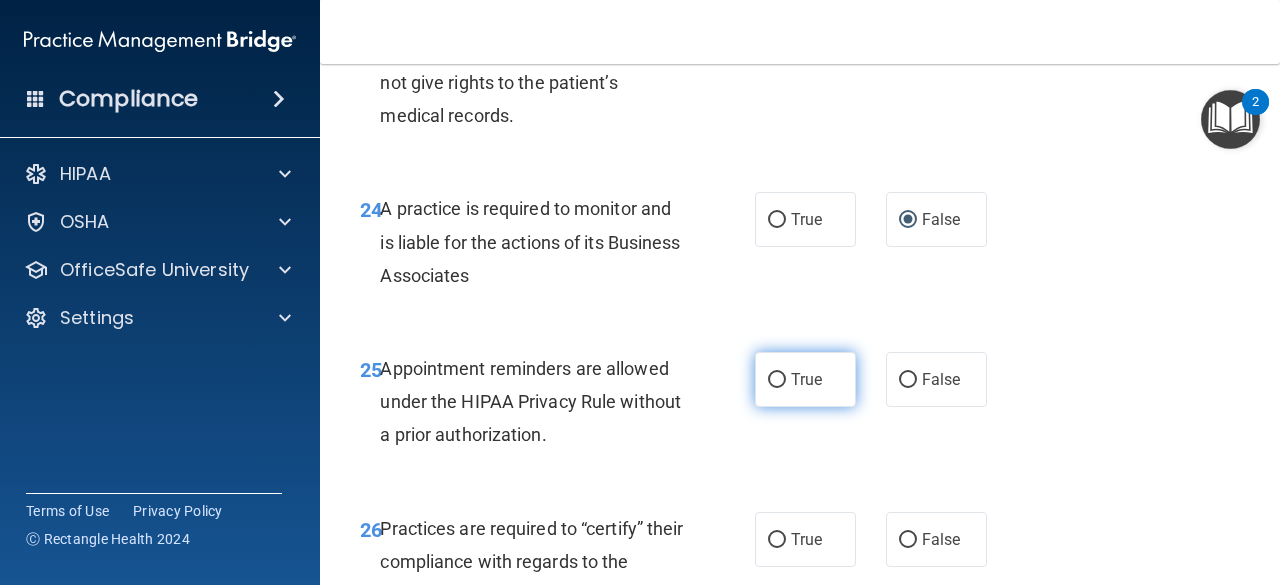 click on "True" at bounding box center (805, 379) 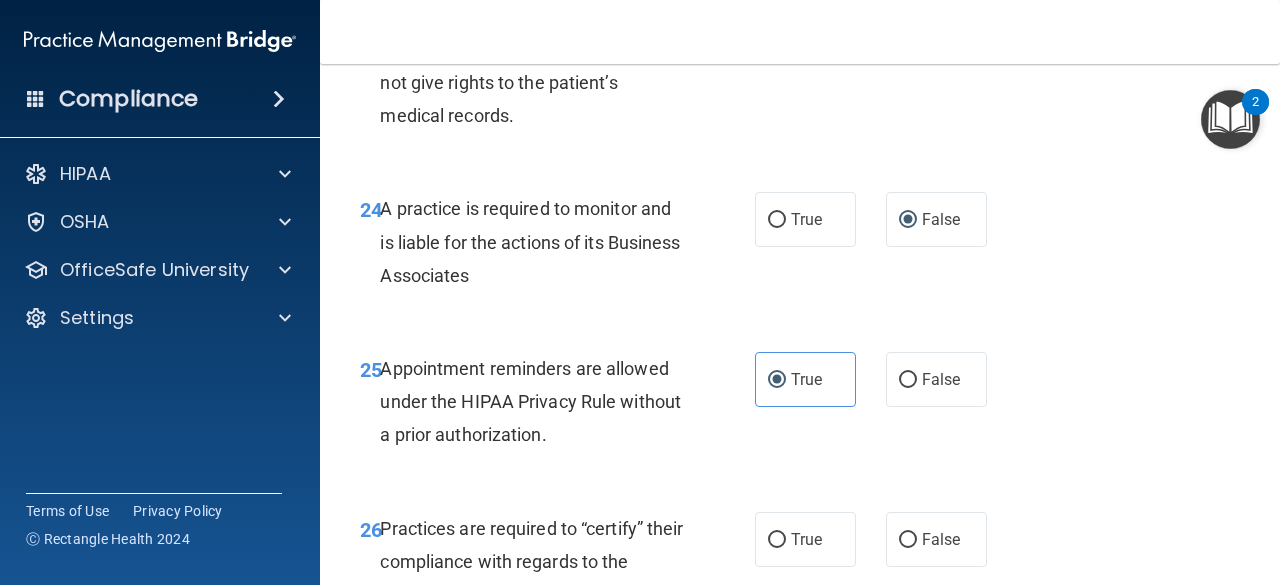 scroll, scrollTop: 4928, scrollLeft: 0, axis: vertical 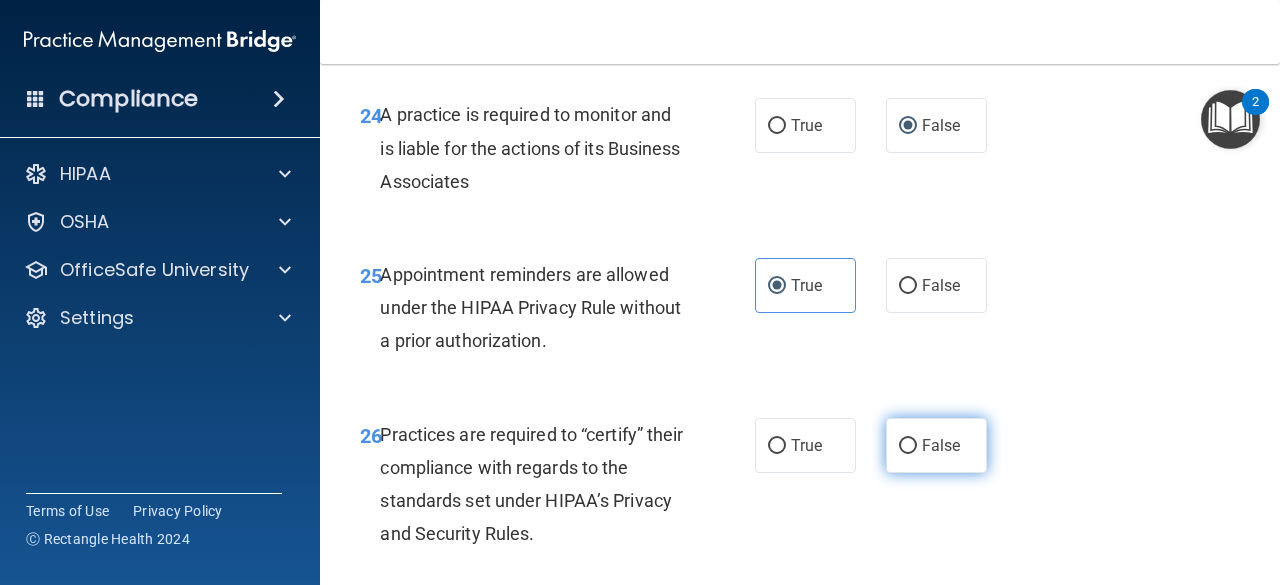 click on "False" at bounding box center (941, 445) 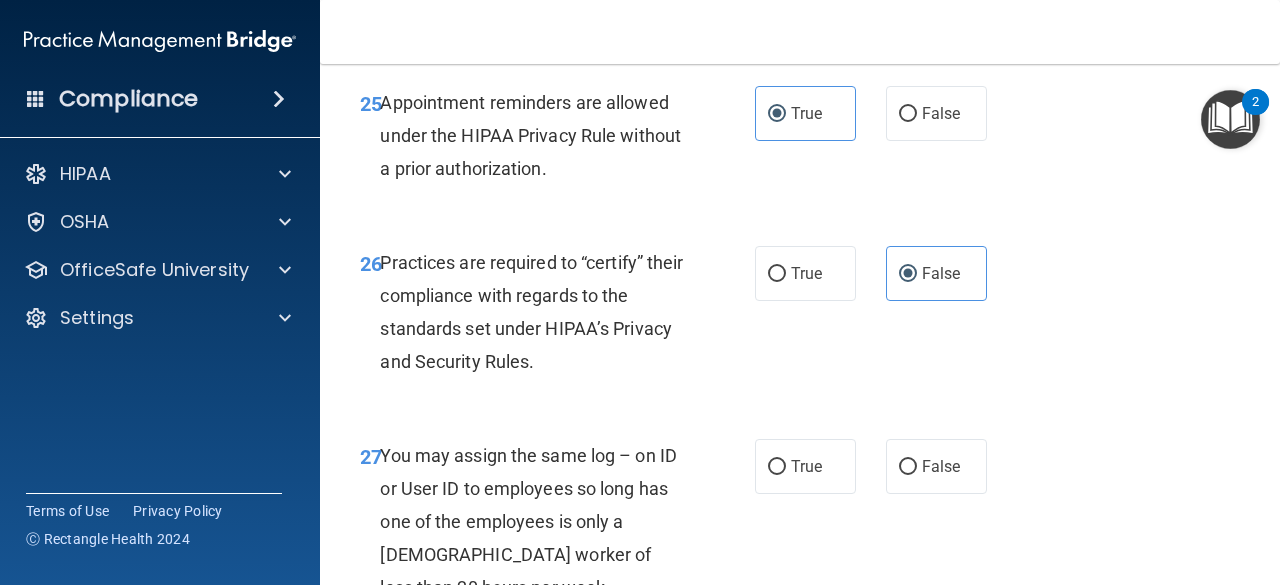 scroll, scrollTop: 5286, scrollLeft: 0, axis: vertical 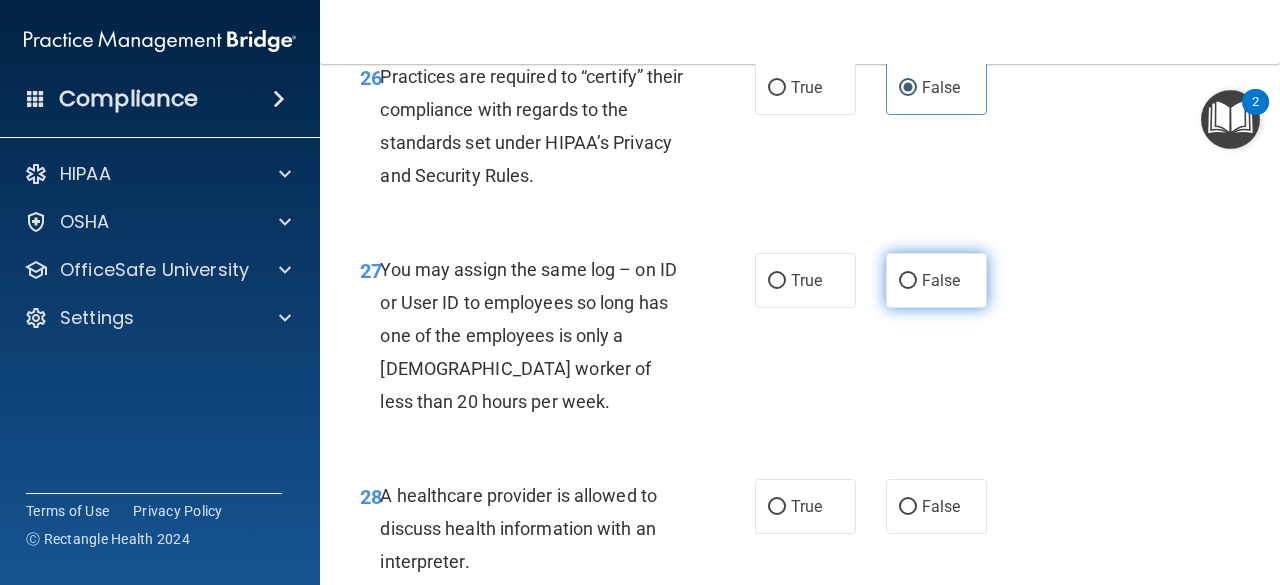click on "False" at bounding box center (908, 281) 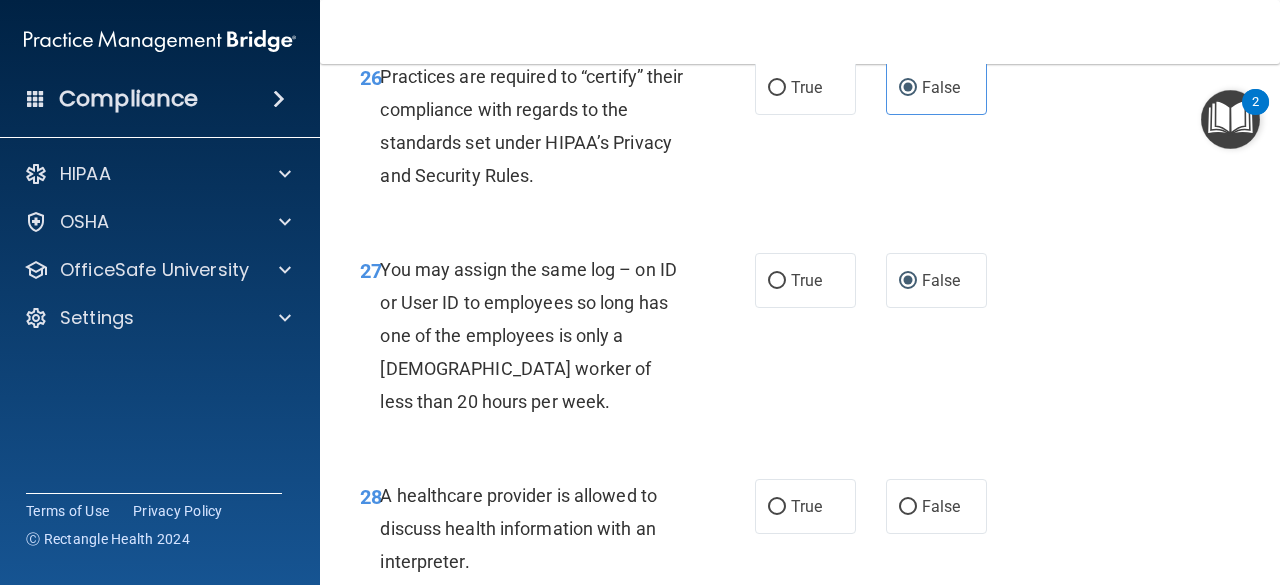 scroll, scrollTop: 5362, scrollLeft: 0, axis: vertical 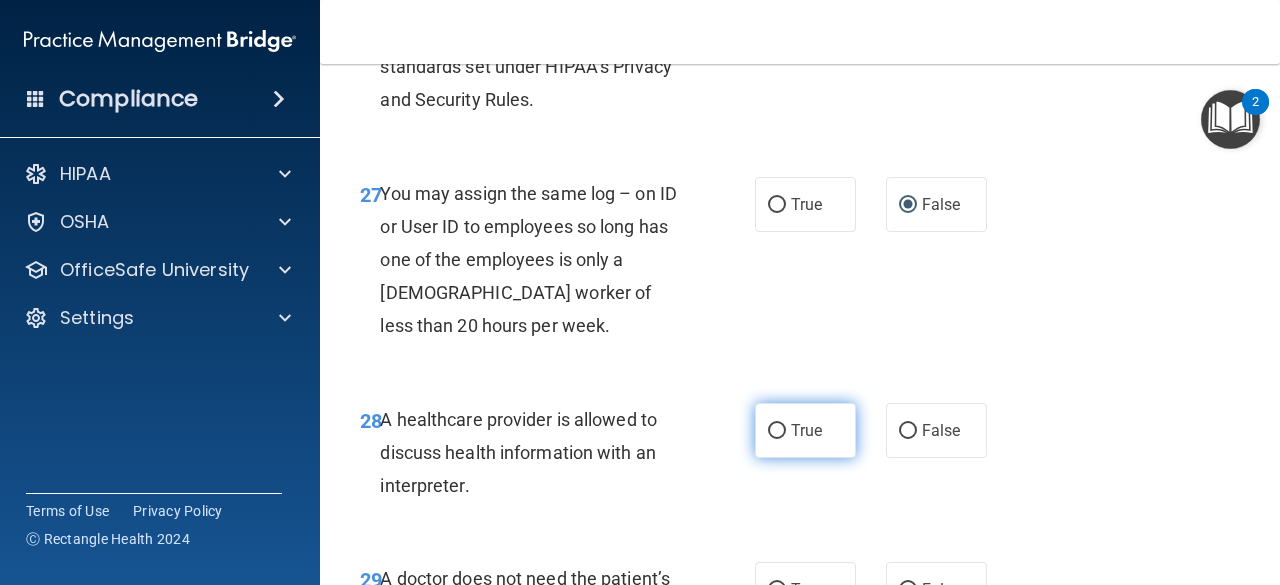 click on "True" at bounding box center [777, 431] 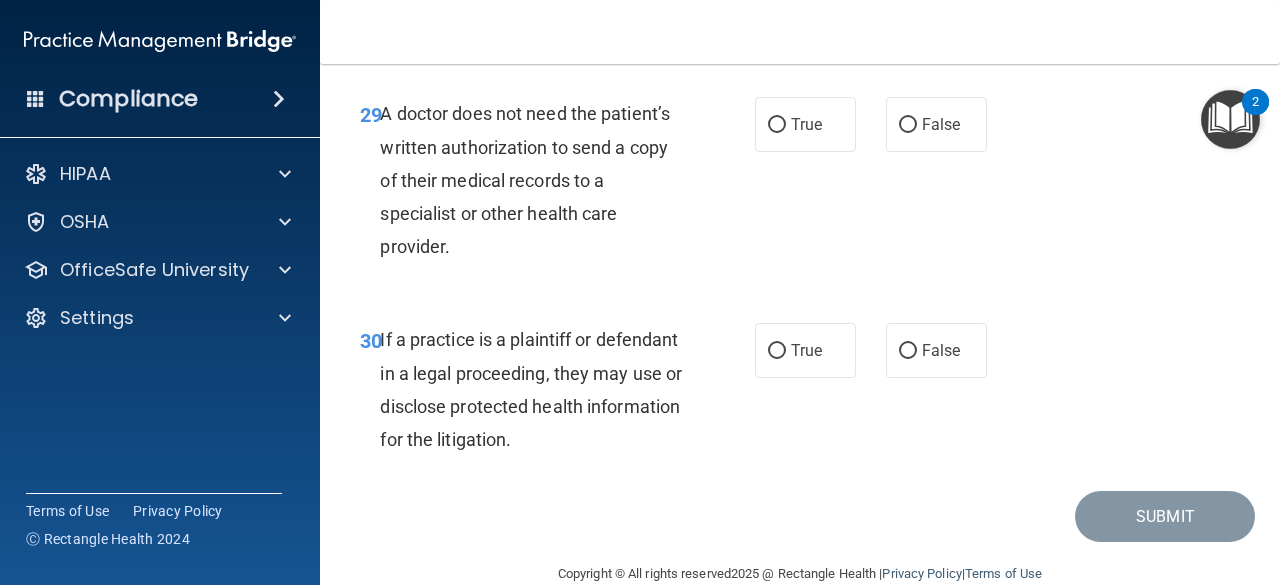 scroll, scrollTop: 5854, scrollLeft: 0, axis: vertical 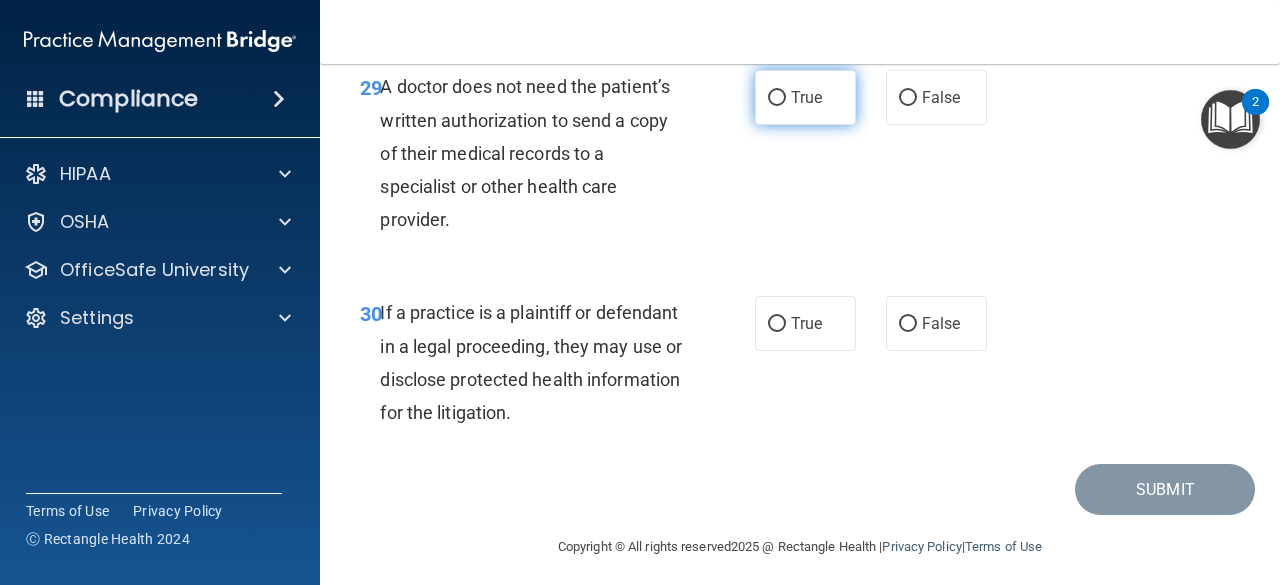 click on "True" at bounding box center [777, 98] 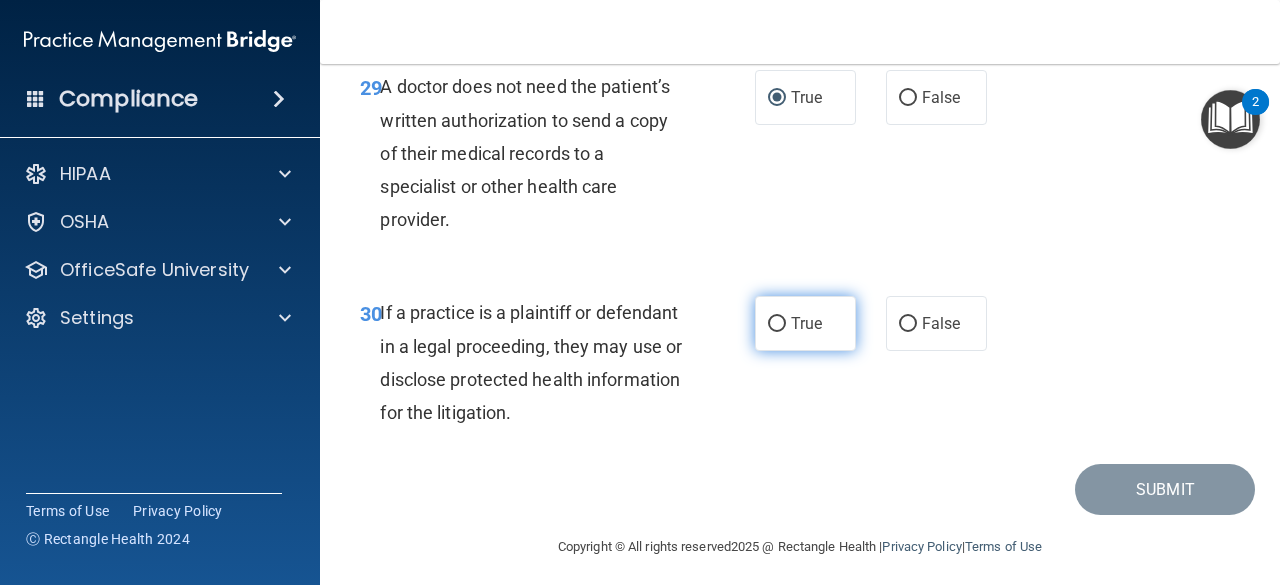 click on "True" at bounding box center [777, 324] 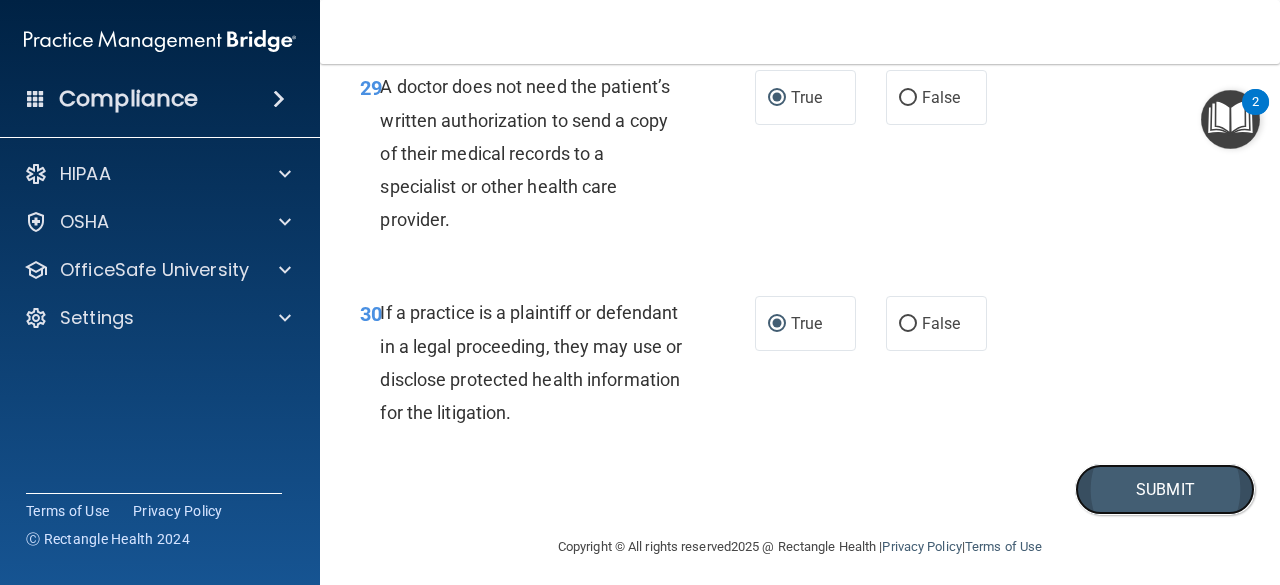 click on "Submit" at bounding box center [1165, 489] 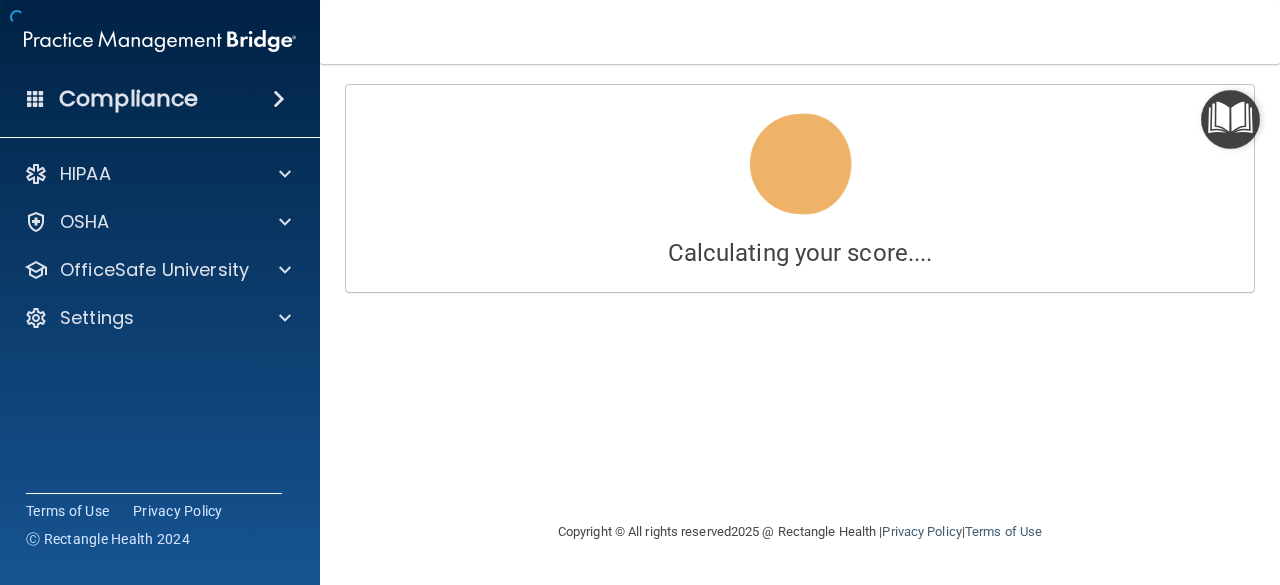 scroll, scrollTop: 0, scrollLeft: 0, axis: both 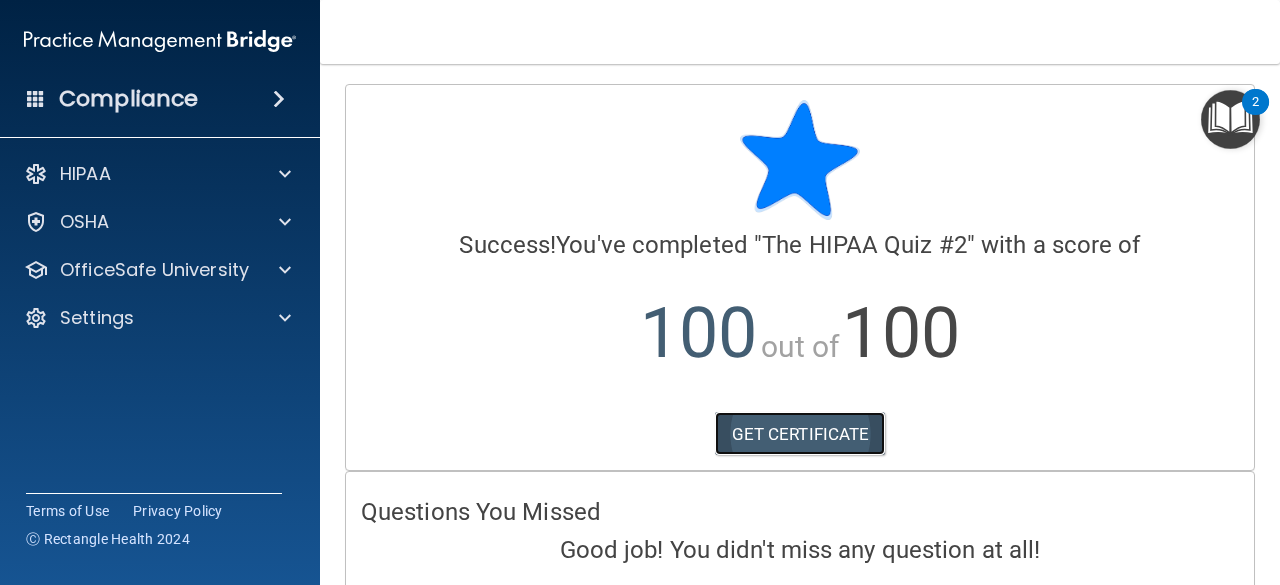 click on "GET CERTIFICATE" at bounding box center [800, 434] 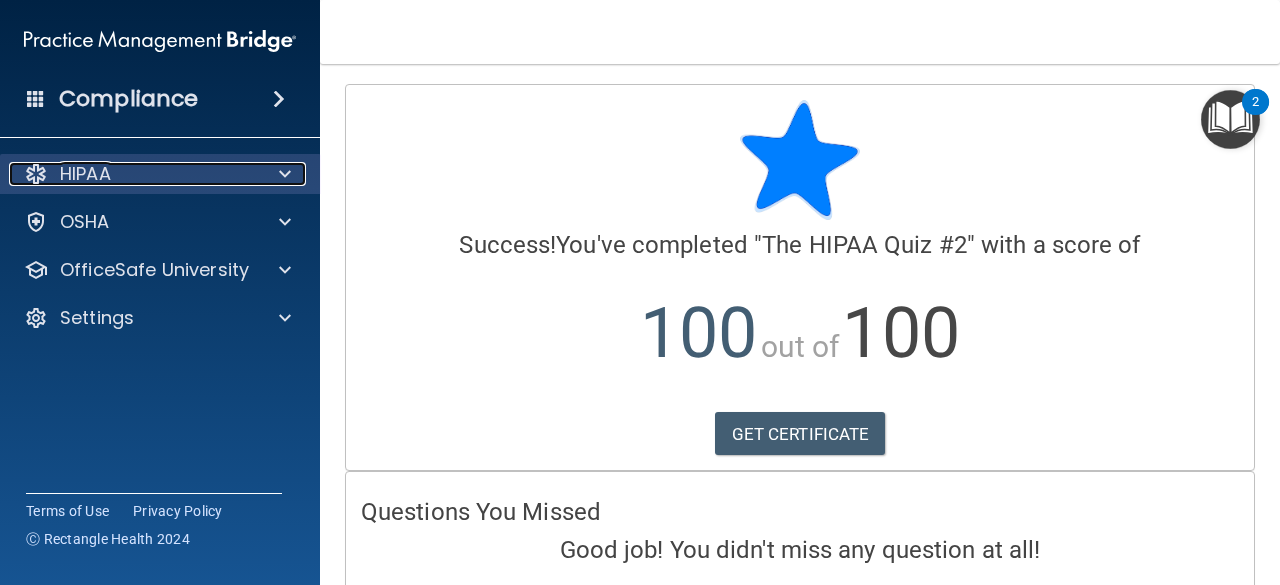 click at bounding box center (282, 174) 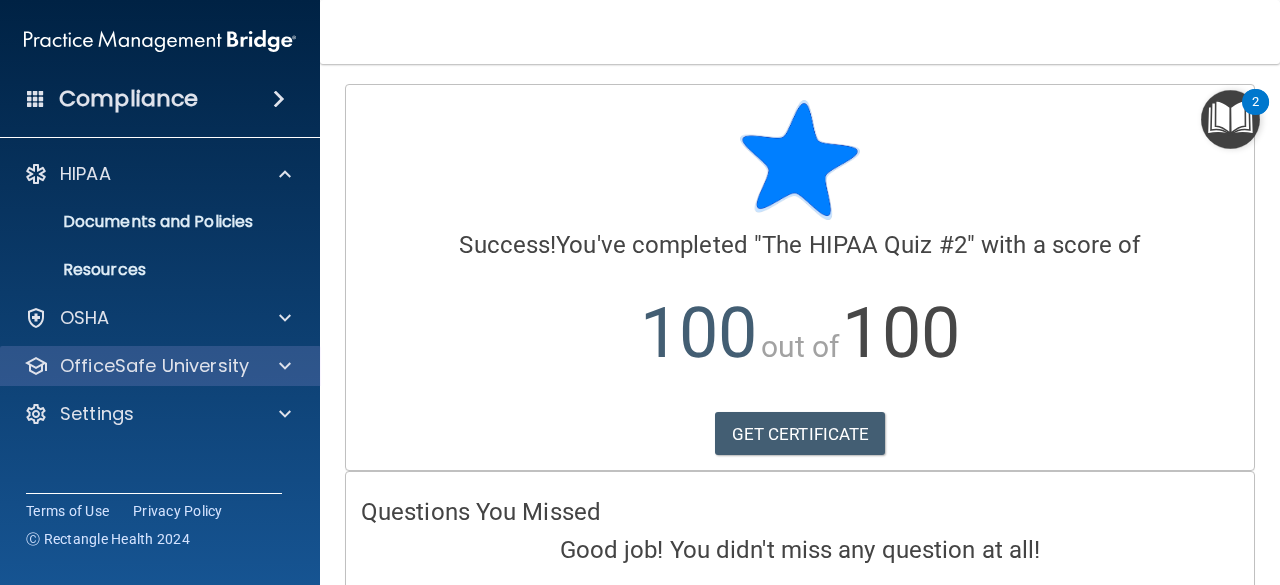 click on "OfficeSafe University" at bounding box center [160, 366] 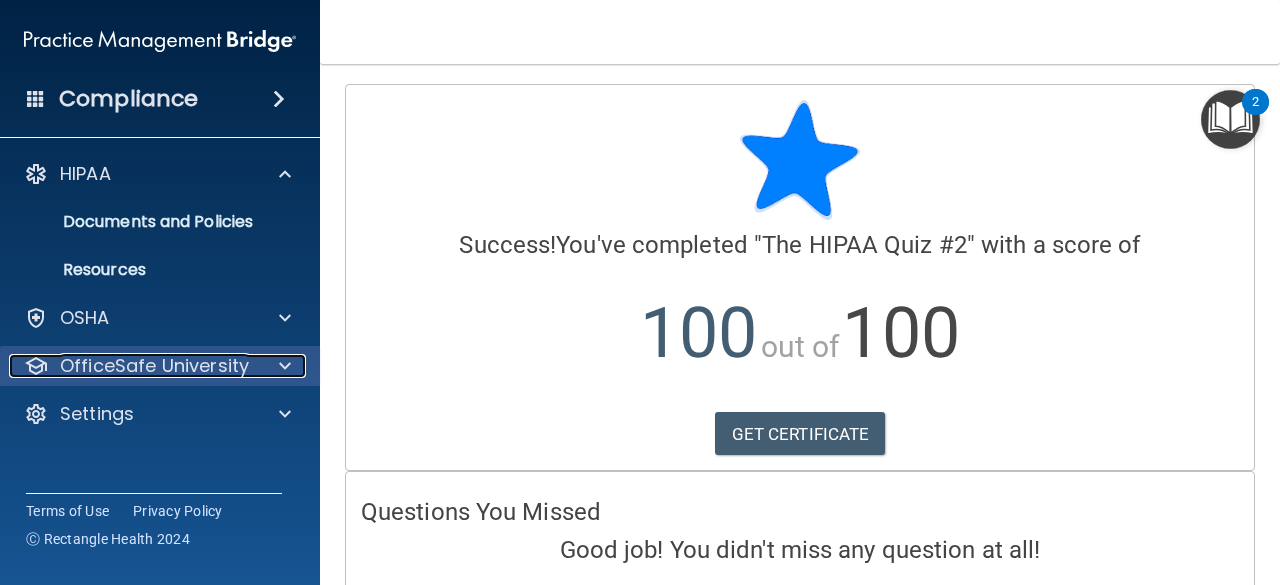 click at bounding box center (285, 366) 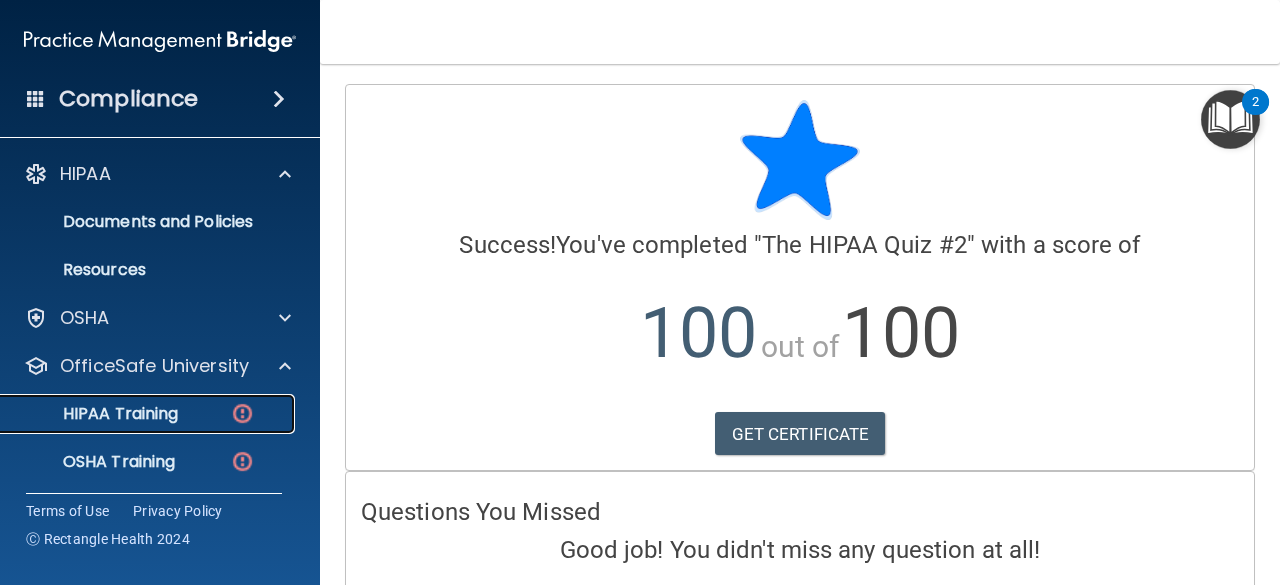 click at bounding box center [242, 413] 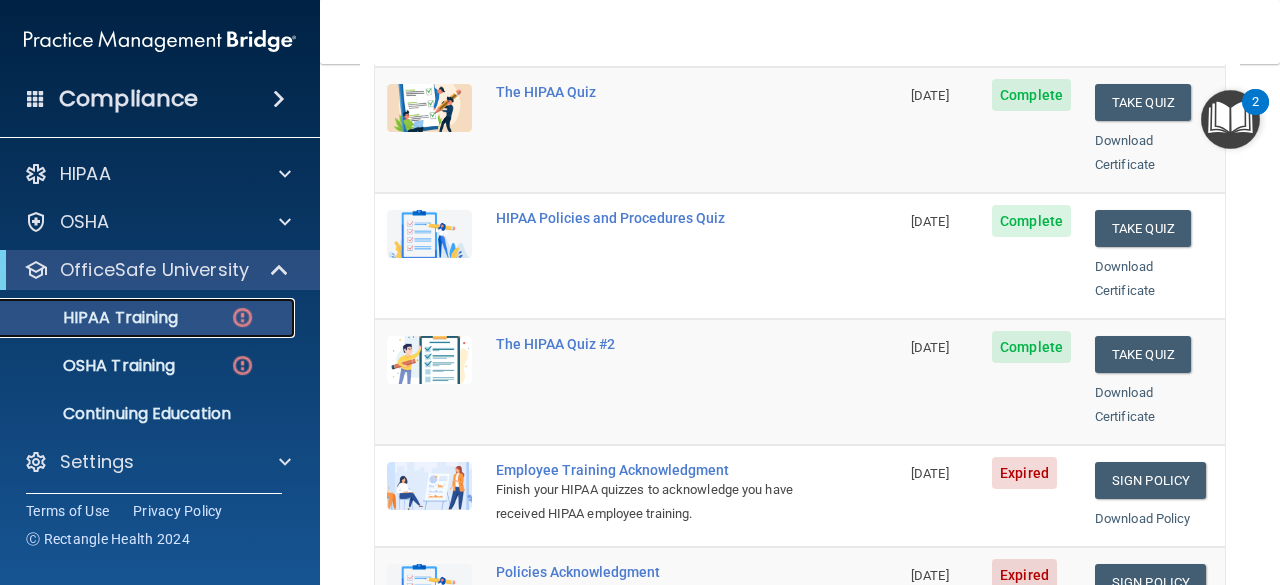 scroll, scrollTop: 315, scrollLeft: 0, axis: vertical 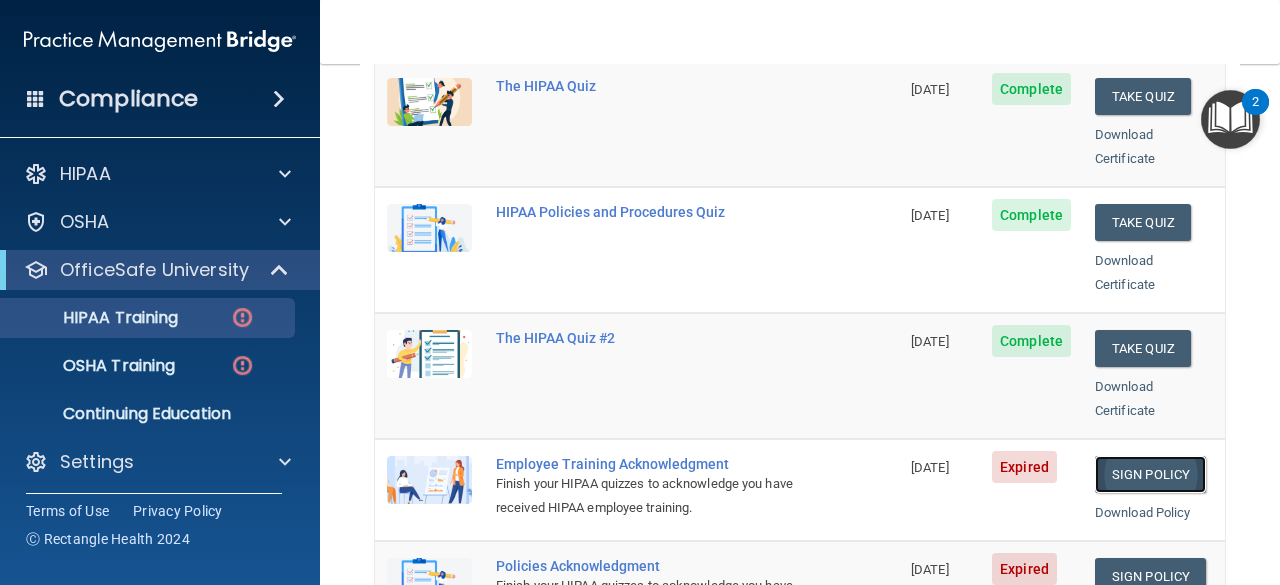 click on "Sign Policy" at bounding box center [1150, 474] 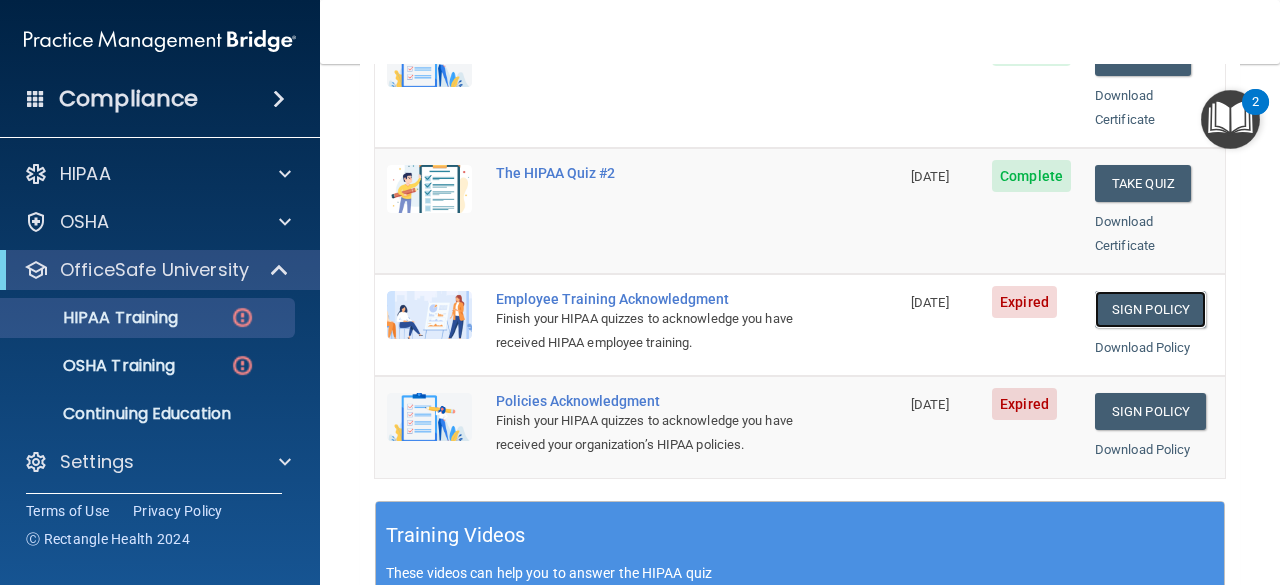 scroll, scrollTop: 486, scrollLeft: 0, axis: vertical 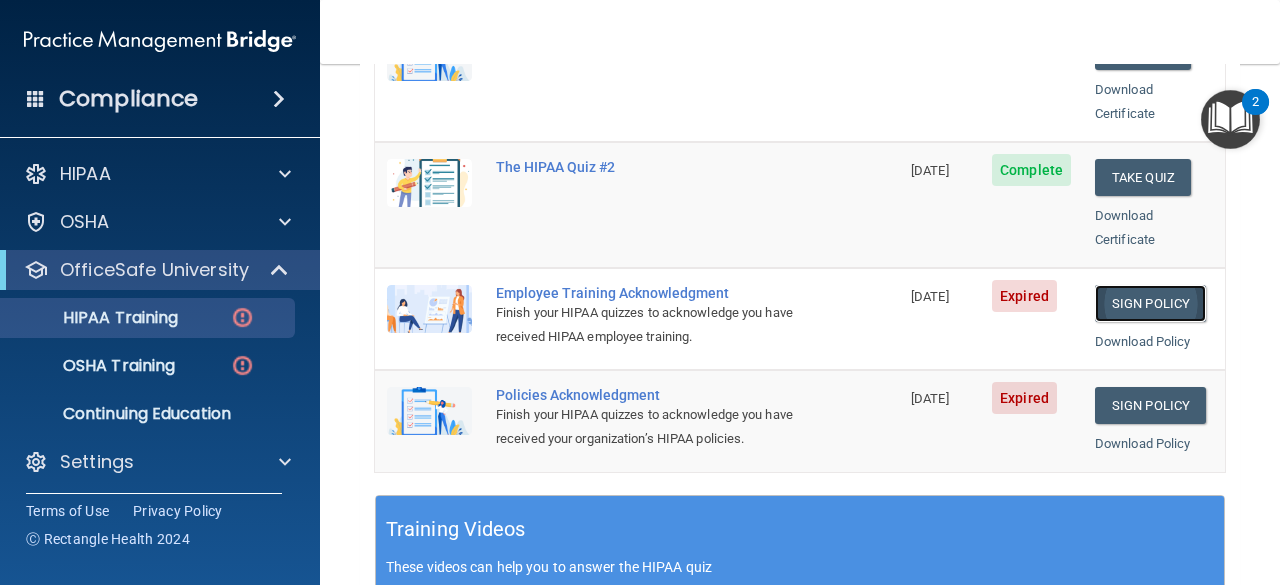 click on "Sign Policy" at bounding box center [1150, 303] 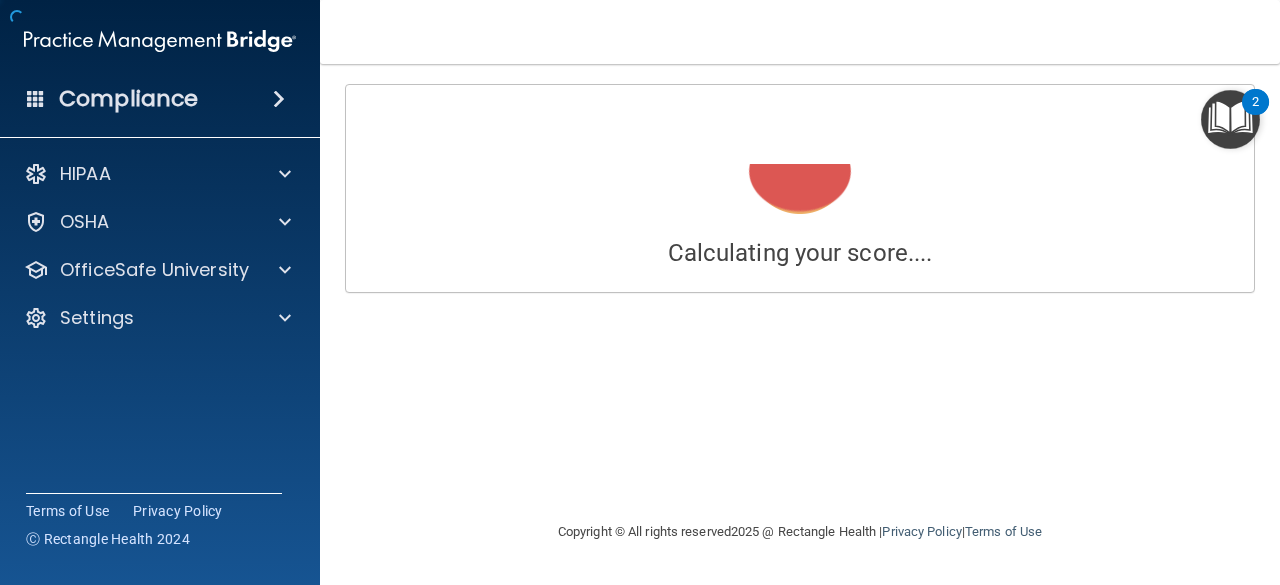 scroll, scrollTop: 0, scrollLeft: 0, axis: both 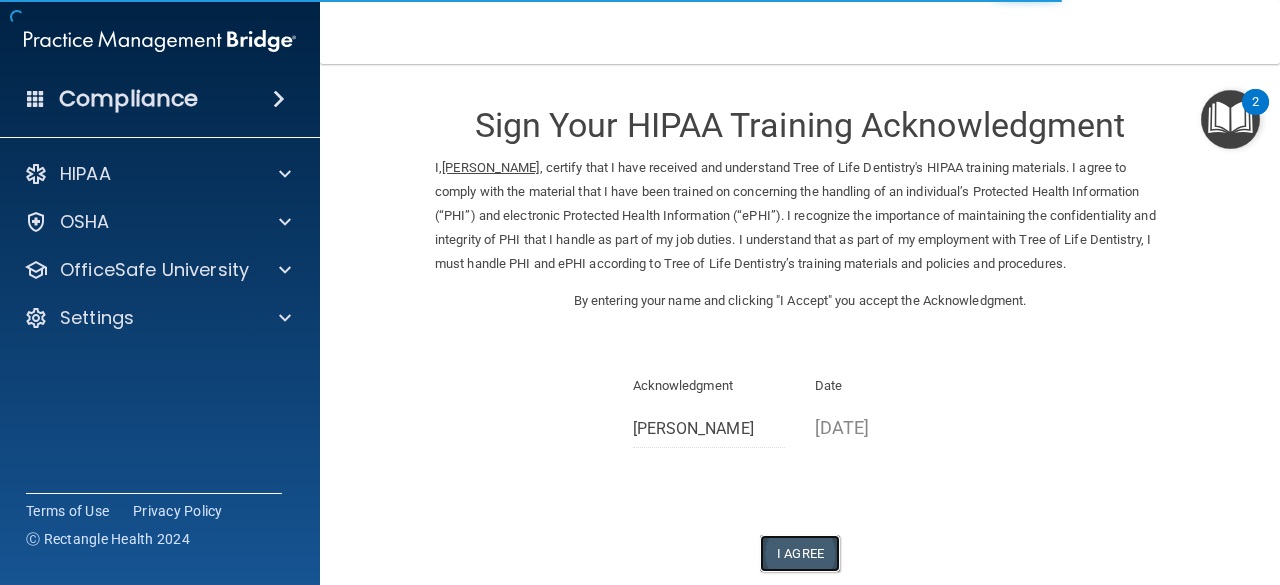 click on "I Agree" at bounding box center (800, 553) 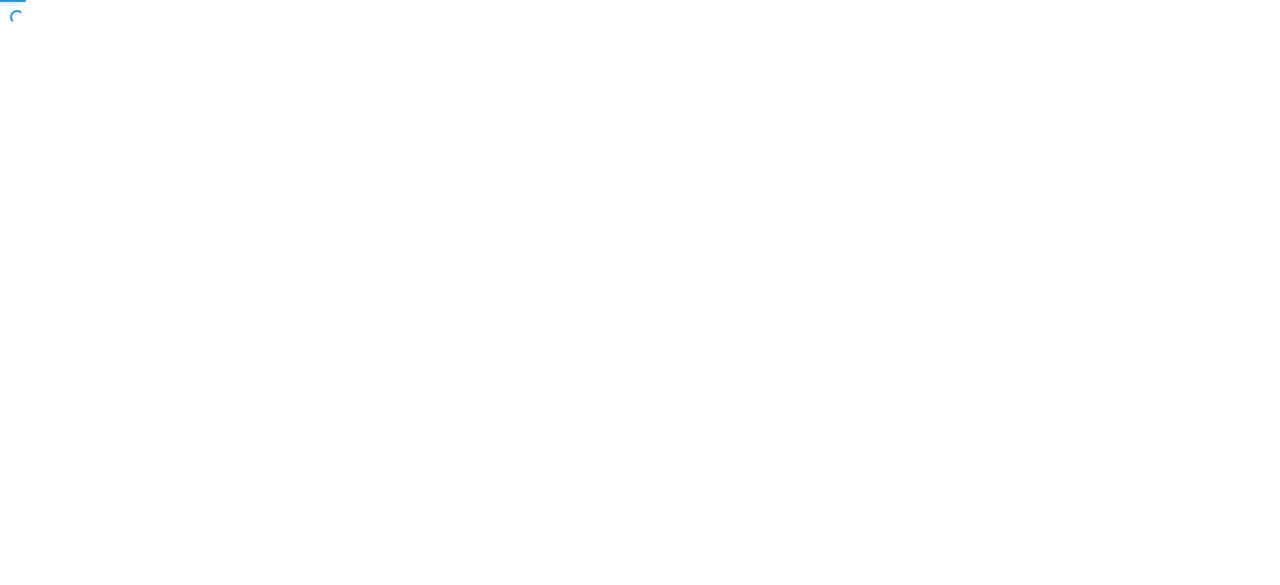 scroll, scrollTop: 0, scrollLeft: 0, axis: both 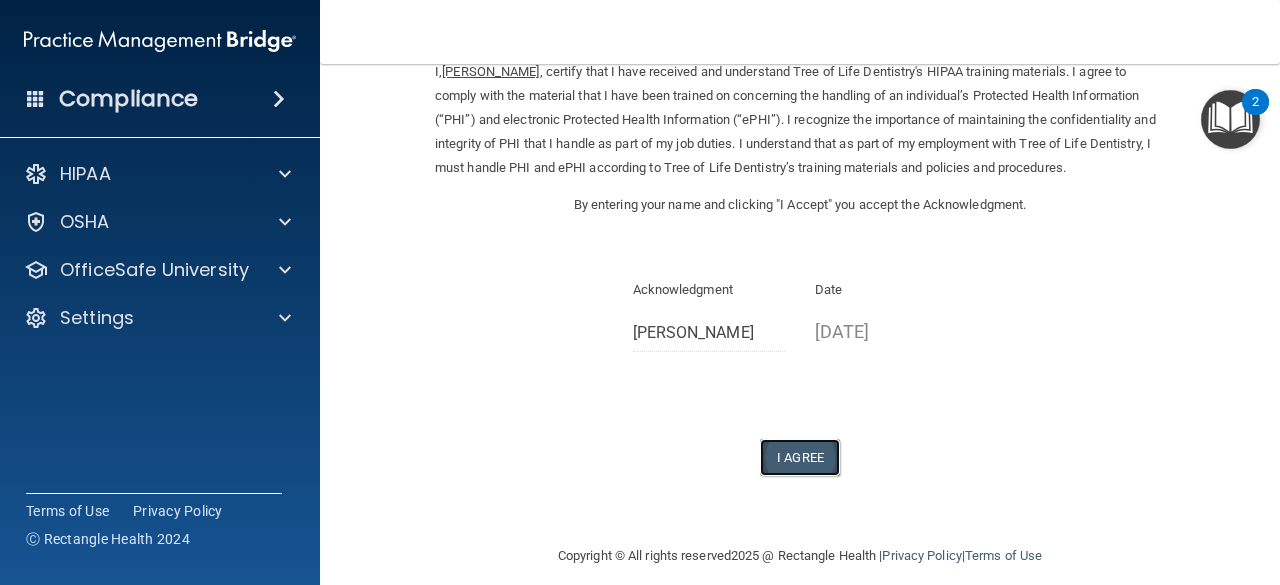 click on "I Agree" at bounding box center [800, 457] 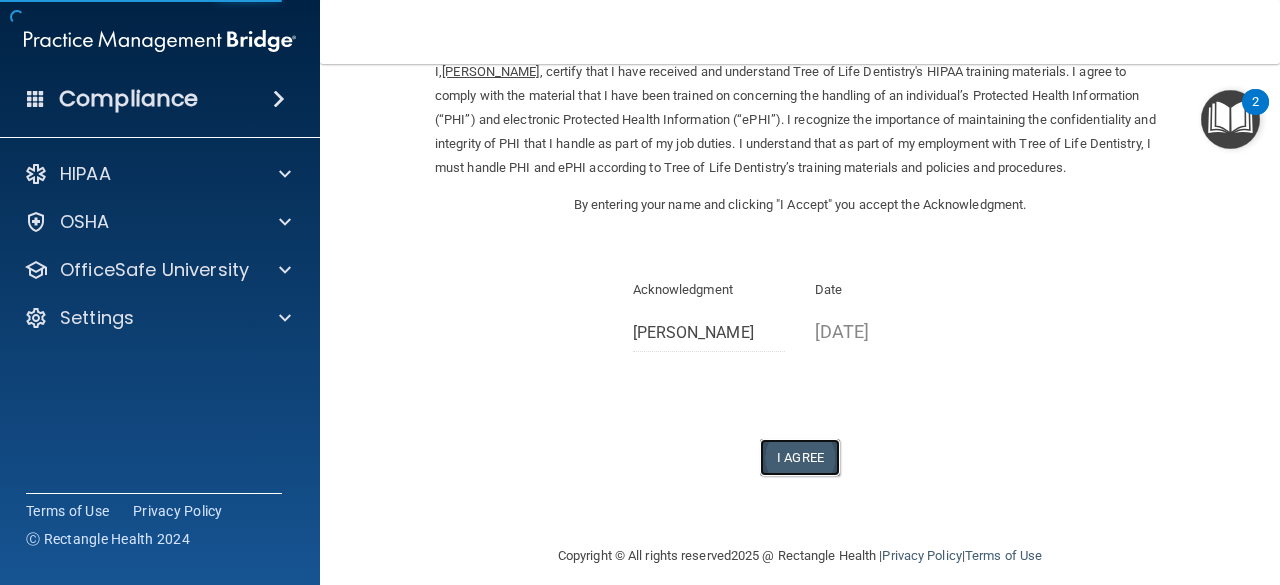 click on "I Agree" at bounding box center (800, 457) 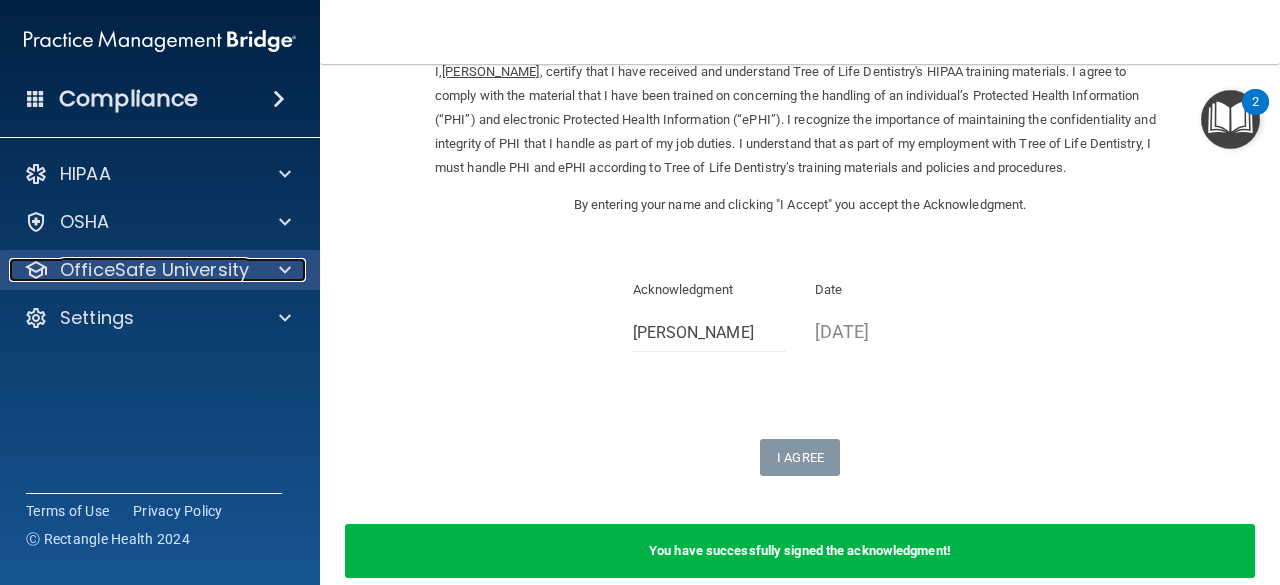 click at bounding box center (282, 270) 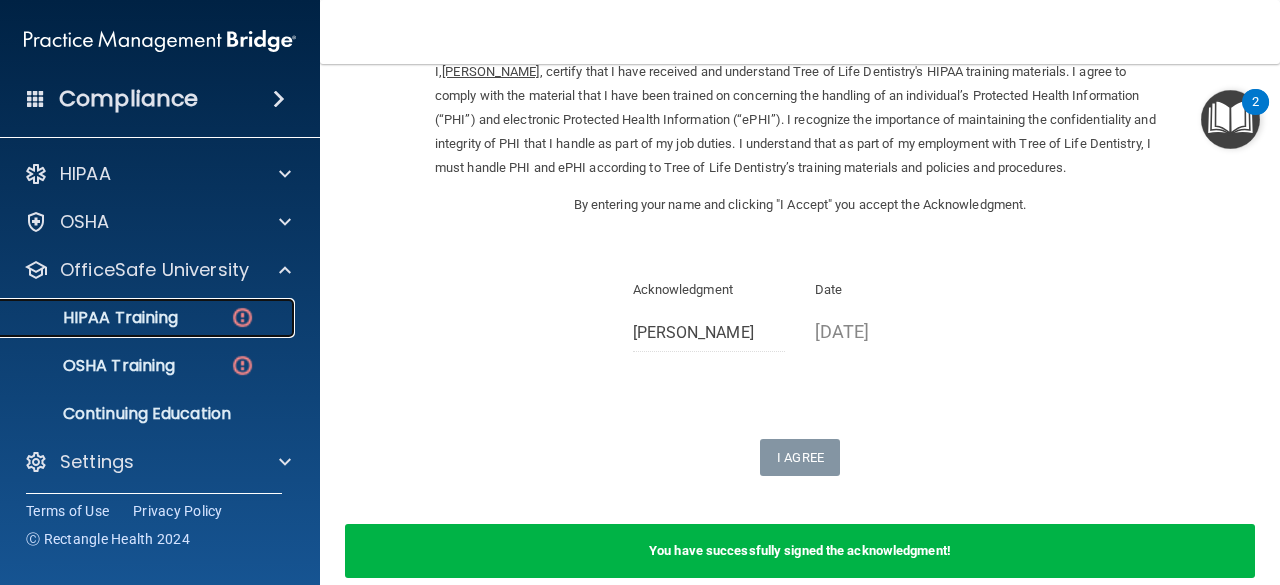 click at bounding box center [242, 317] 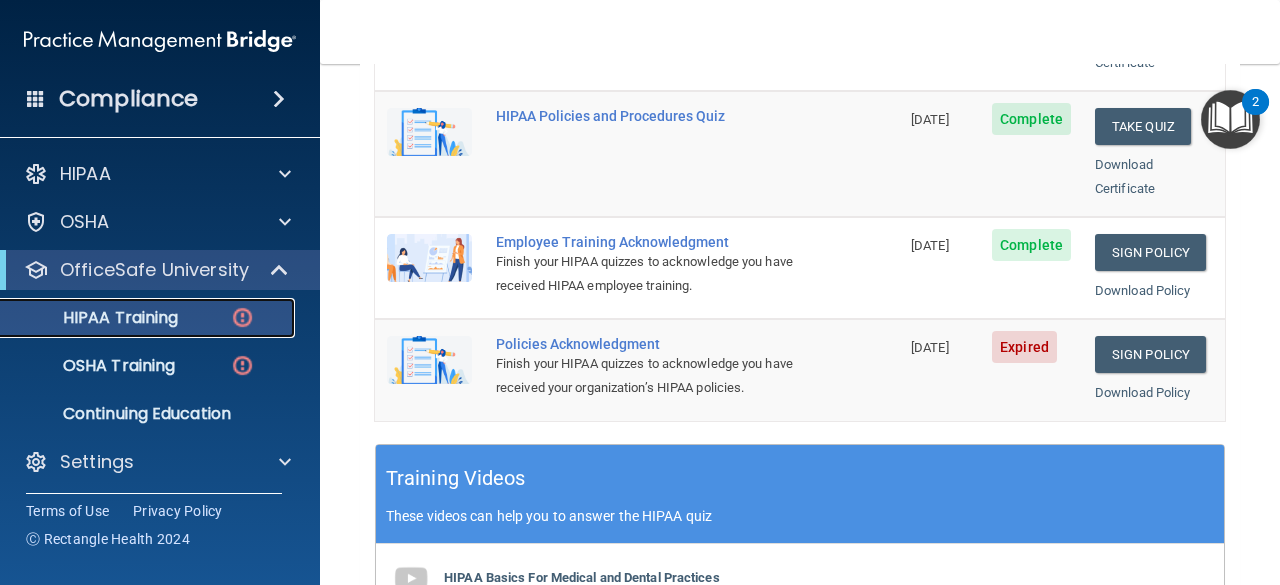 scroll, scrollTop: 548, scrollLeft: 0, axis: vertical 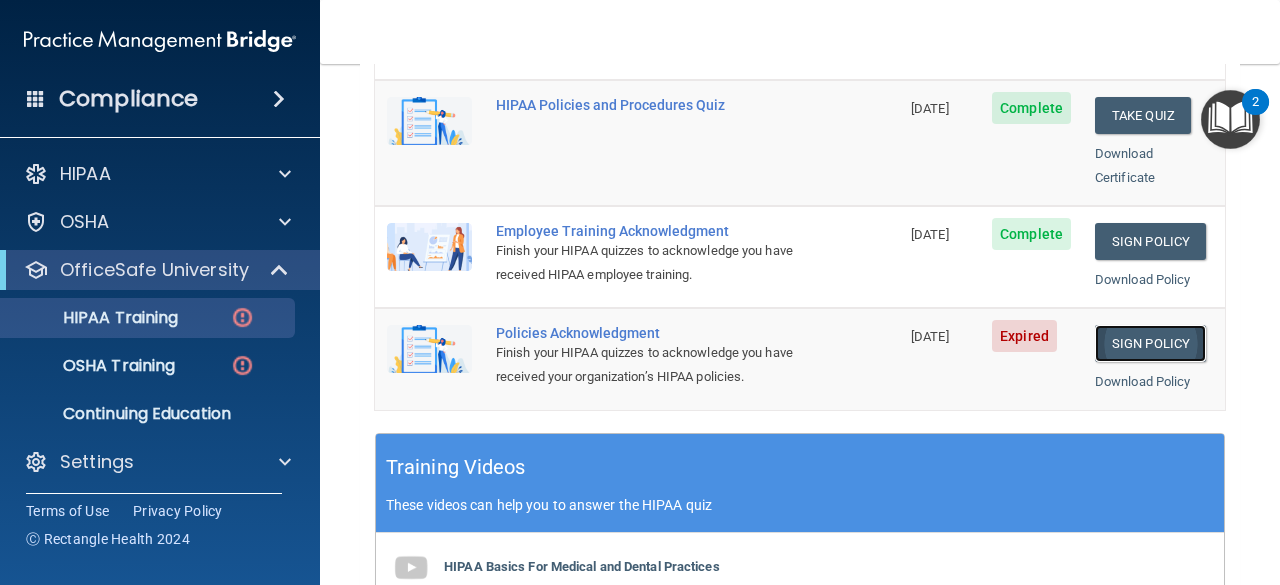 click on "Sign Policy" at bounding box center [1150, 343] 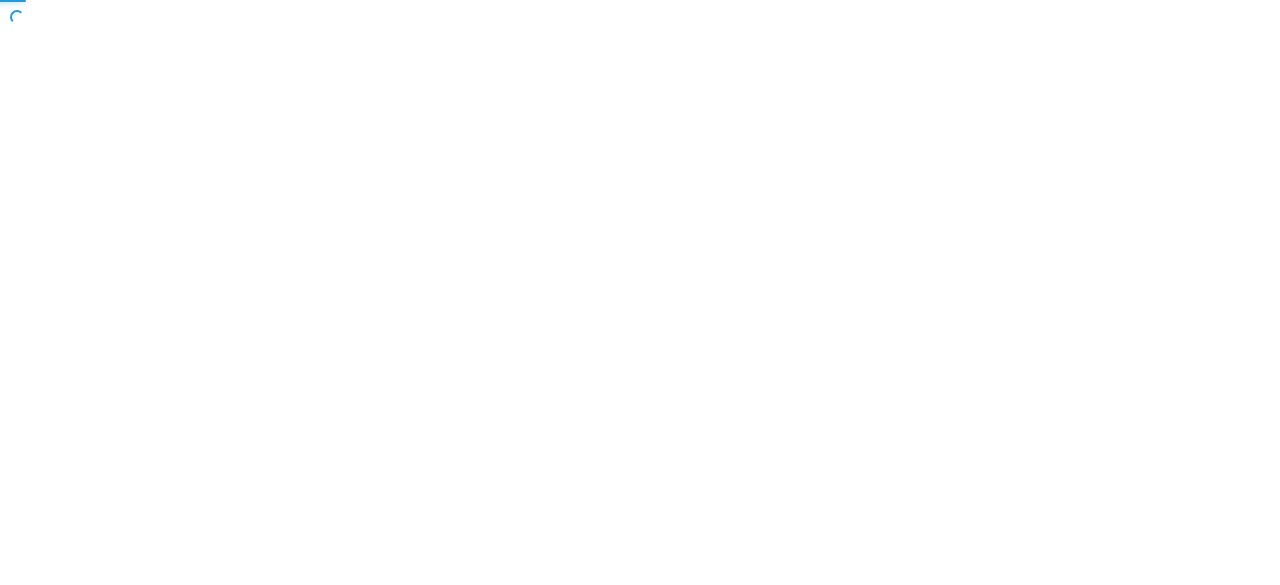 scroll, scrollTop: 0, scrollLeft: 0, axis: both 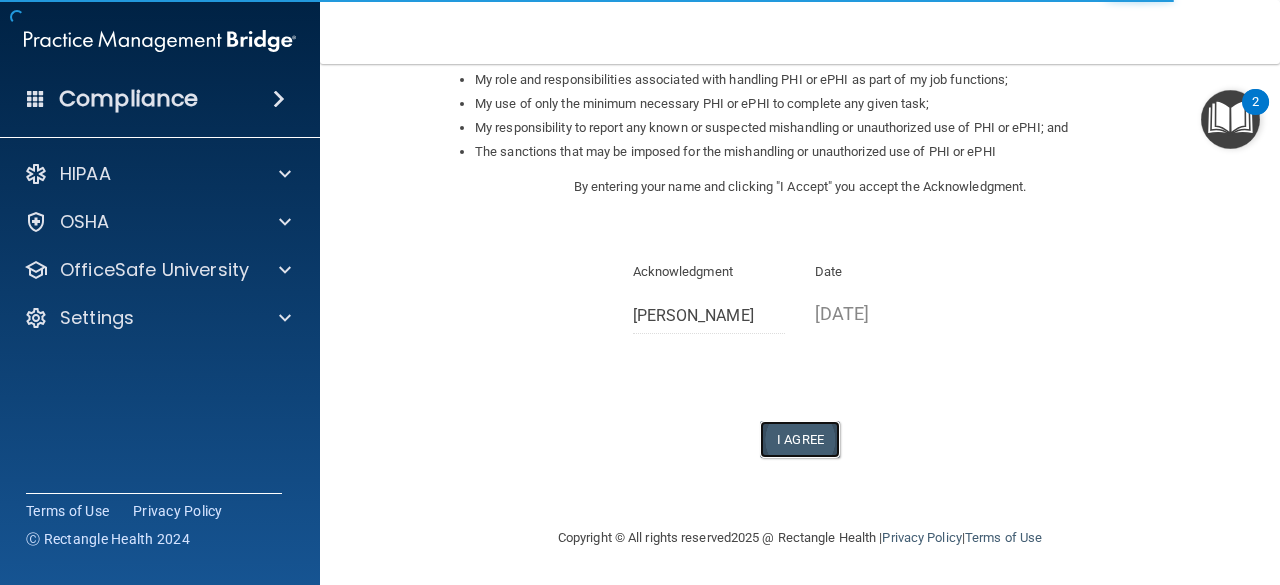 click on "I Agree" at bounding box center [800, 439] 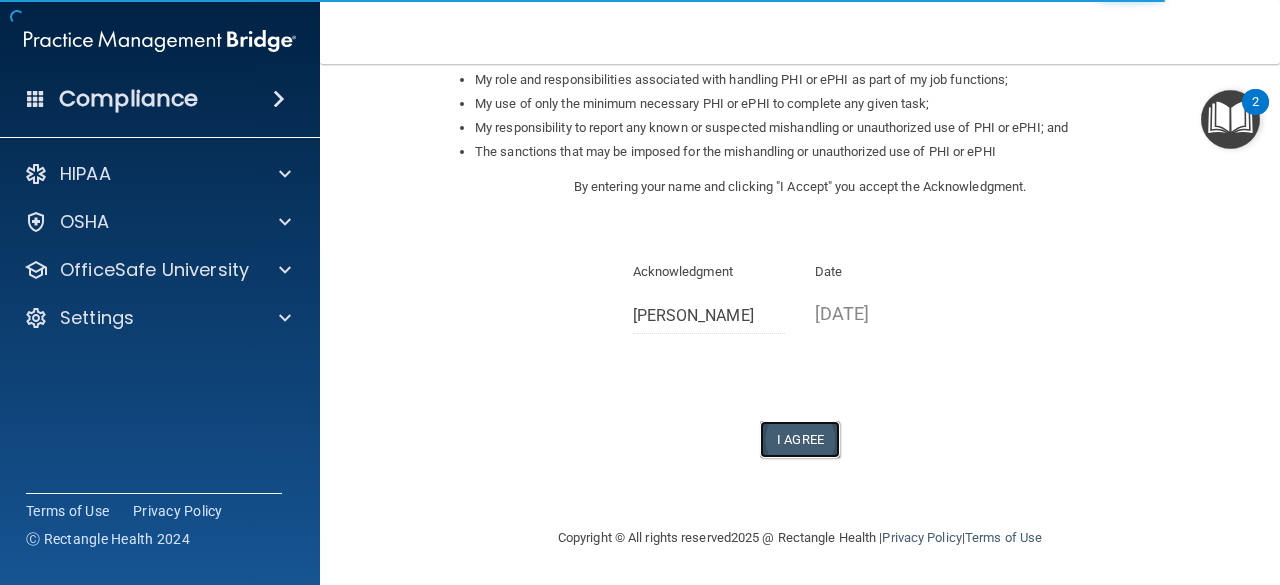 click on "I Agree" at bounding box center (800, 439) 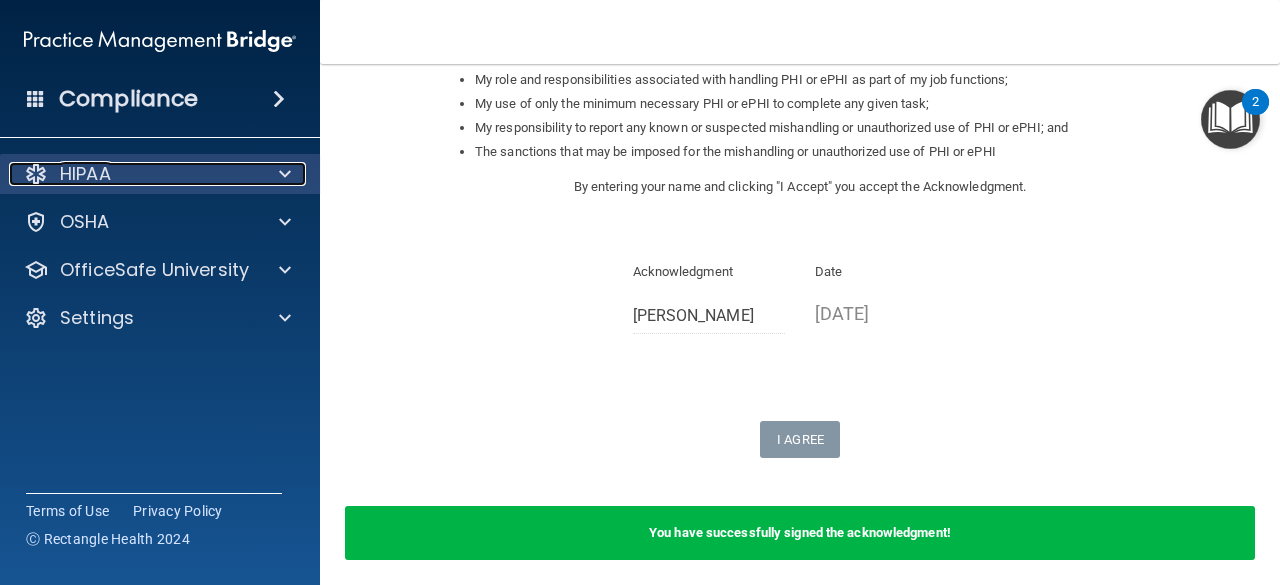 click at bounding box center [285, 174] 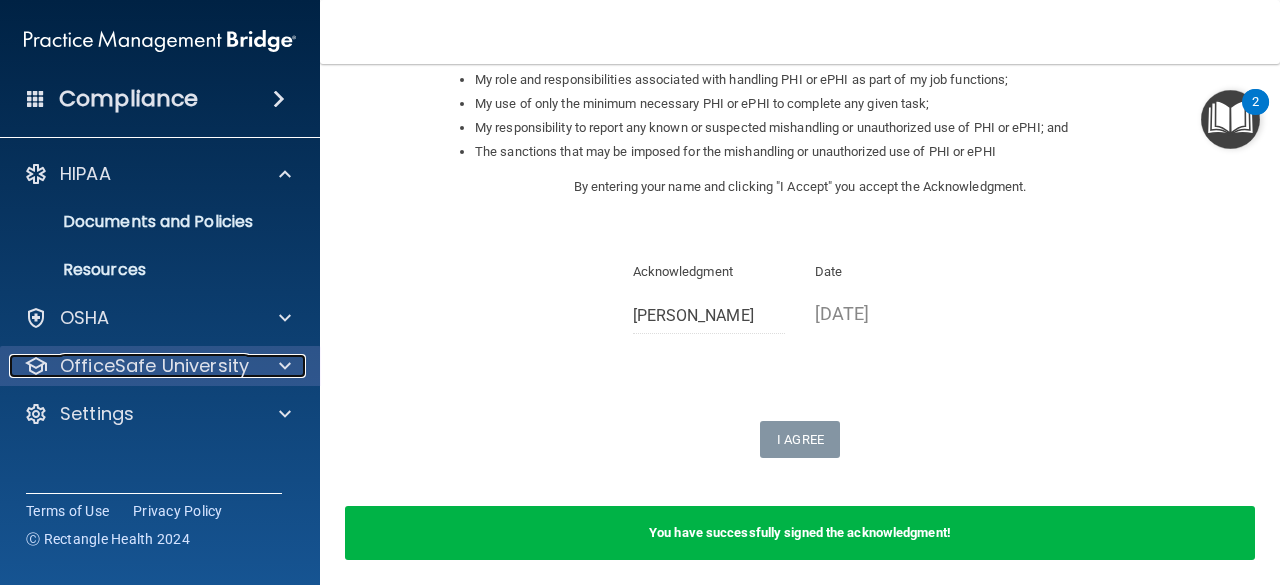 click on "OfficeSafe University" at bounding box center (154, 366) 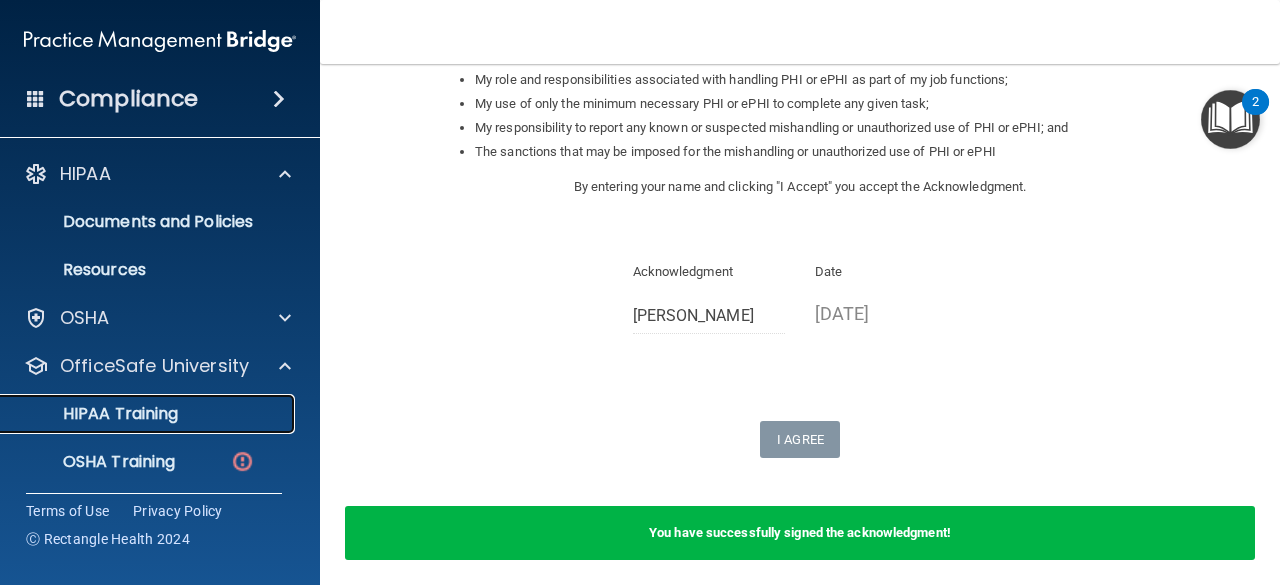 click on "HIPAA Training" at bounding box center (149, 414) 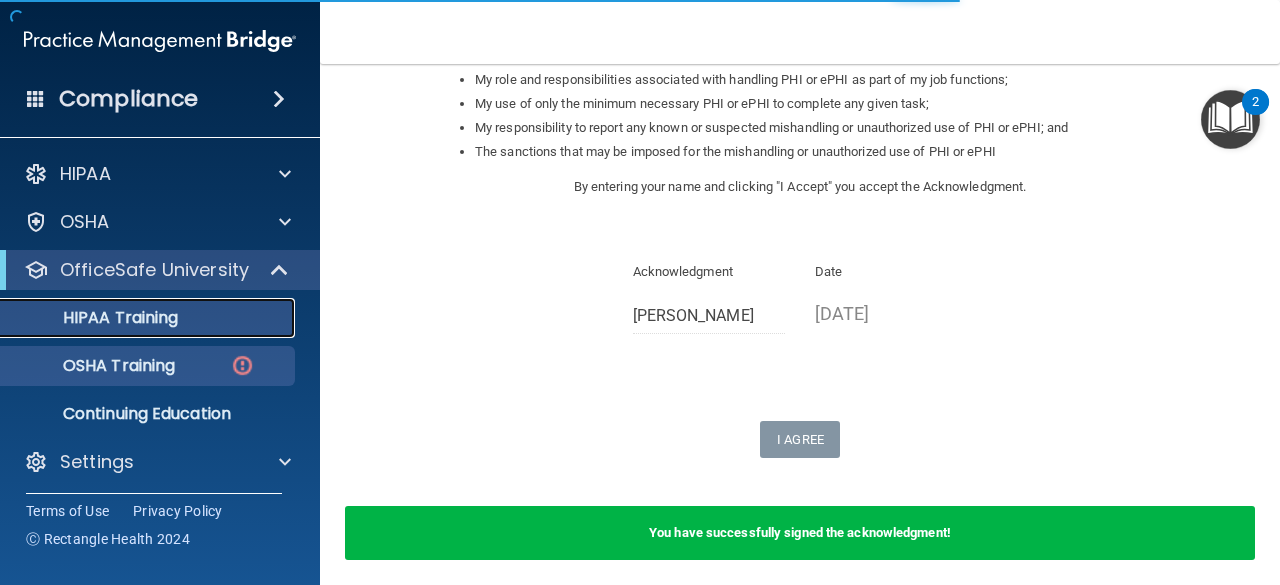 scroll, scrollTop: 928, scrollLeft: 0, axis: vertical 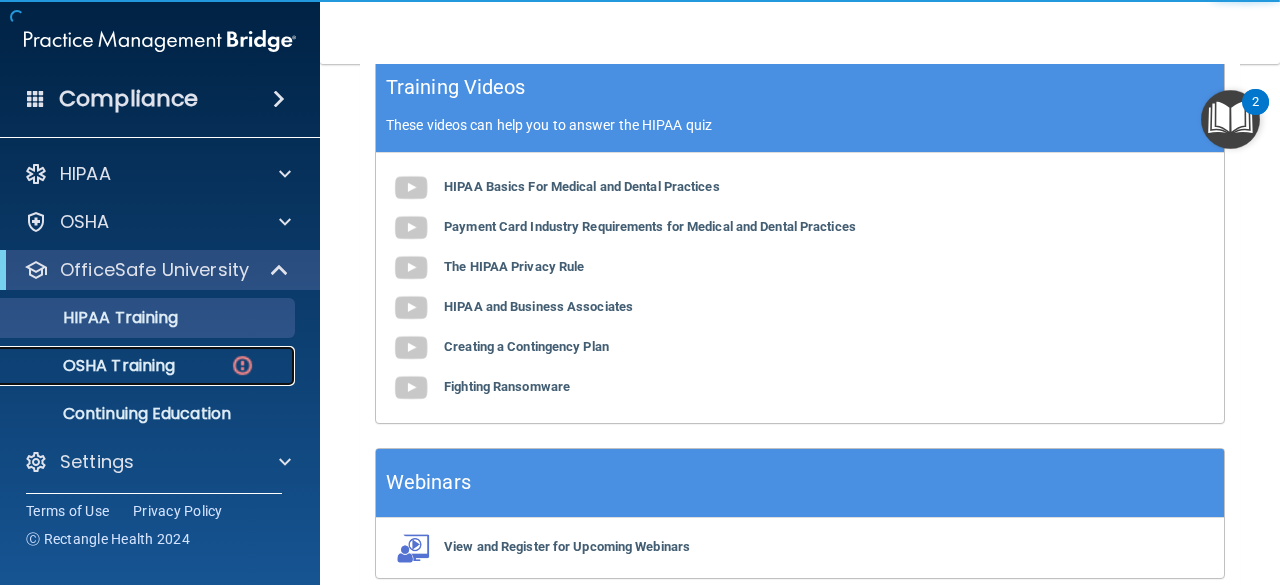 click on "OSHA Training" at bounding box center (137, 366) 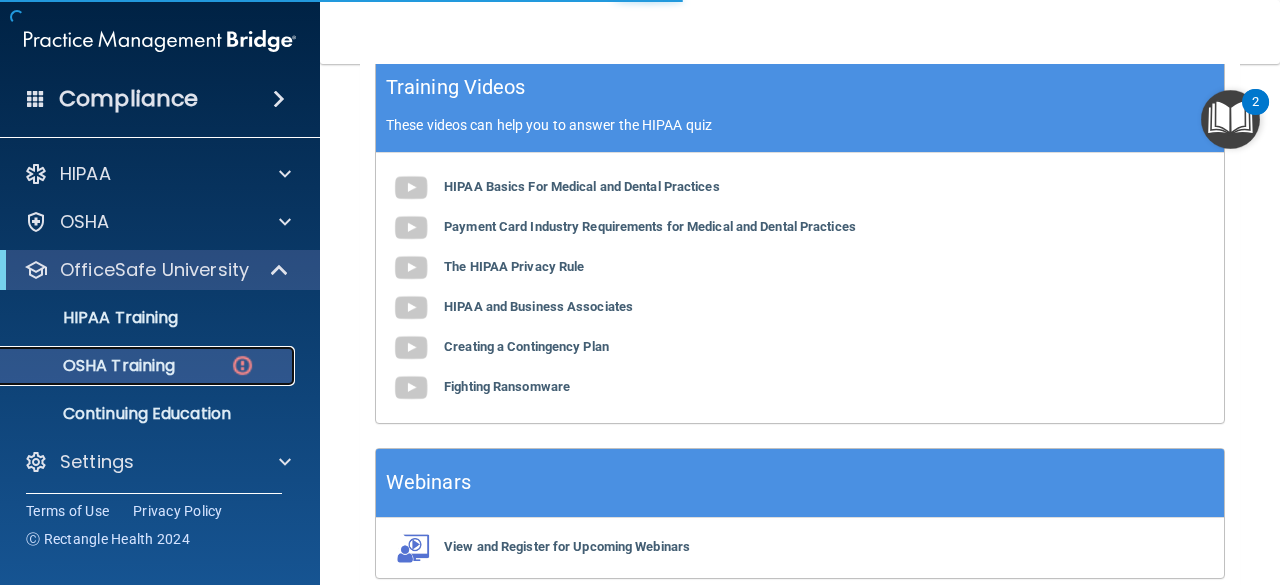 click at bounding box center (242, 365) 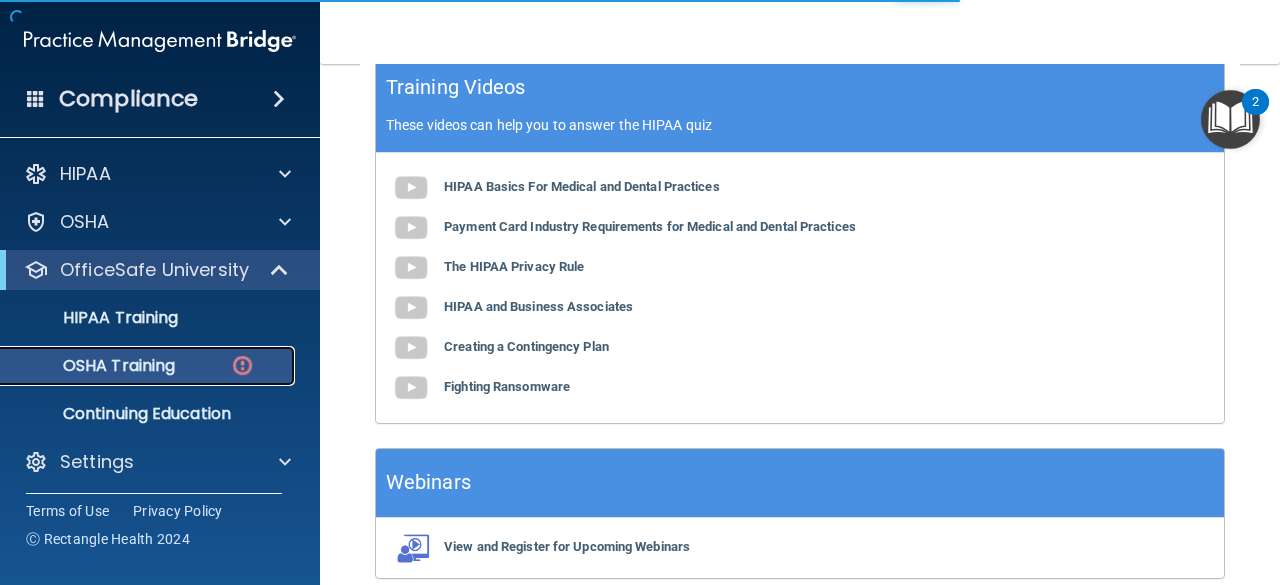 click at bounding box center (242, 365) 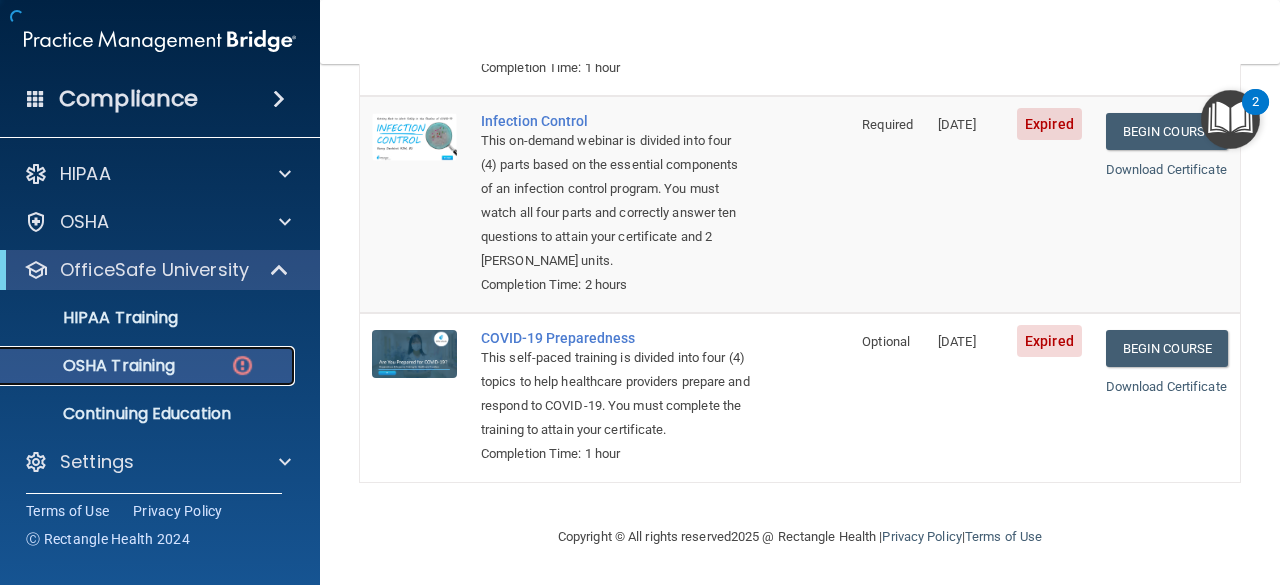 scroll, scrollTop: 614, scrollLeft: 0, axis: vertical 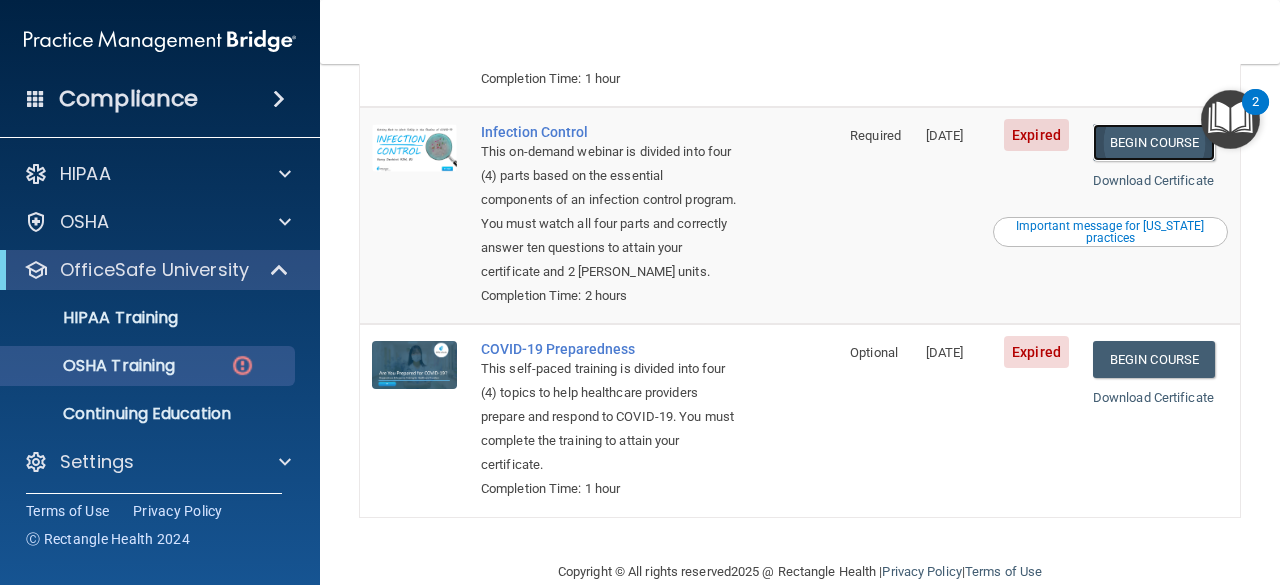 click on "Begin Course" at bounding box center (1154, 142) 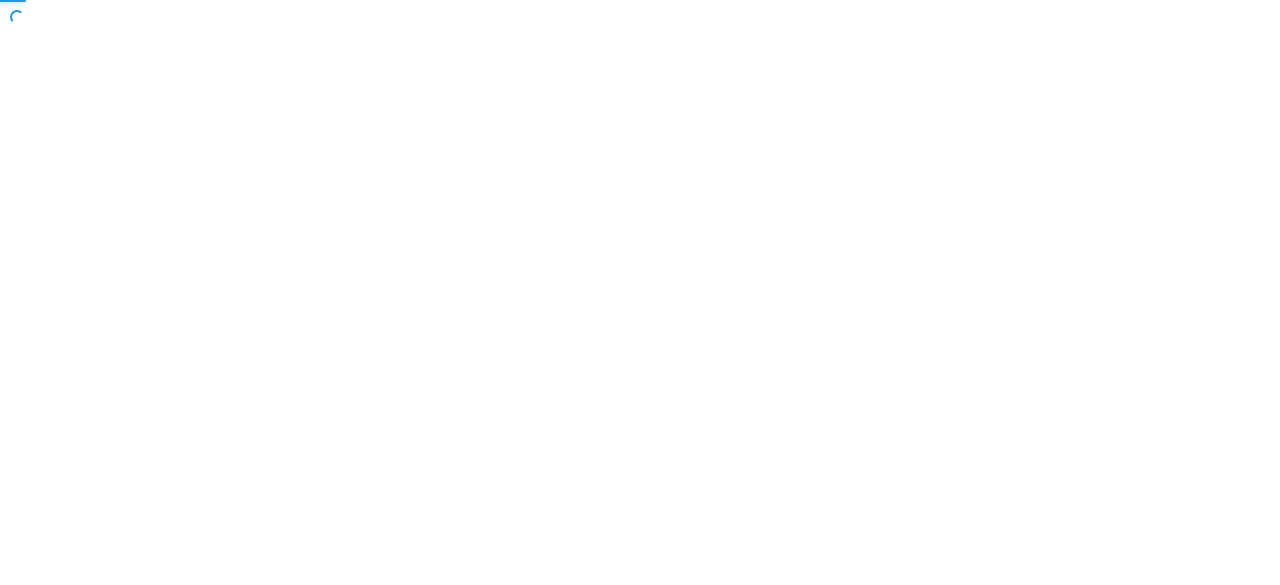 scroll, scrollTop: 0, scrollLeft: 0, axis: both 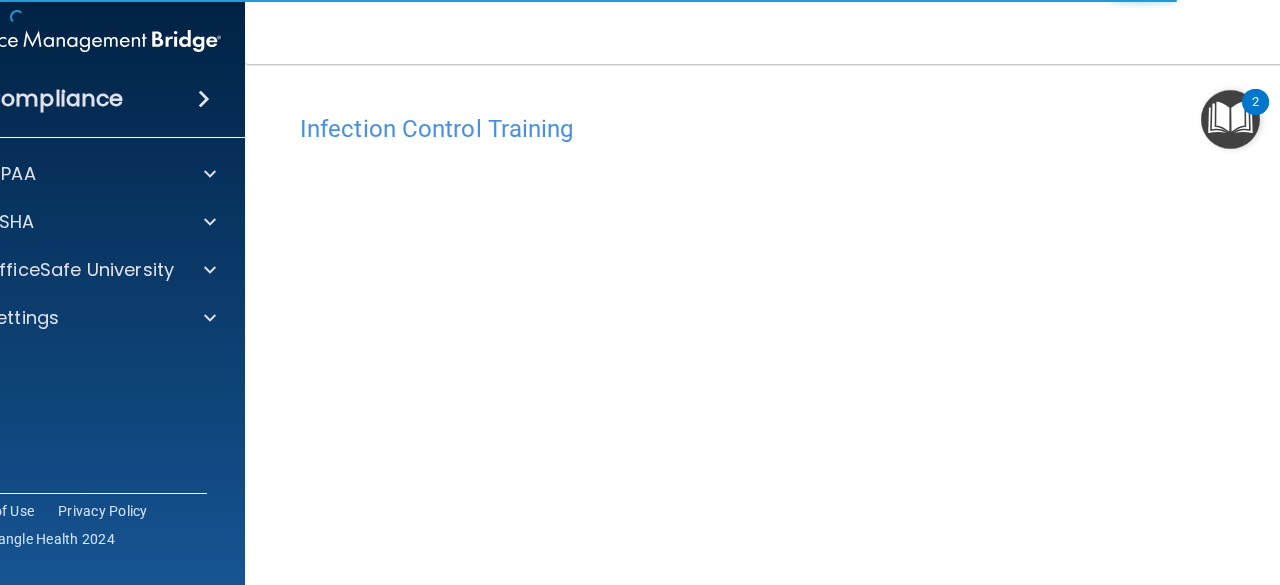 drag, startPoint x: 204, startPoint y: 270, endPoint x: 124, endPoint y: 291, distance: 82.710335 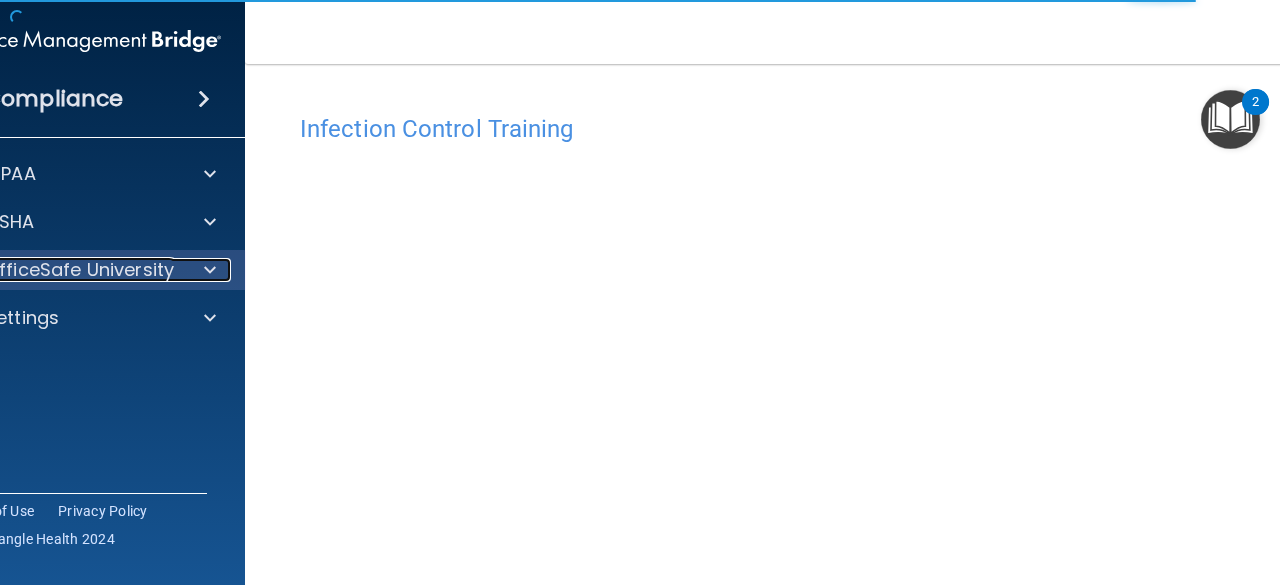 click on "OfficeSafe University" at bounding box center (79, 270) 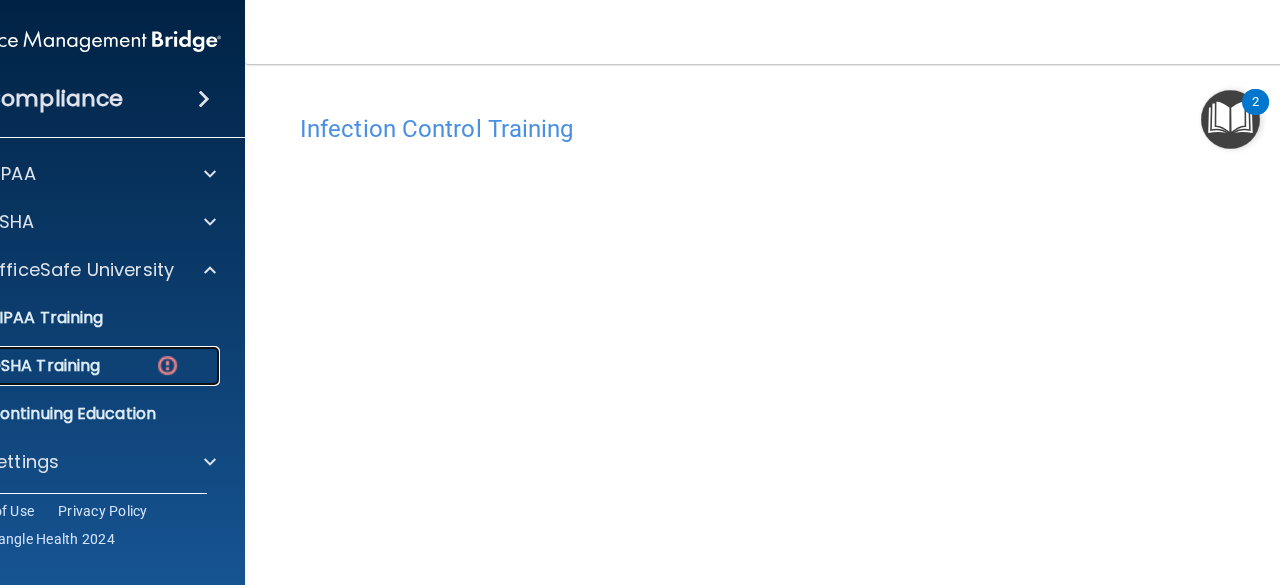 click on "OSHA Training" at bounding box center [19, 366] 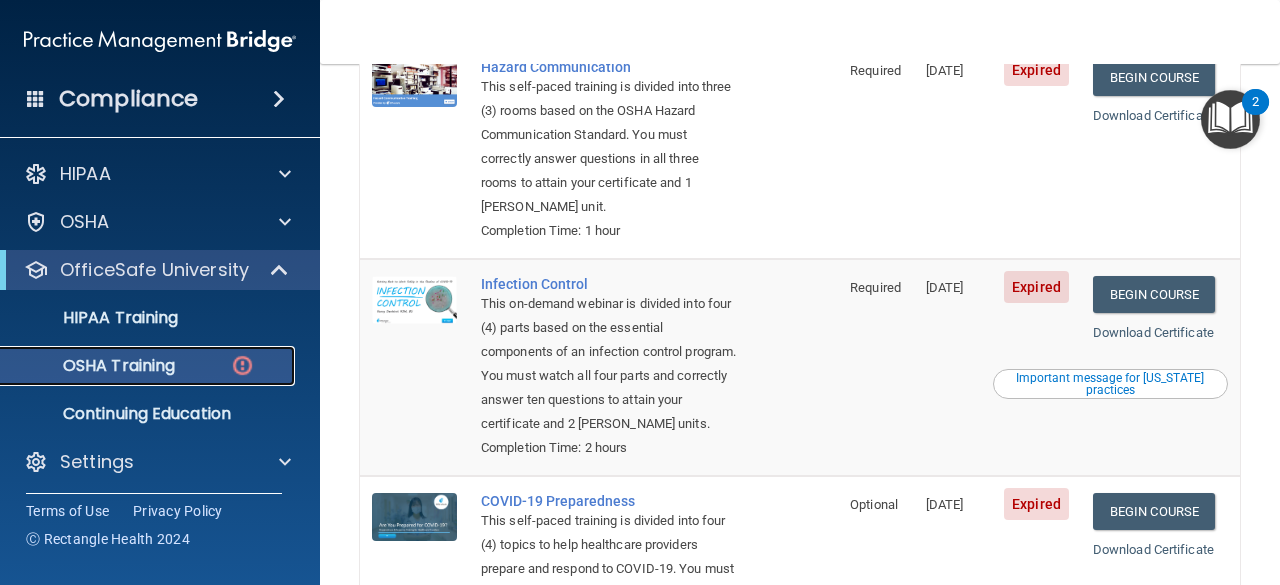 scroll, scrollTop: 472, scrollLeft: 0, axis: vertical 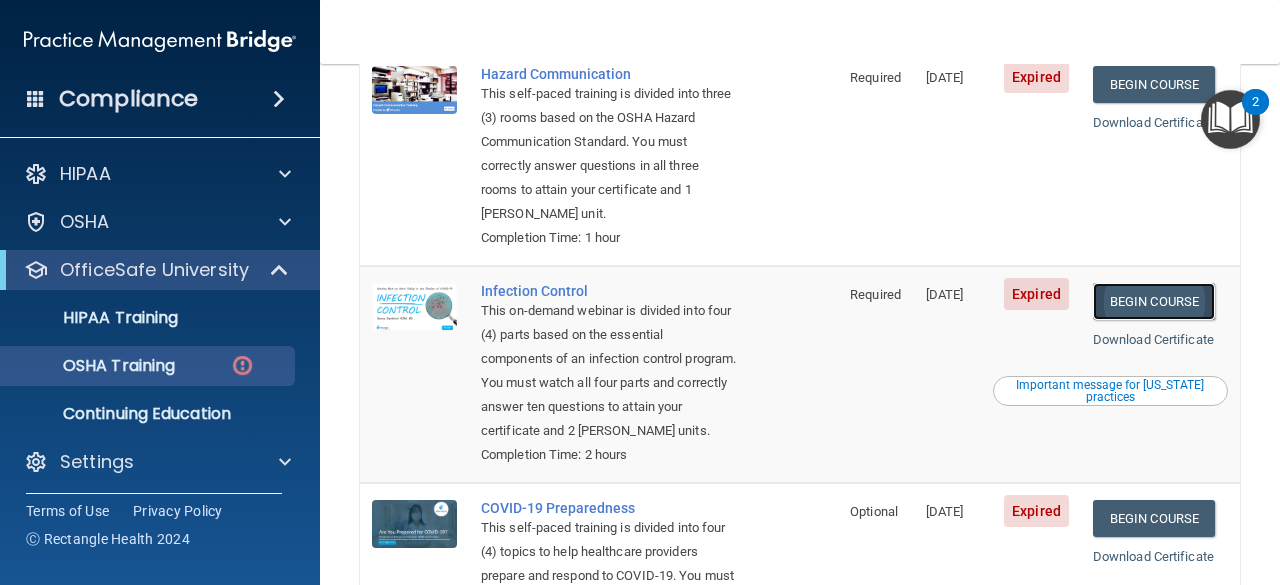 click on "Begin Course" at bounding box center [1154, 301] 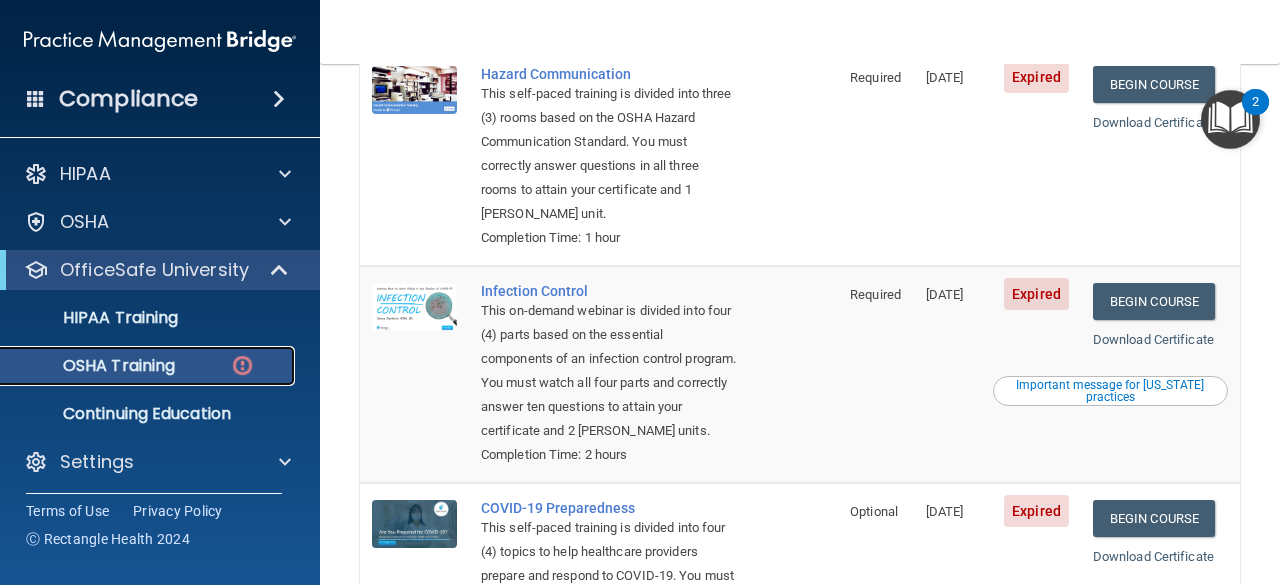 click on "OSHA Training" at bounding box center (149, 366) 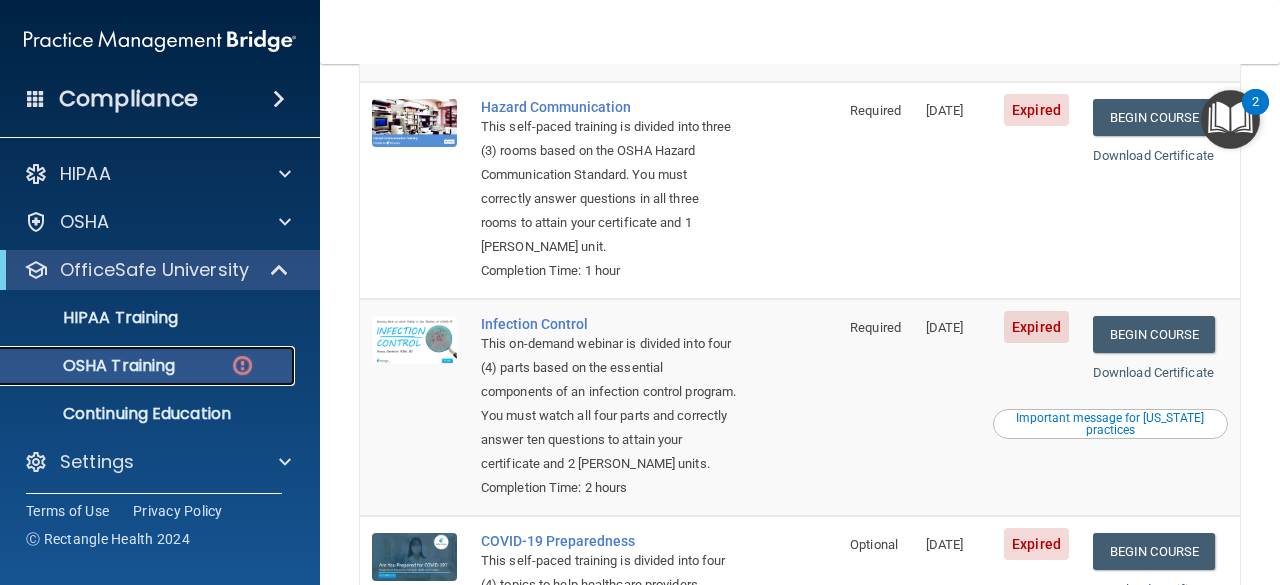 scroll, scrollTop: 442, scrollLeft: 0, axis: vertical 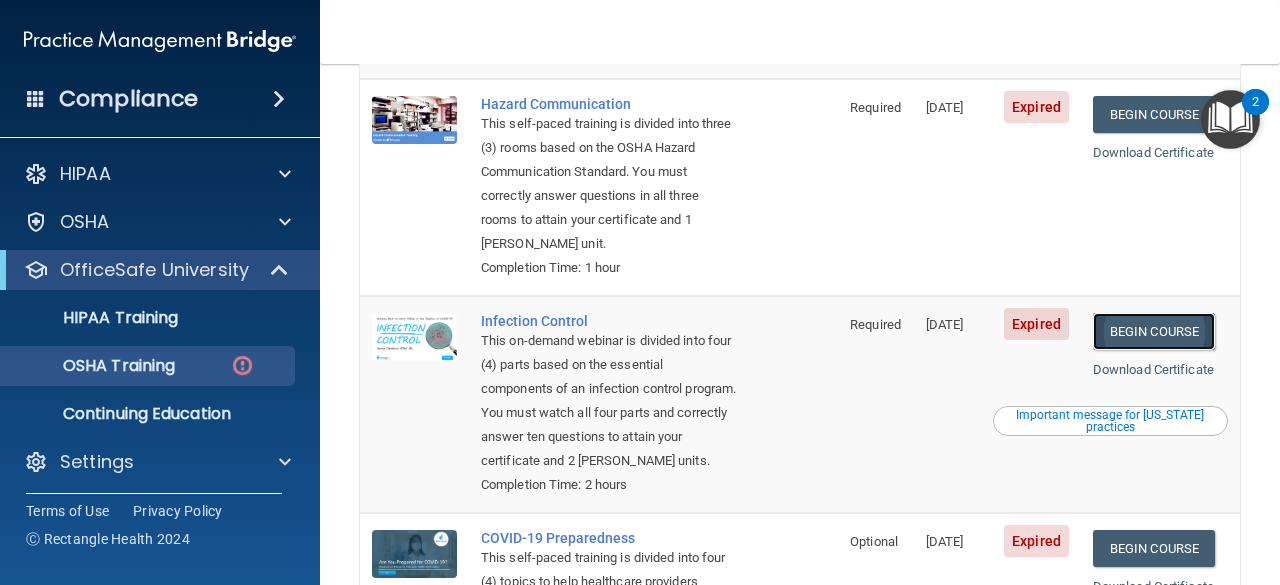 click on "Begin Course" at bounding box center [1154, 331] 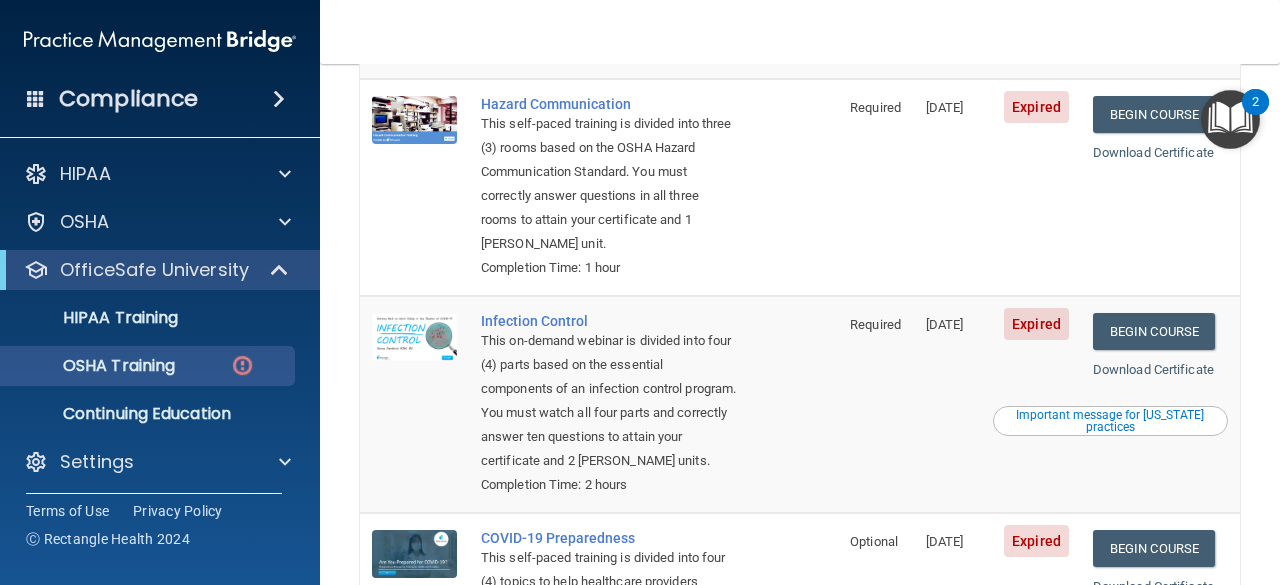 drag, startPoint x: 1272, startPoint y: 72, endPoint x: 790, endPoint y: 301, distance: 533.6338 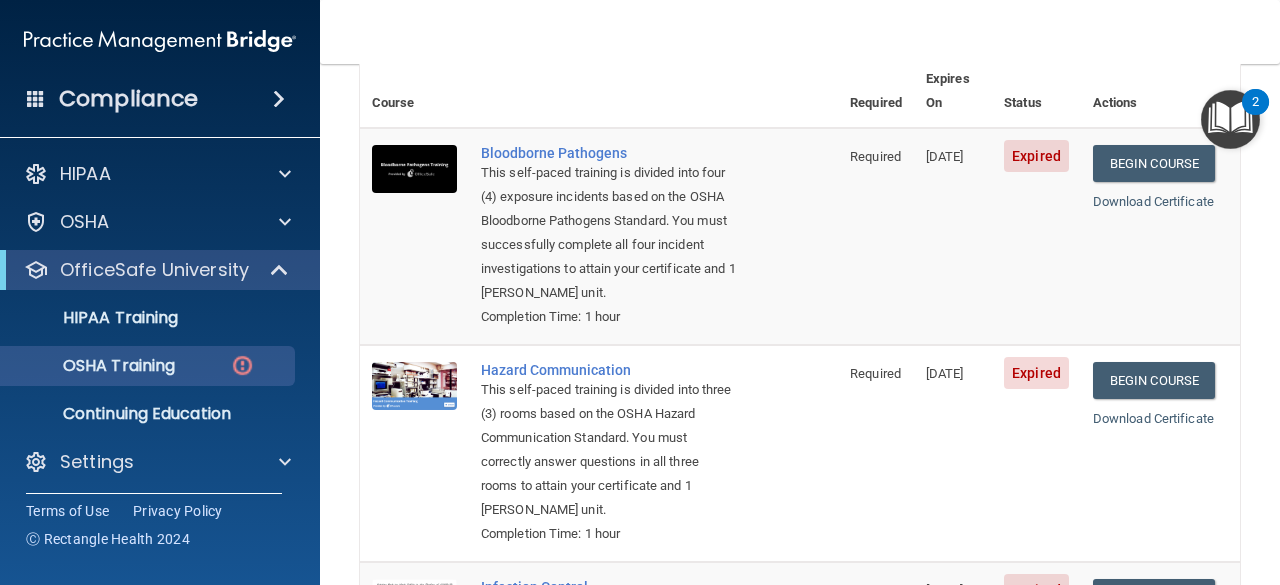 scroll, scrollTop: 16, scrollLeft: 0, axis: vertical 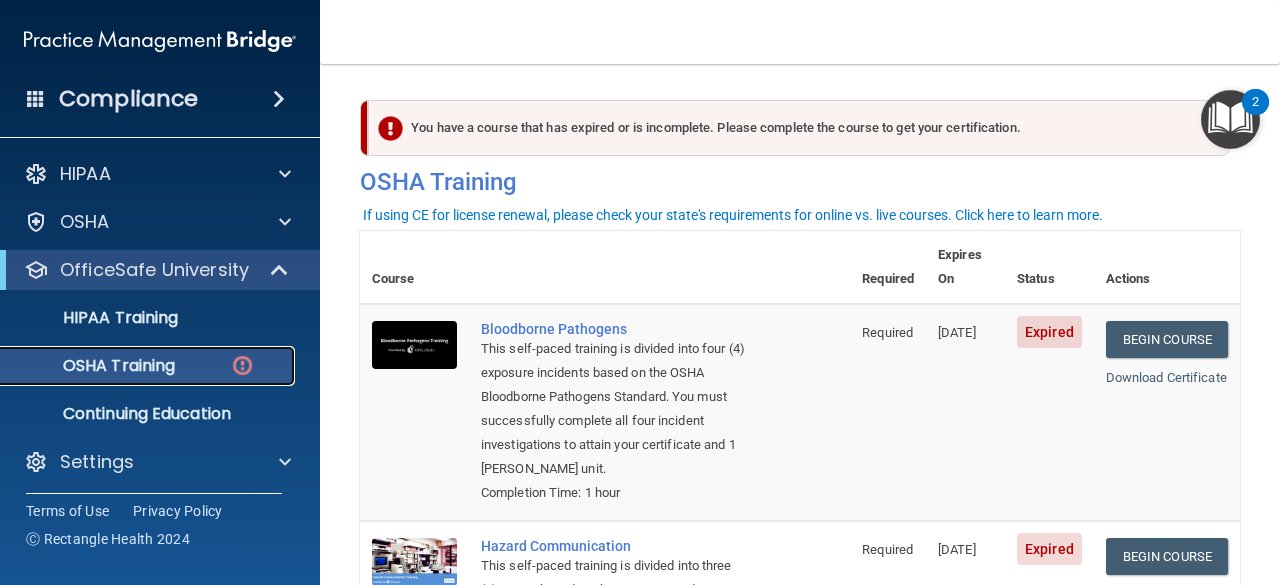 click on "OSHA Training" at bounding box center [149, 366] 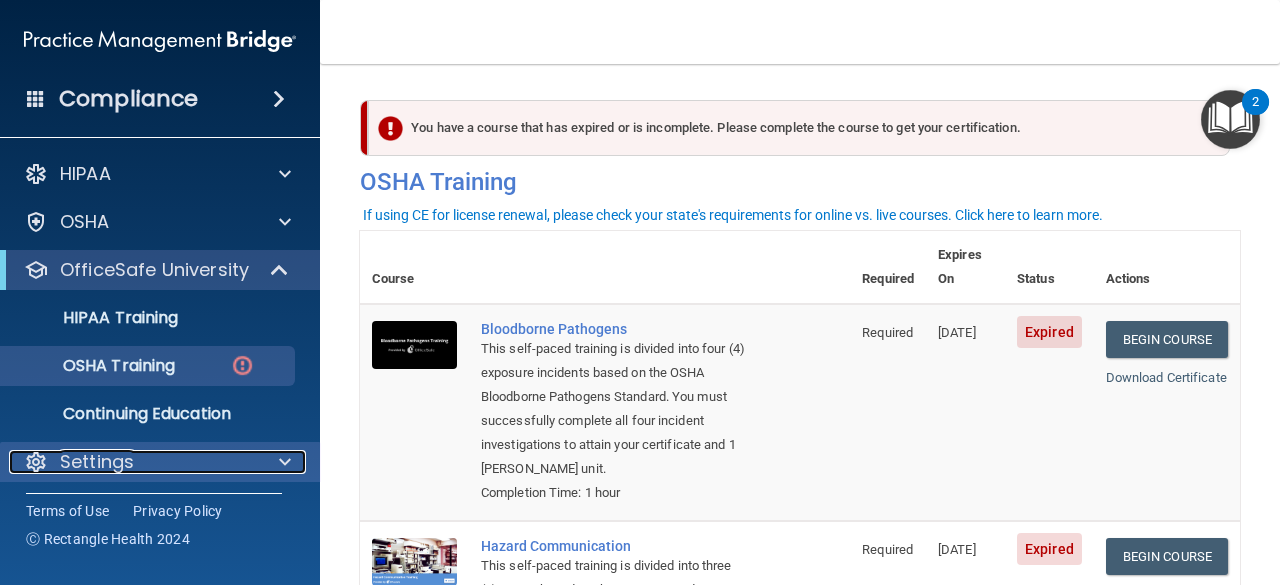 click at bounding box center (282, 462) 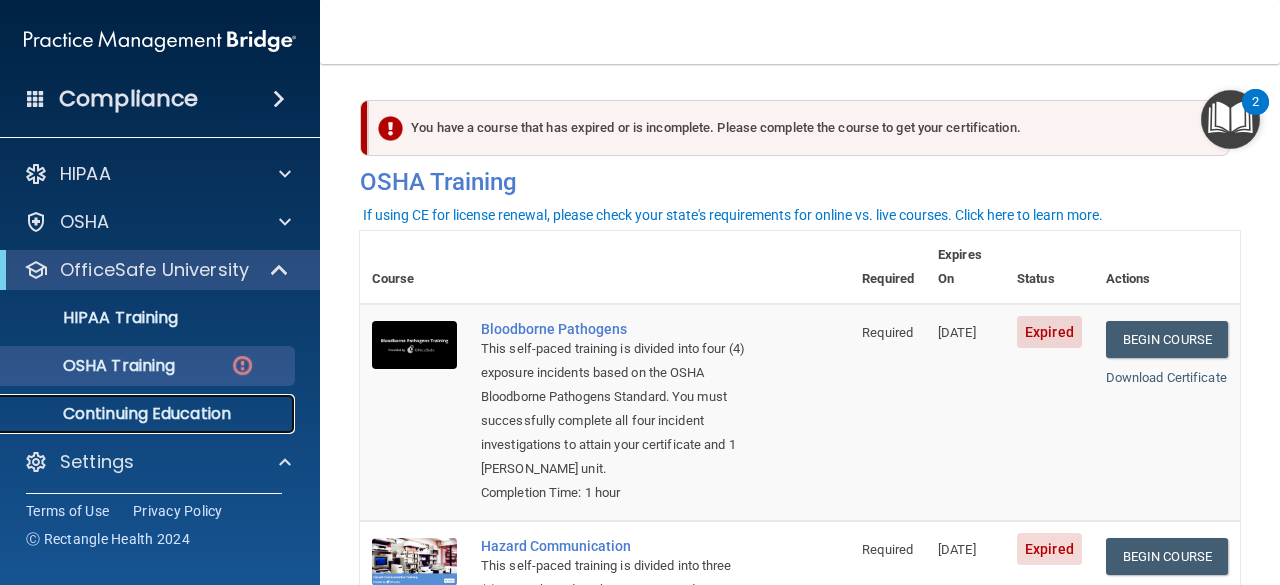 click on "Continuing Education" at bounding box center [149, 414] 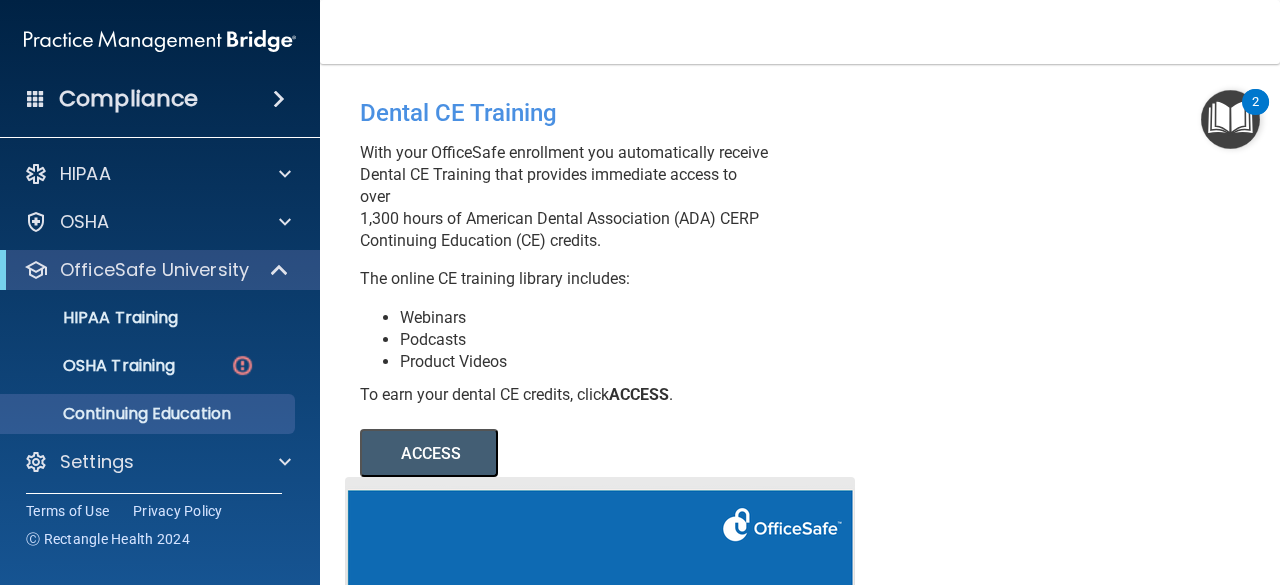 click on "Dental CE Training        With your OfficeSafe enrollment you automatically receive  Dental CE Training that provides immediate access to over  1,300 hours of American Dental Association (ADA) CERP  Continuing Education (CE) credits.    The online CE training library includes:          Webinars   Podcasts   Product Videos       To earn your dental CE credits, click  ACCESS .       ACCESS     ACCESS" at bounding box center [800, 488] 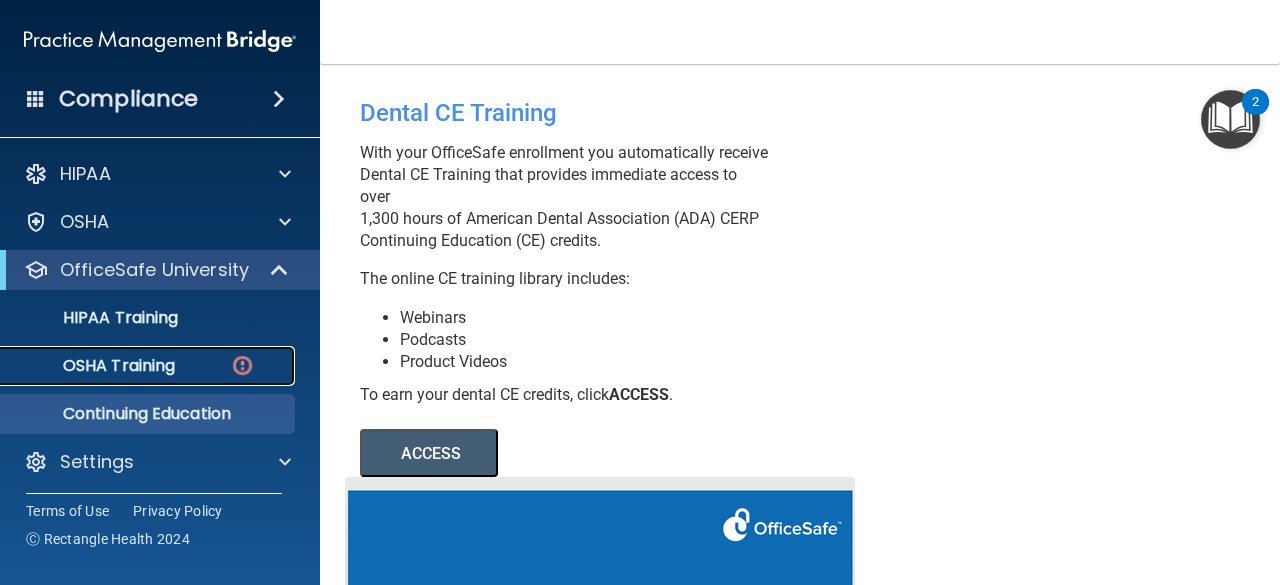 click on "OSHA Training" at bounding box center (149, 366) 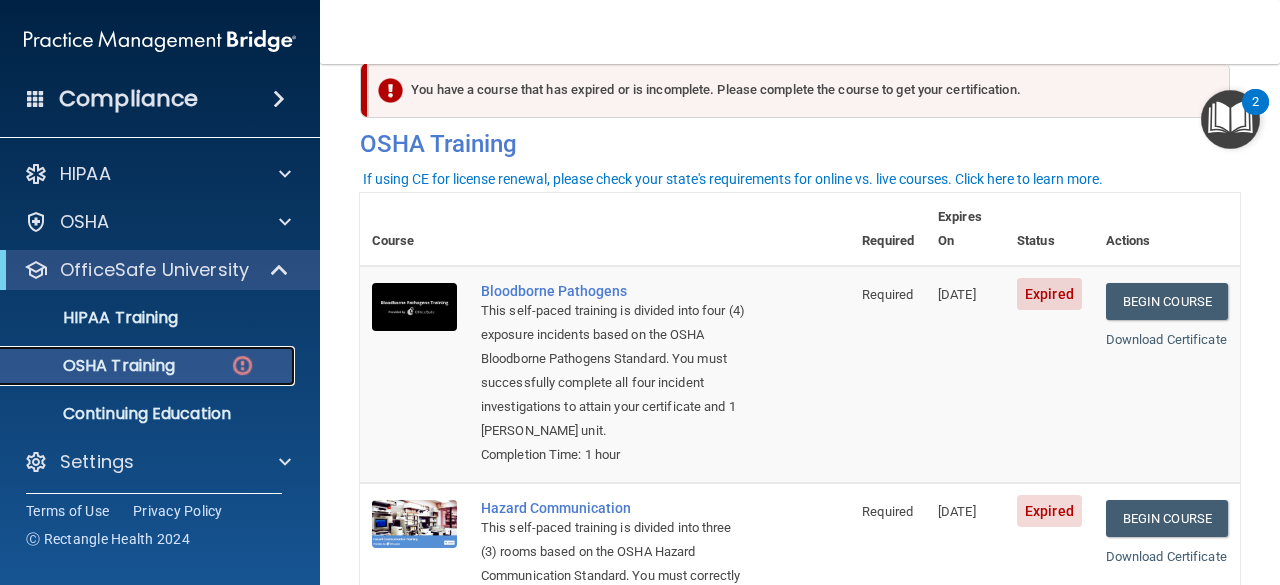 scroll, scrollTop: 35, scrollLeft: 0, axis: vertical 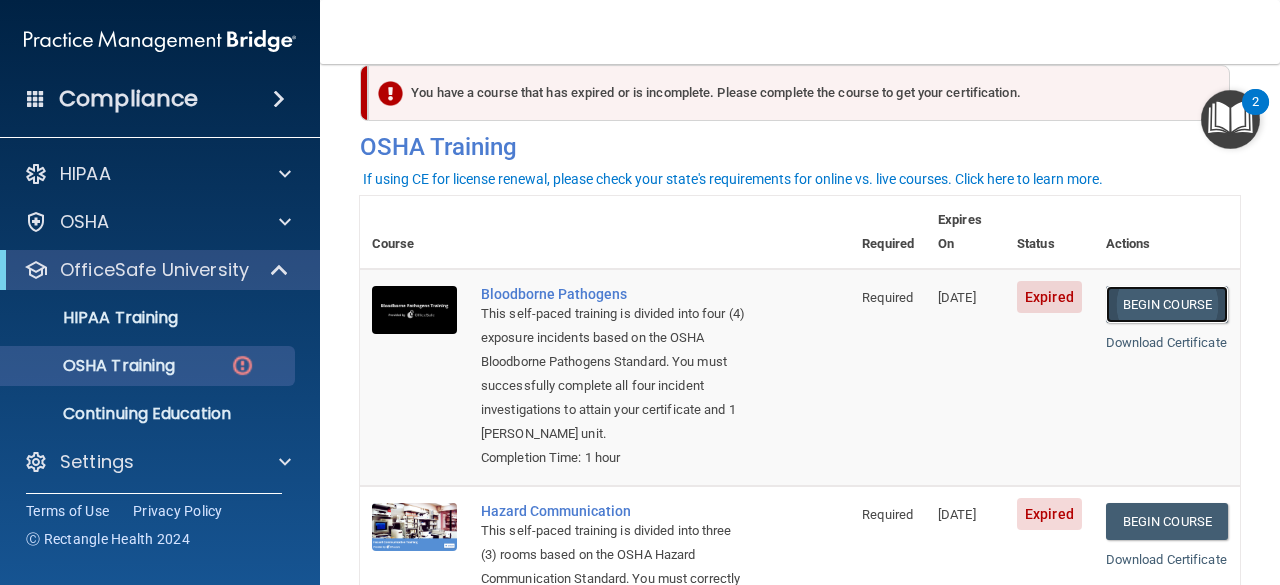 click on "Begin Course" at bounding box center (1167, 304) 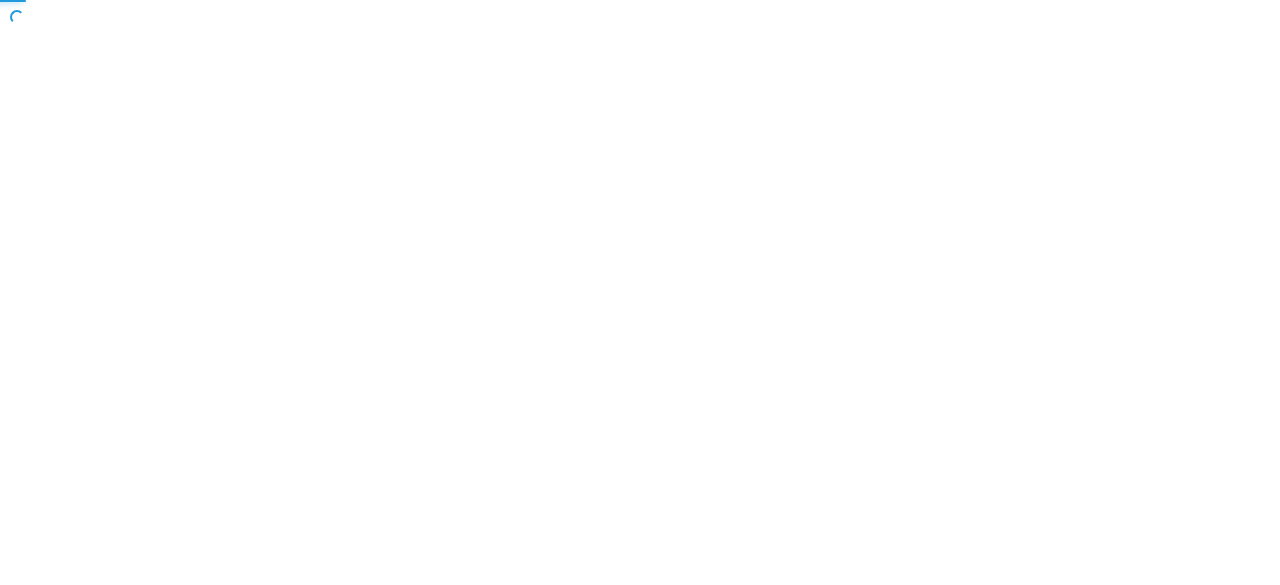 scroll, scrollTop: 0, scrollLeft: 0, axis: both 